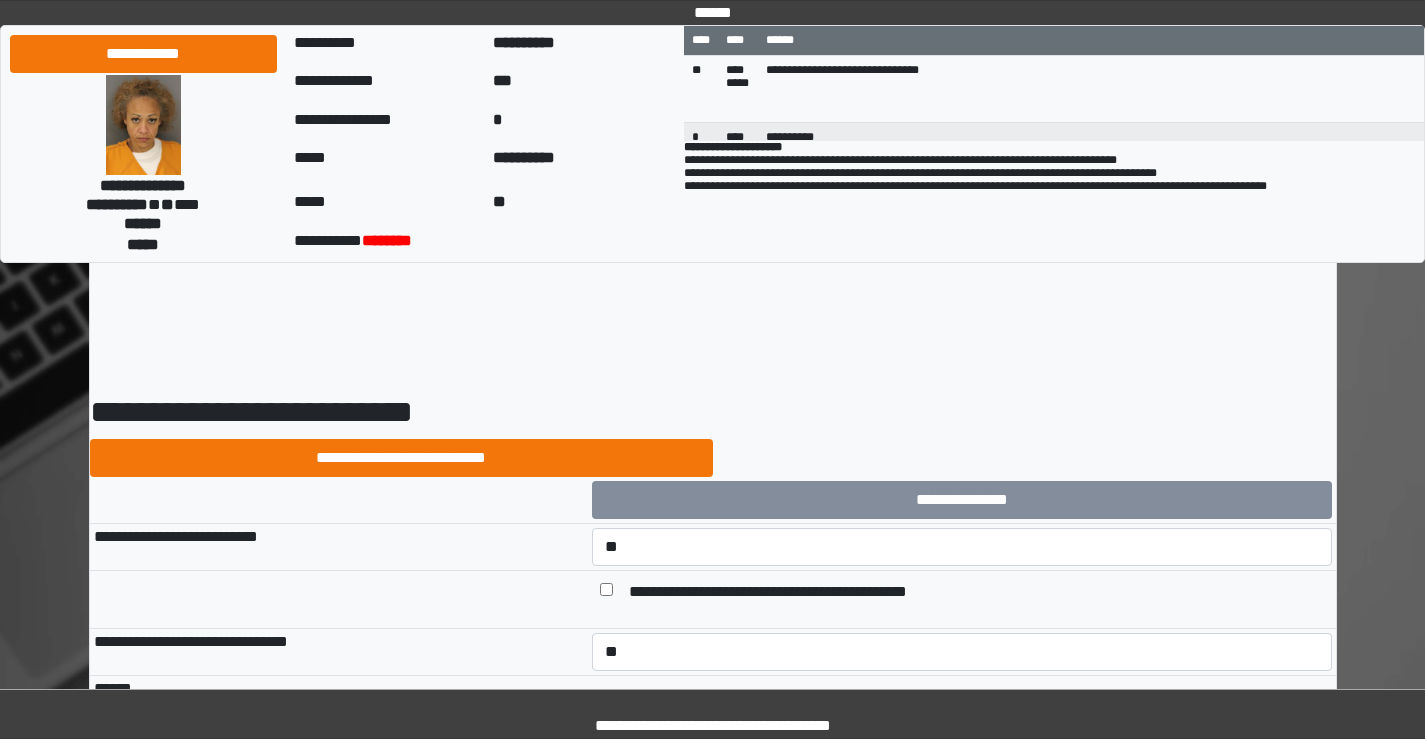 select on "*" 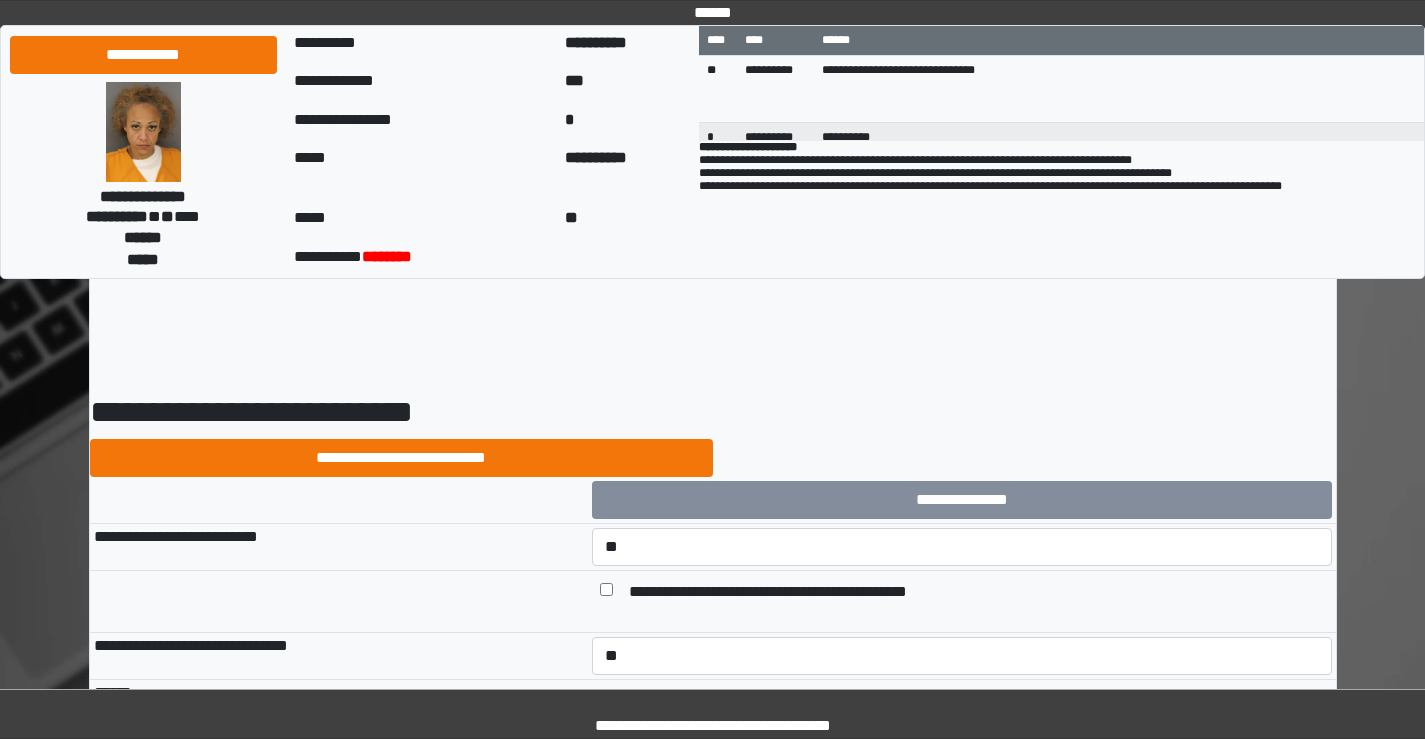 scroll, scrollTop: 8900, scrollLeft: 0, axis: vertical 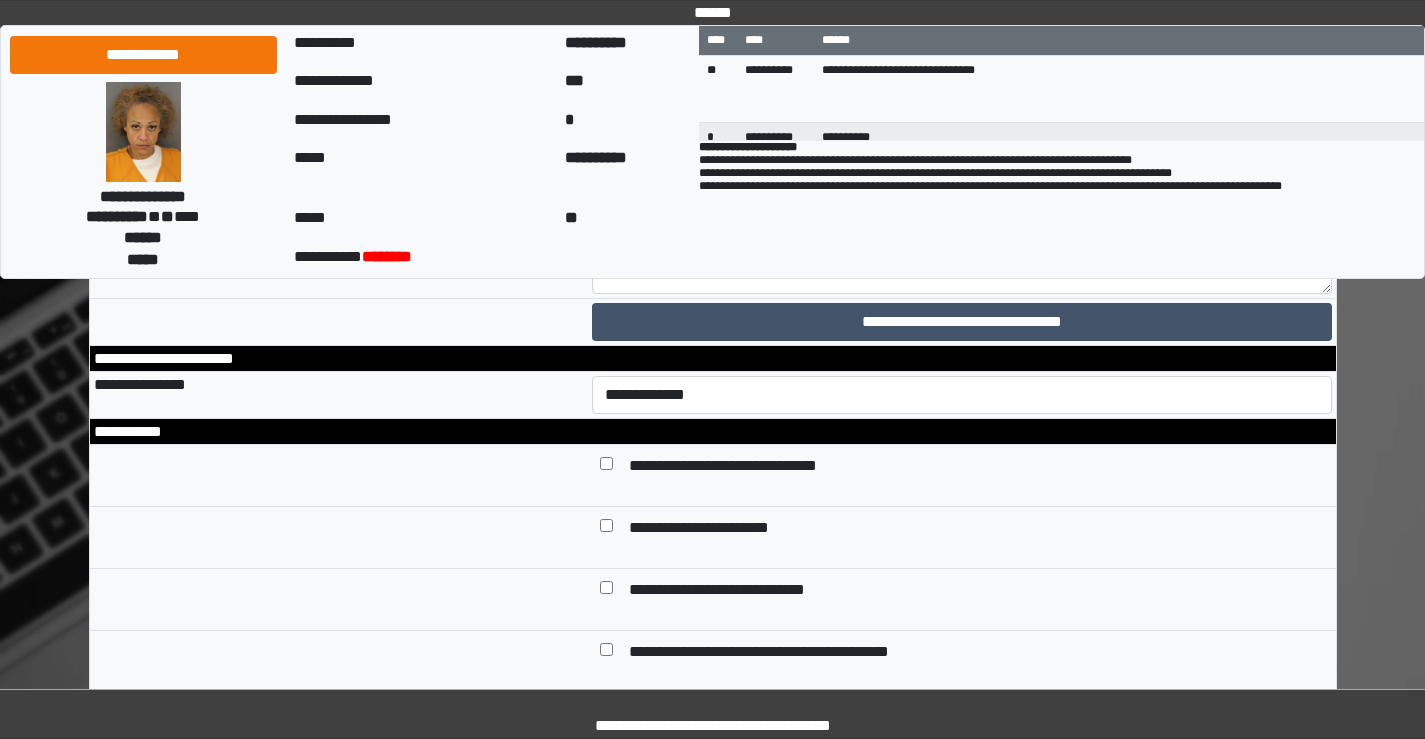 click on "**********" at bounding box center [962, 239] 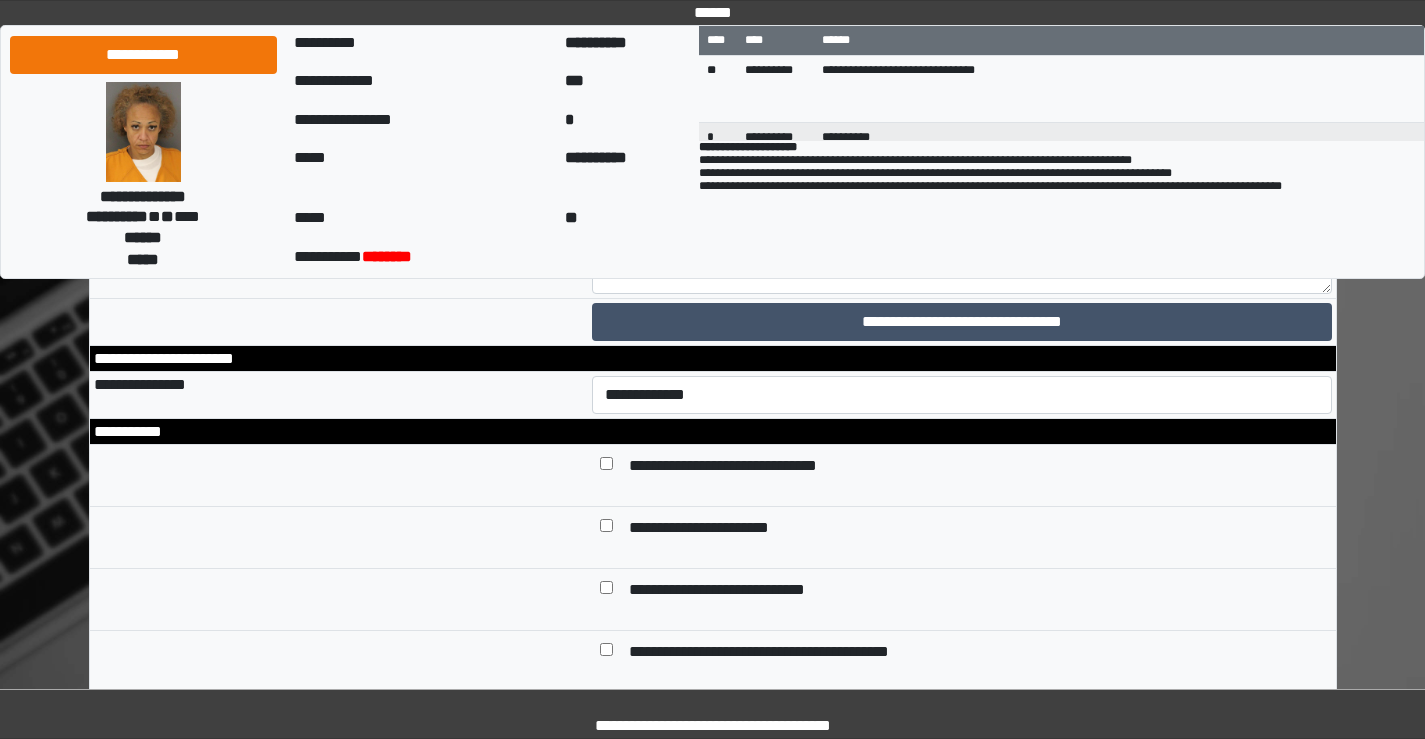 click on "**********" at bounding box center (962, 239) 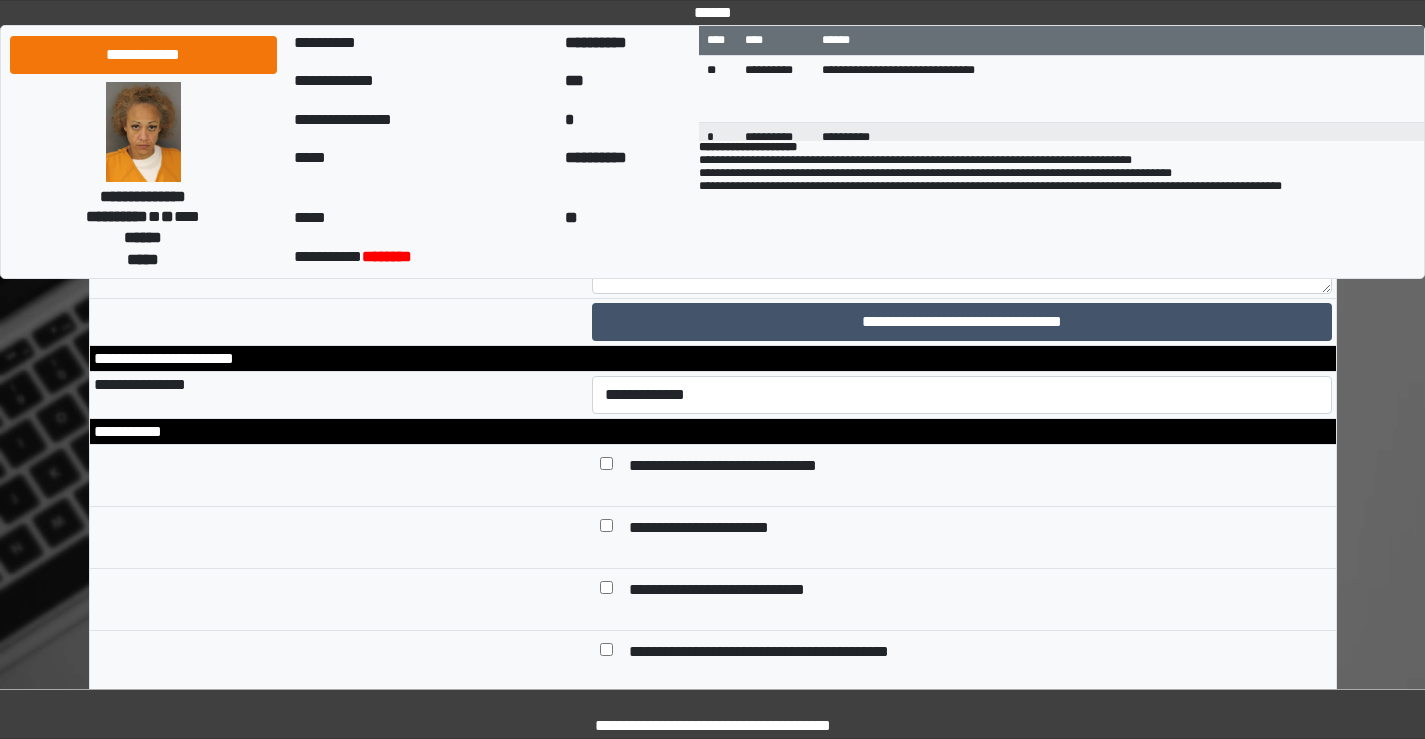 click on "**********" at bounding box center (962, 239) 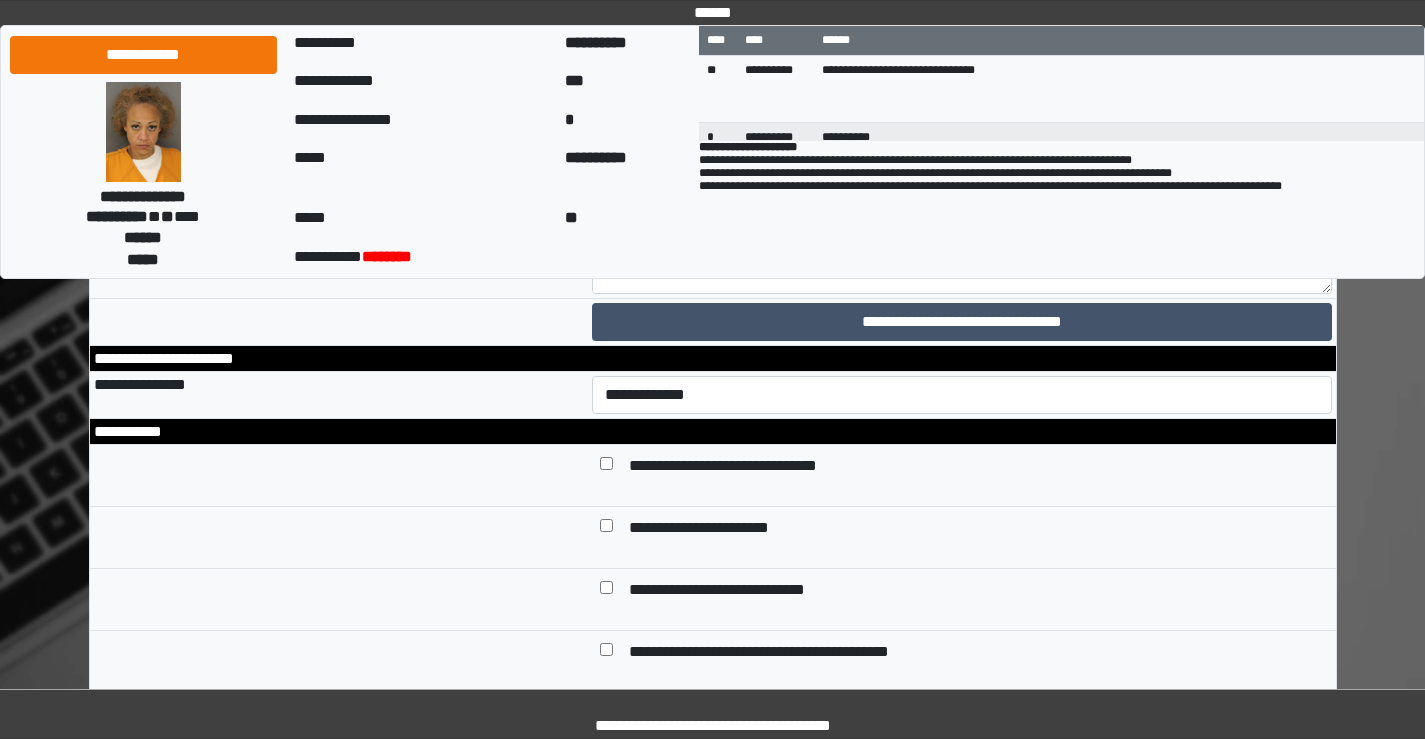 scroll, scrollTop: 41, scrollLeft: 0, axis: vertical 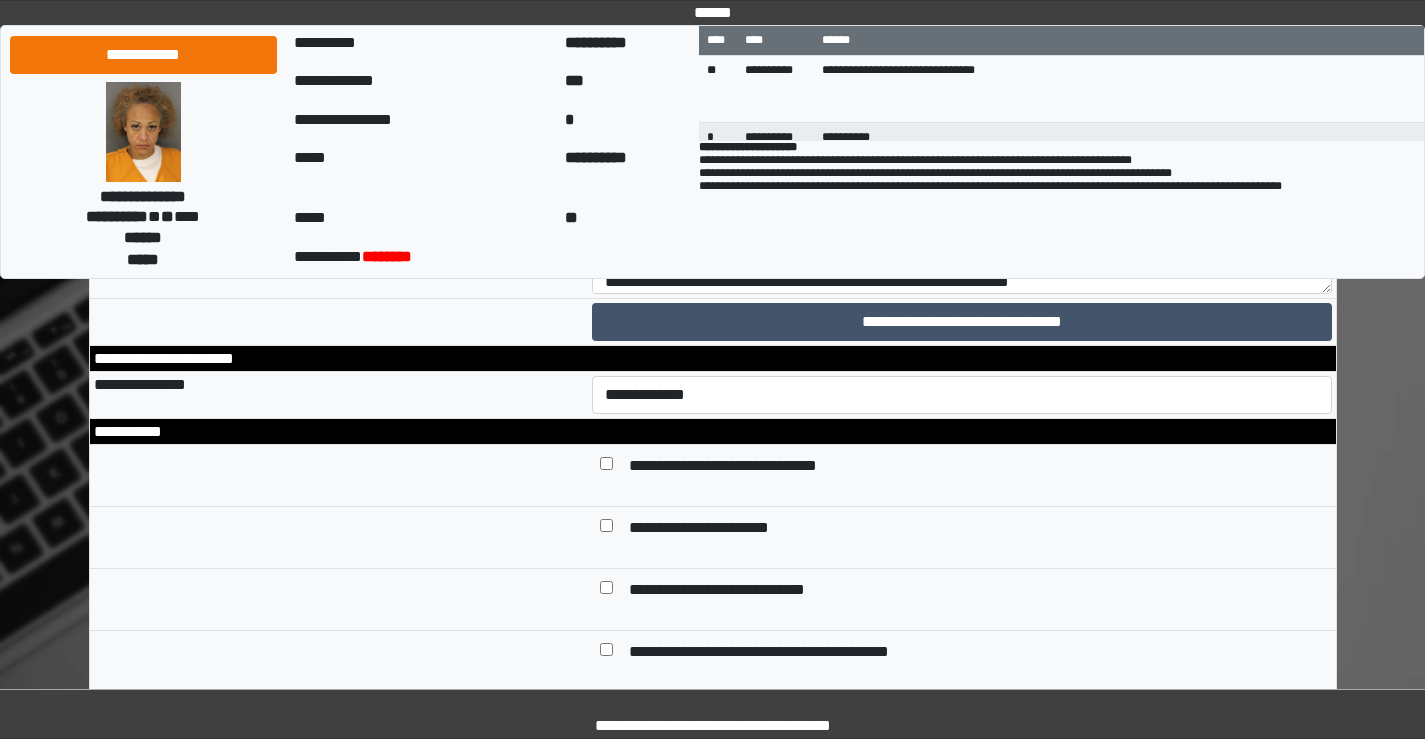click on "**********" at bounding box center (962, 239) 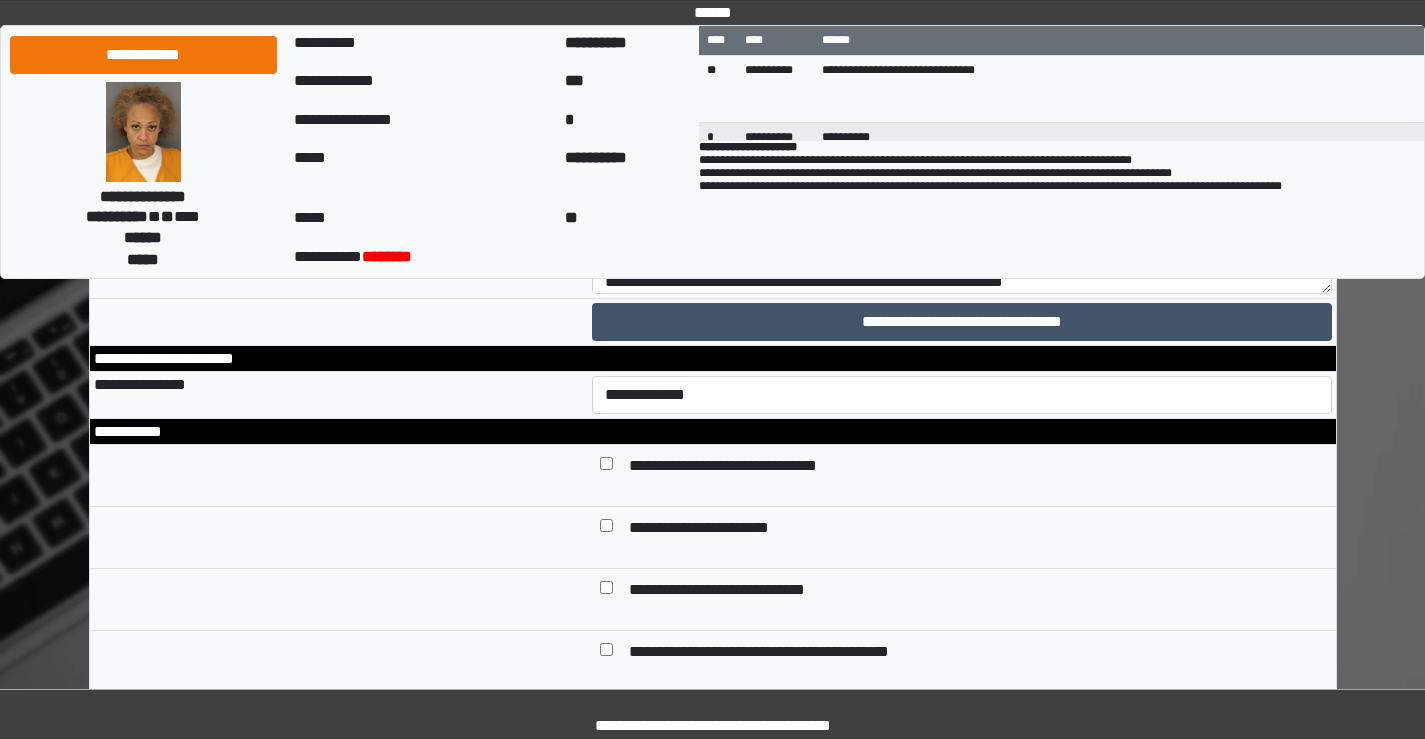 click on "**********" at bounding box center [962, 239] 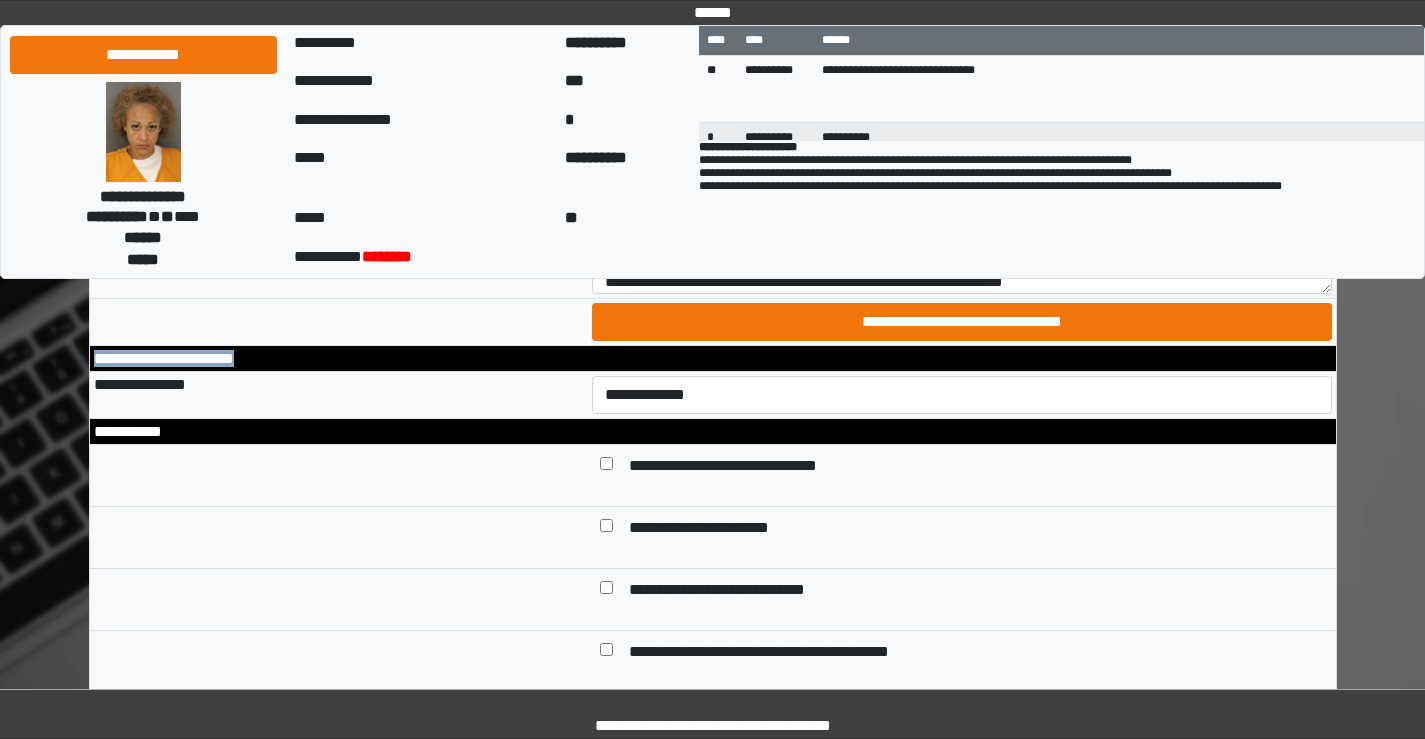 drag, startPoint x: 814, startPoint y: 608, endPoint x: 811, endPoint y: 572, distance: 36.124783 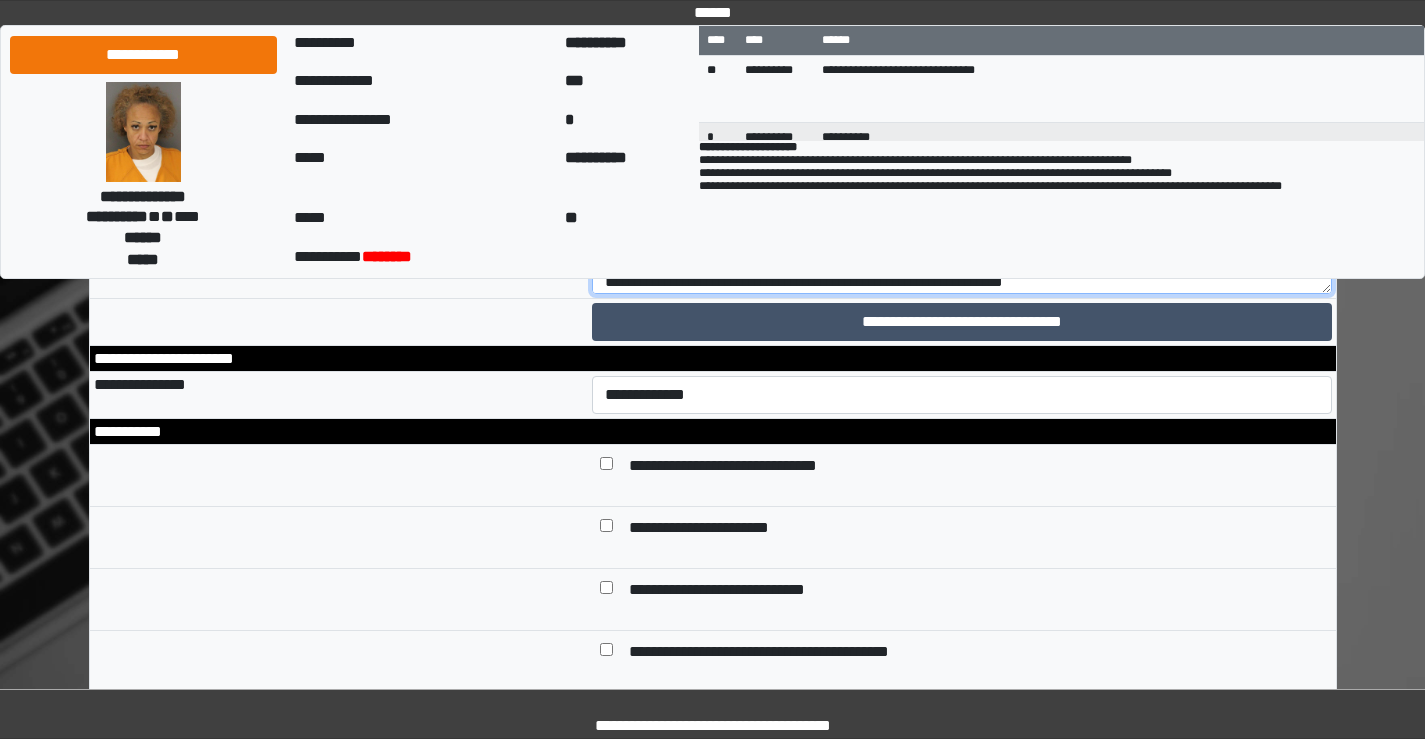 click on "**********" at bounding box center (962, 239) 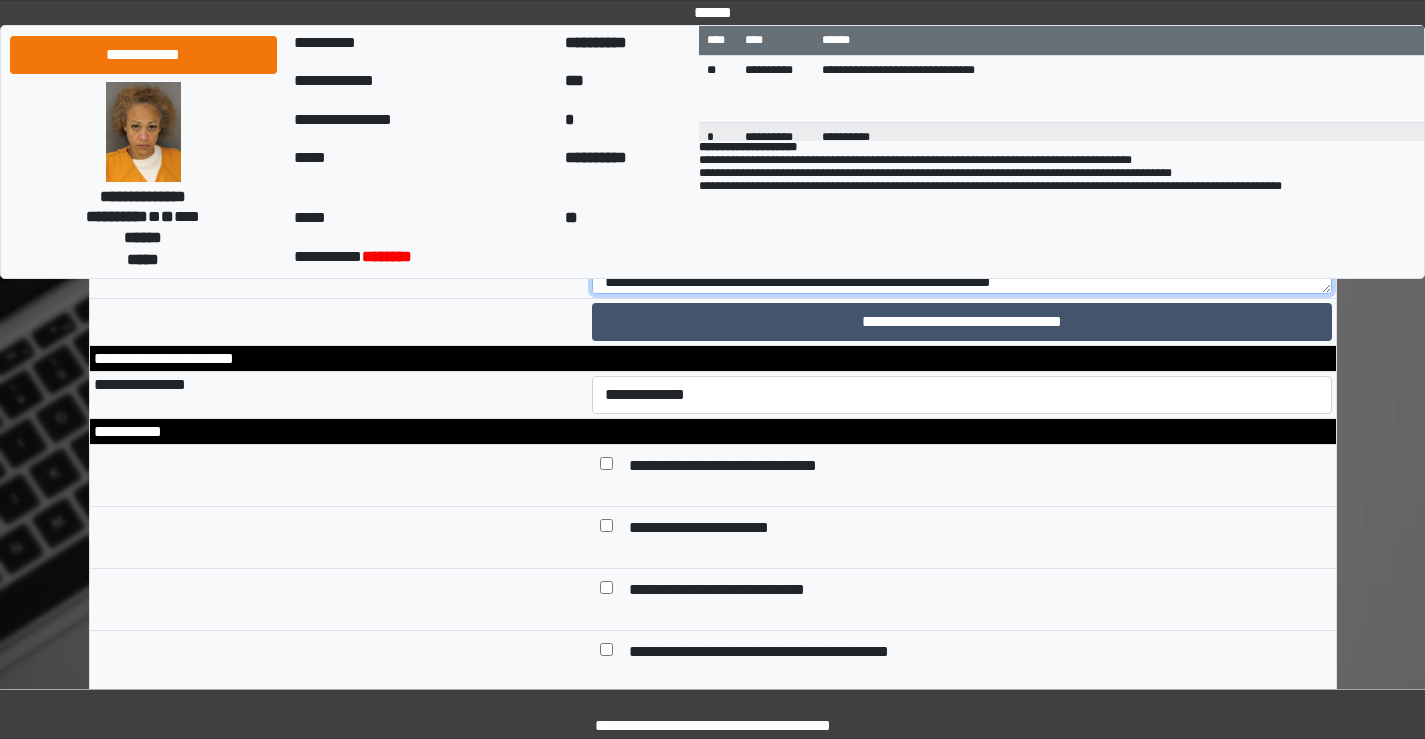 click on "**********" at bounding box center [962, 239] 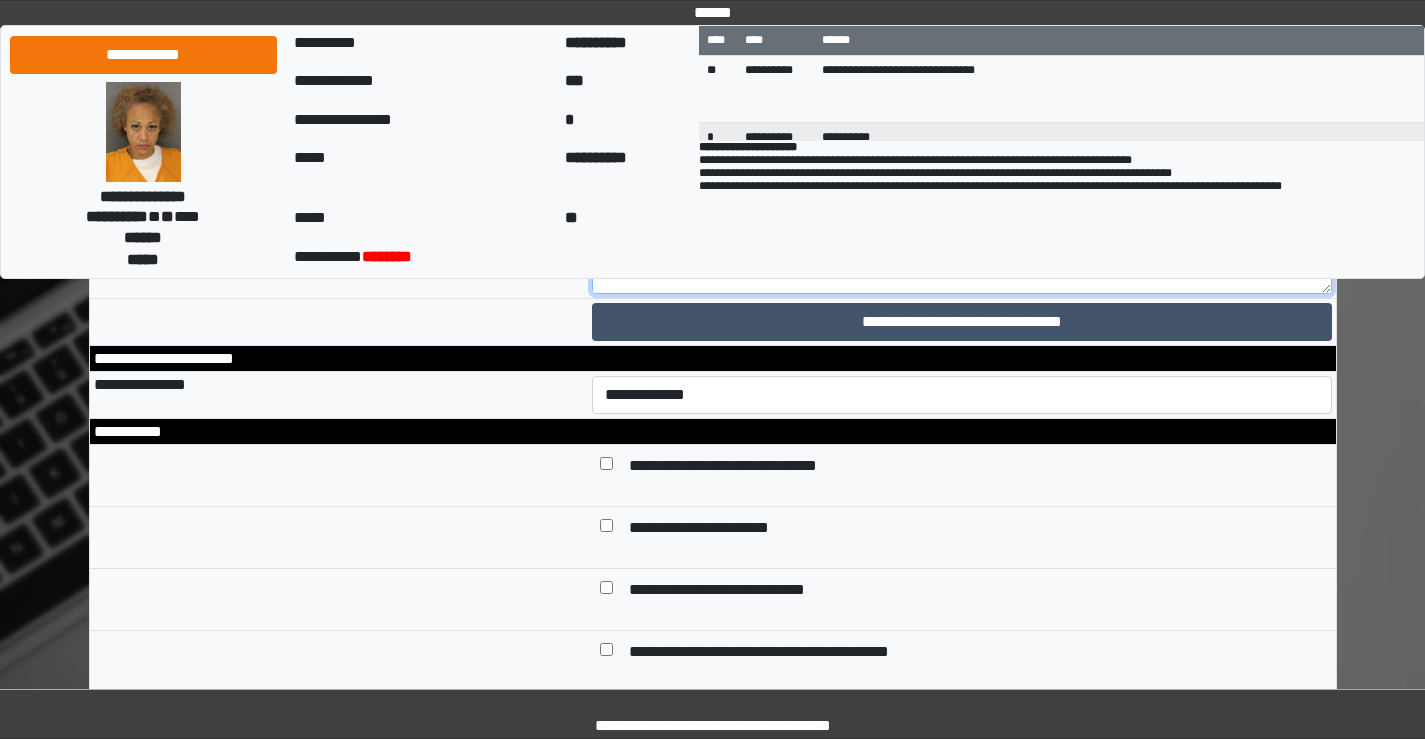 scroll, scrollTop: 0, scrollLeft: 0, axis: both 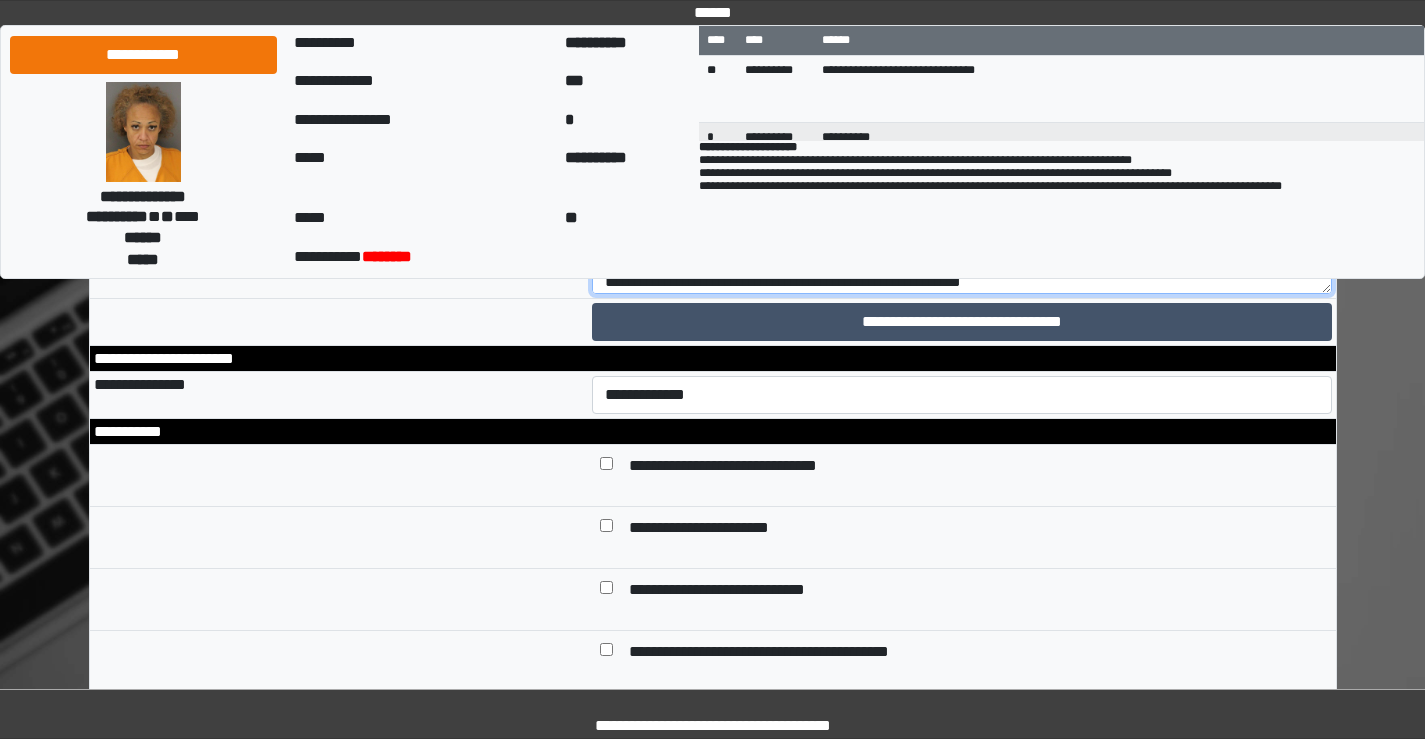type on "**********" 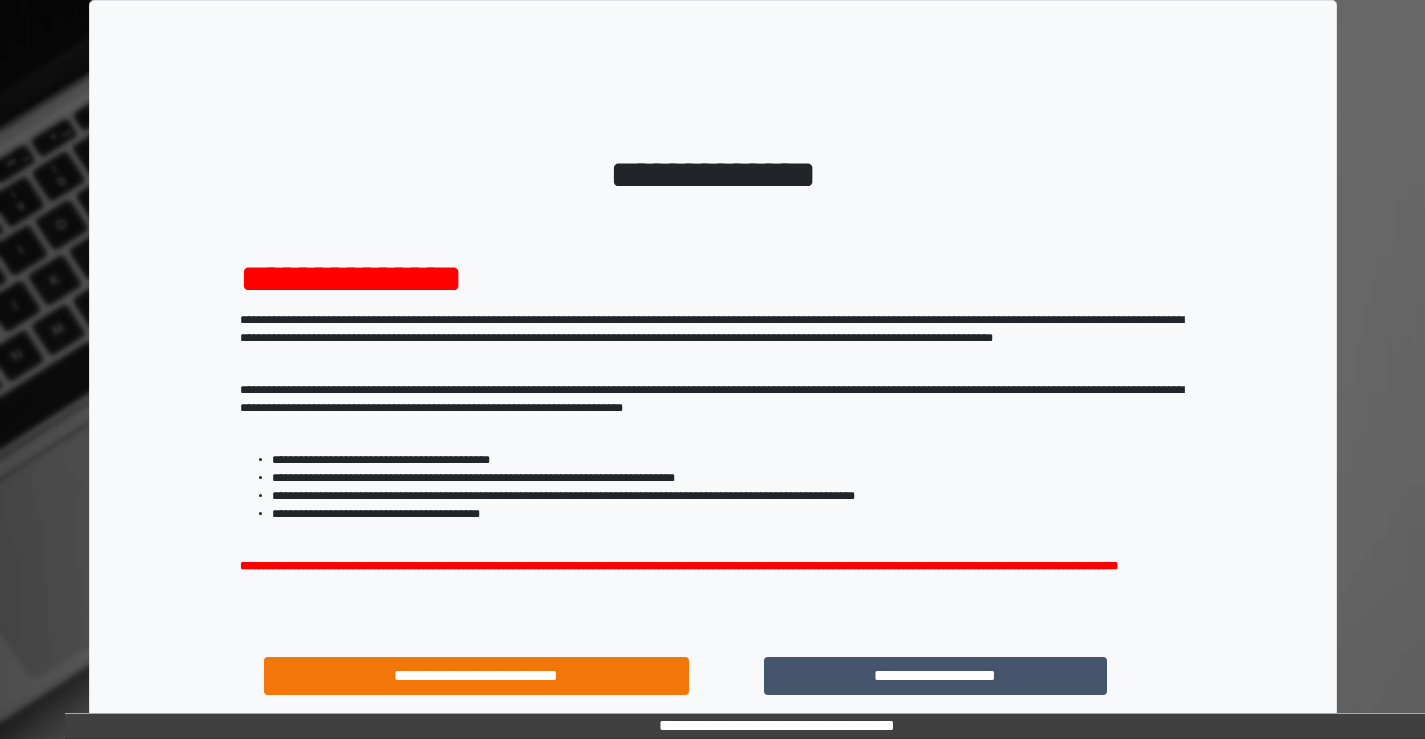scroll, scrollTop: 0, scrollLeft: 0, axis: both 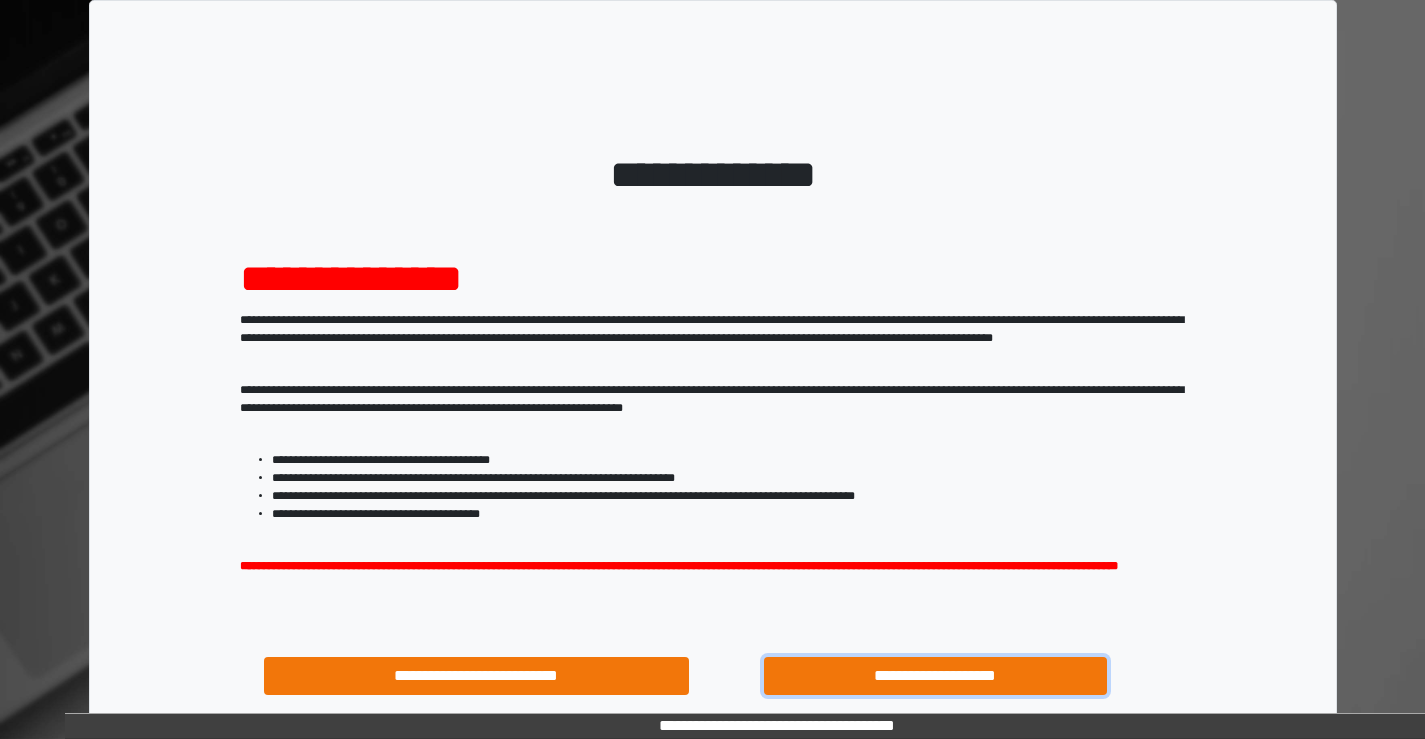 click on "**********" at bounding box center (936, 676) 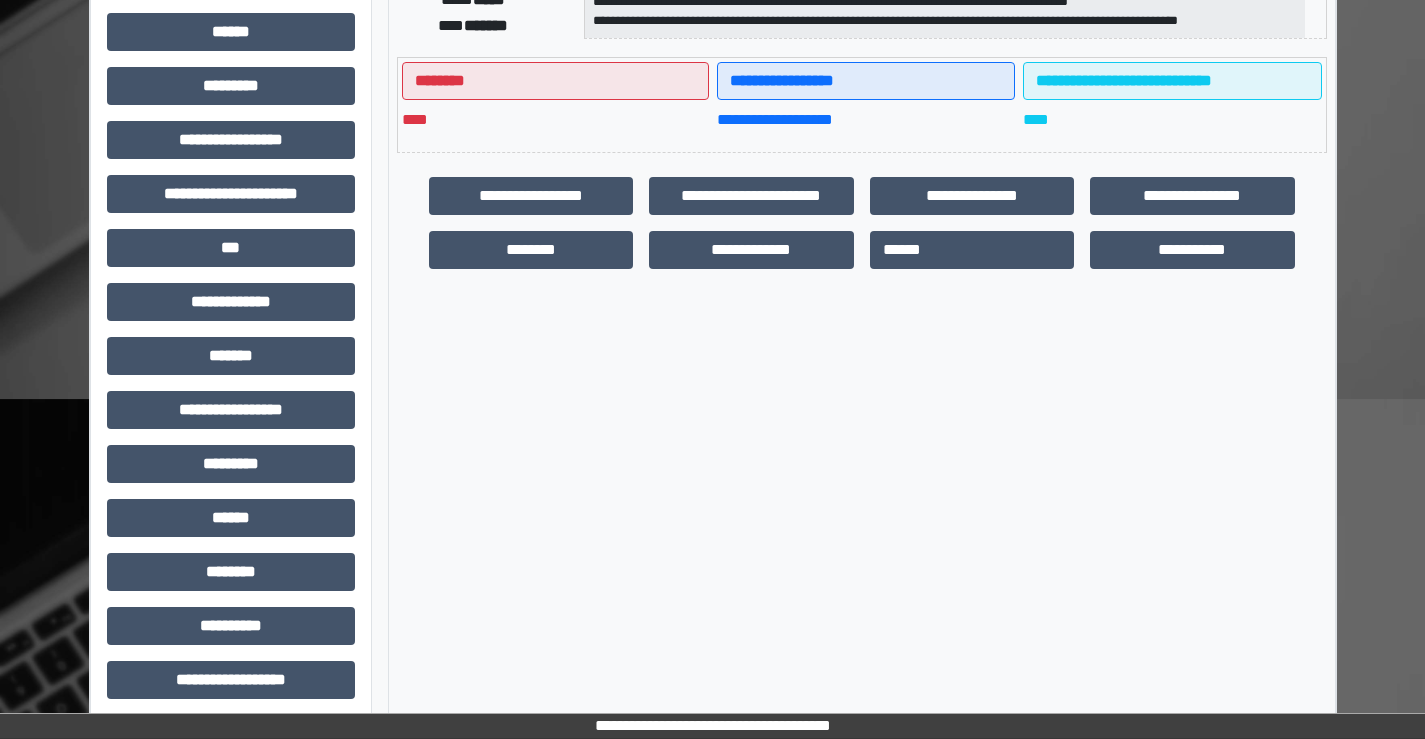 scroll, scrollTop: 435, scrollLeft: 0, axis: vertical 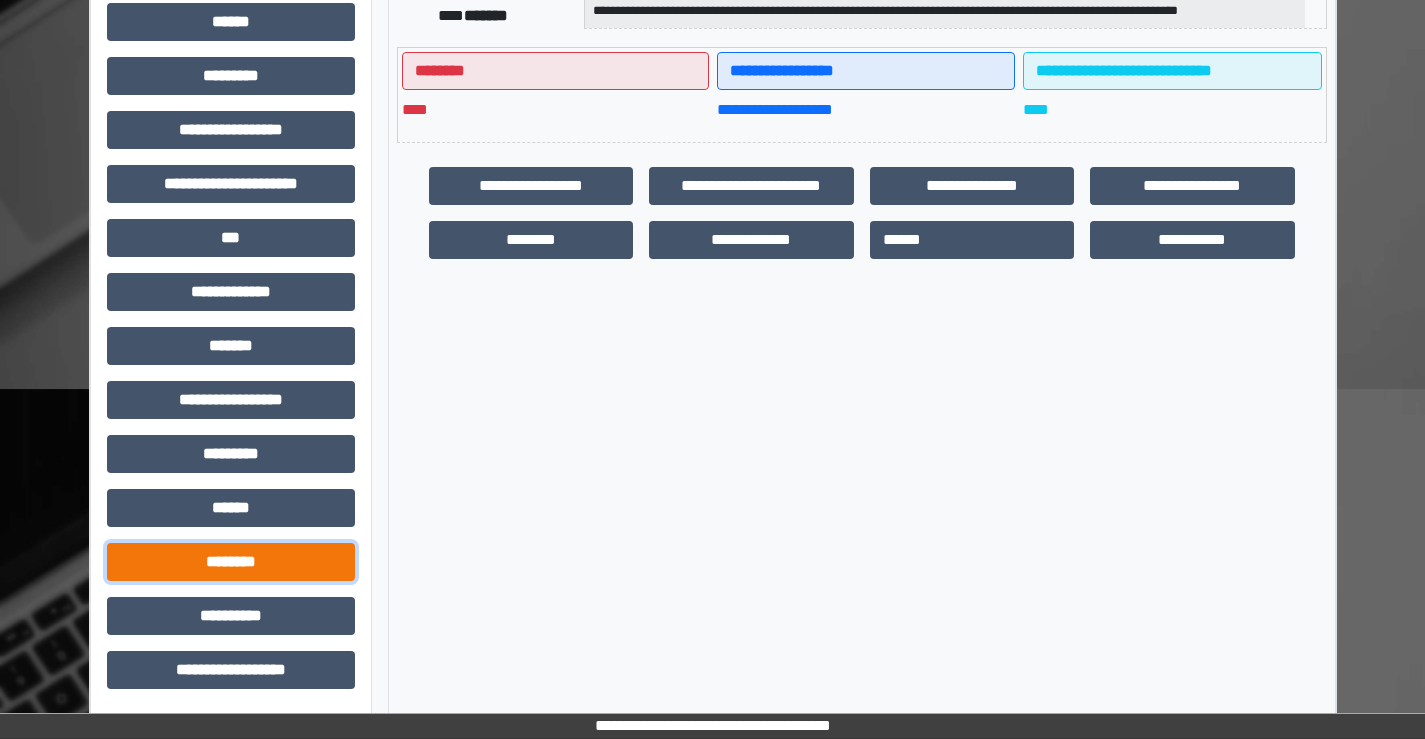 click on "********" at bounding box center [231, 562] 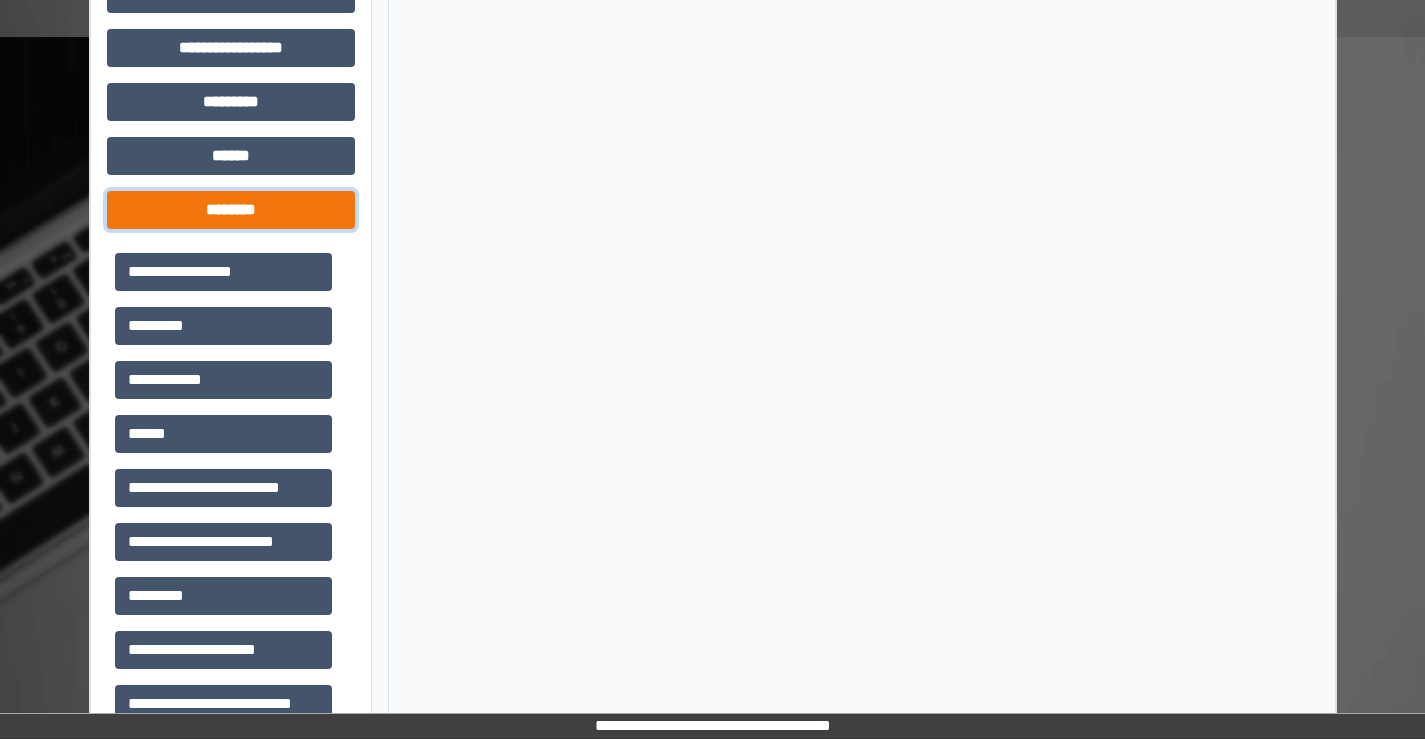 scroll, scrollTop: 835, scrollLeft: 0, axis: vertical 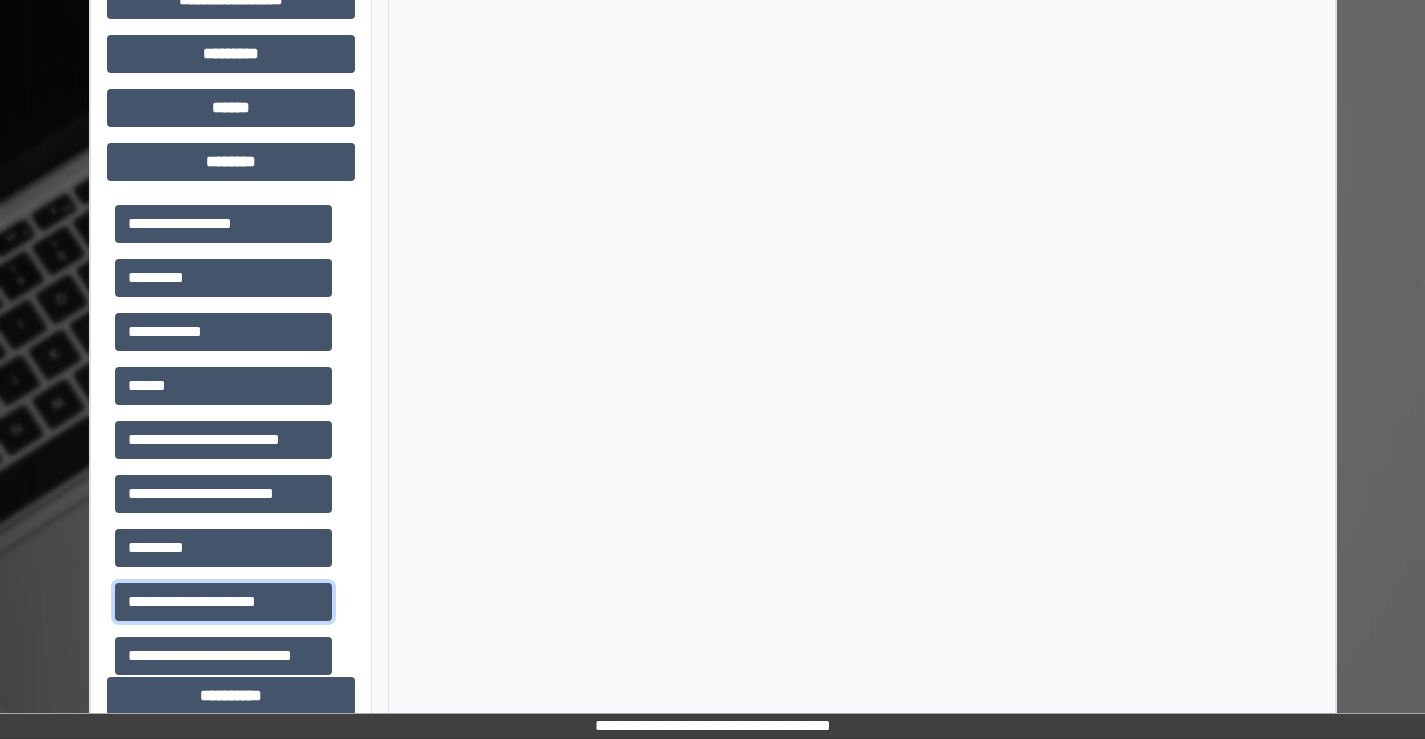 drag, startPoint x: 188, startPoint y: 606, endPoint x: 387, endPoint y: 540, distance: 209.65924 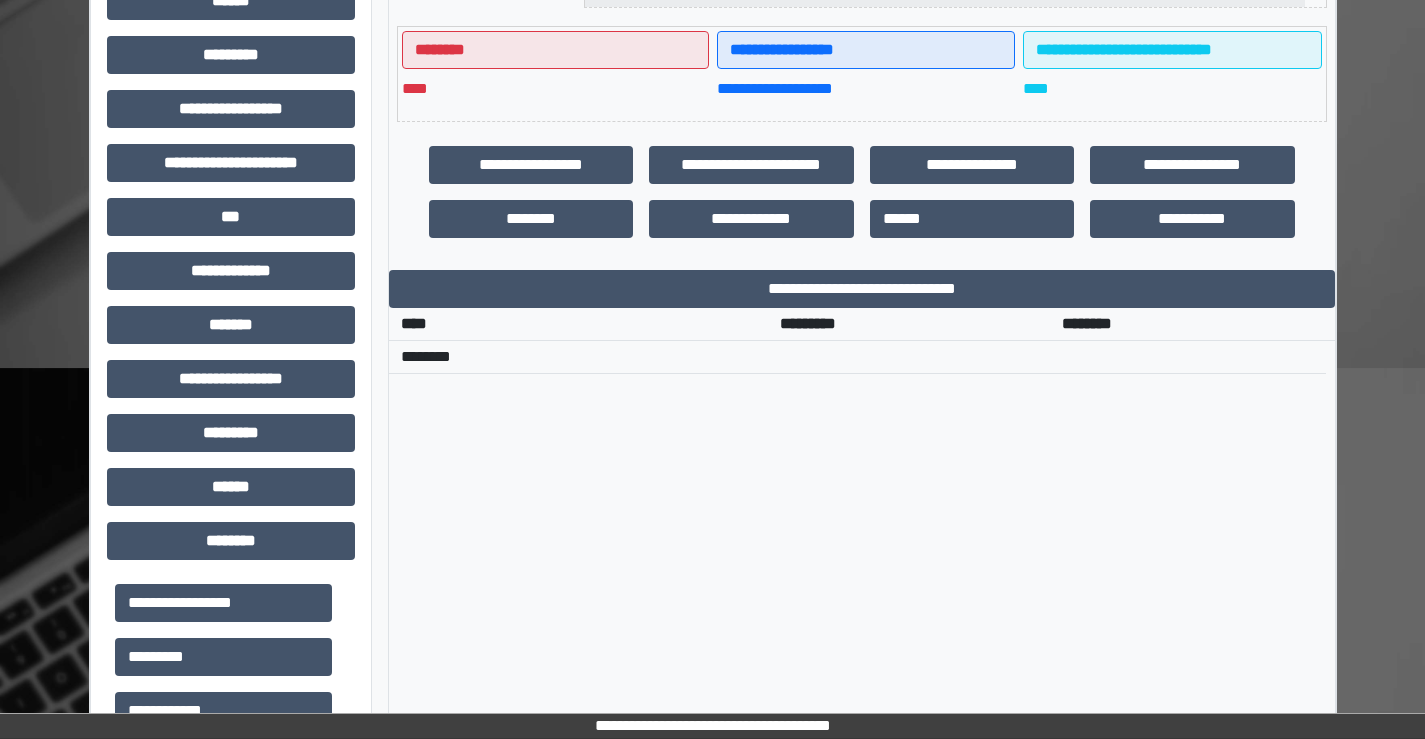 scroll, scrollTop: 435, scrollLeft: 0, axis: vertical 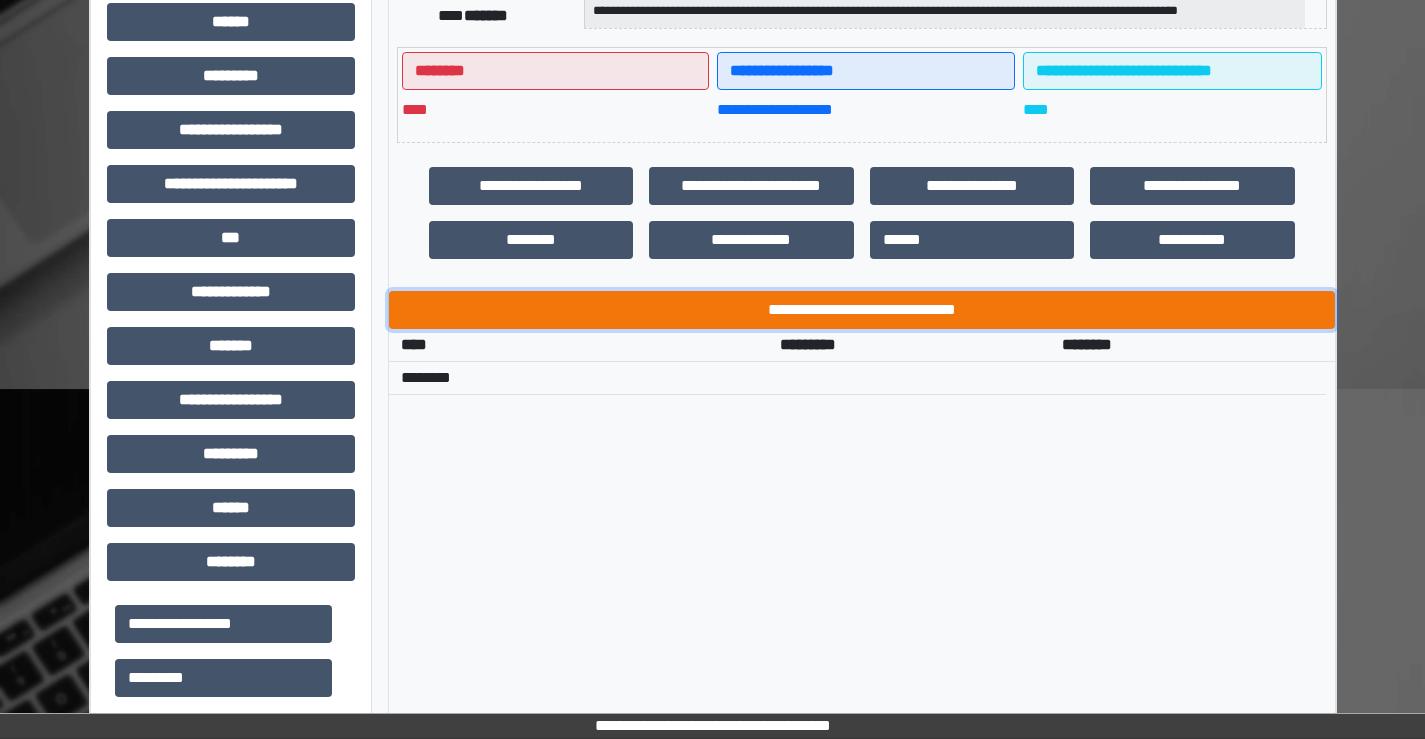 click on "**********" at bounding box center (862, 310) 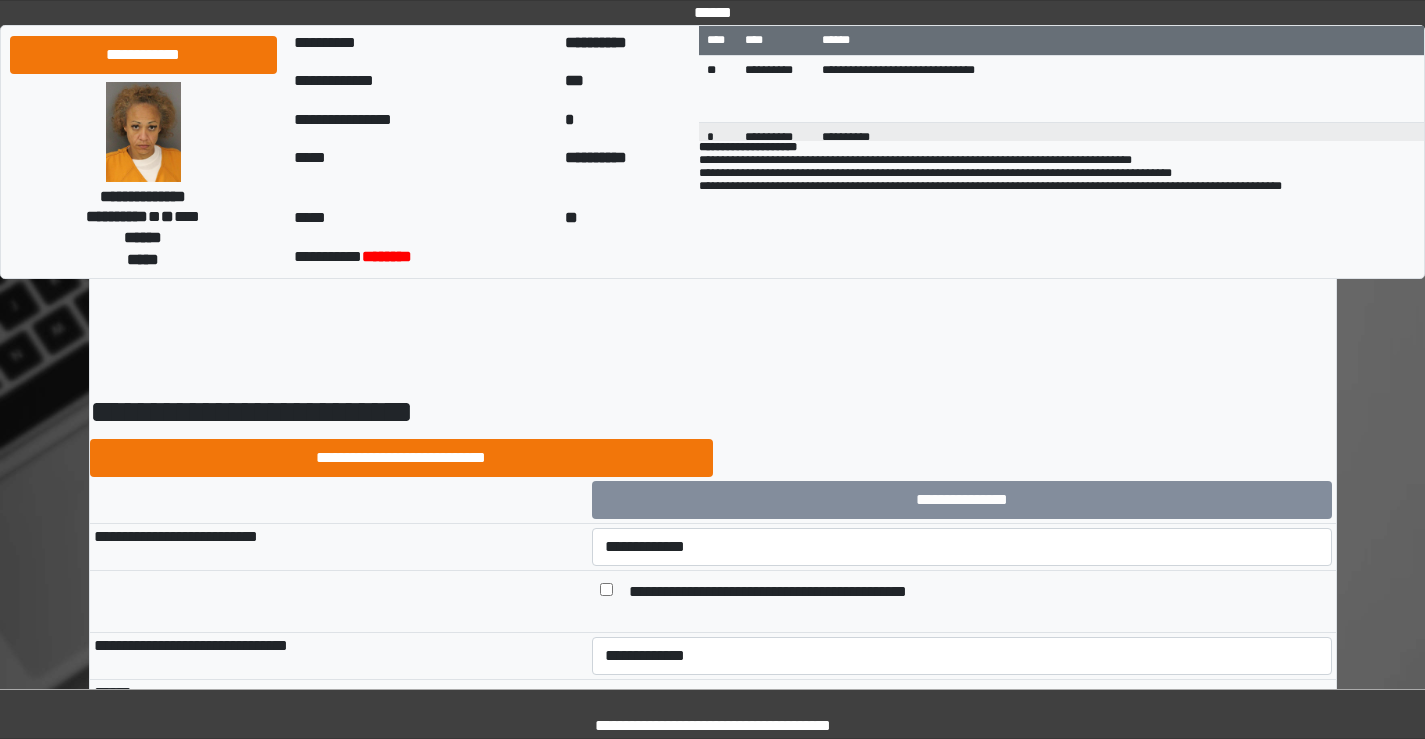 scroll, scrollTop: 0, scrollLeft: 0, axis: both 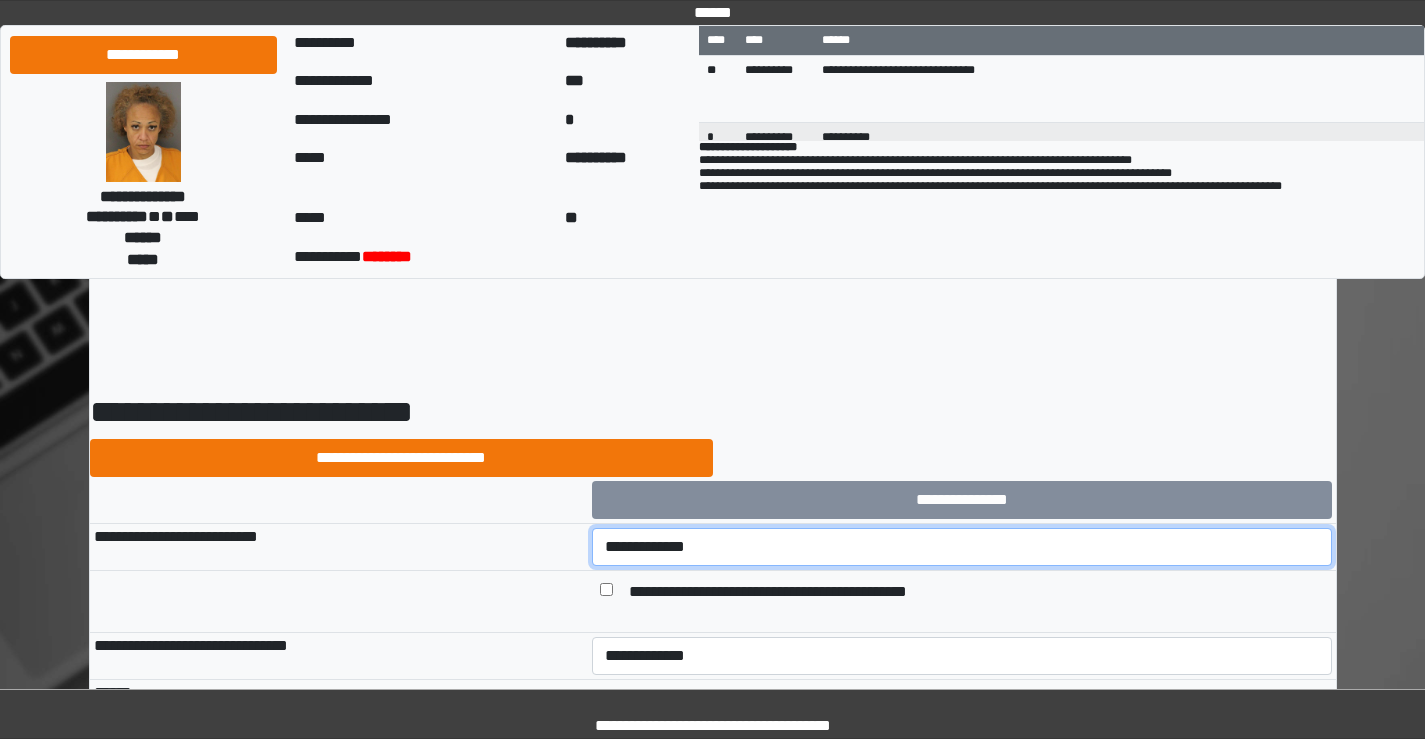 click on "**********" at bounding box center [962, 547] 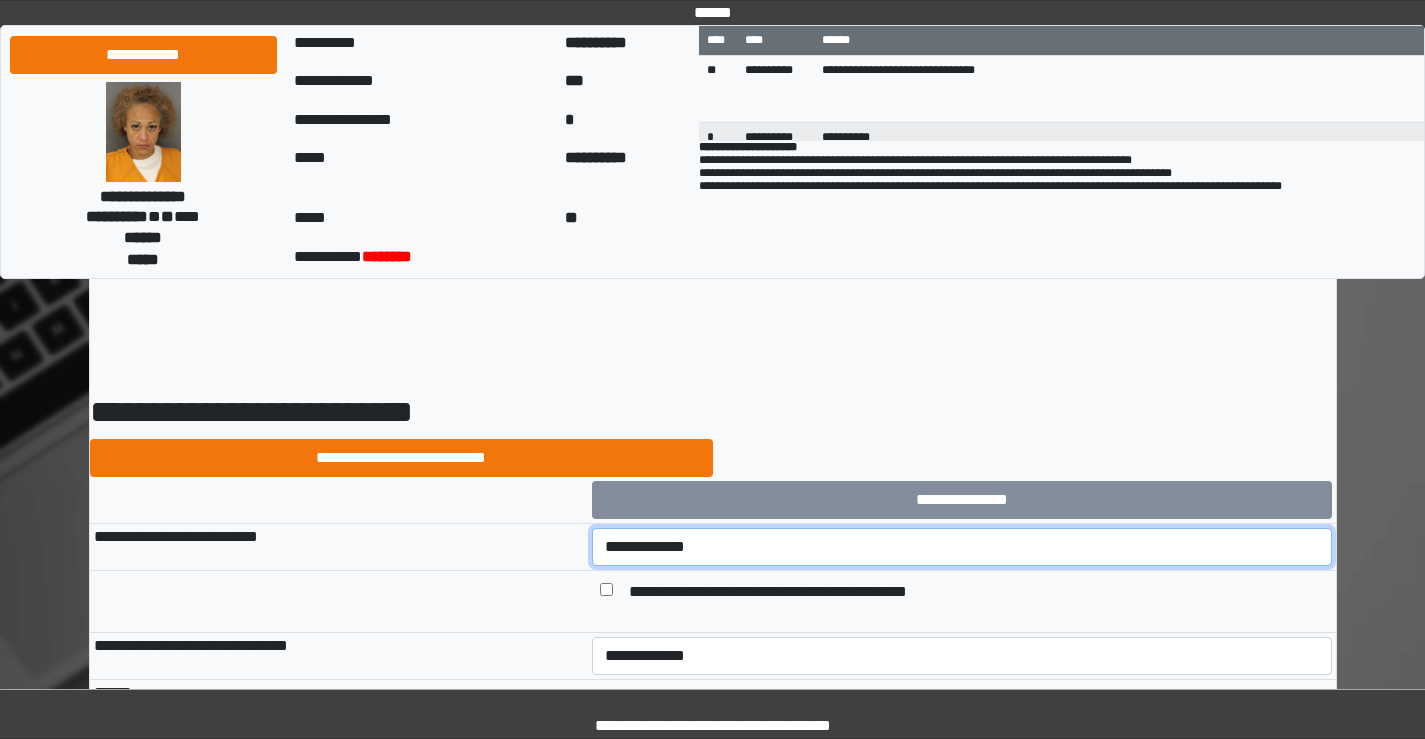 select on "*" 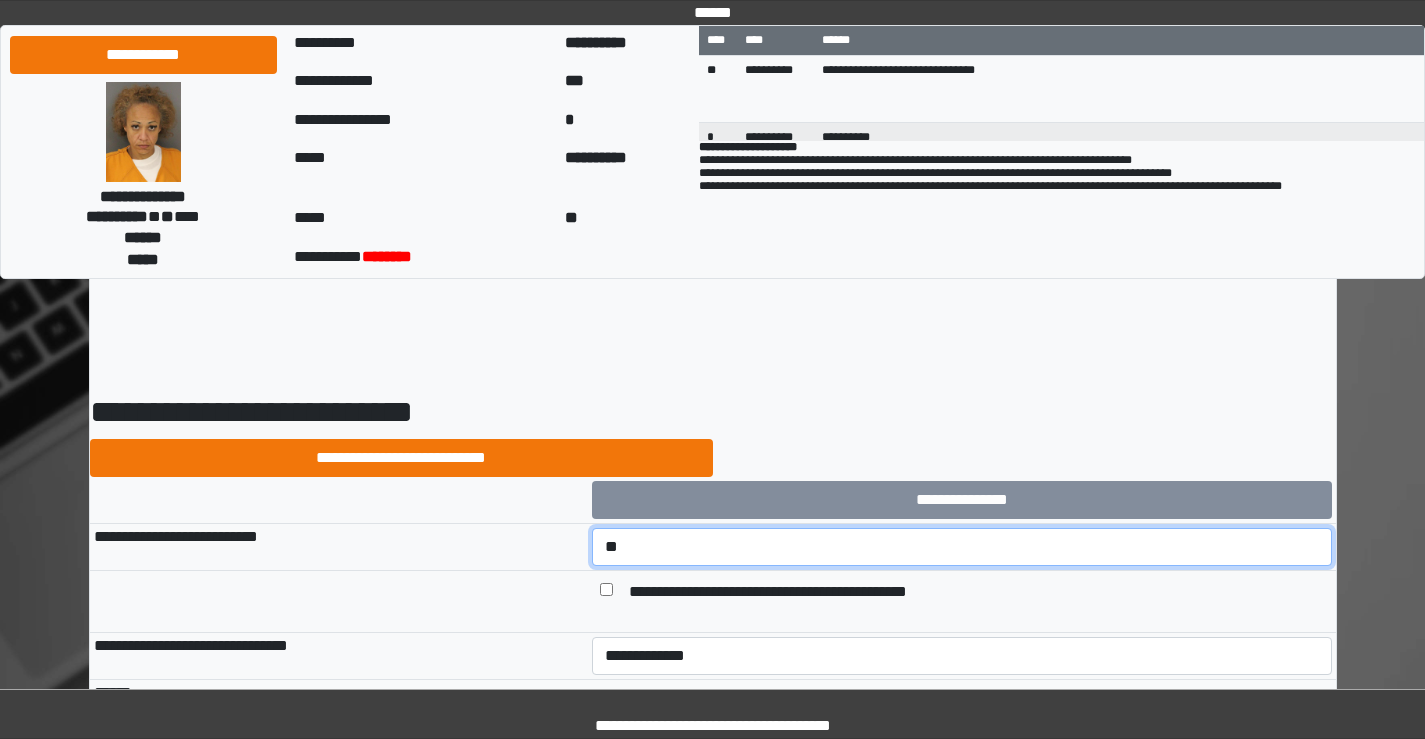click on "**********" at bounding box center (962, 547) 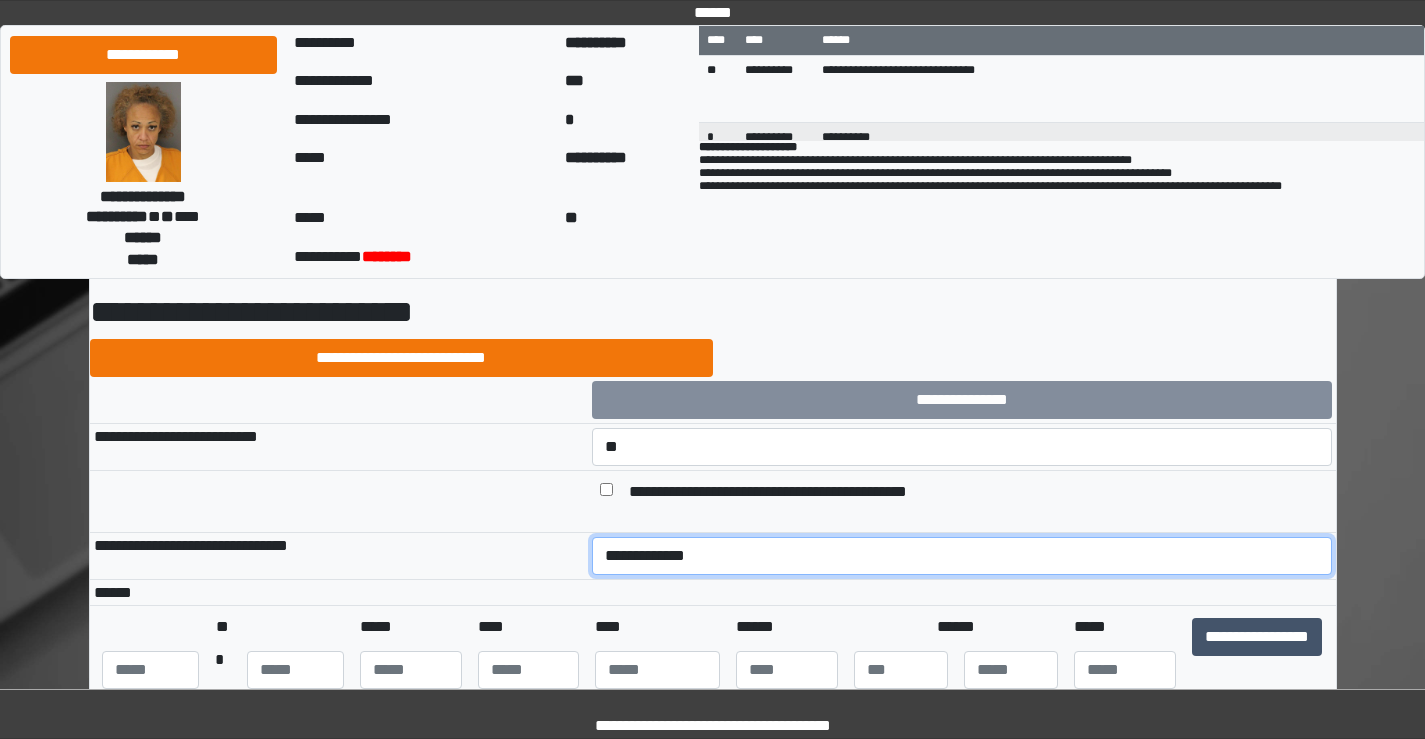 click on "**********" at bounding box center (962, 556) 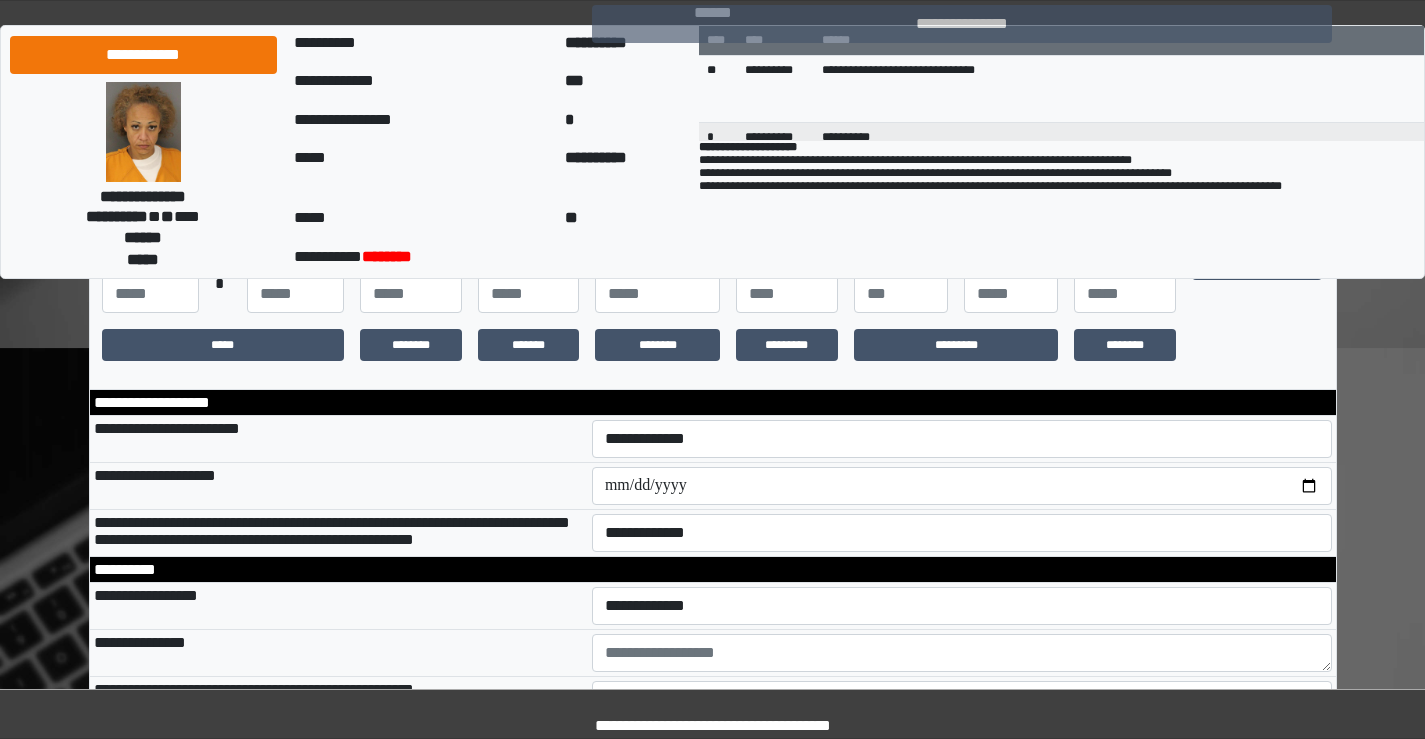 scroll, scrollTop: 400, scrollLeft: 0, axis: vertical 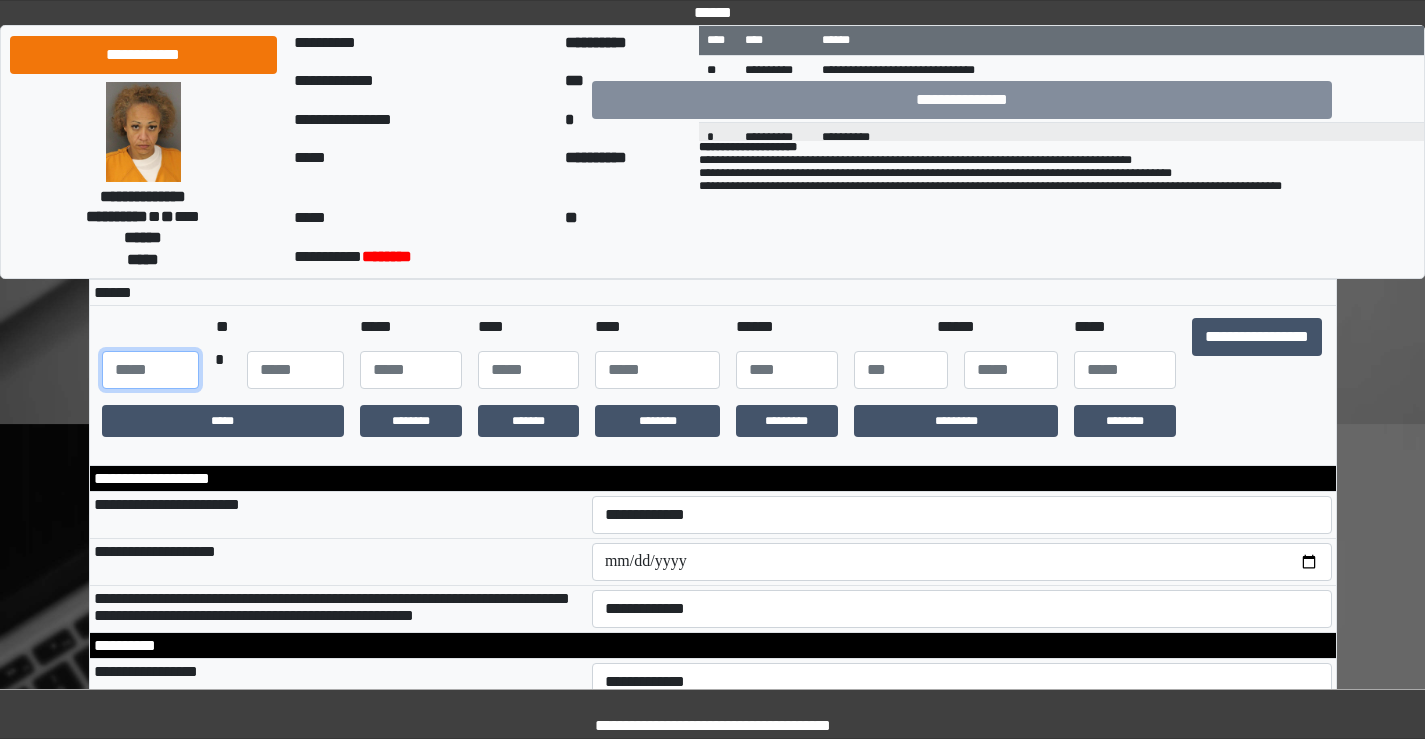 click at bounding box center (150, 370) 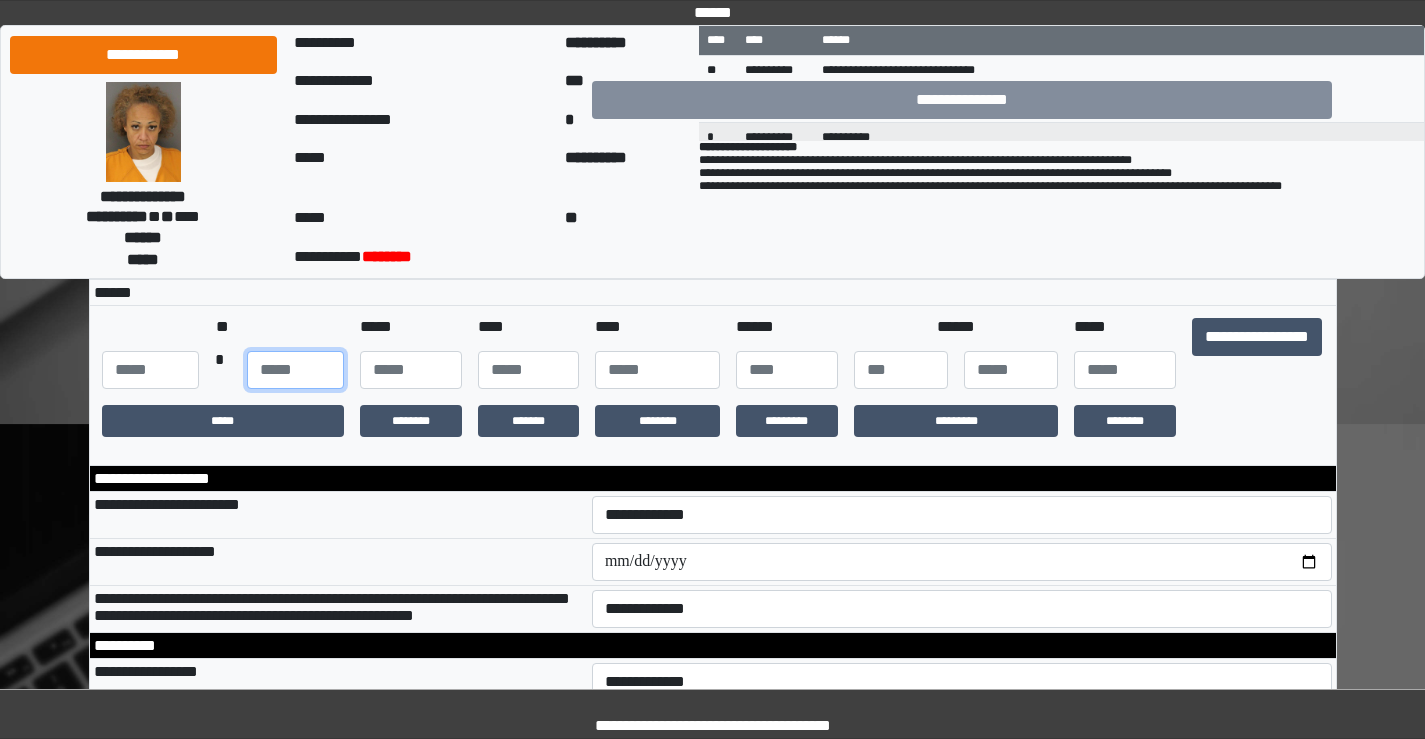 click at bounding box center (295, 370) 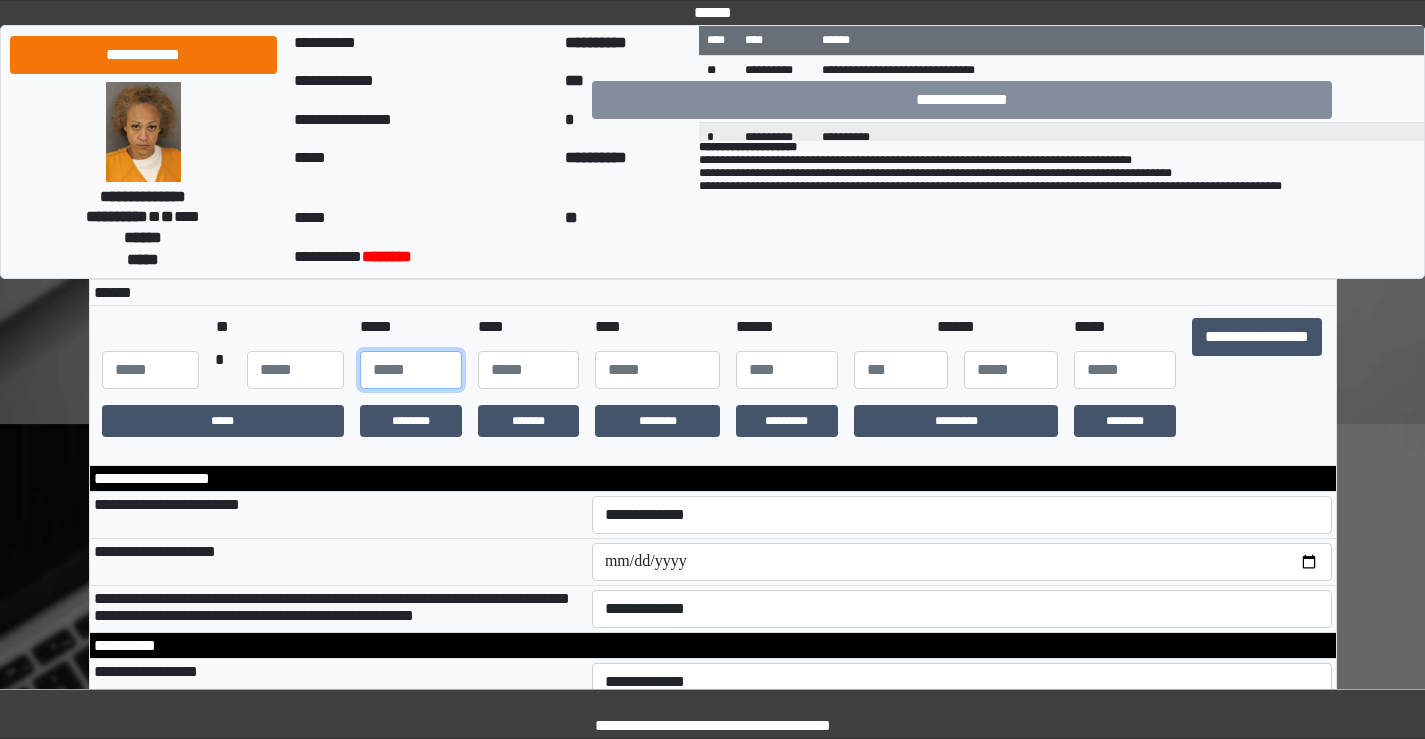 click at bounding box center [411, 370] 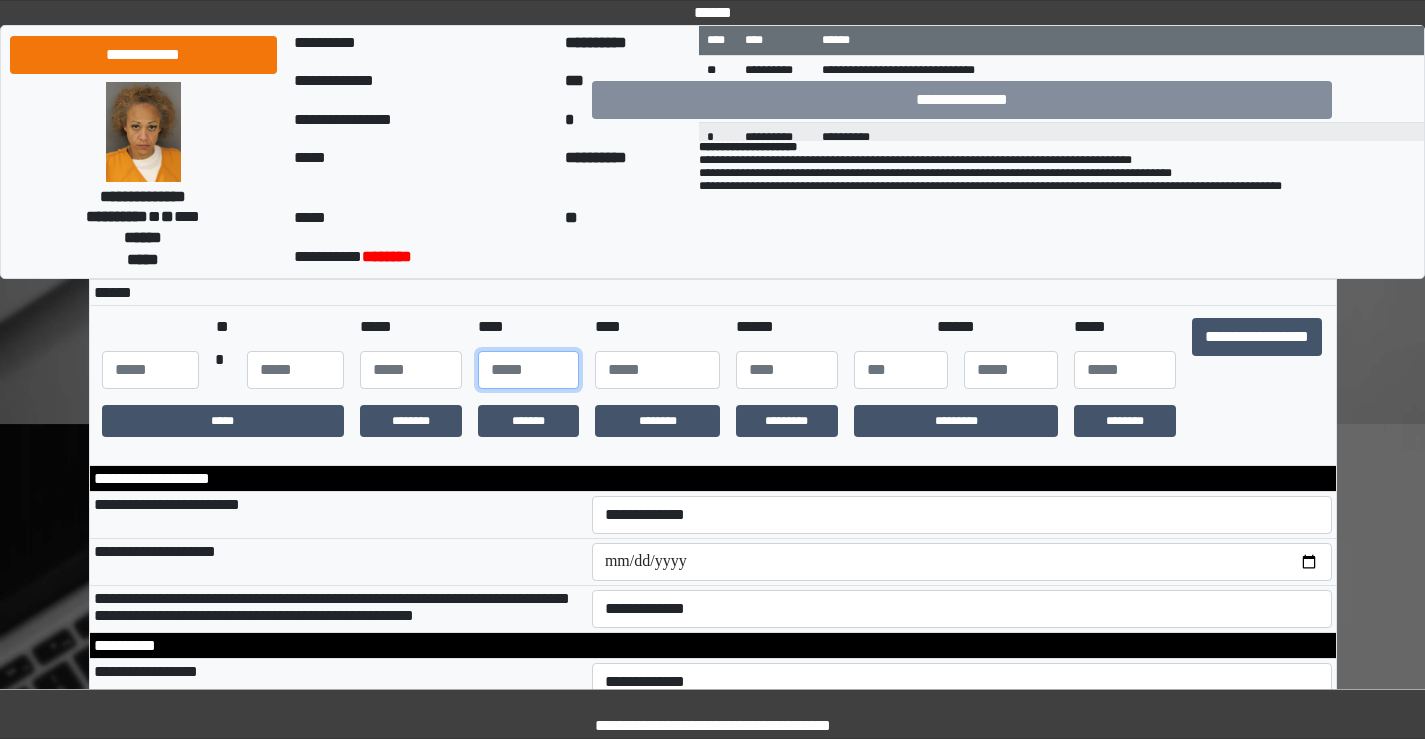 click at bounding box center (529, 370) 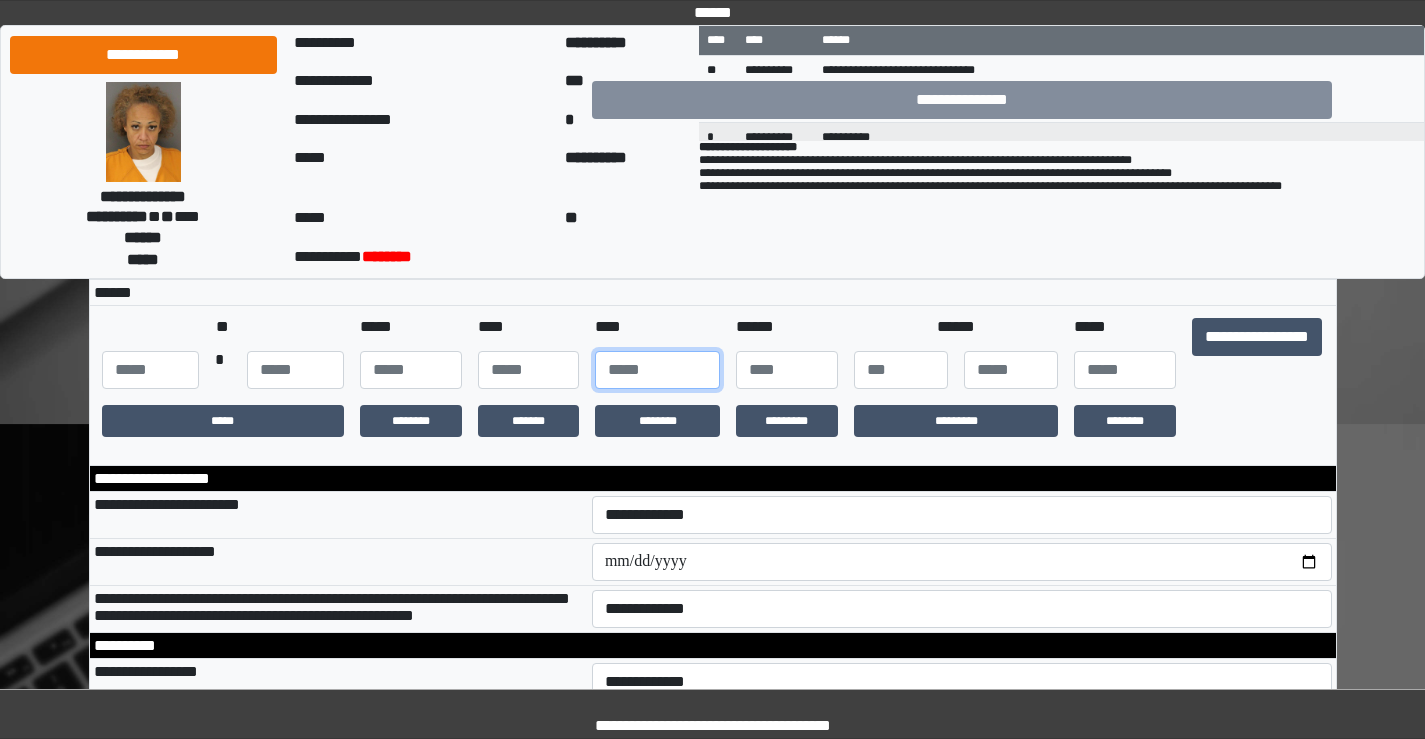click at bounding box center (657, 370) 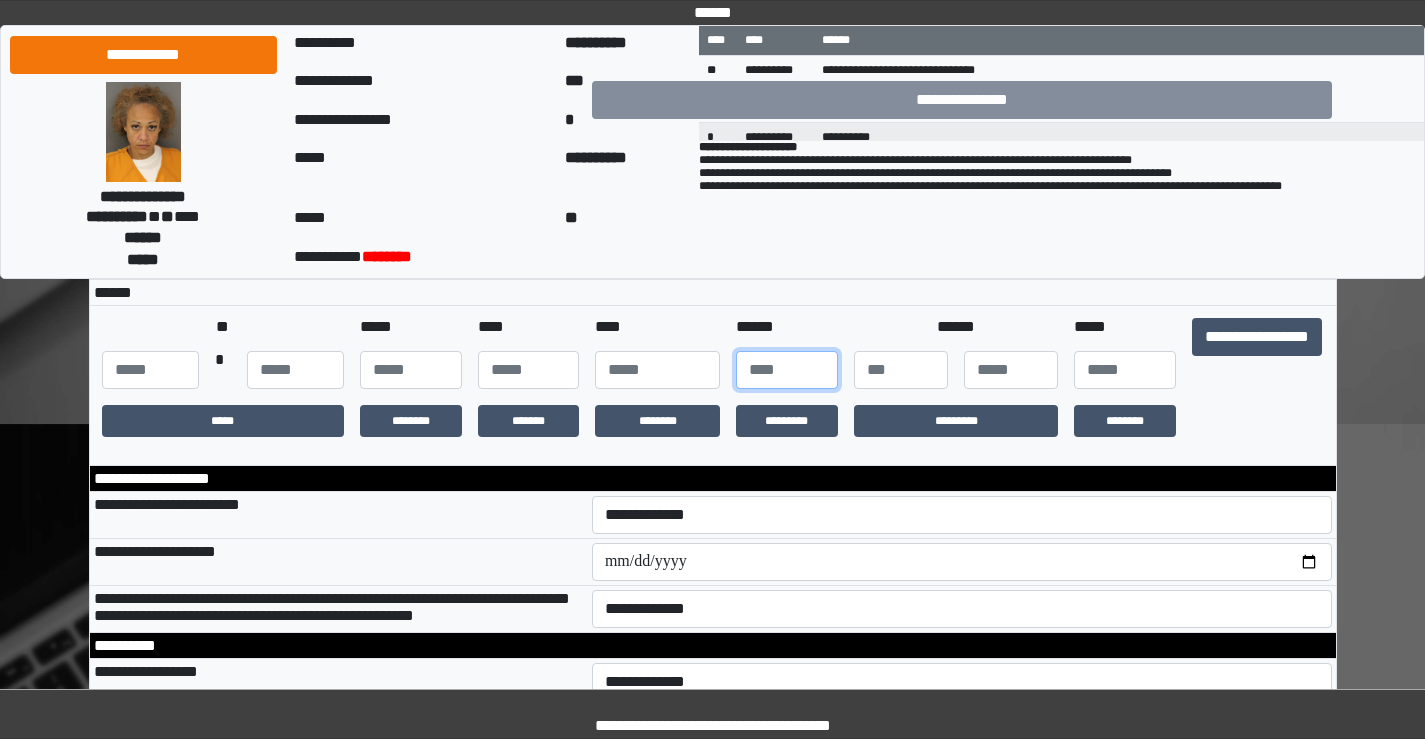 click at bounding box center (787, 370) 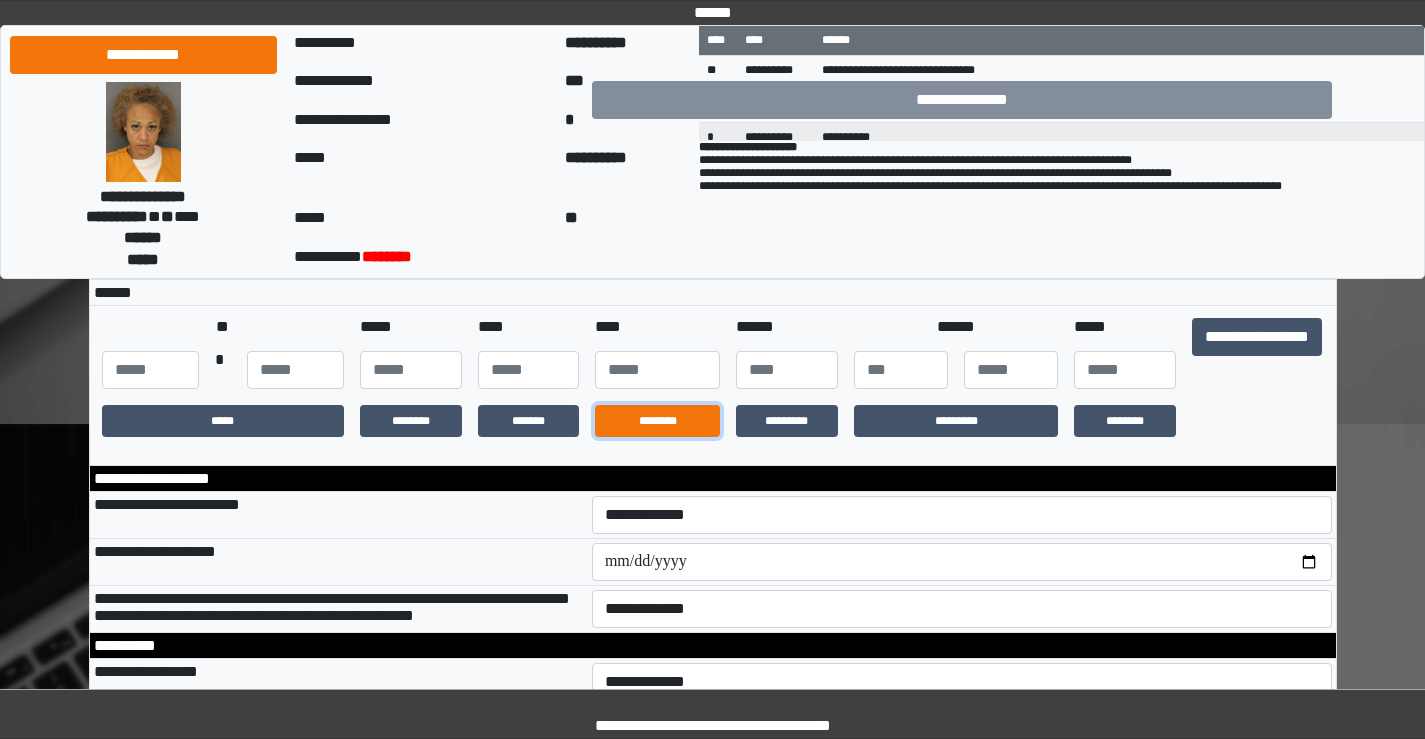 click on "********" at bounding box center [657, 421] 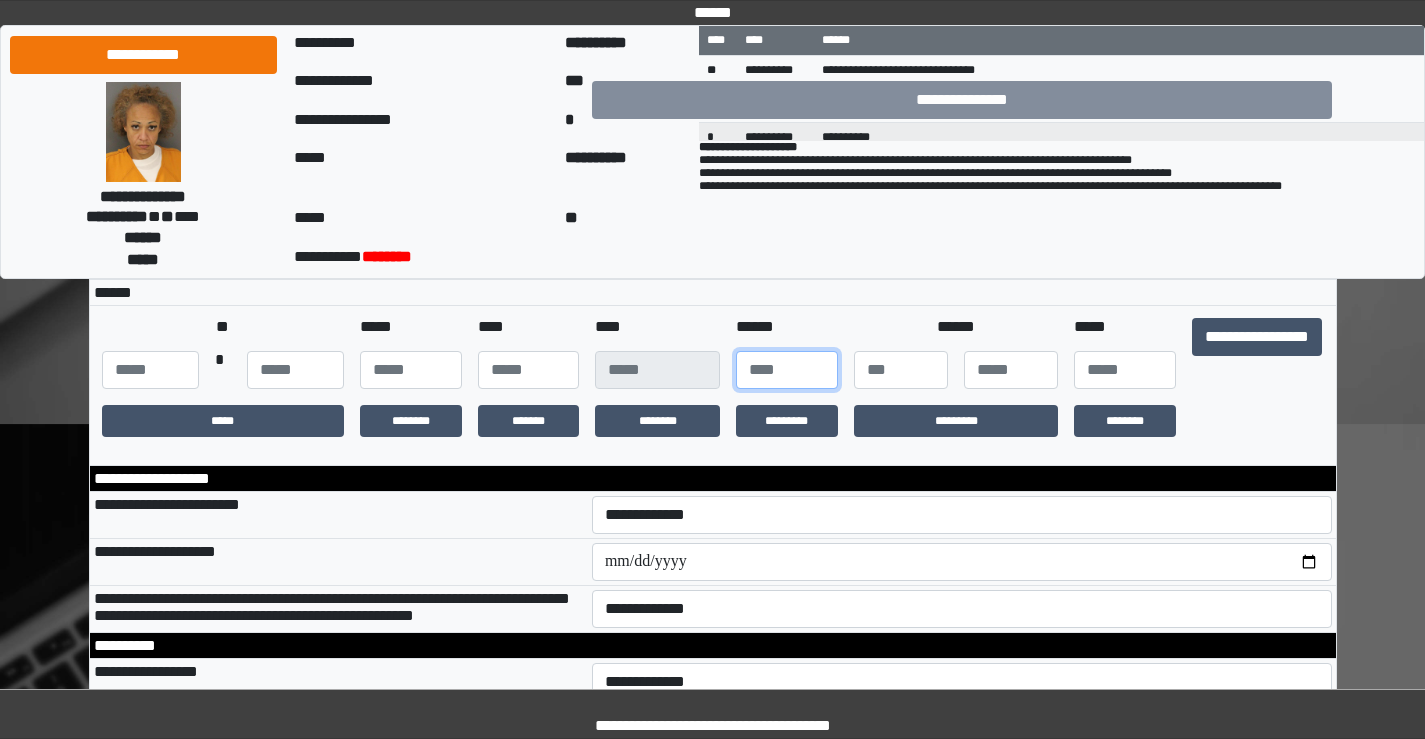 click at bounding box center (787, 370) 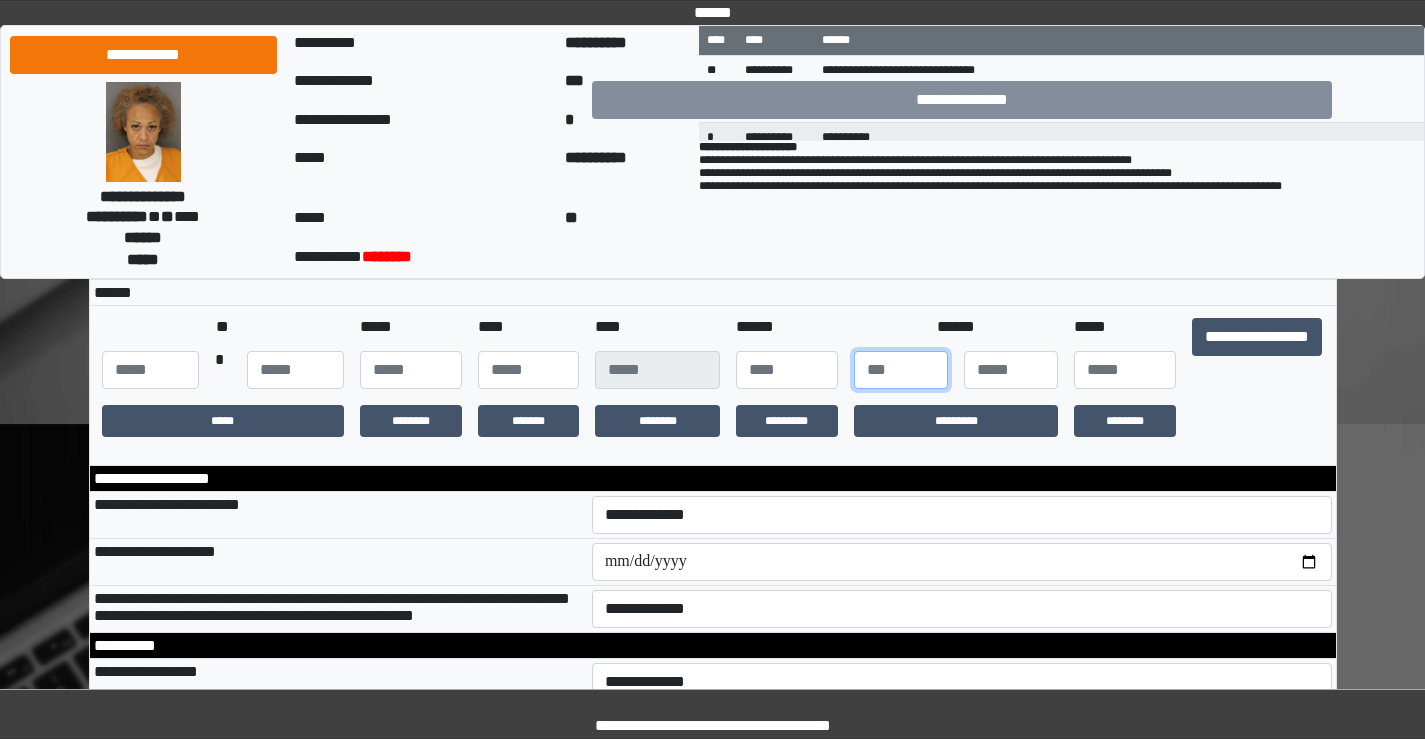 click at bounding box center (901, 370) 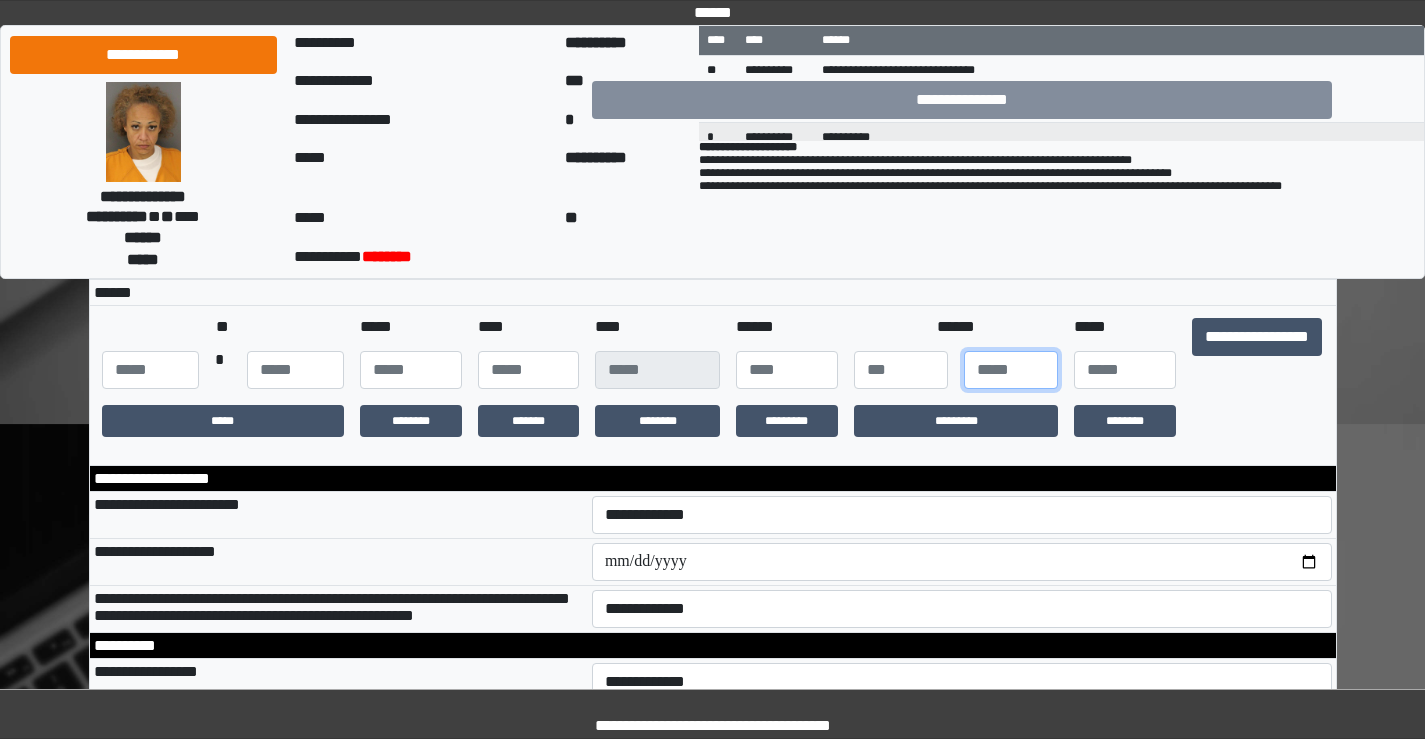 click at bounding box center [1011, 370] 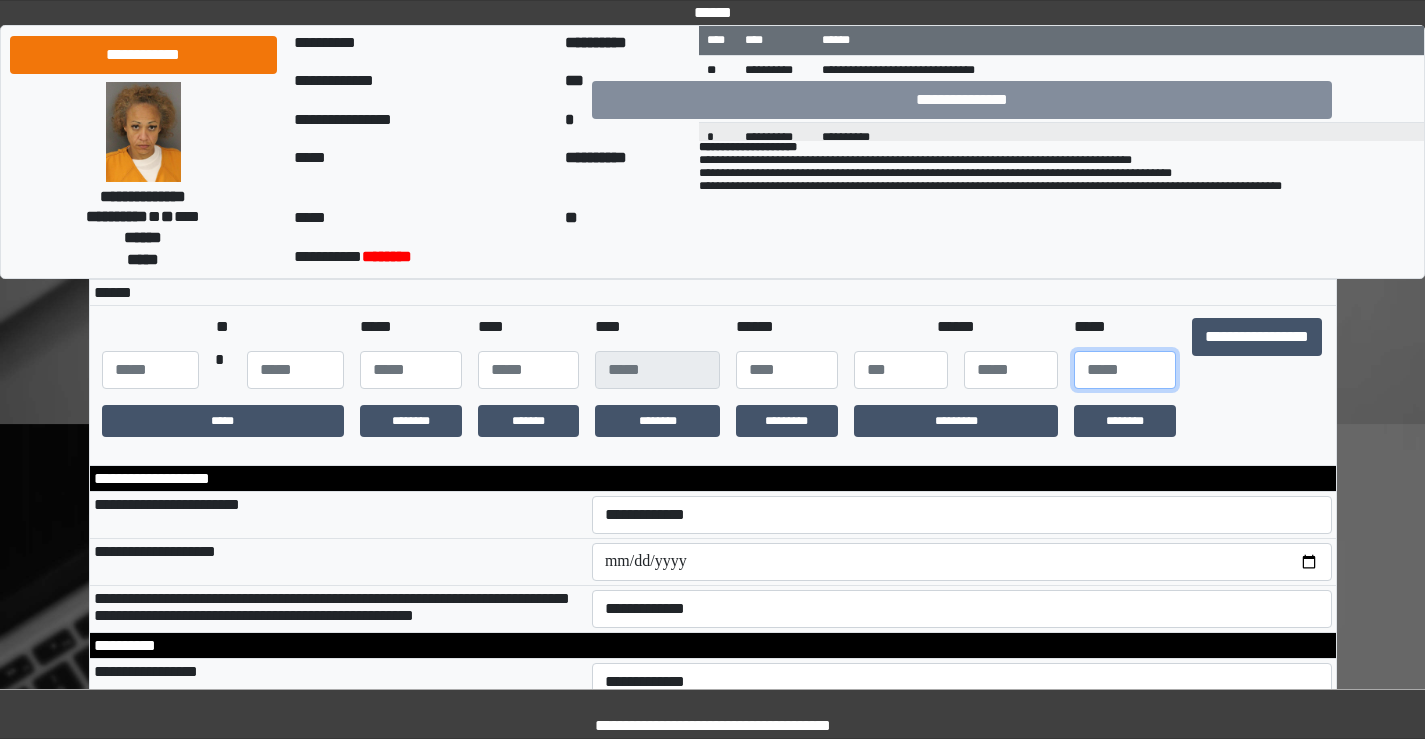 click at bounding box center (1125, 370) 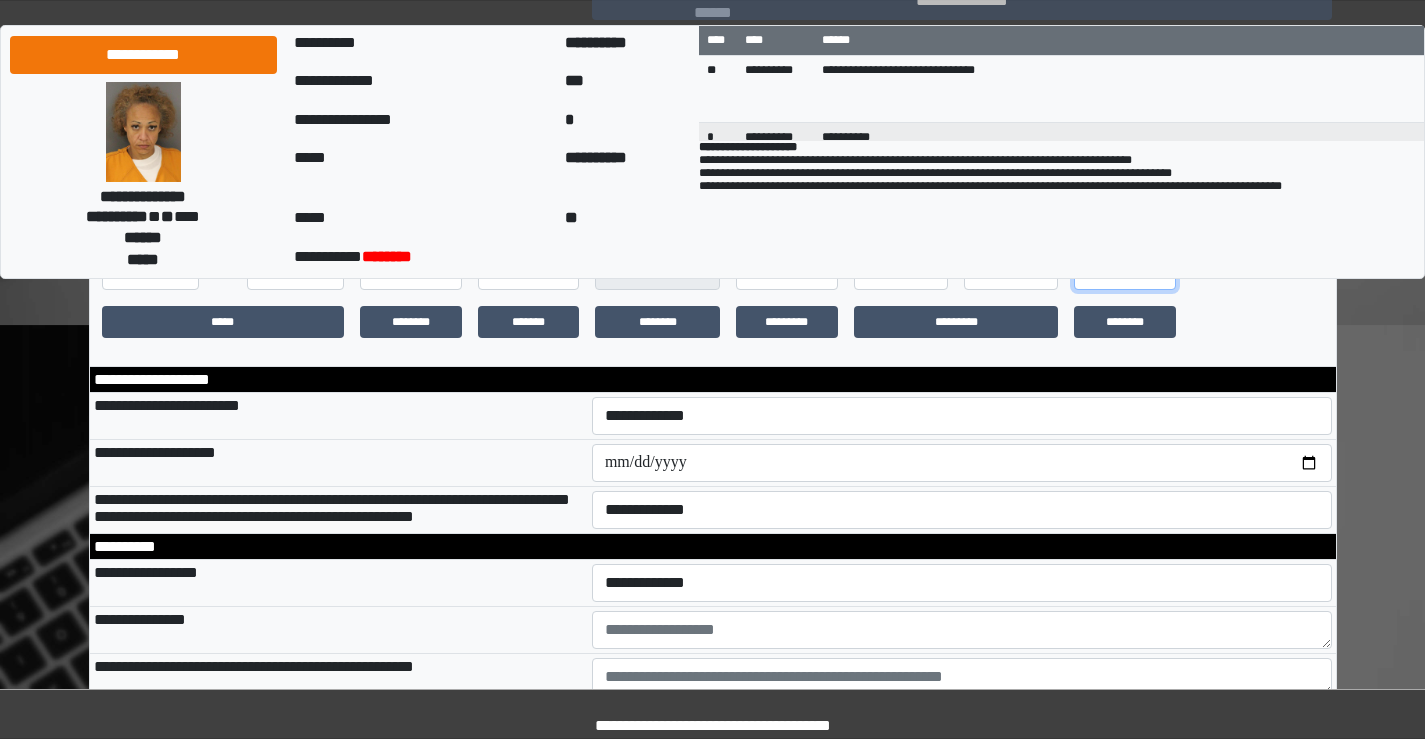 scroll, scrollTop: 500, scrollLeft: 0, axis: vertical 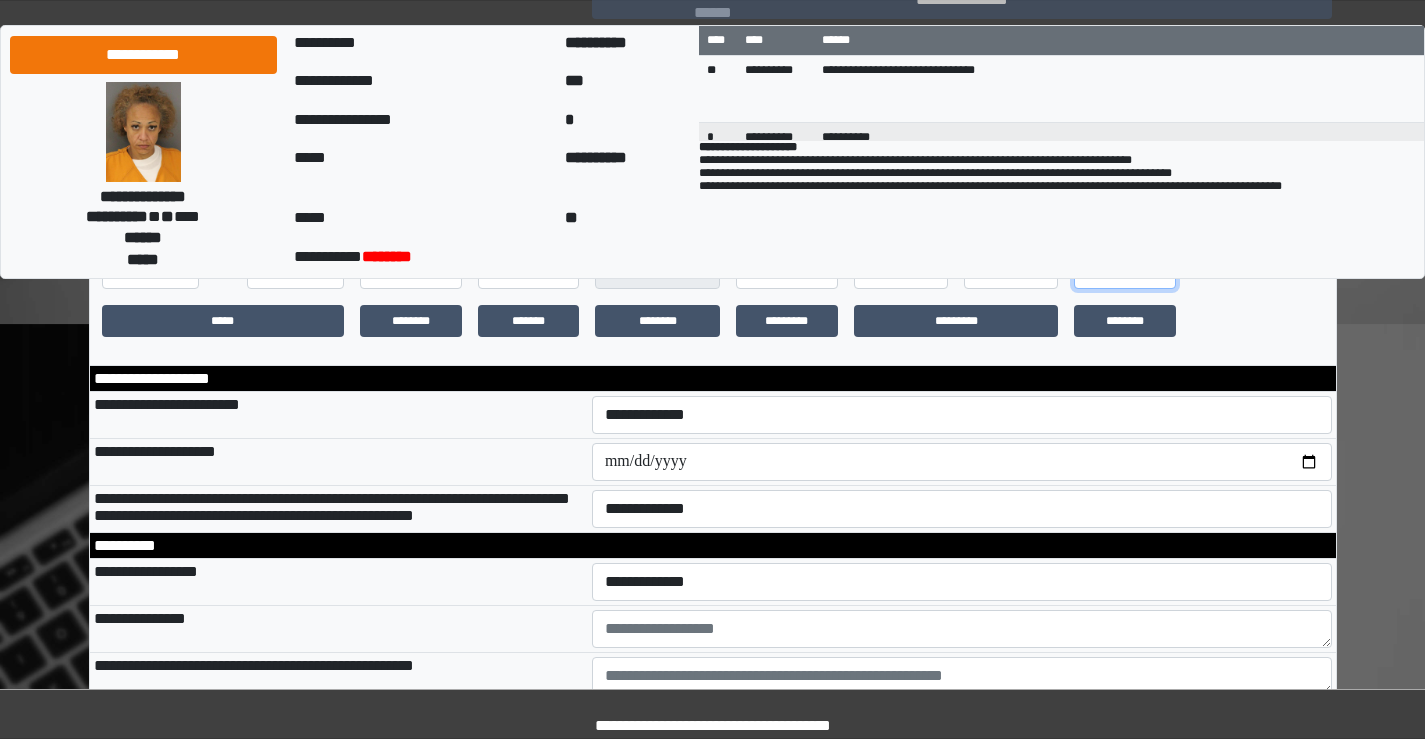 type on "***" 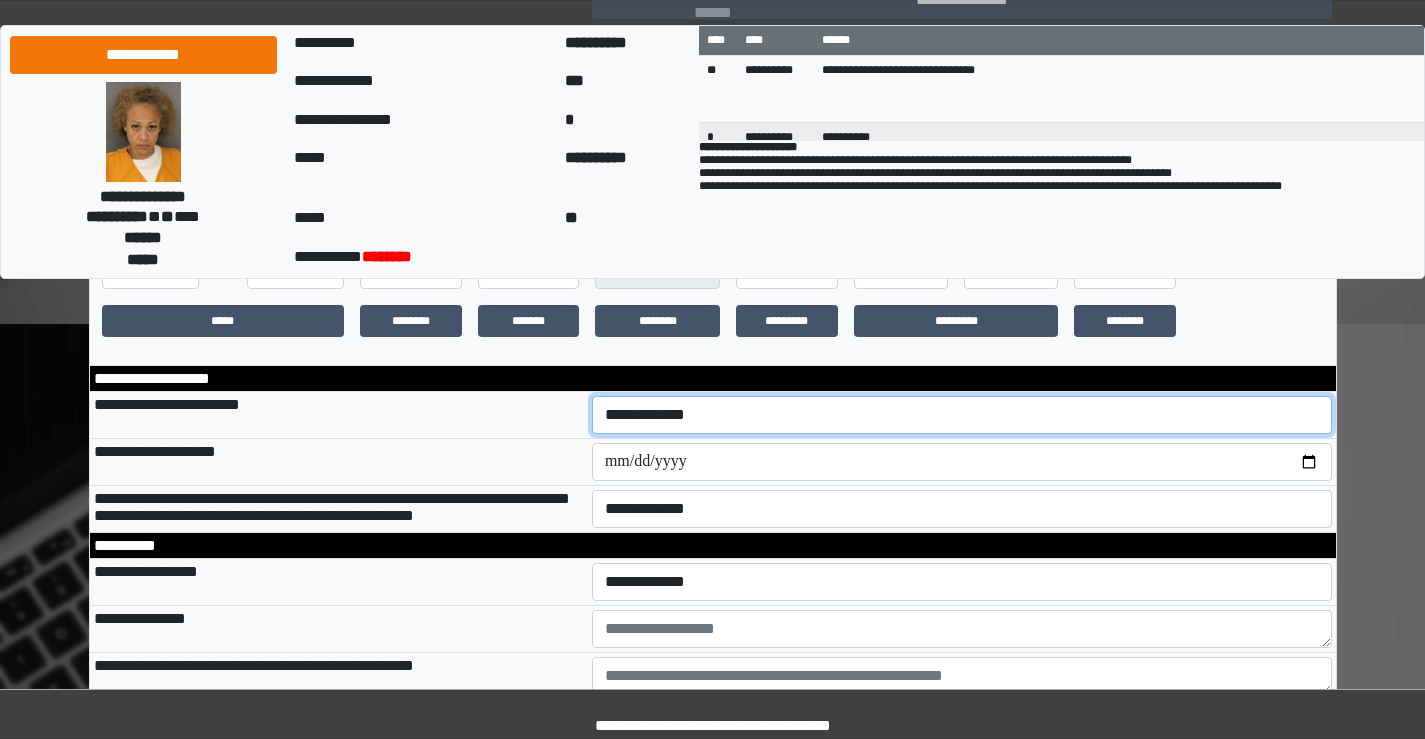 click on "**********" at bounding box center [962, 415] 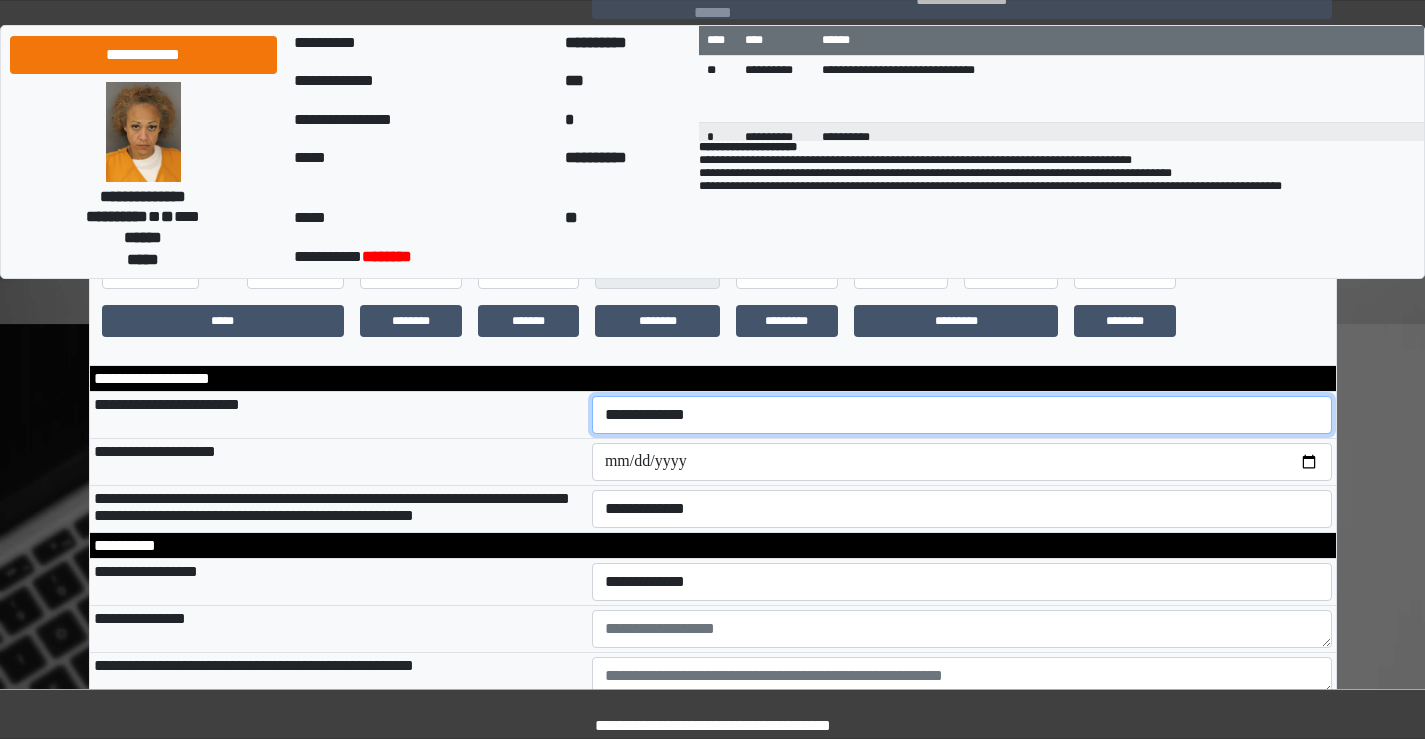 select on "***" 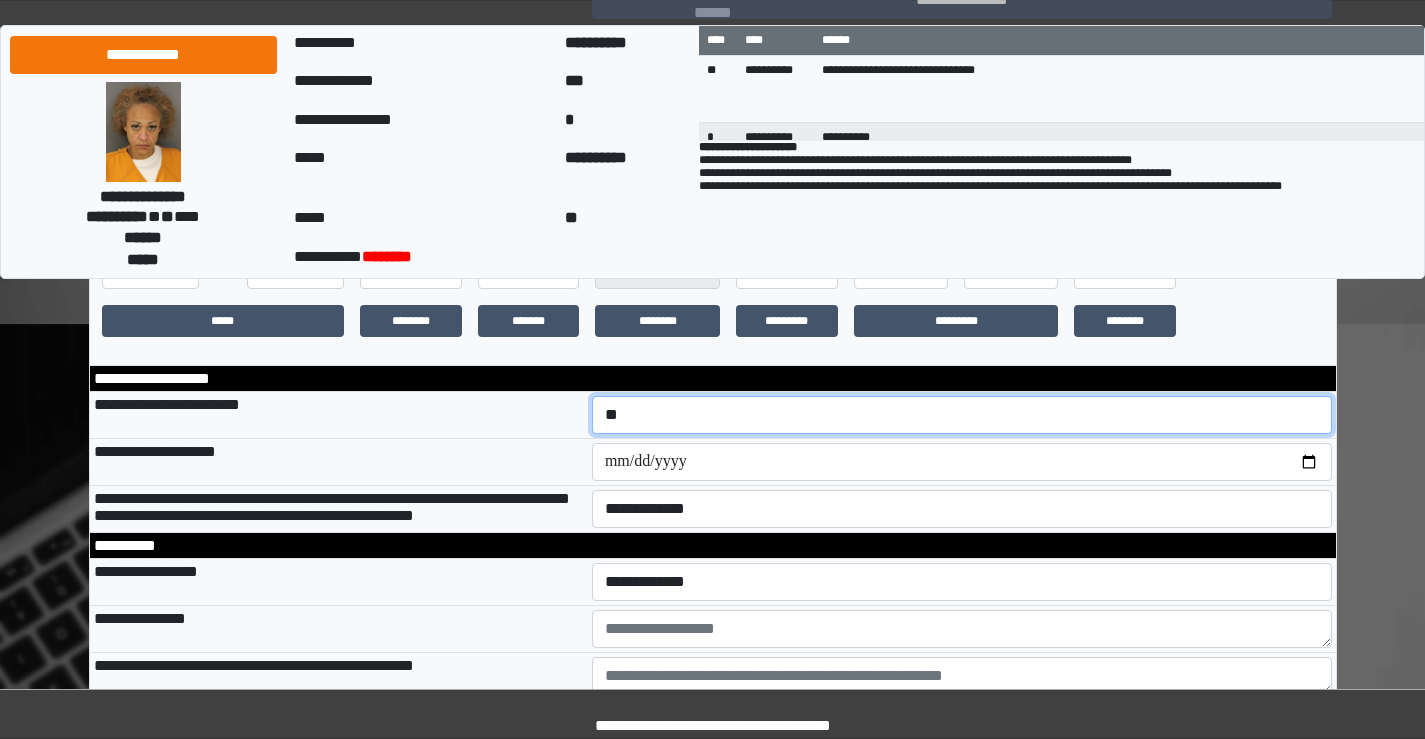 click on "**********" at bounding box center (962, 415) 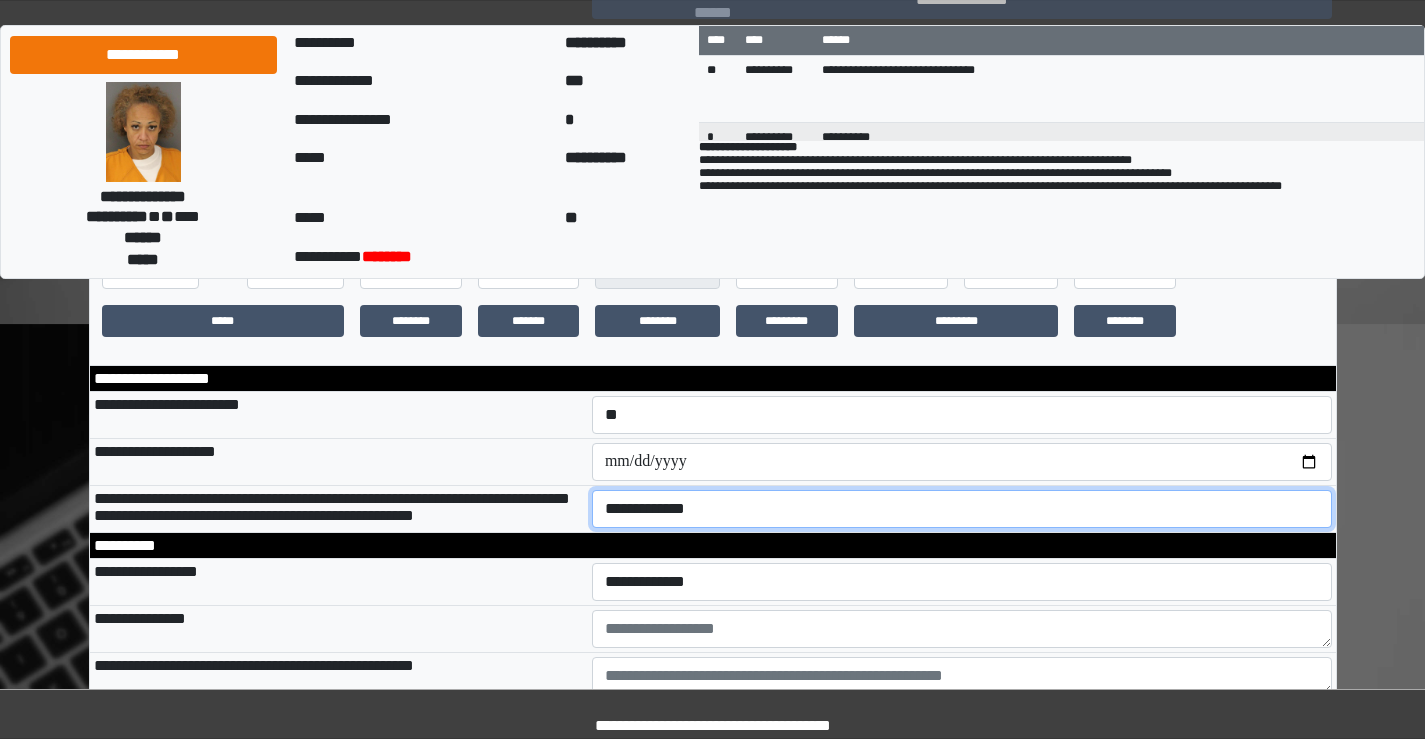 click on "**********" at bounding box center (962, 509) 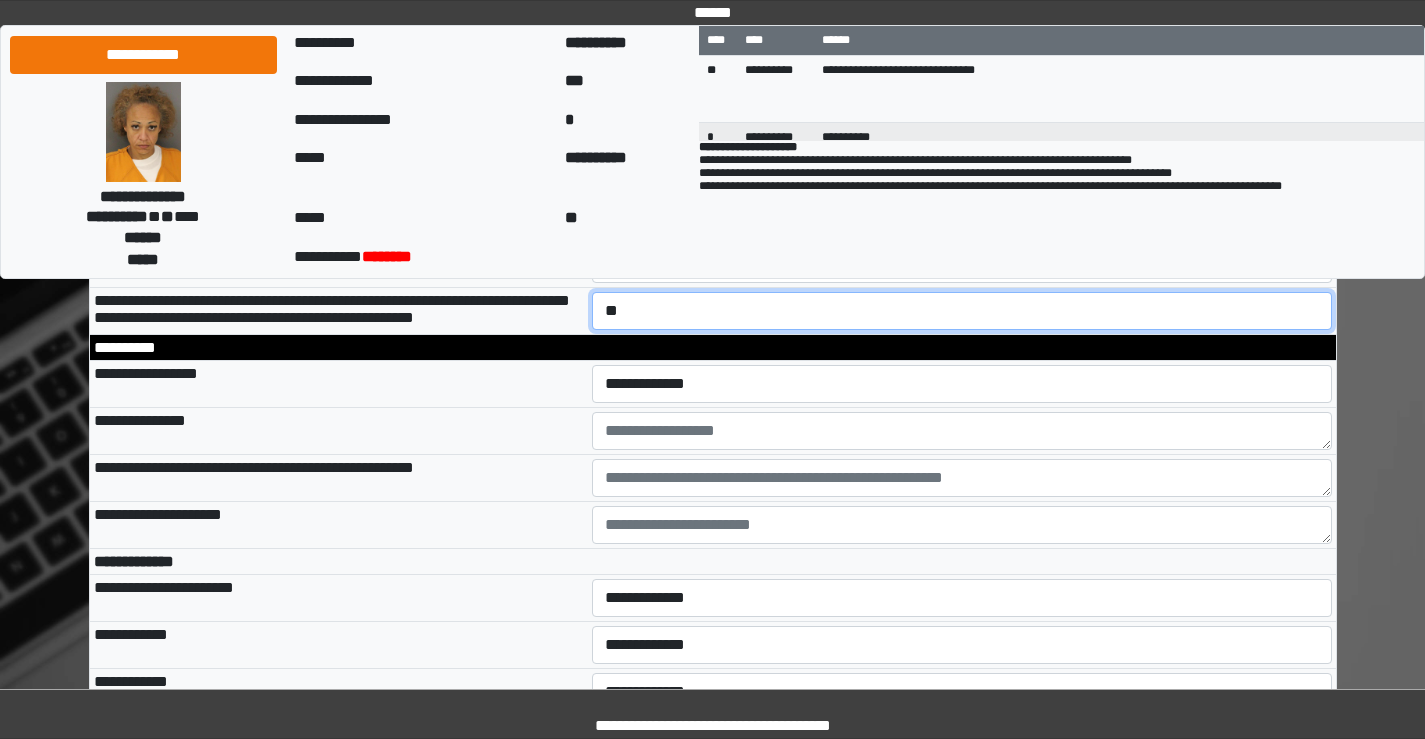 scroll, scrollTop: 700, scrollLeft: 0, axis: vertical 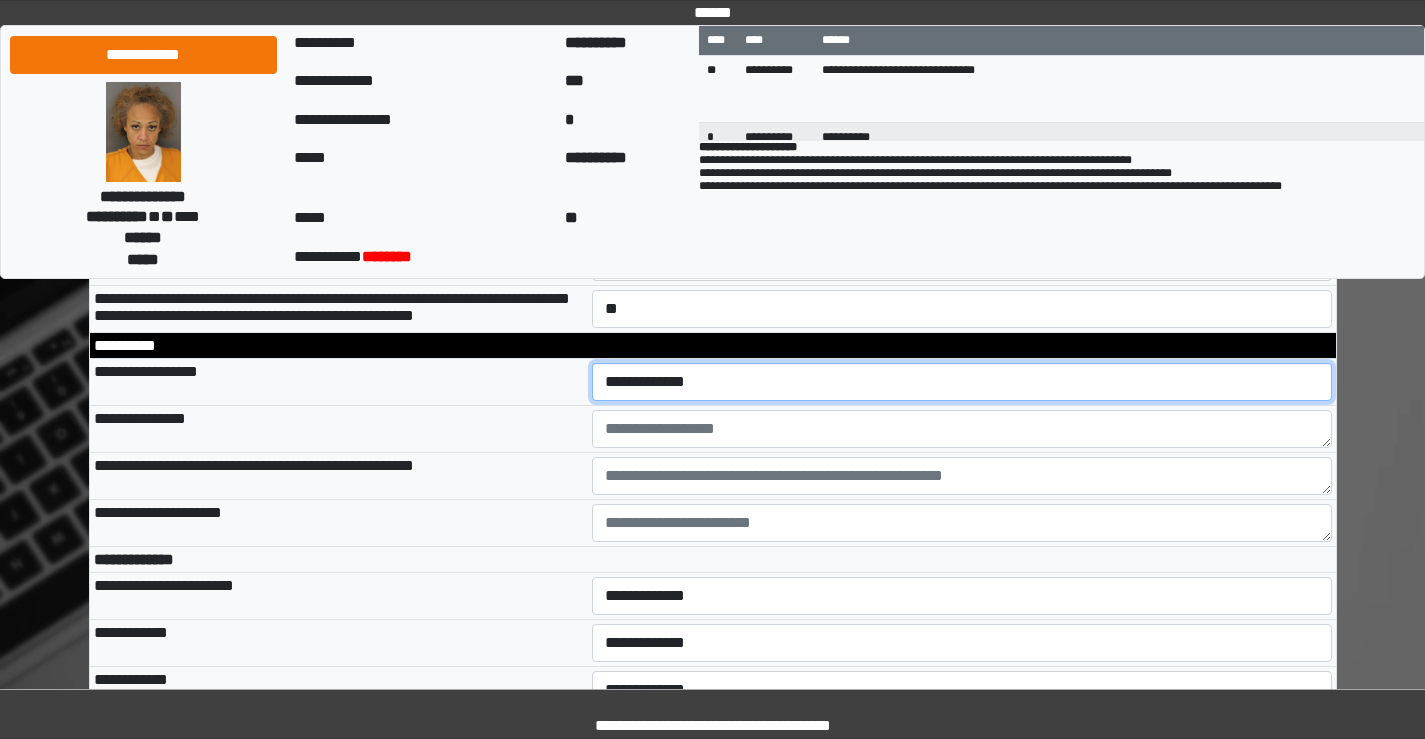 click on "**********" at bounding box center [962, 382] 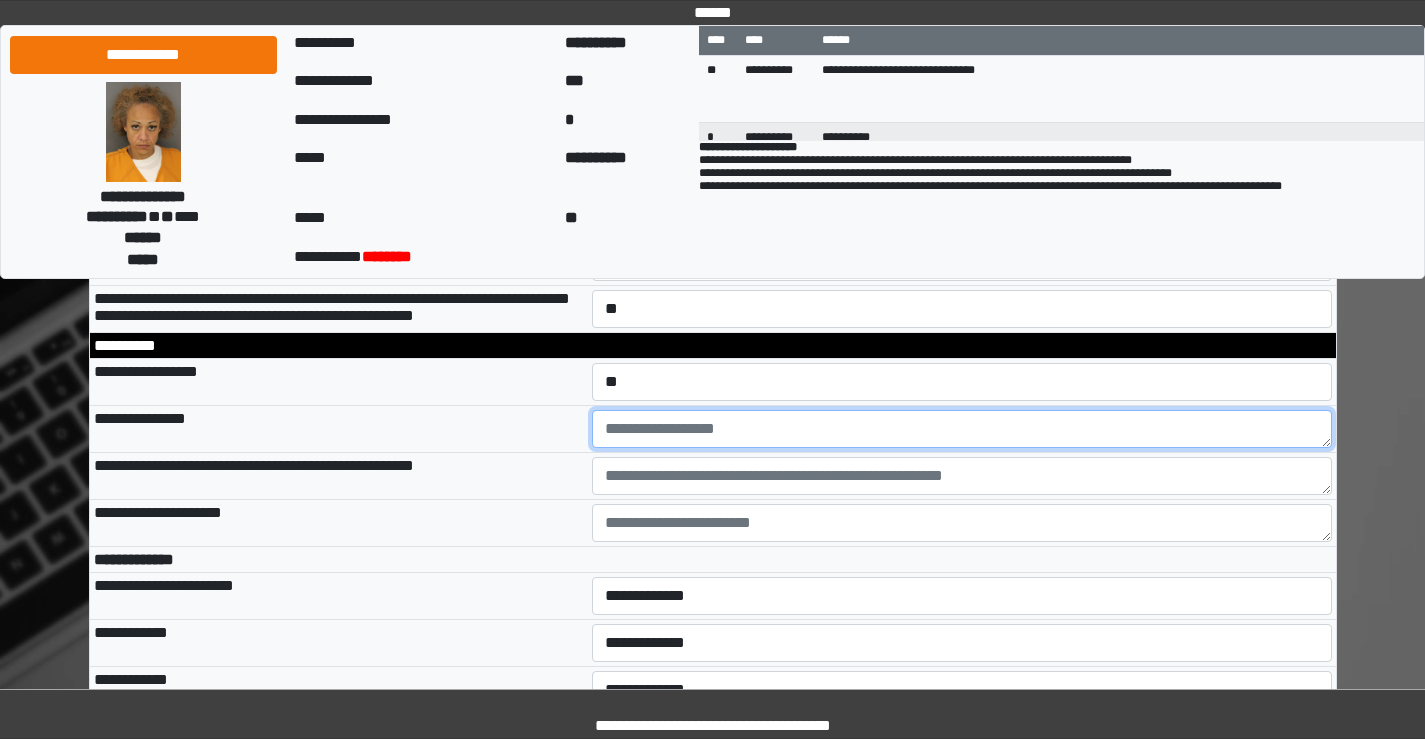 click at bounding box center (962, 429) 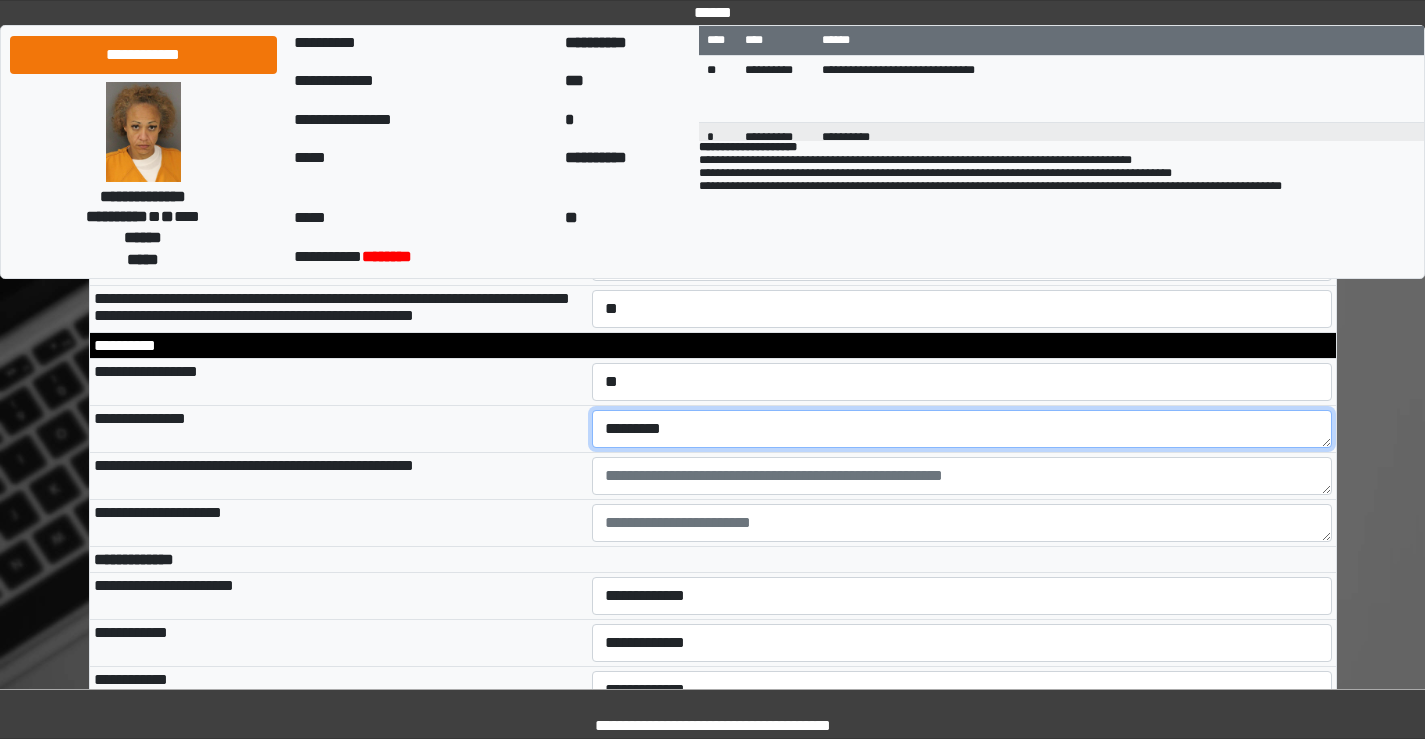 type on "*********" 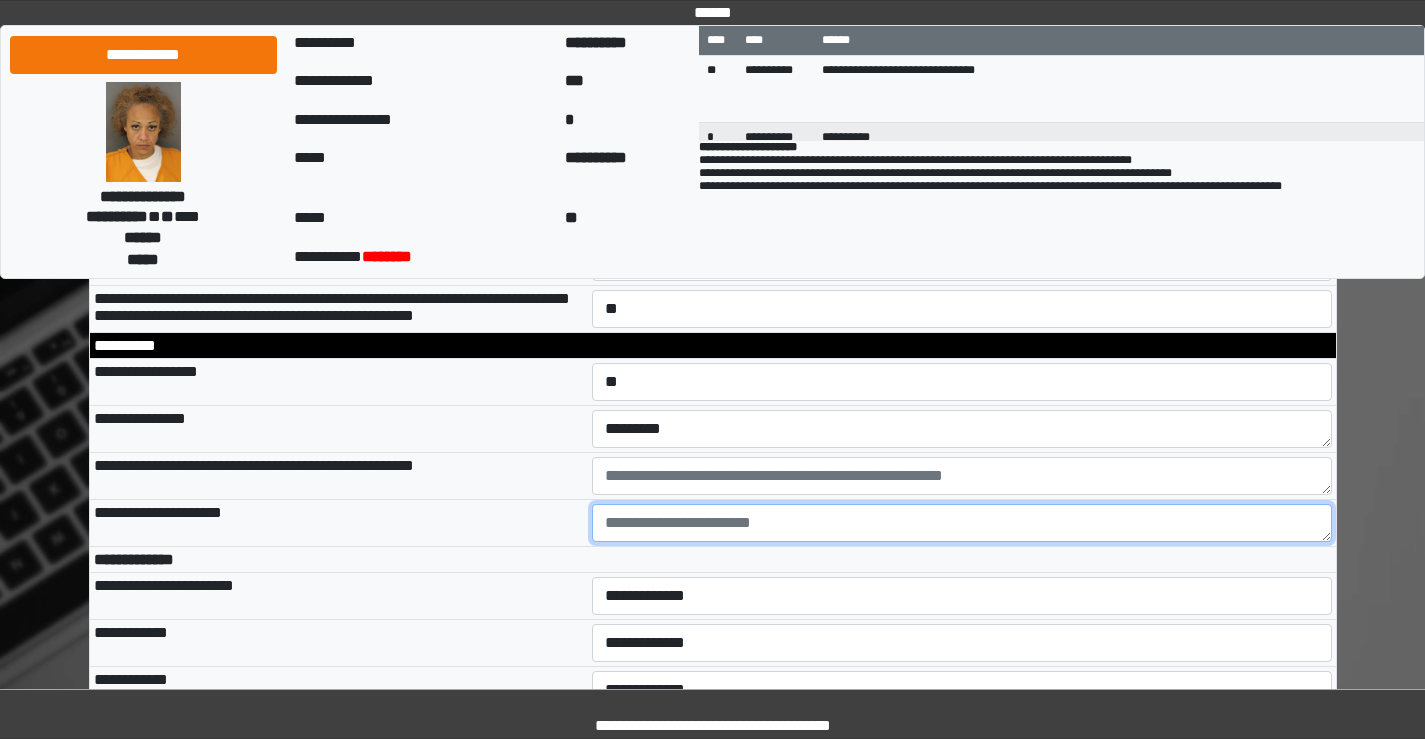 click at bounding box center [962, 523] 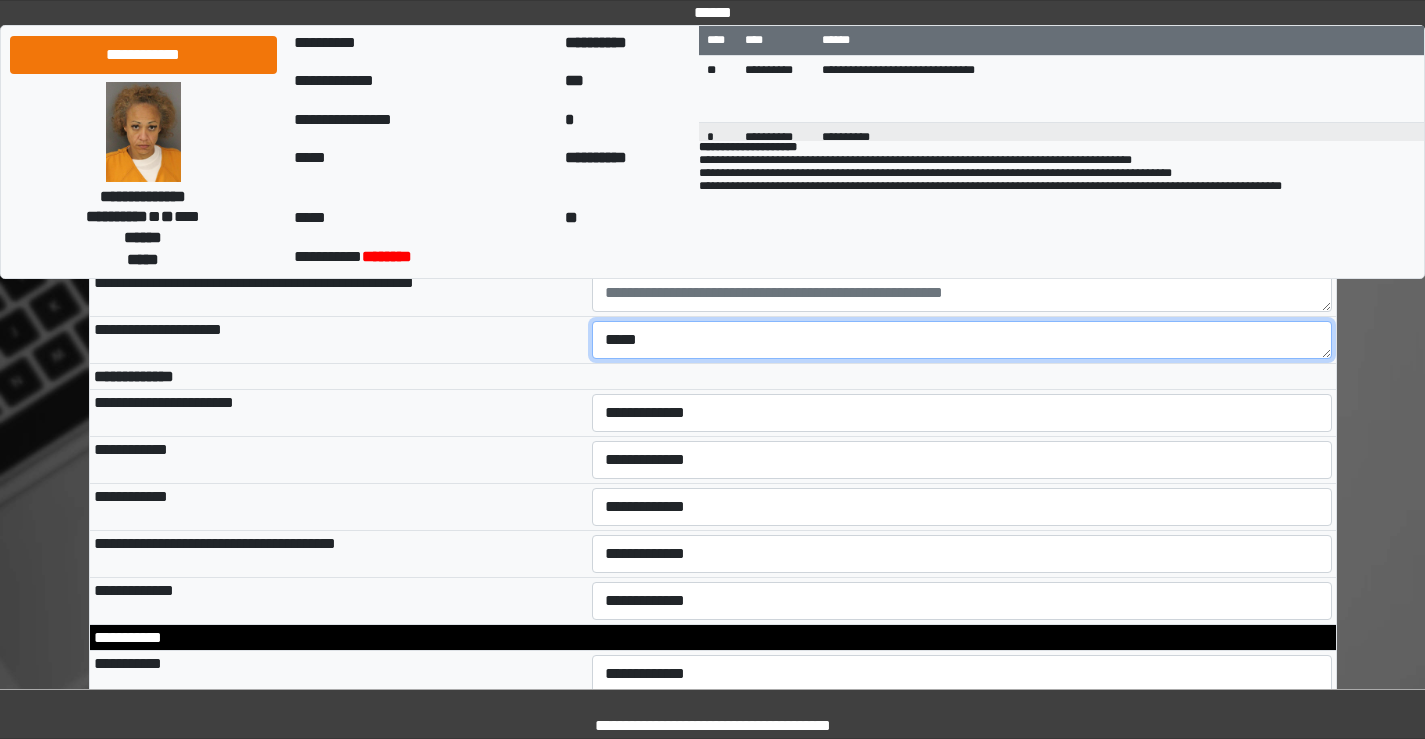scroll, scrollTop: 900, scrollLeft: 0, axis: vertical 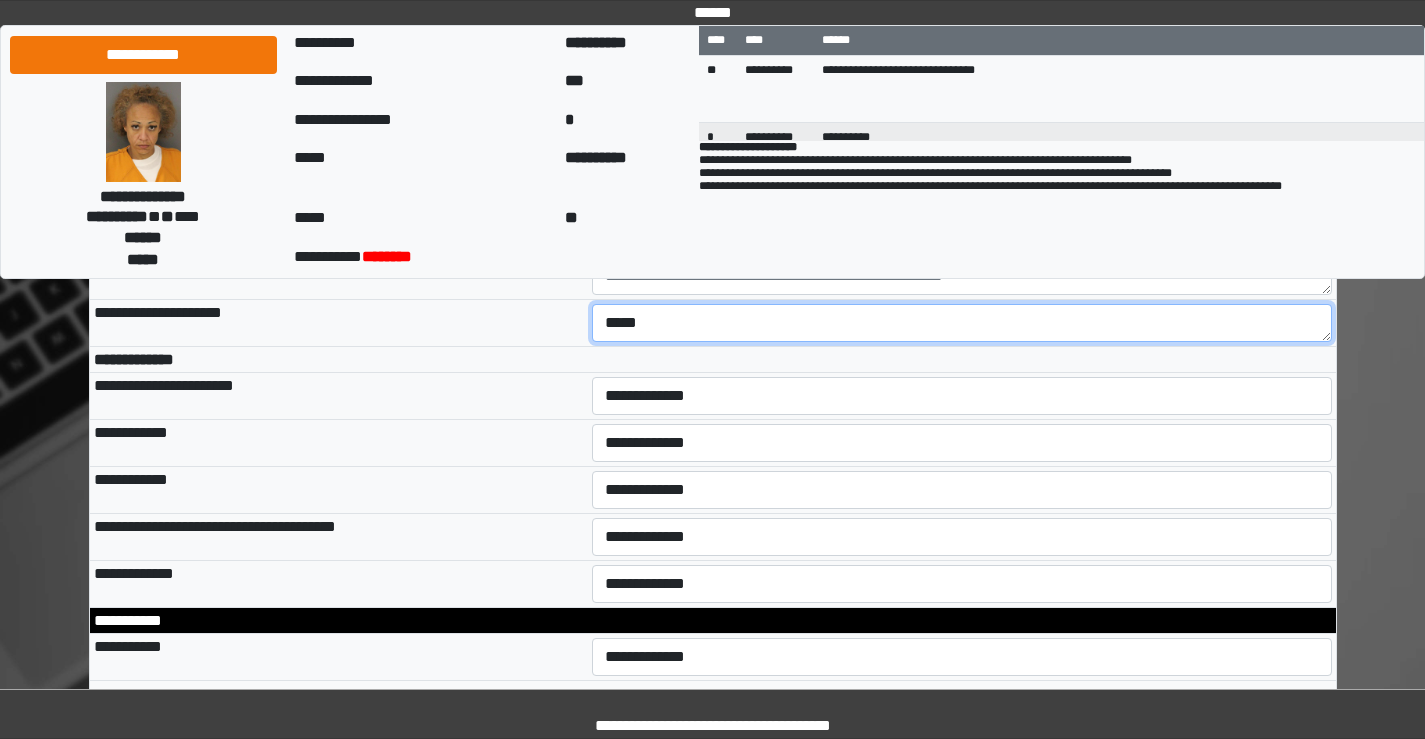 type on "*****" 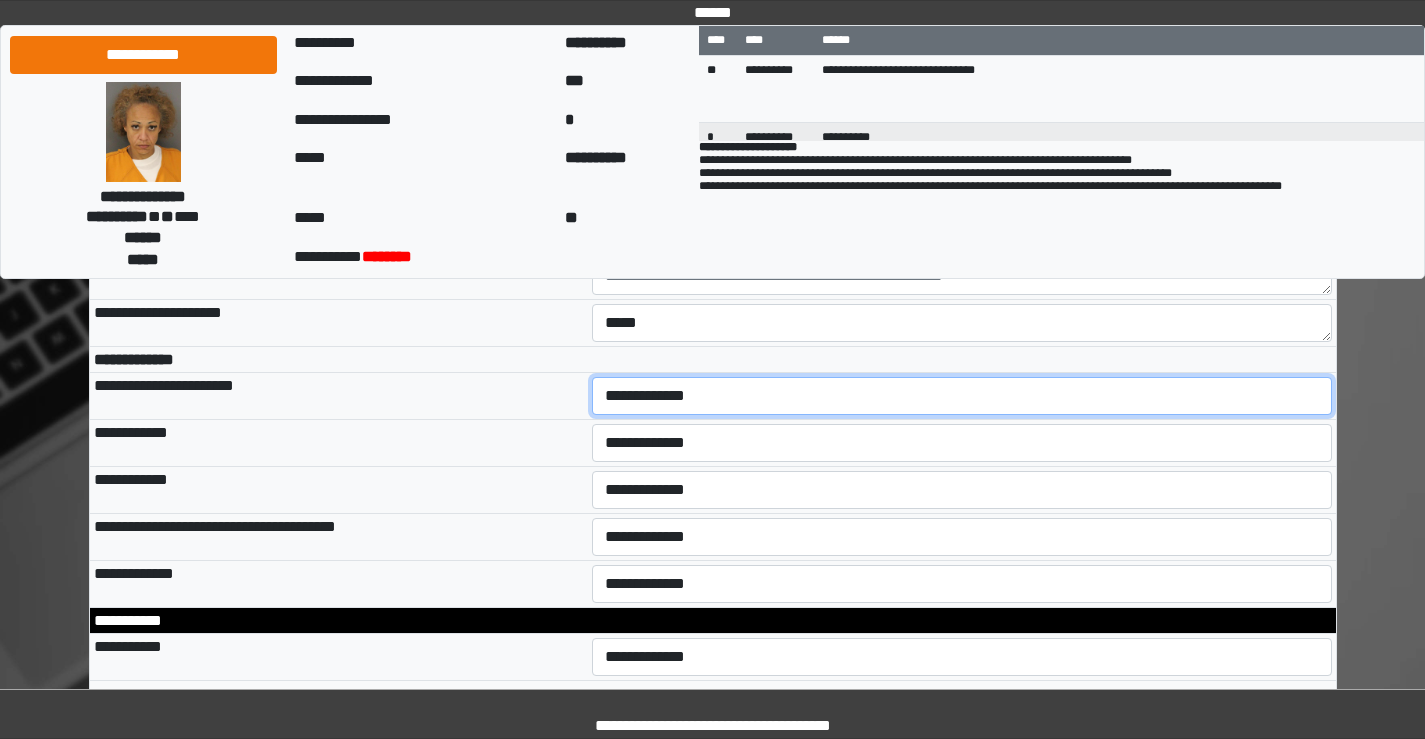 click on "**********" at bounding box center (962, 396) 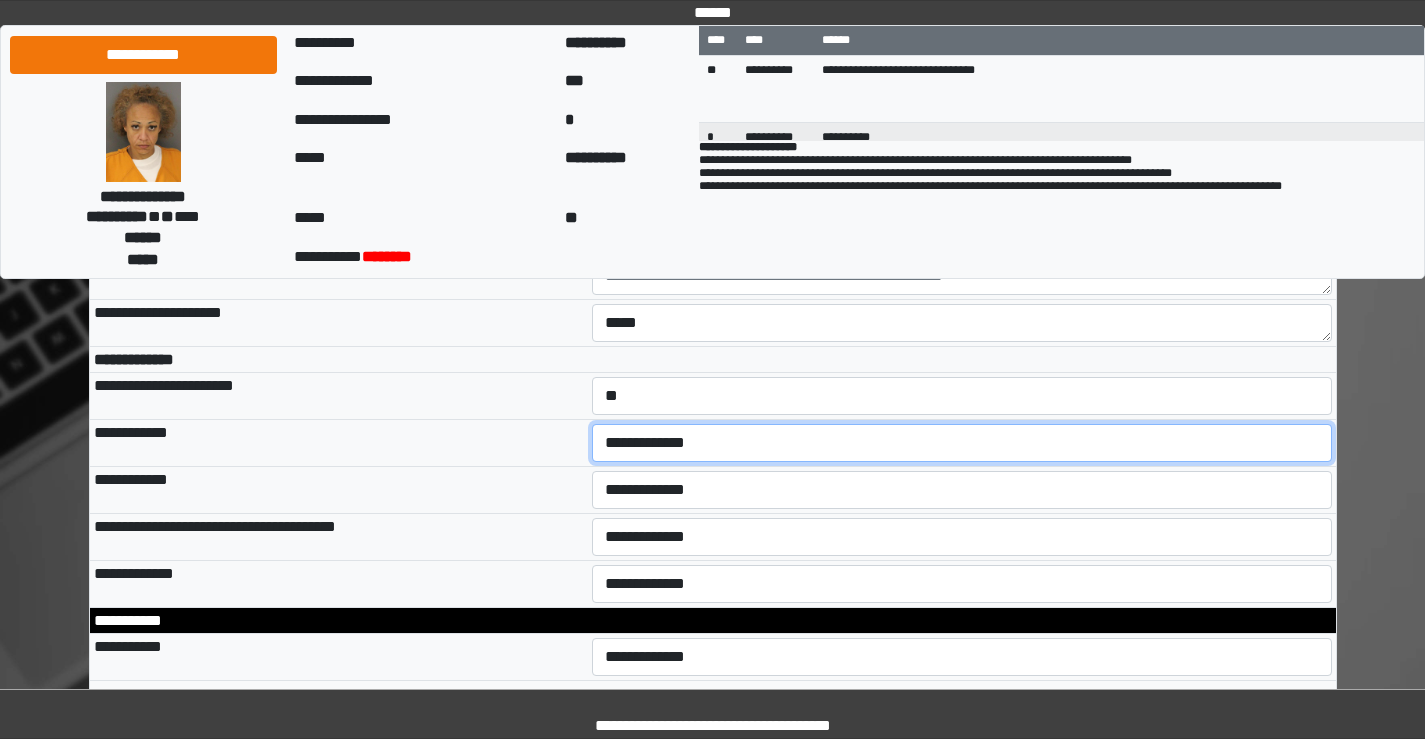 click on "**********" at bounding box center (962, 443) 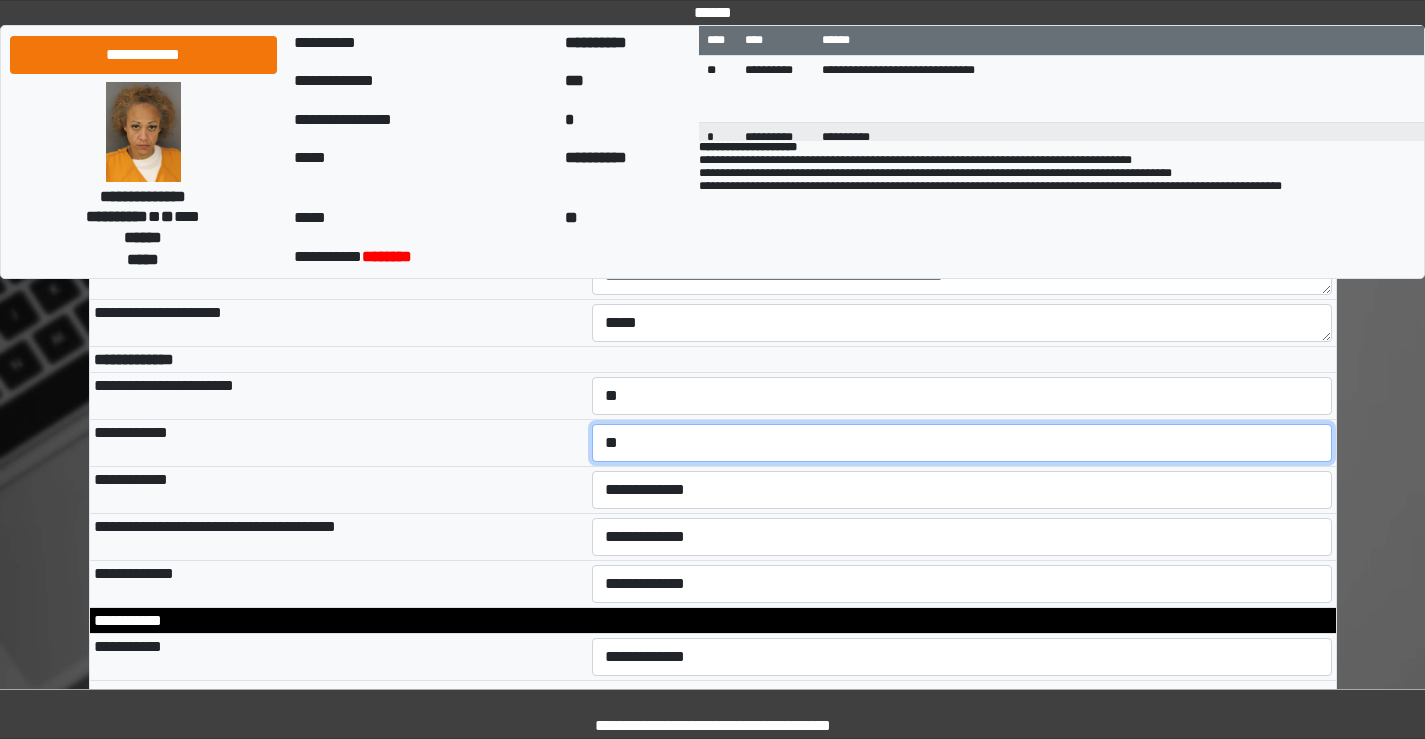 click on "**********" at bounding box center (962, 443) 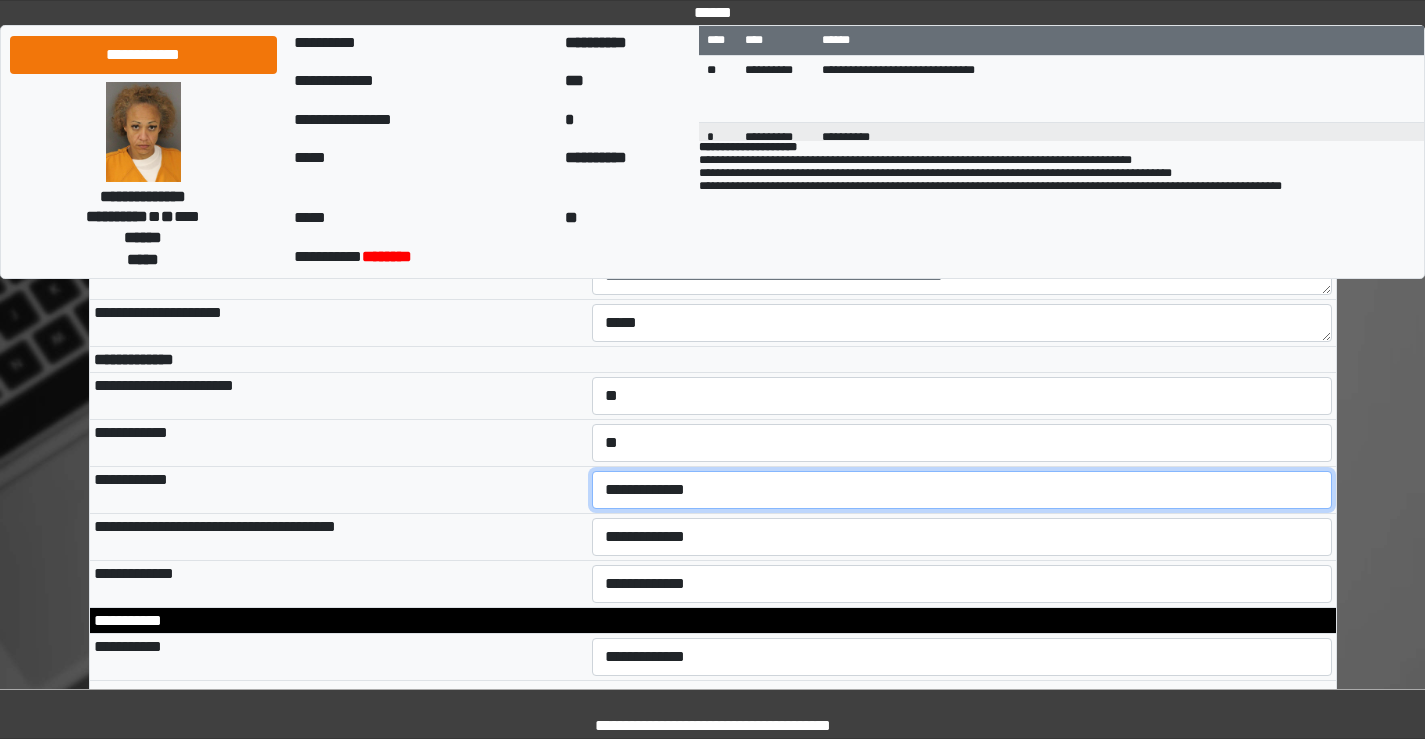click on "**********" at bounding box center [962, 490] 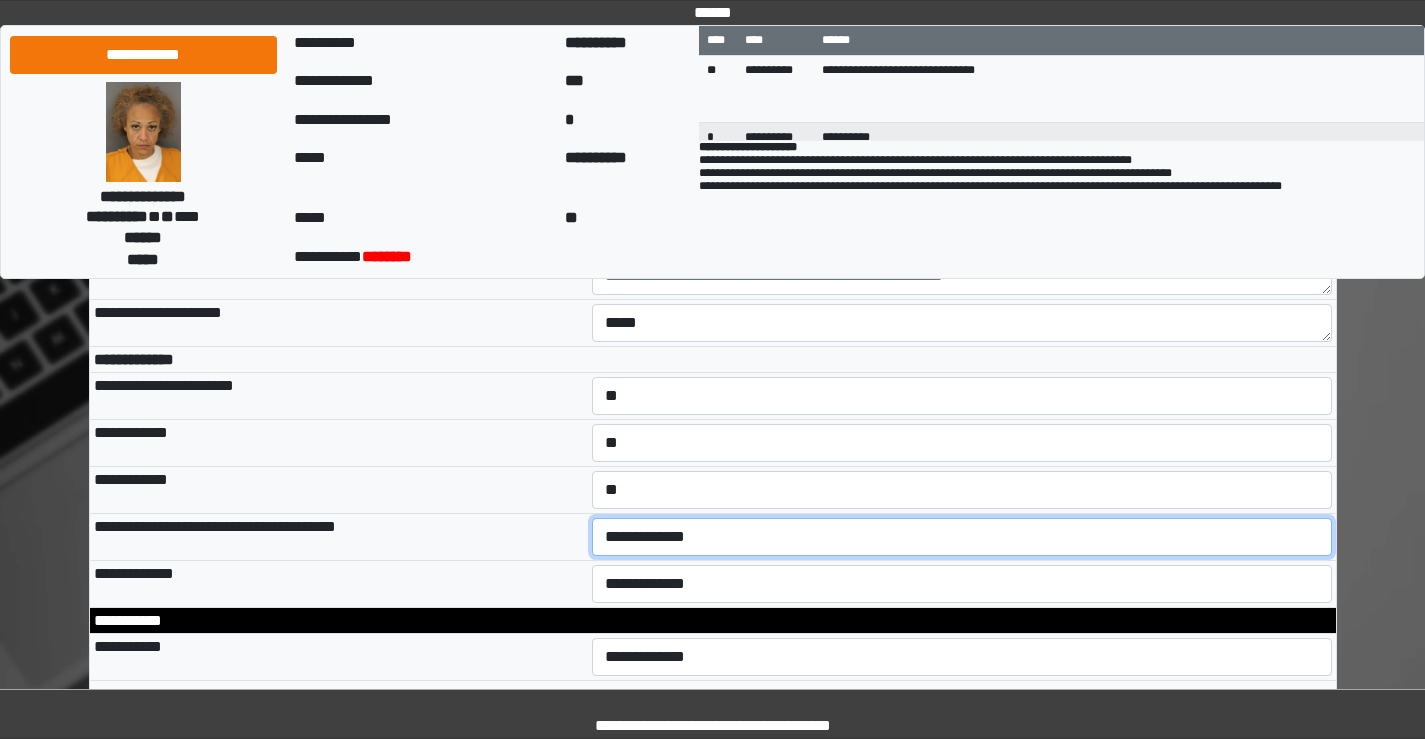 click on "**********" at bounding box center (962, 537) 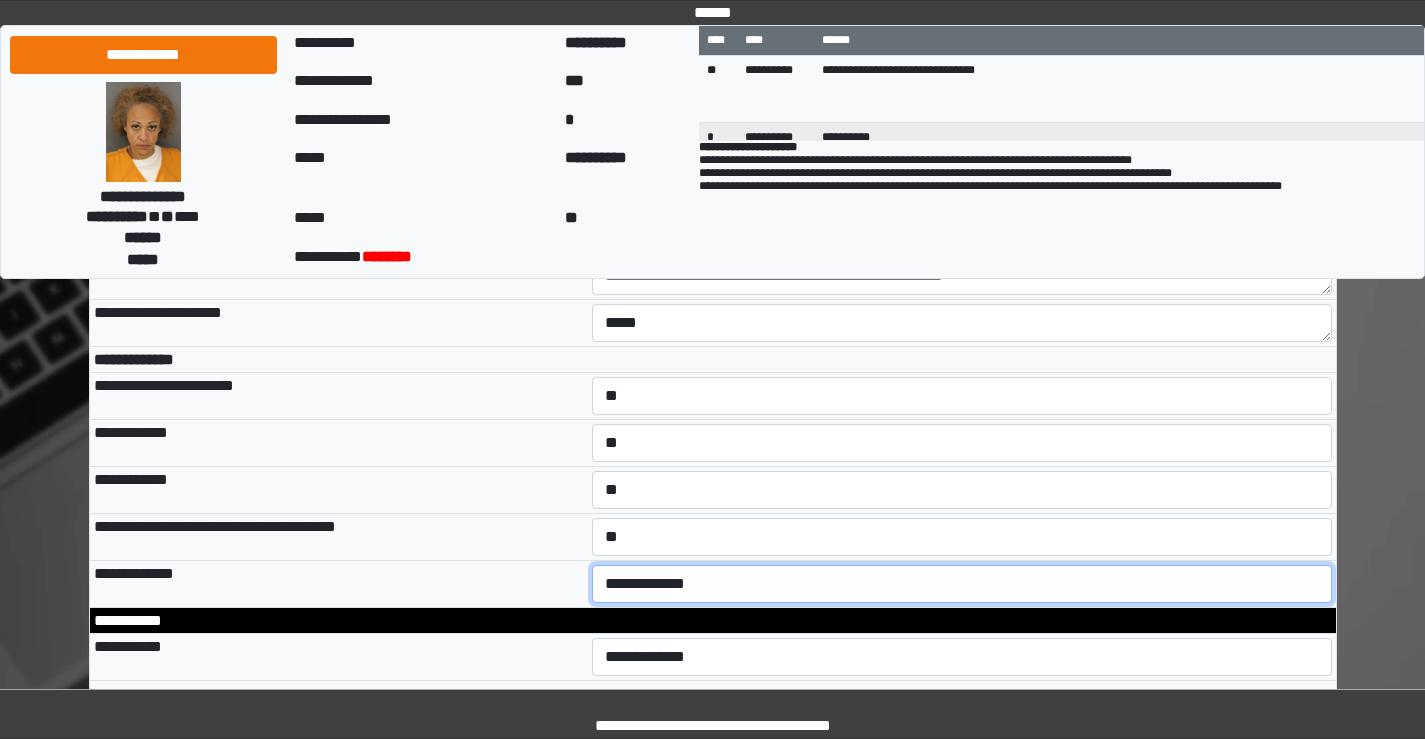 click on "**********" at bounding box center (962, 584) 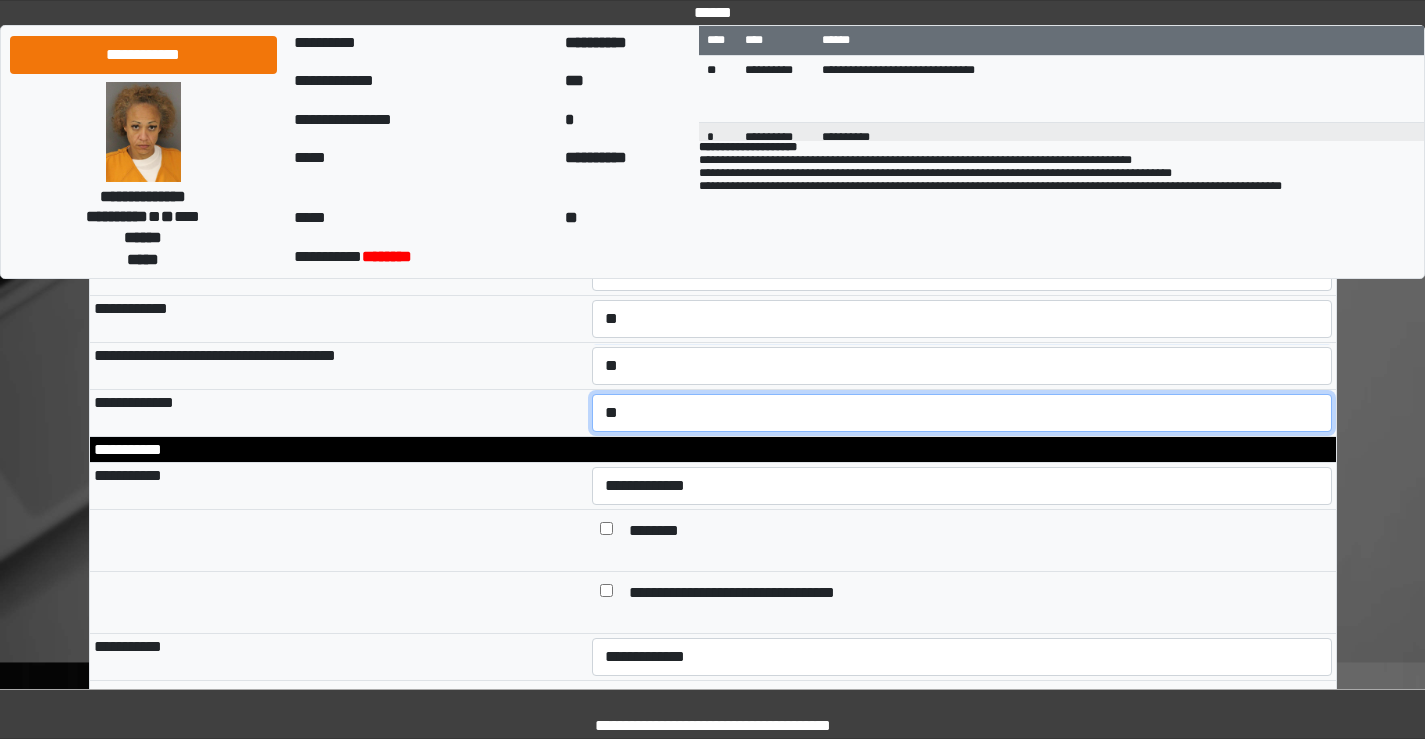 scroll, scrollTop: 1100, scrollLeft: 0, axis: vertical 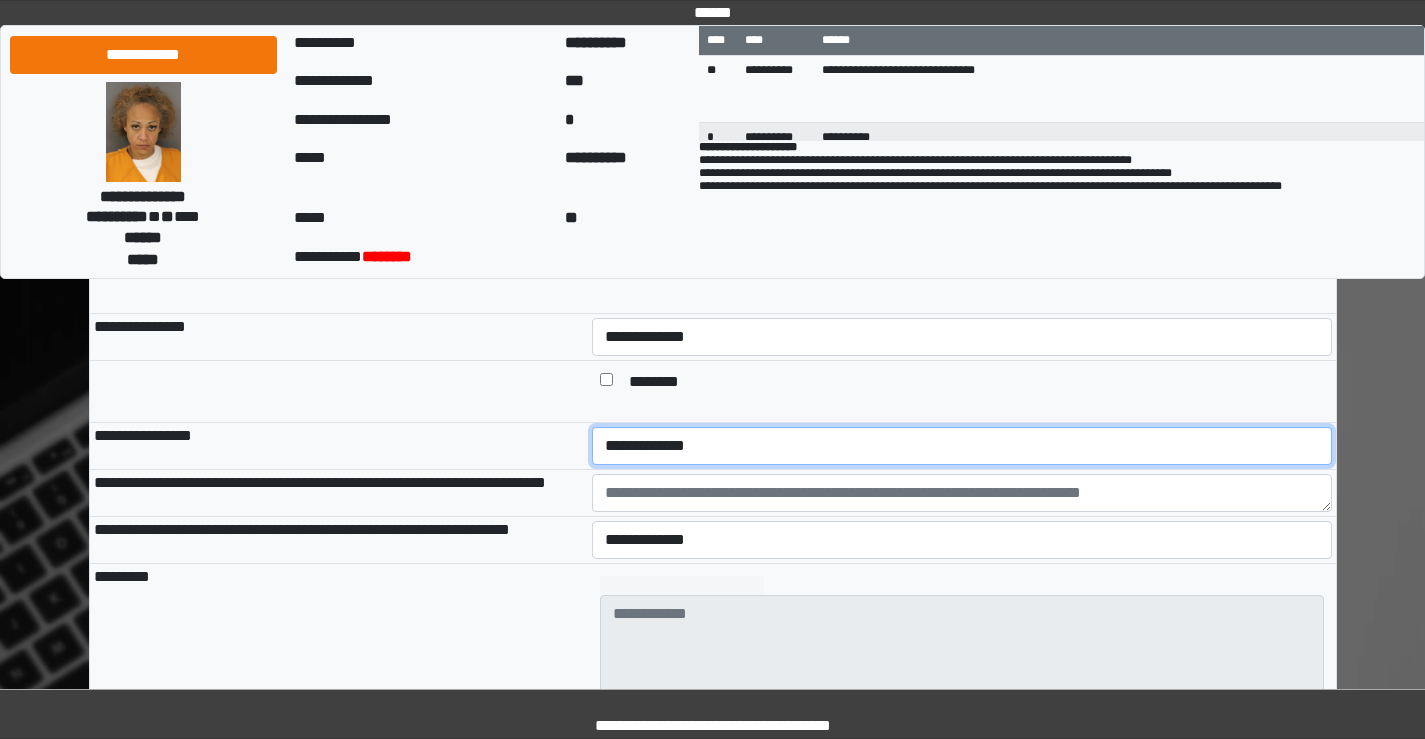 click on "**********" at bounding box center [962, 446] 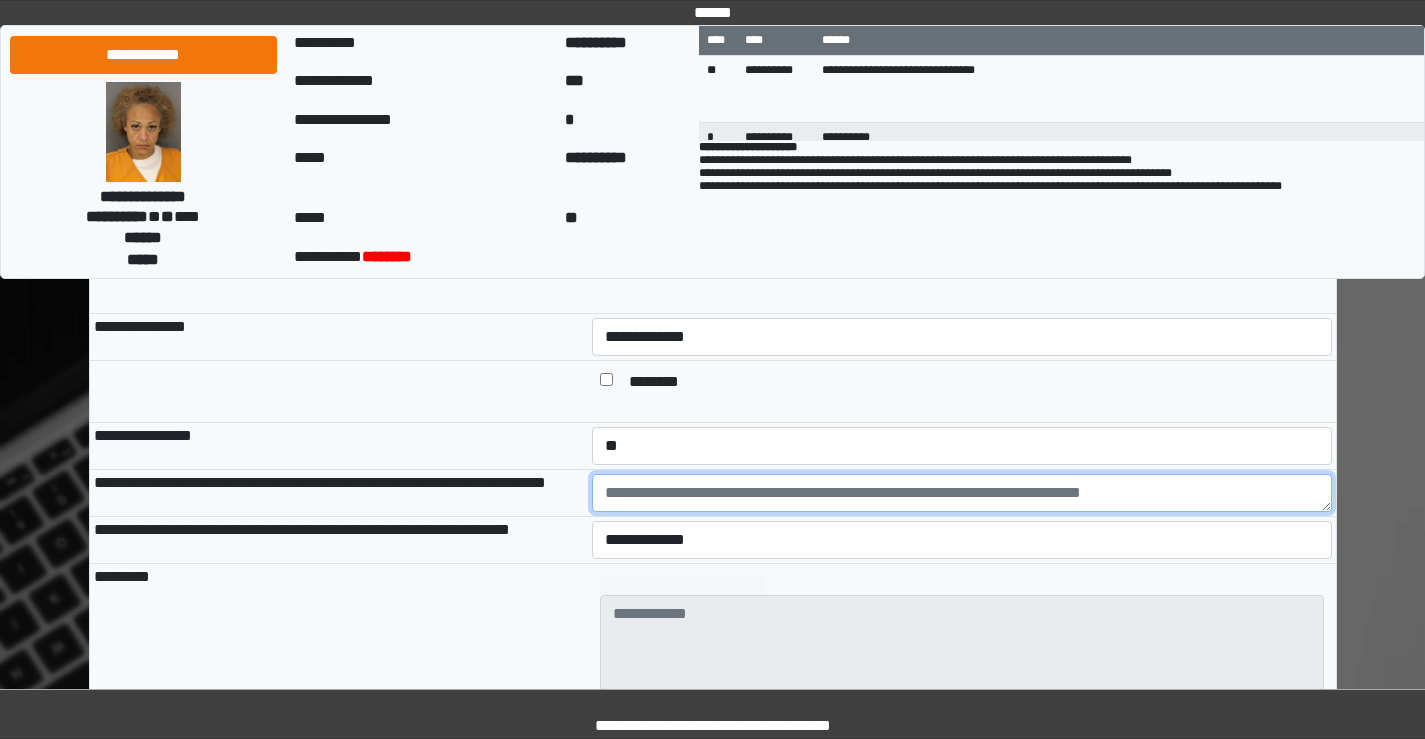 click at bounding box center (962, 493) 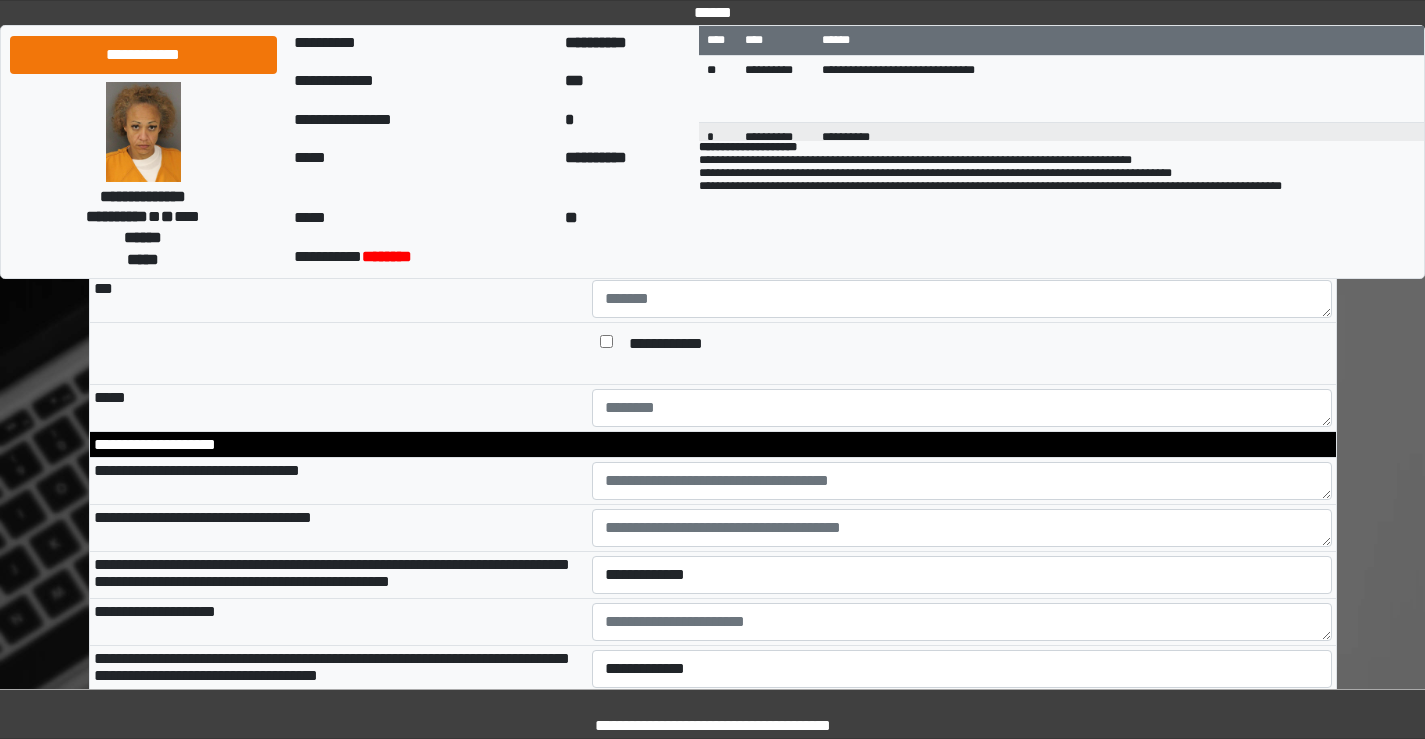 scroll, scrollTop: 2500, scrollLeft: 0, axis: vertical 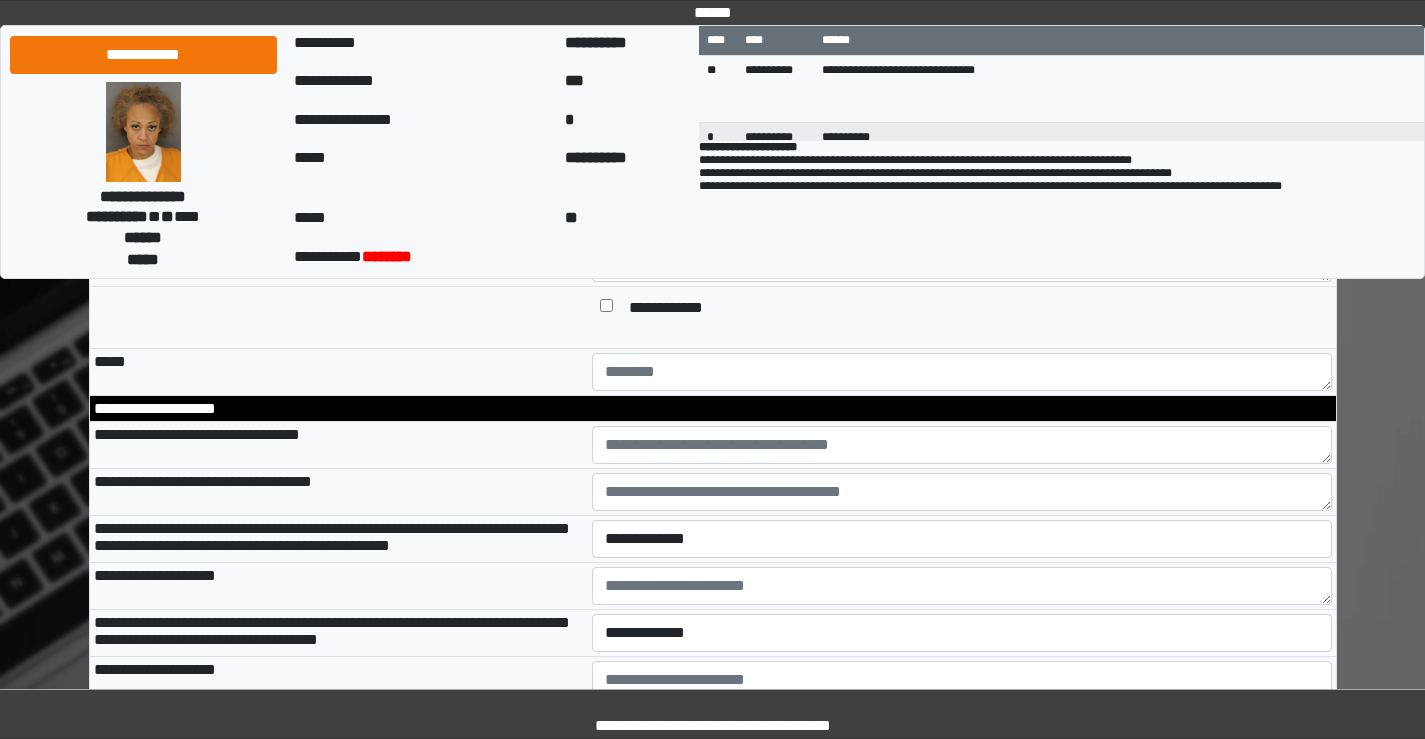 type on "**********" 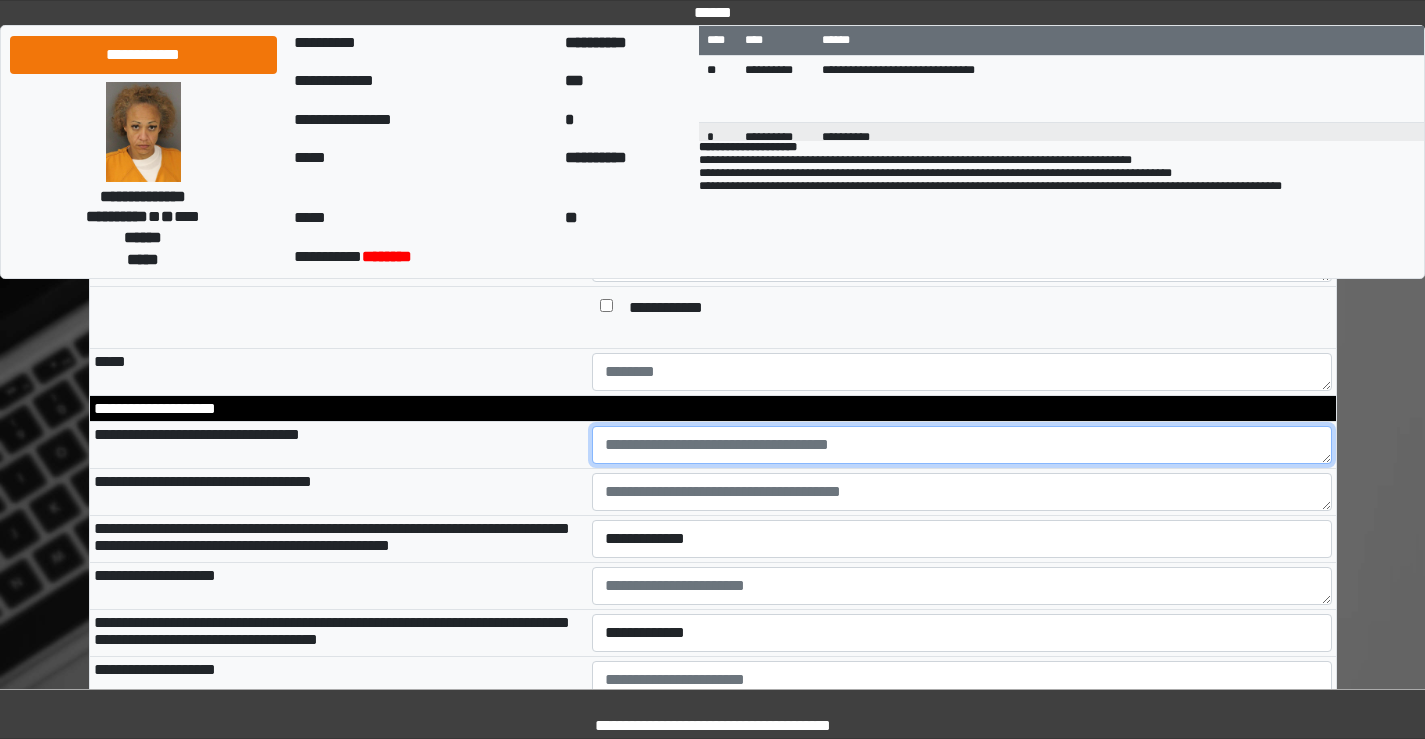 click at bounding box center (962, 445) 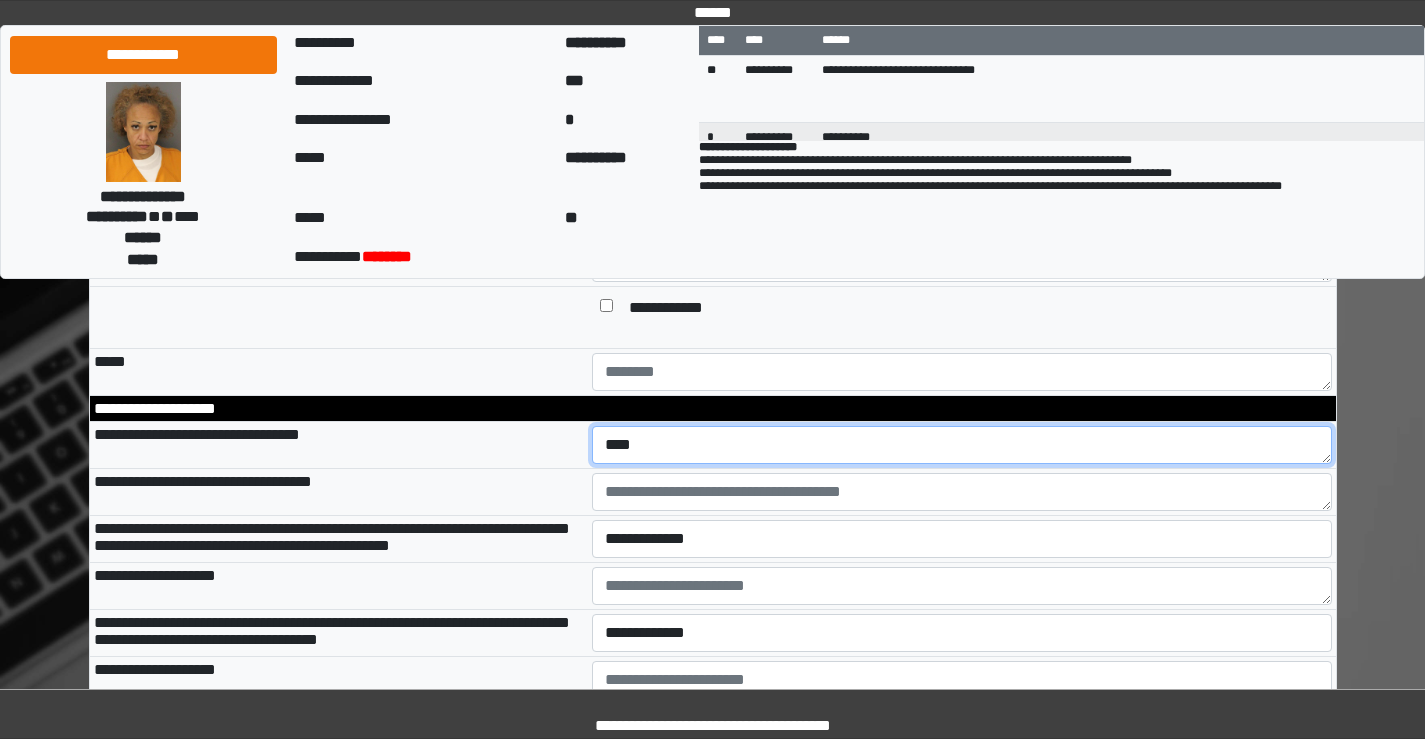 type on "****" 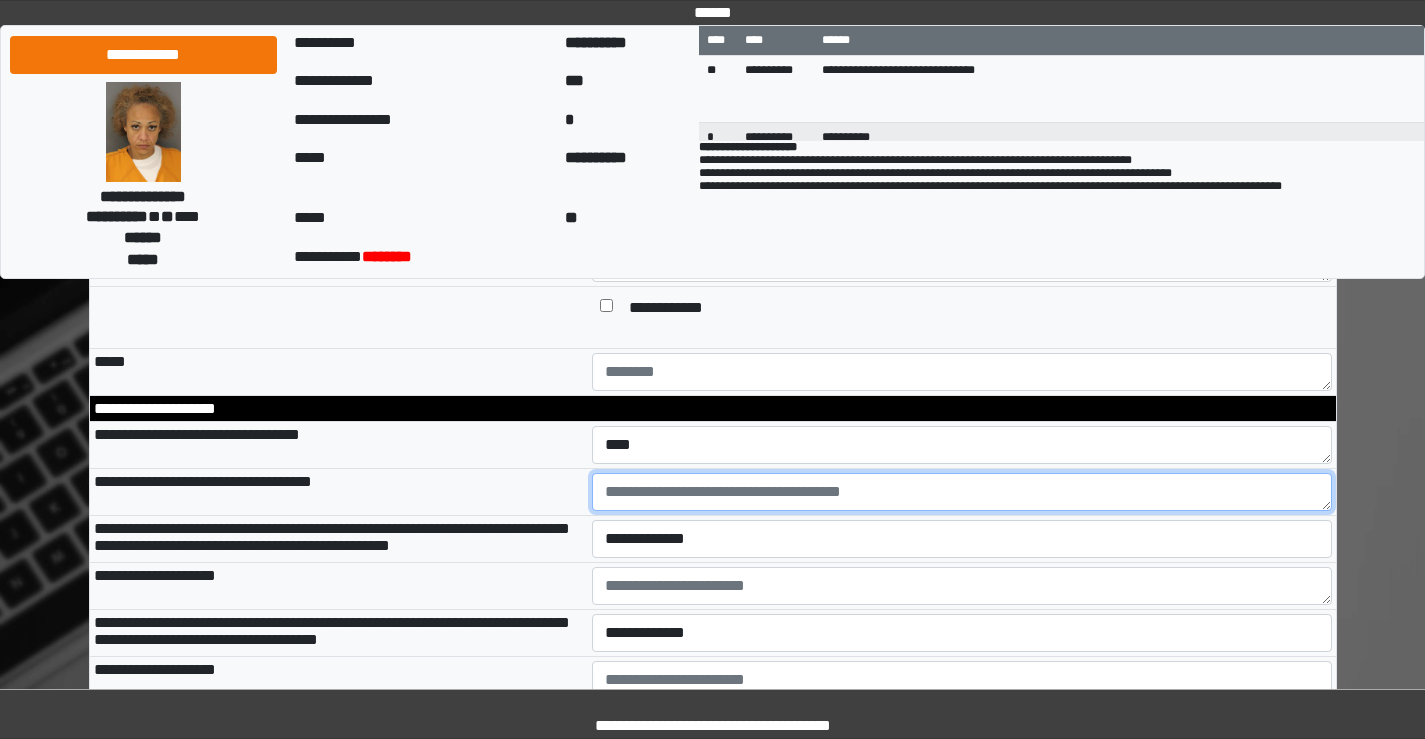 click at bounding box center [962, 492] 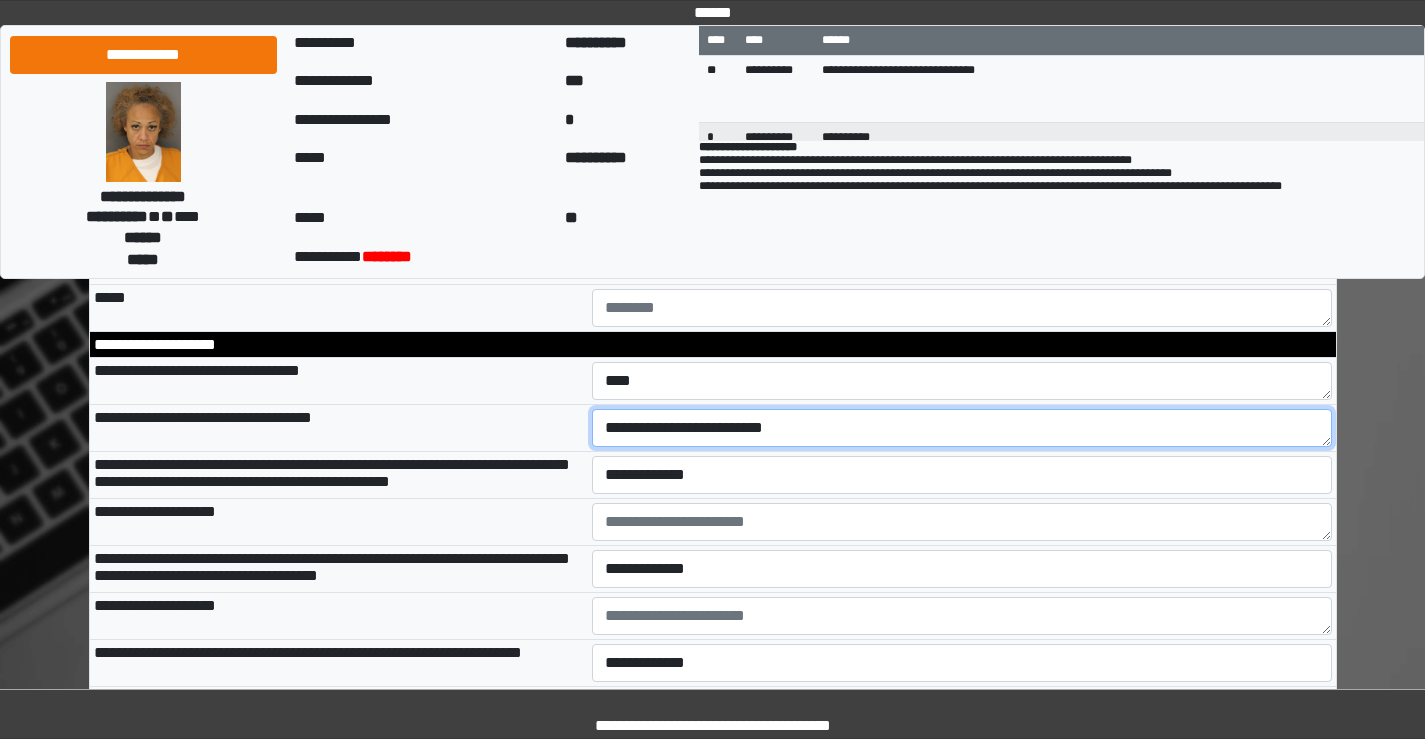 scroll, scrollTop: 2600, scrollLeft: 0, axis: vertical 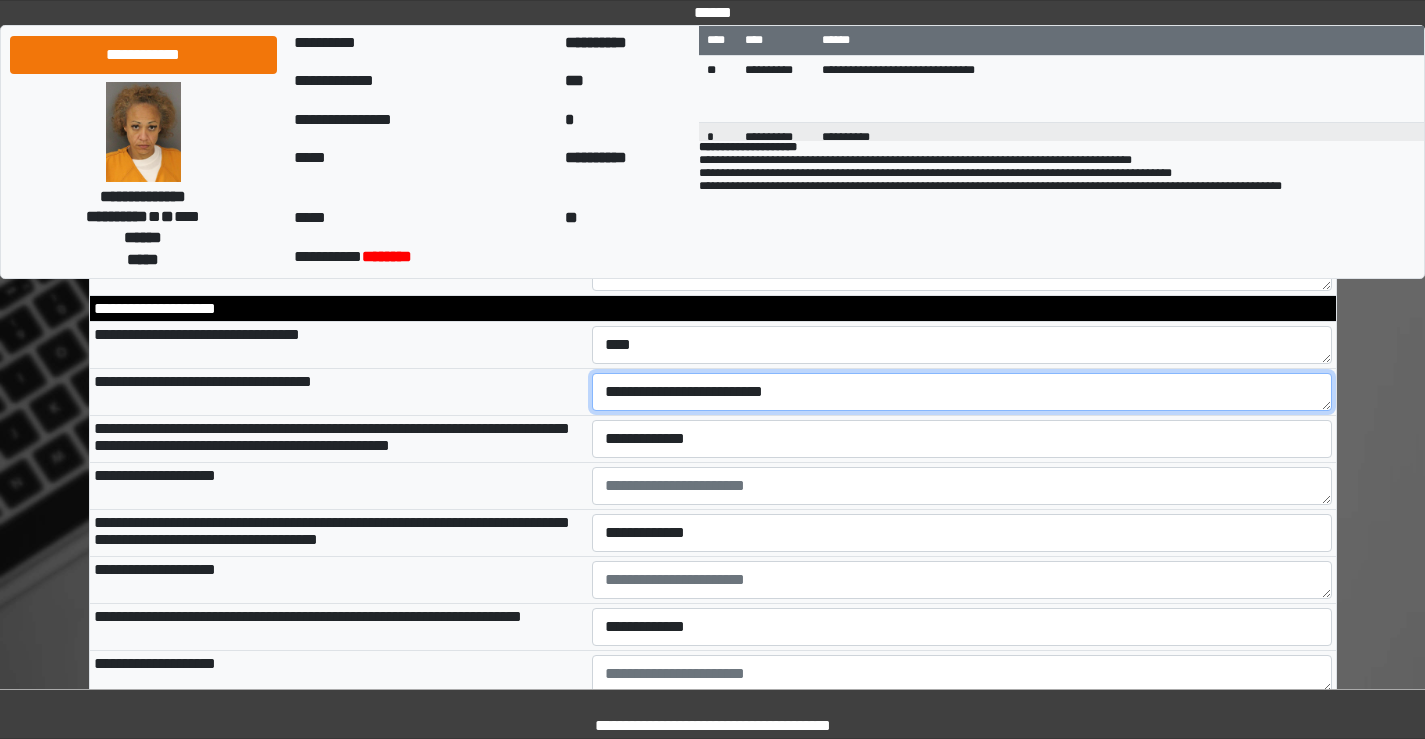 type on "**********" 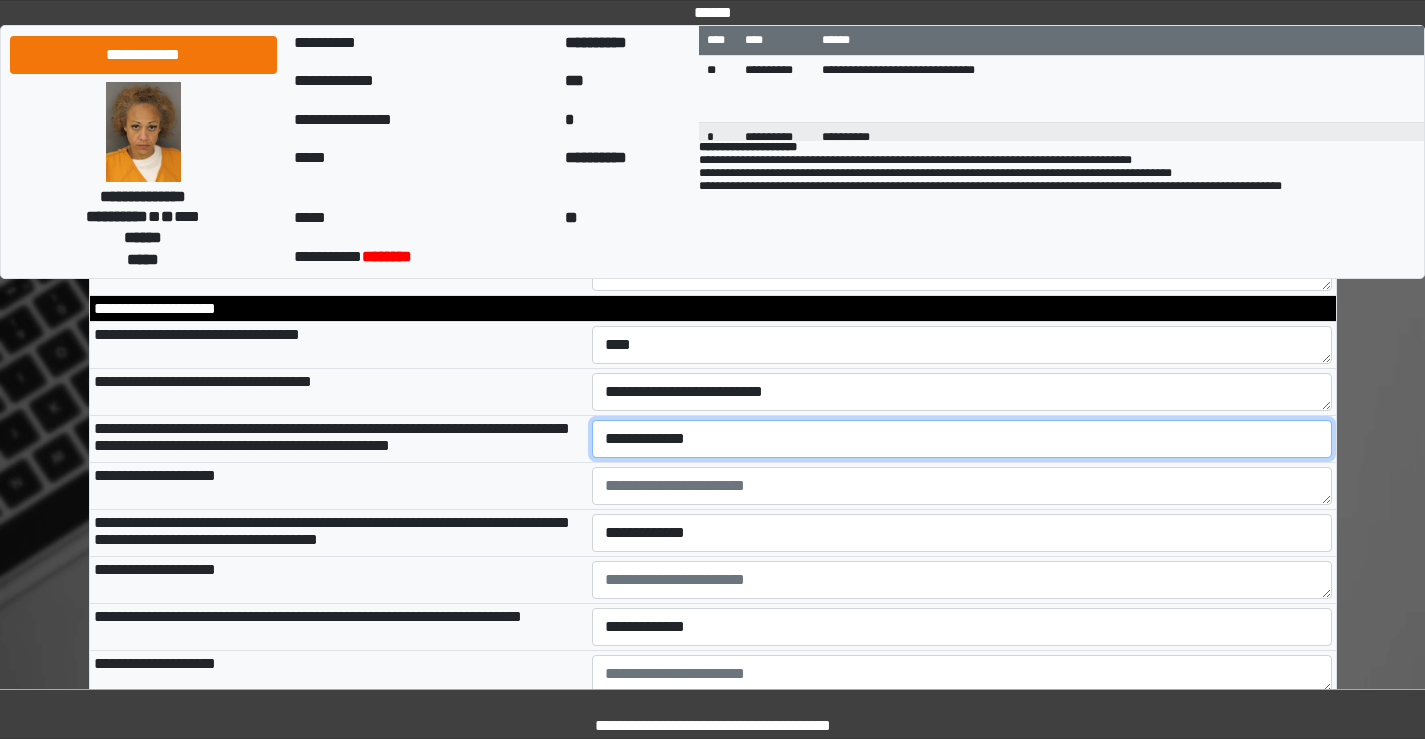 click on "**********" at bounding box center (962, 439) 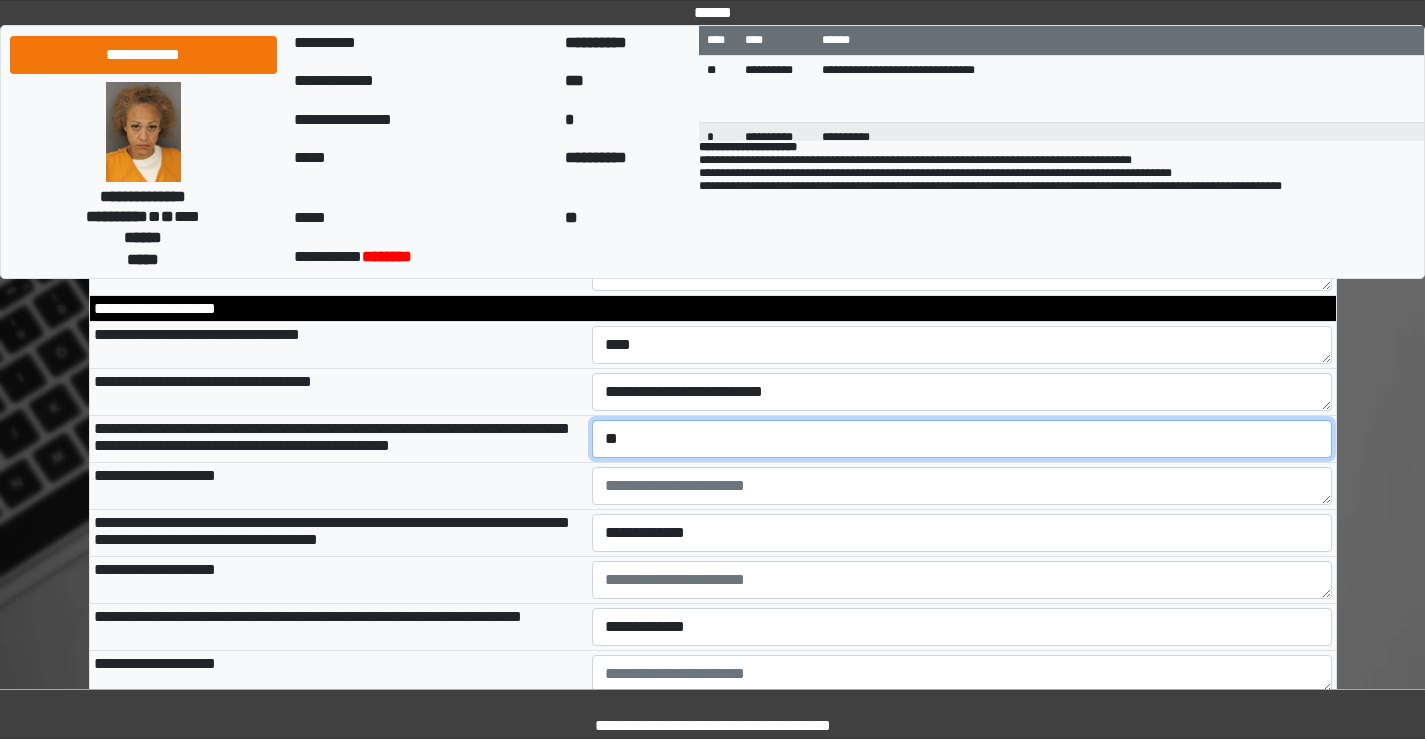 click on "**********" at bounding box center [962, 439] 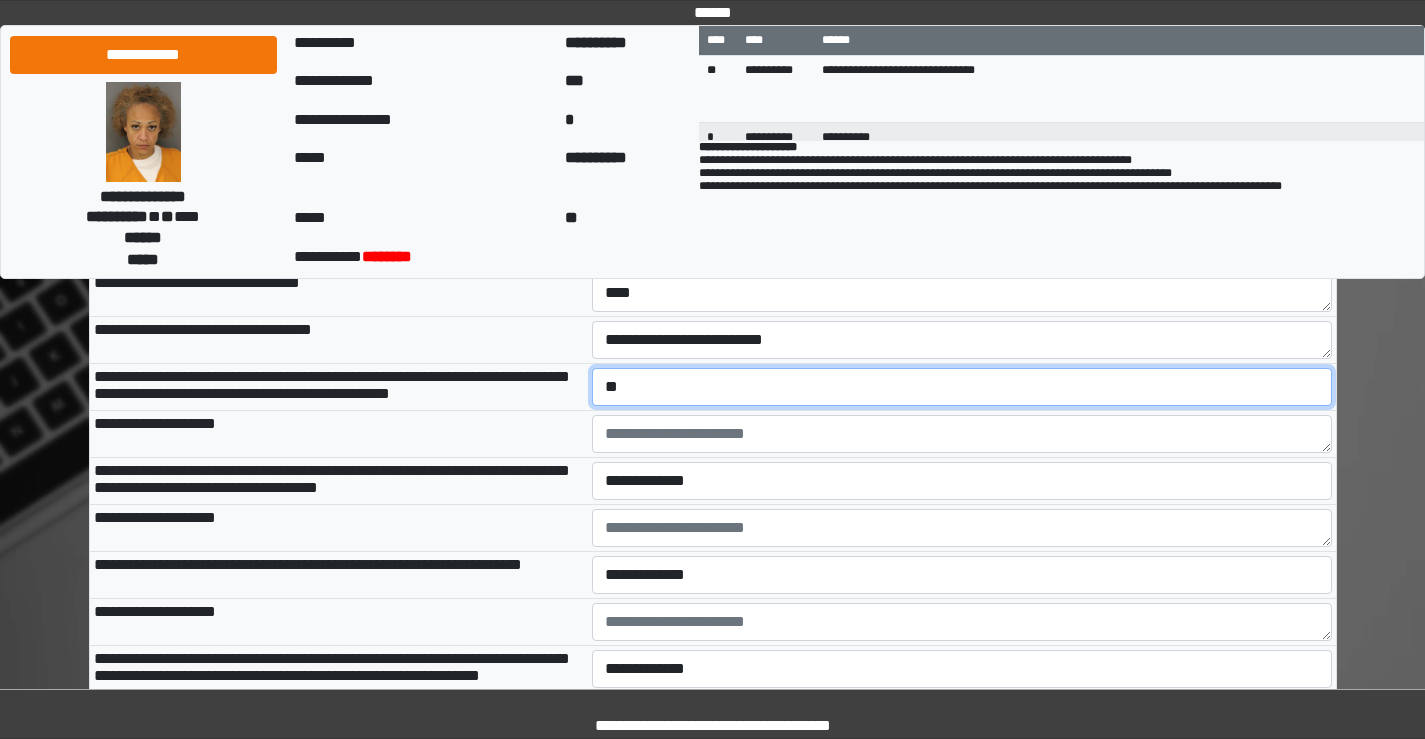 scroll, scrollTop: 2700, scrollLeft: 0, axis: vertical 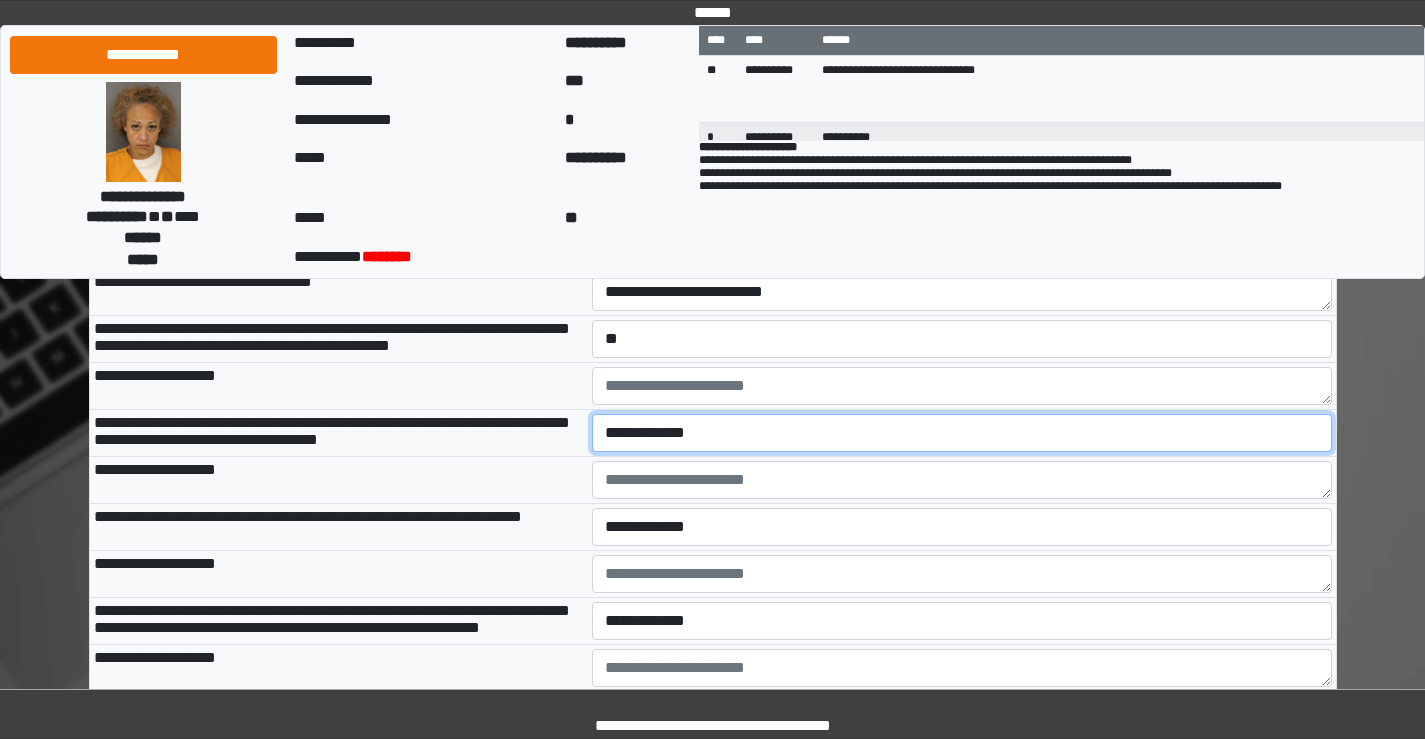 click on "**********" at bounding box center [962, 433] 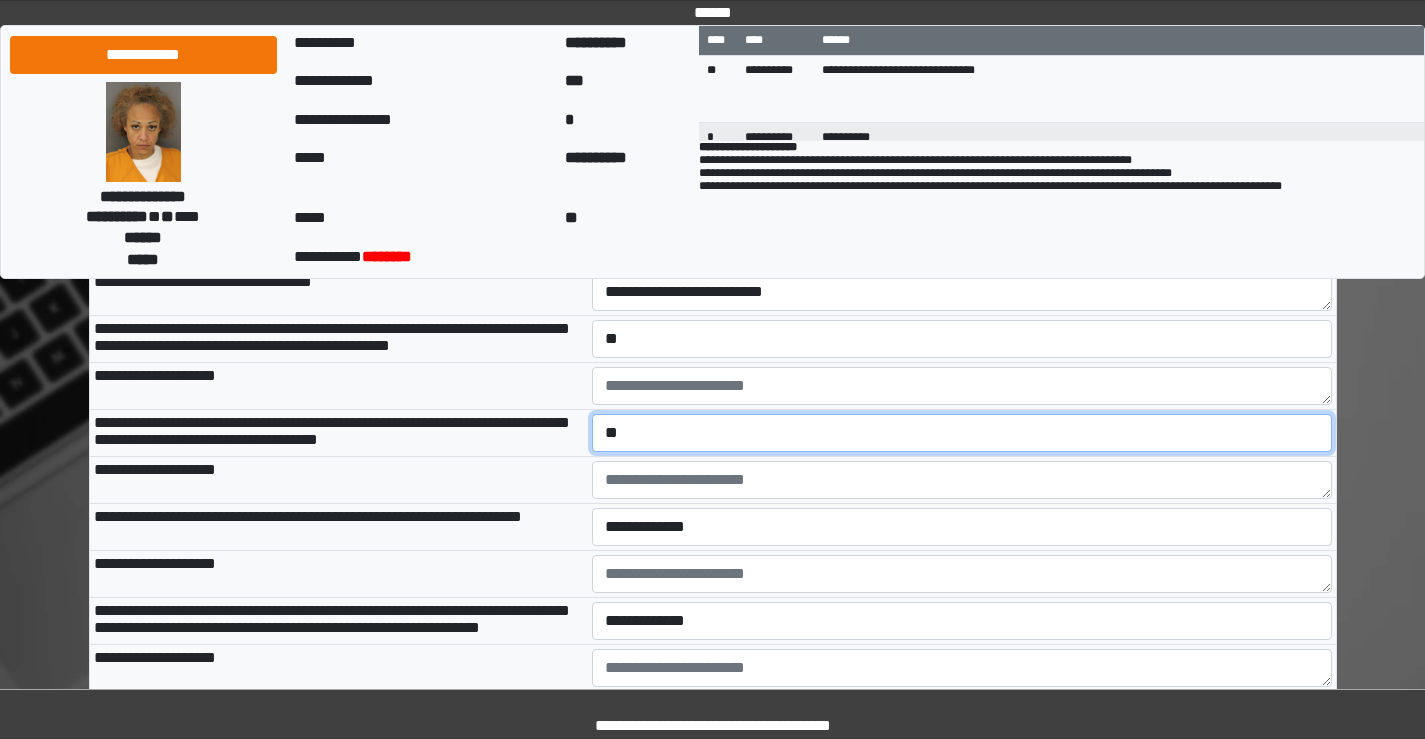 click on "**********" at bounding box center (962, 433) 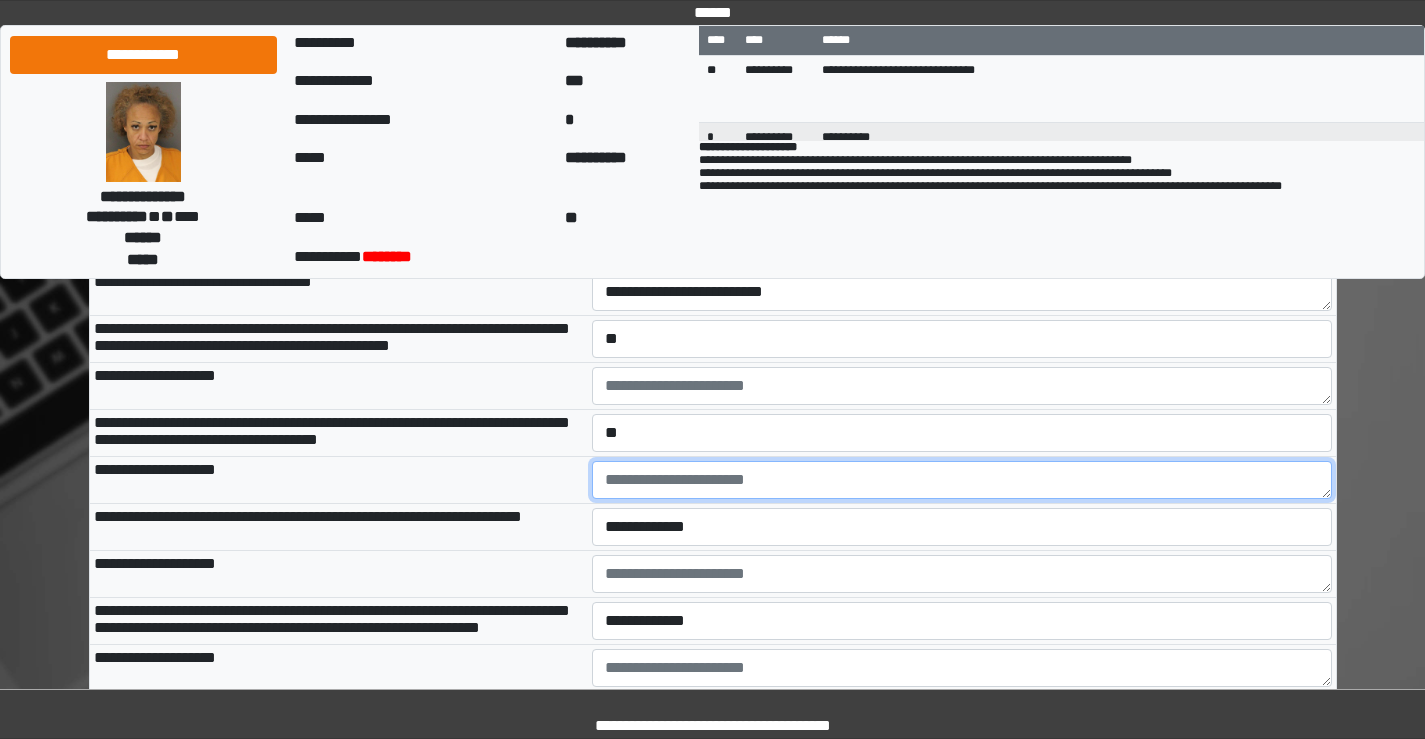 click at bounding box center [962, 480] 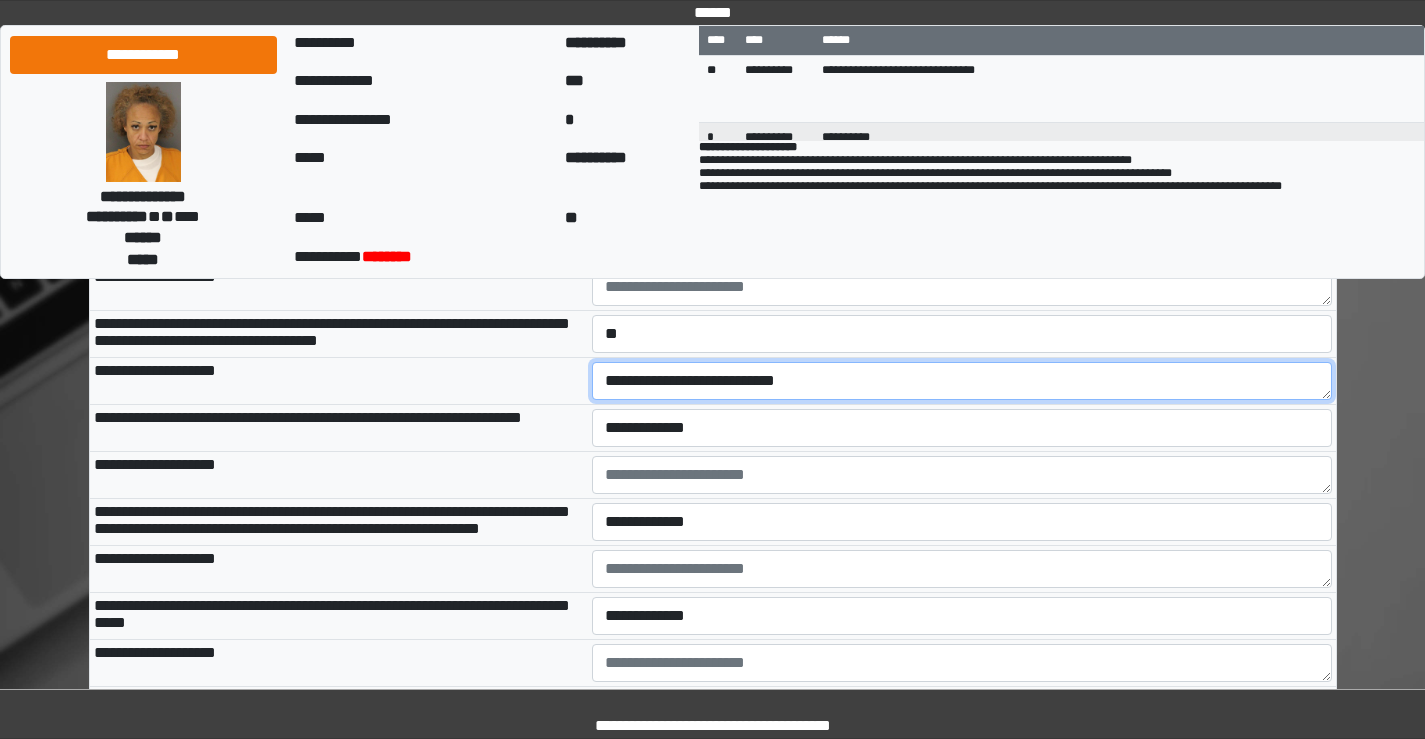 scroll, scrollTop: 2800, scrollLeft: 0, axis: vertical 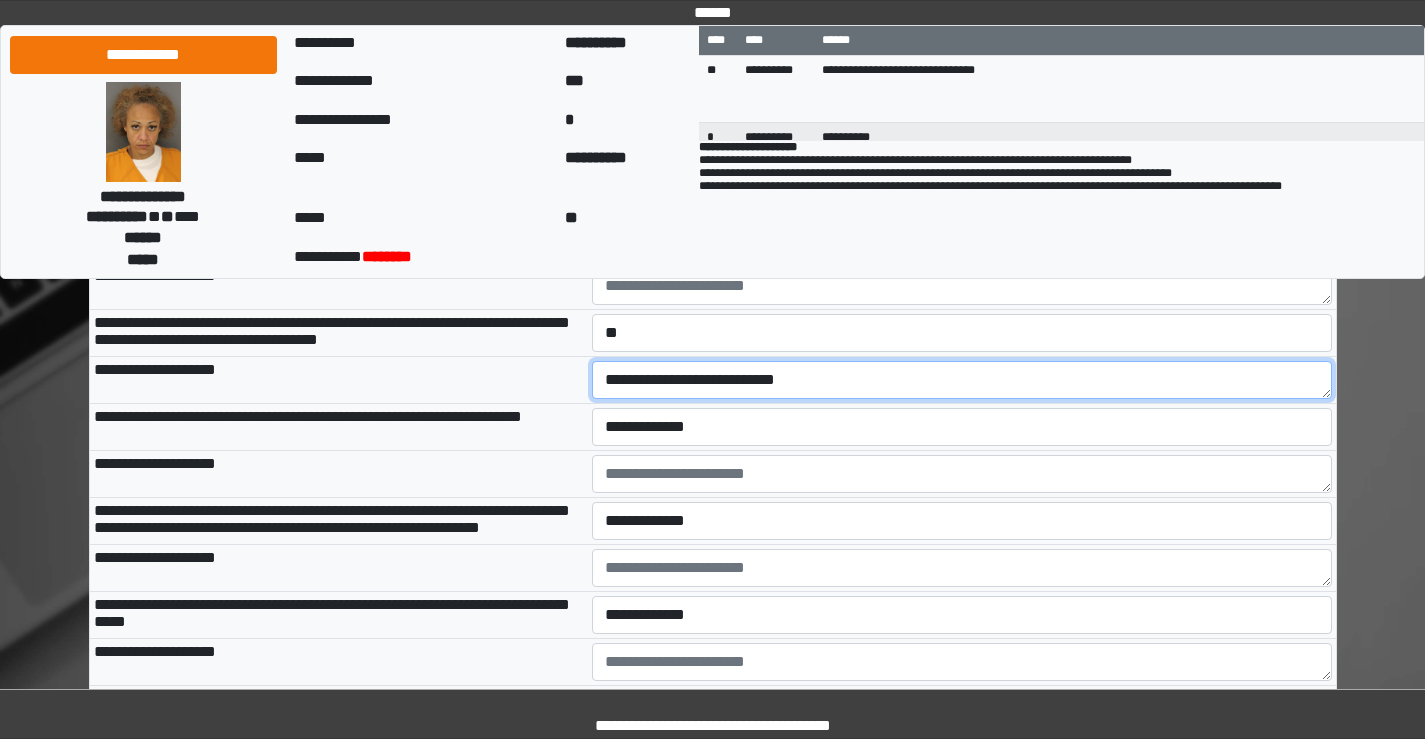 type on "**********" 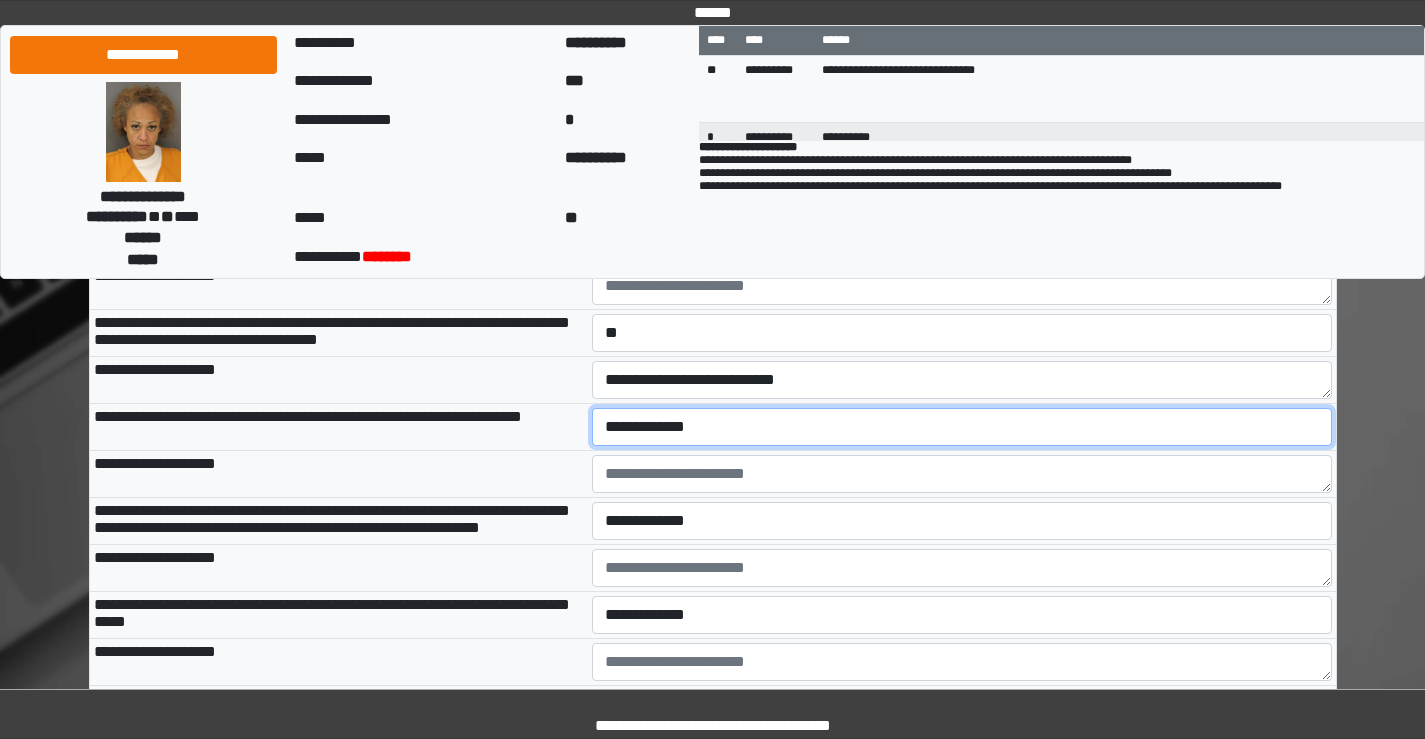 click on "**********" at bounding box center [962, 427] 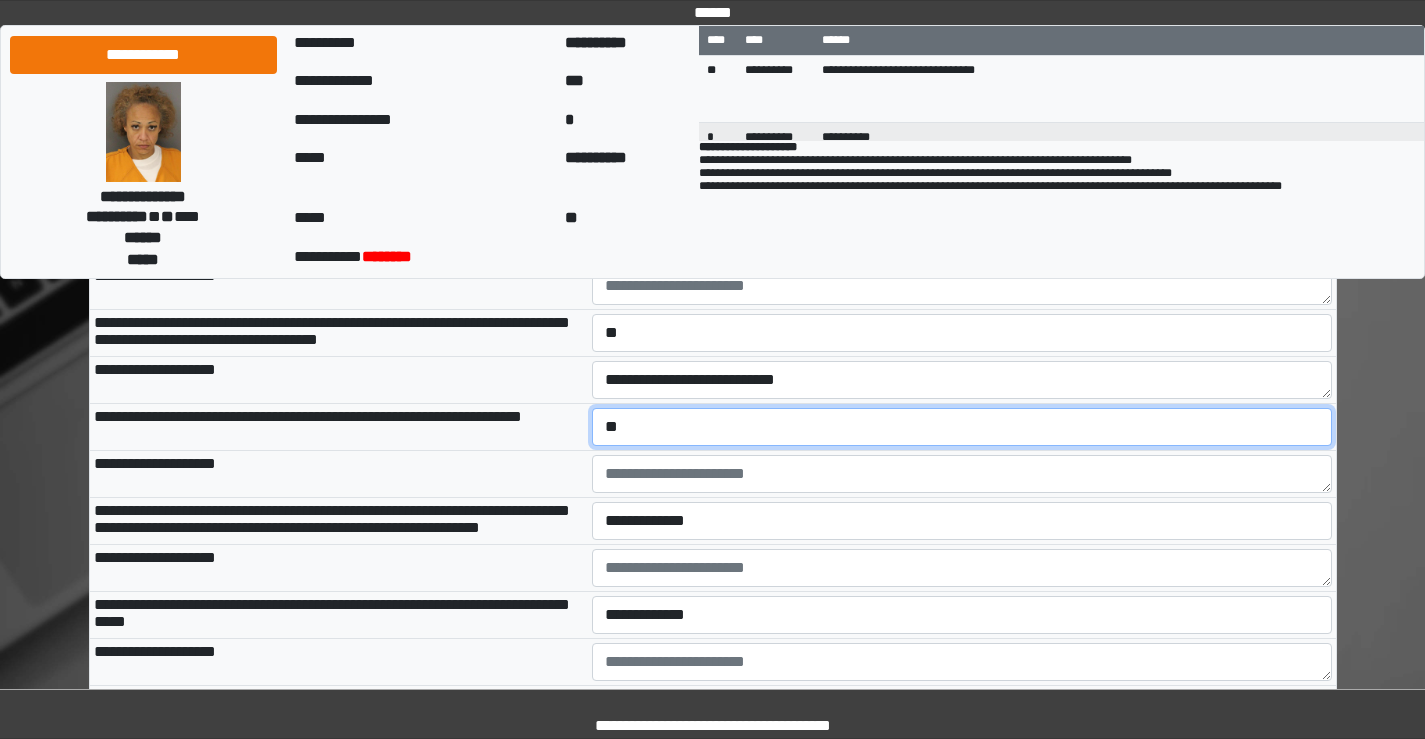 scroll, scrollTop: 2900, scrollLeft: 0, axis: vertical 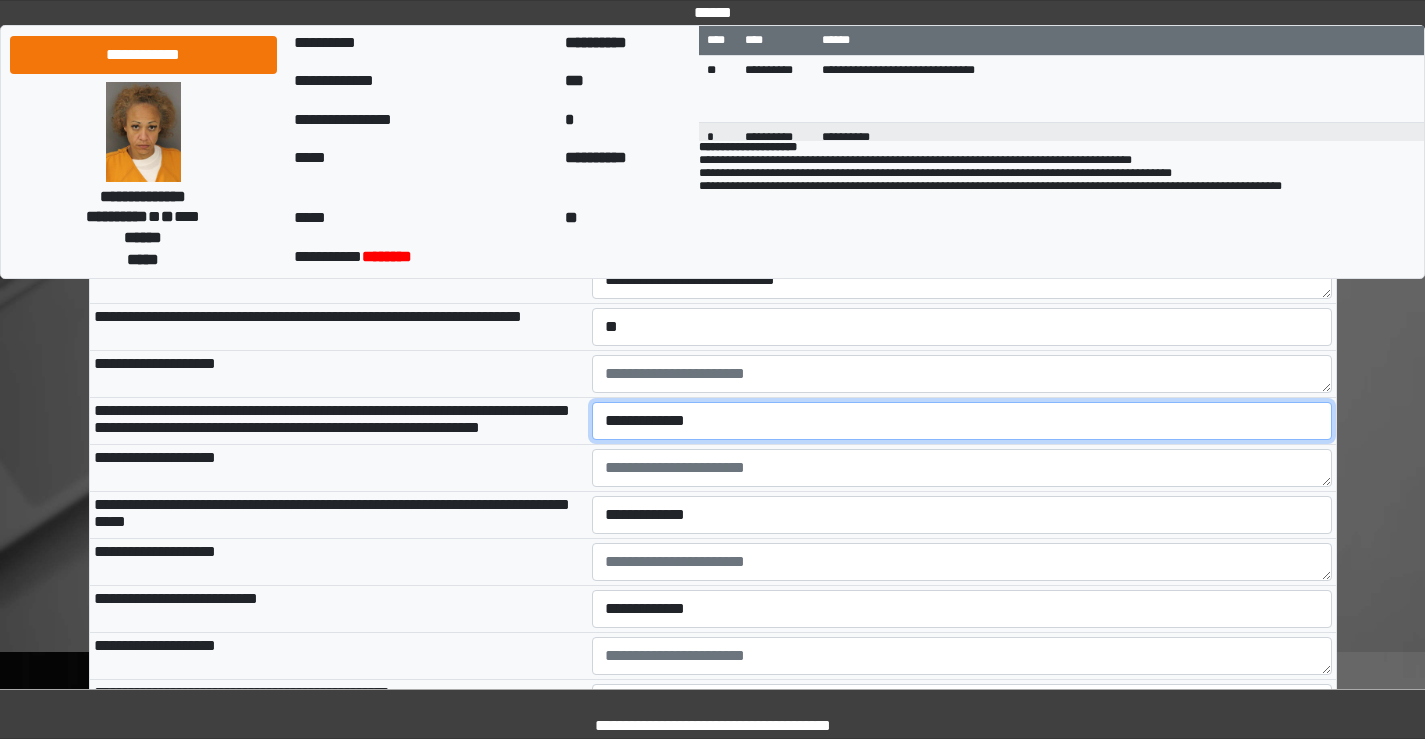 click on "**********" at bounding box center [962, 421] 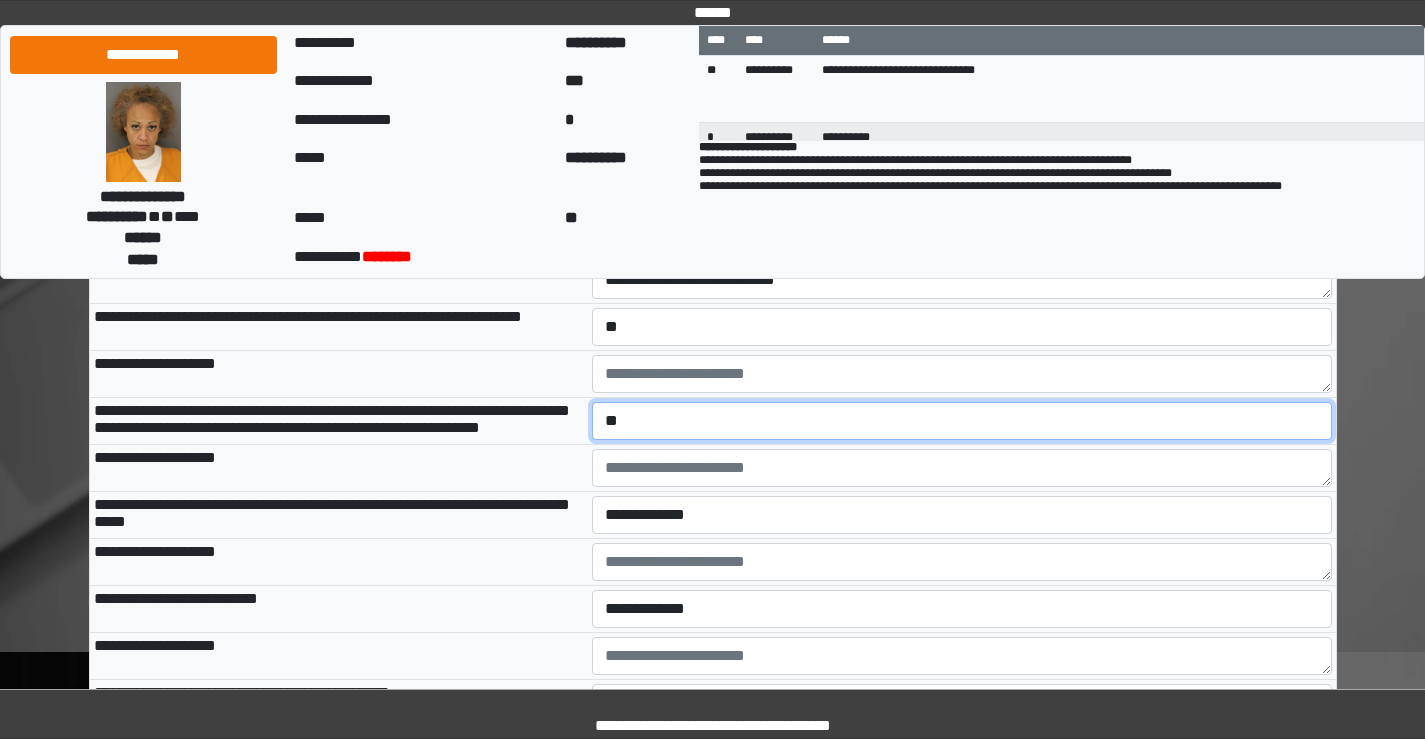 click on "**********" at bounding box center (962, 421) 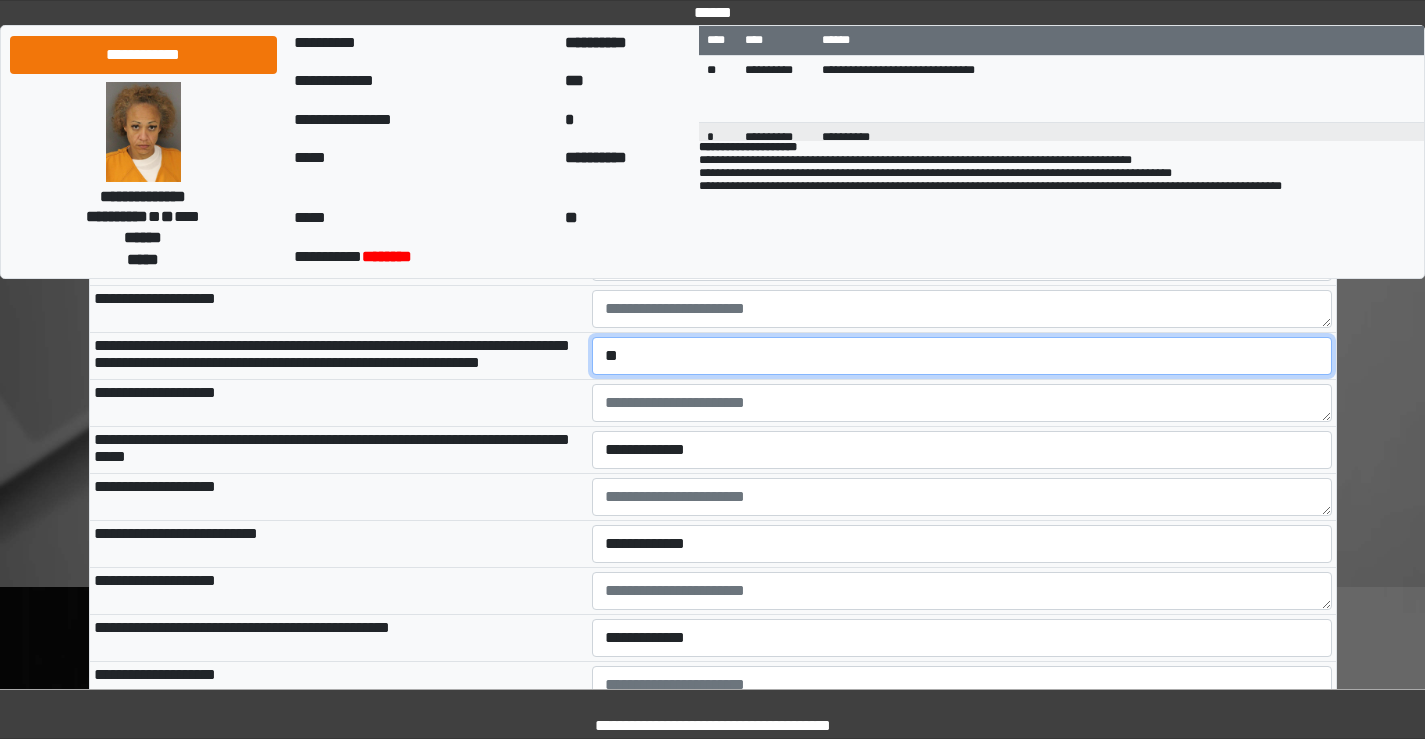 scroll, scrollTop: 3000, scrollLeft: 0, axis: vertical 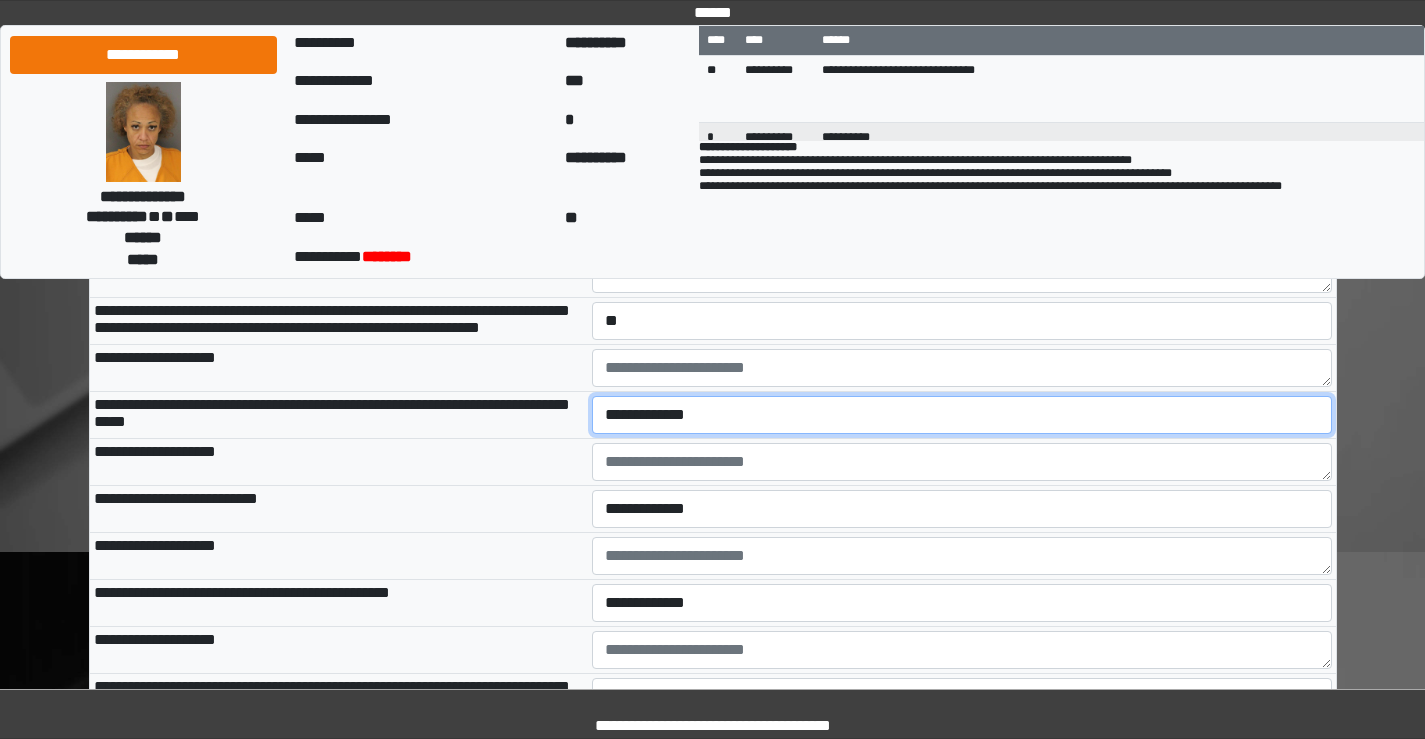 click on "**********" at bounding box center (962, 415) 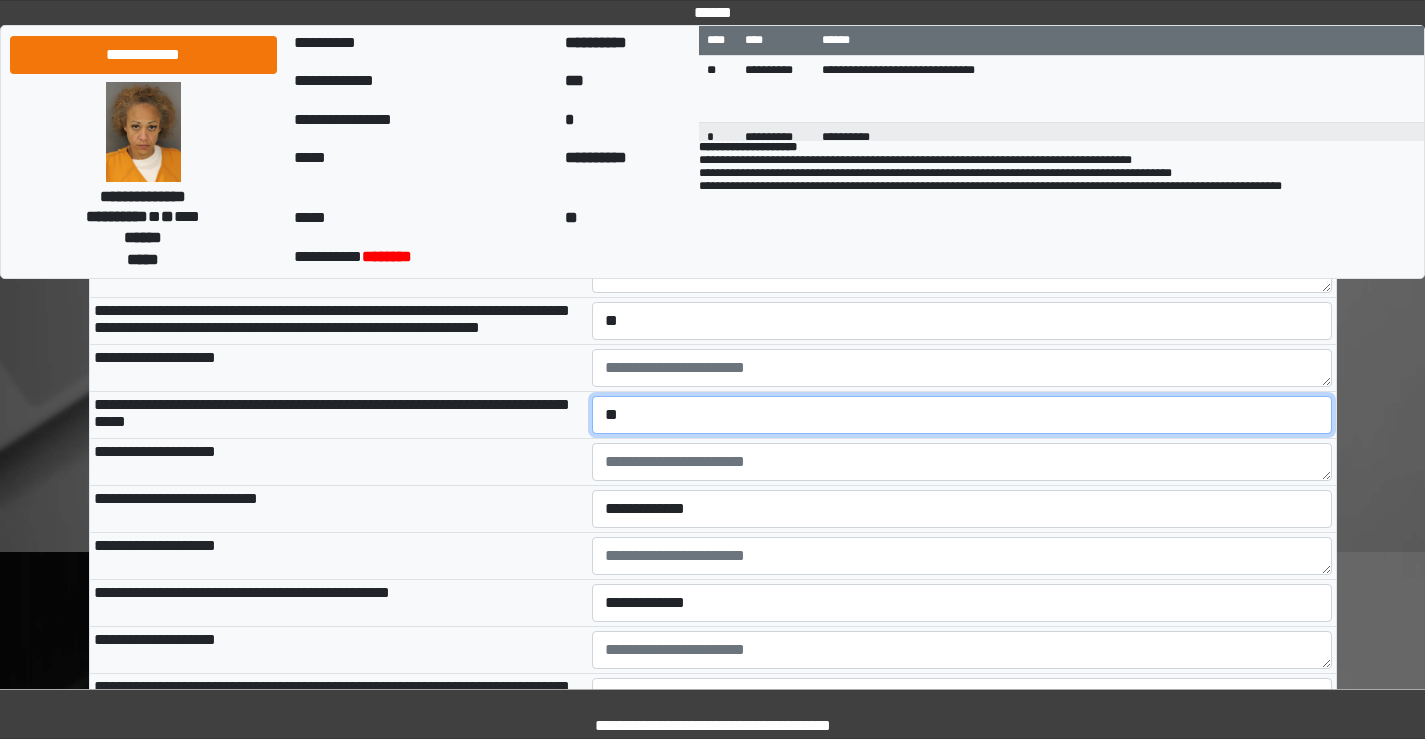 click on "**********" at bounding box center (962, 415) 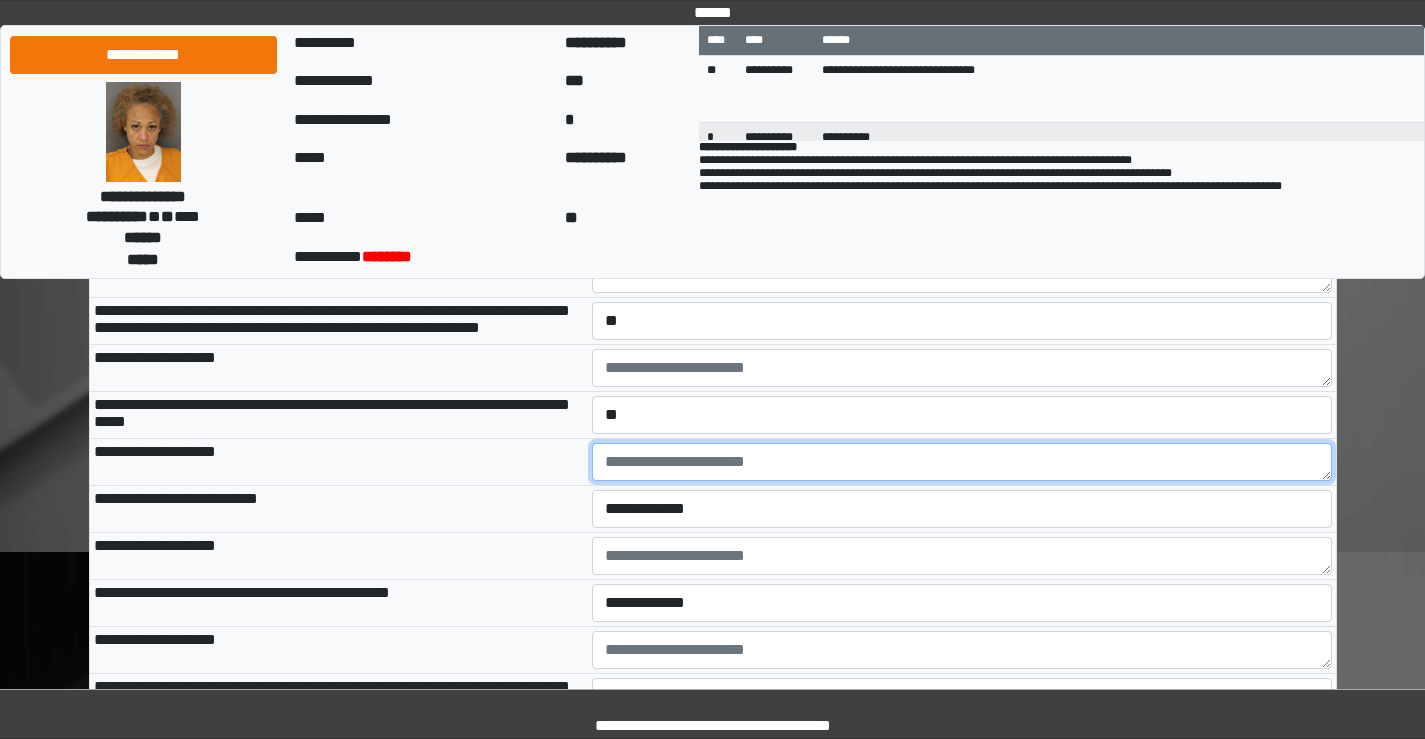 click at bounding box center [962, 462] 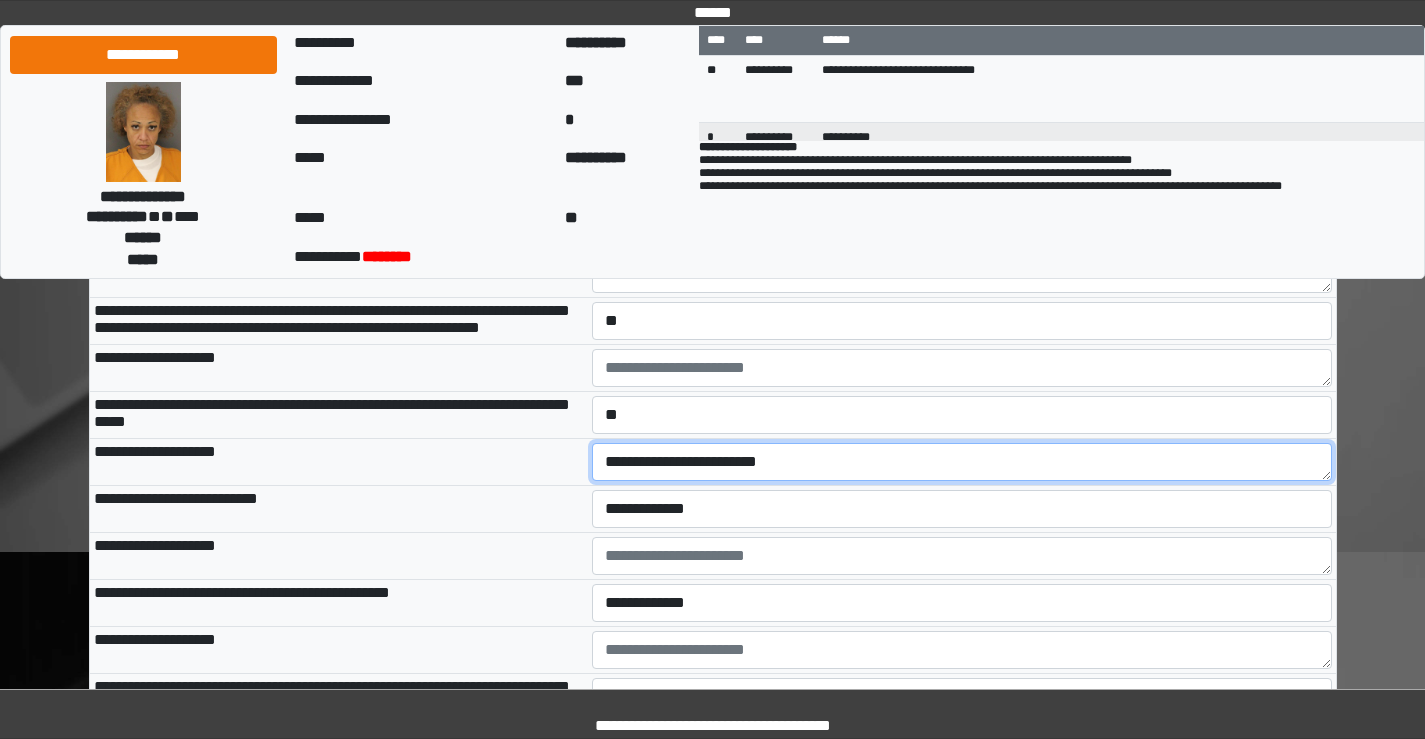 type on "**********" 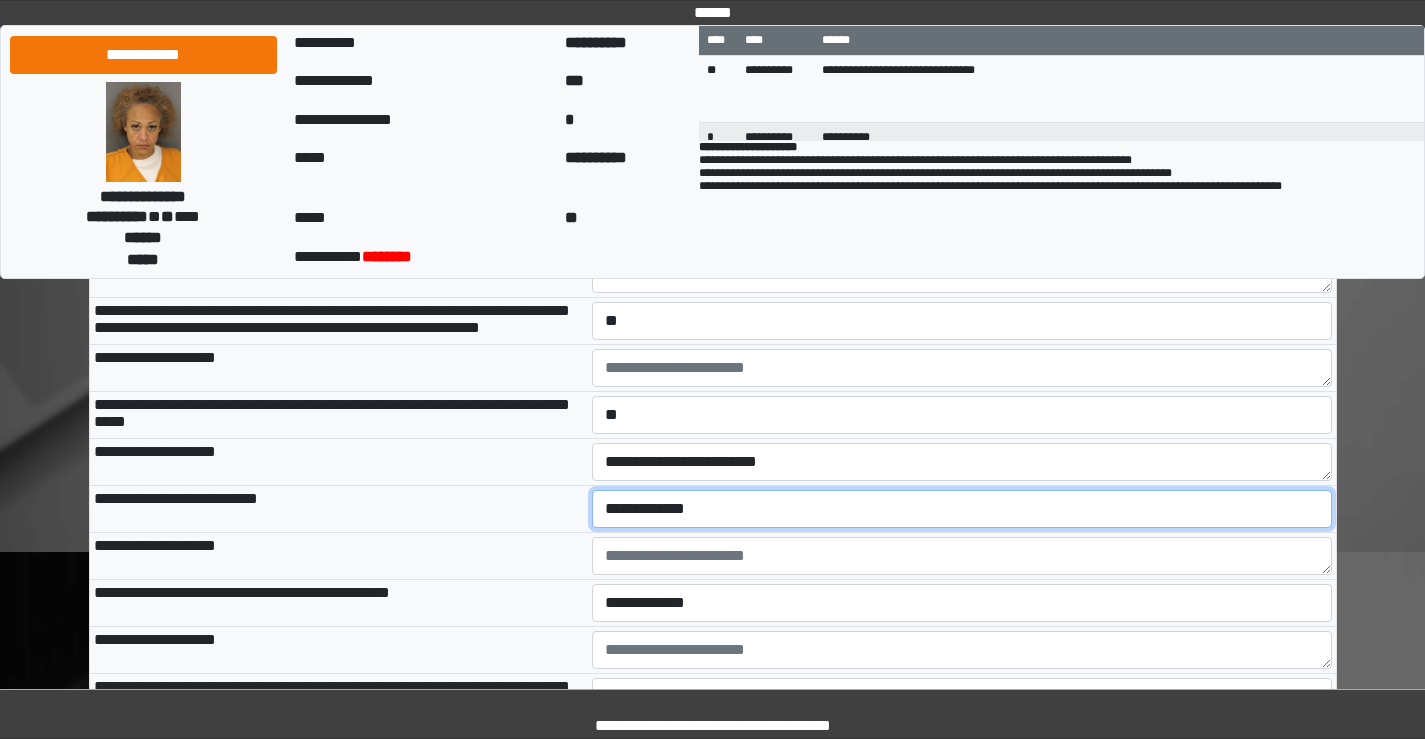 click on "**********" at bounding box center [962, 509] 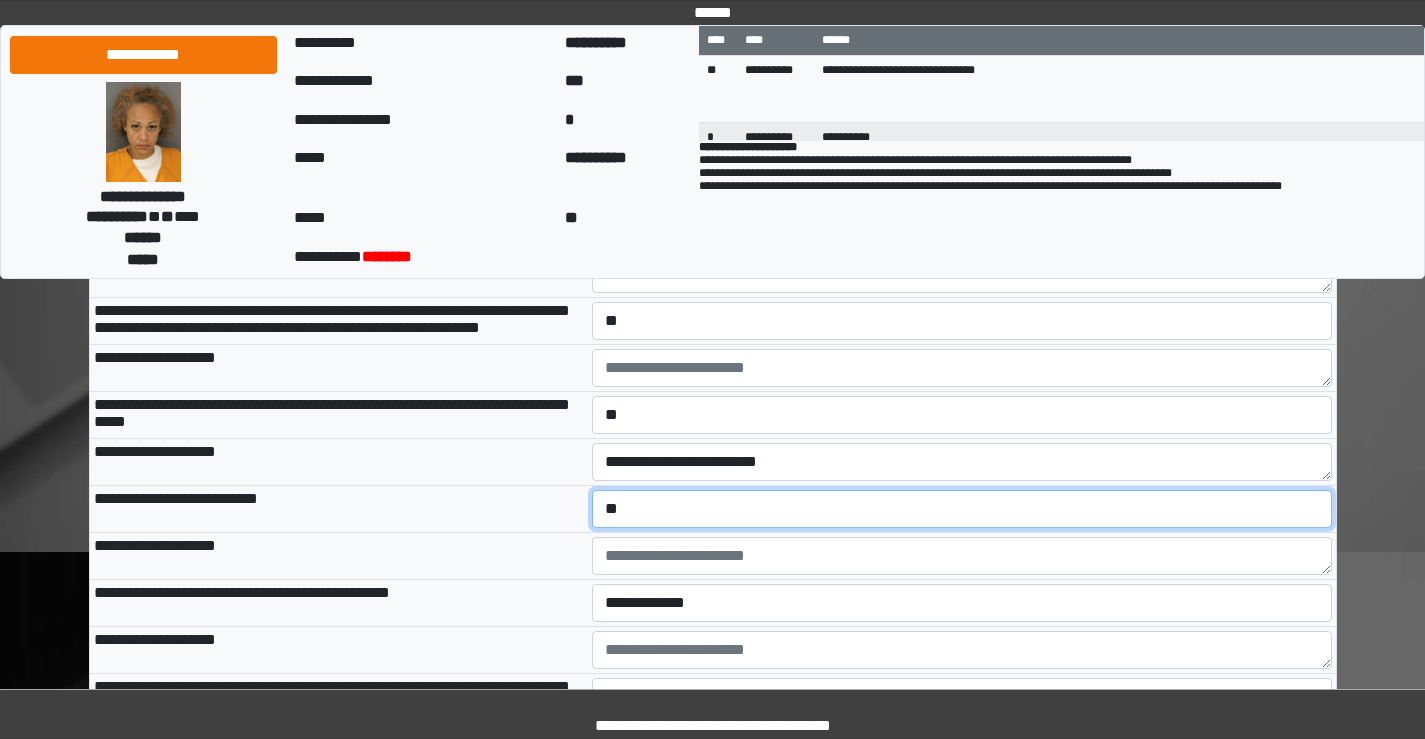 click on "**********" at bounding box center (962, 509) 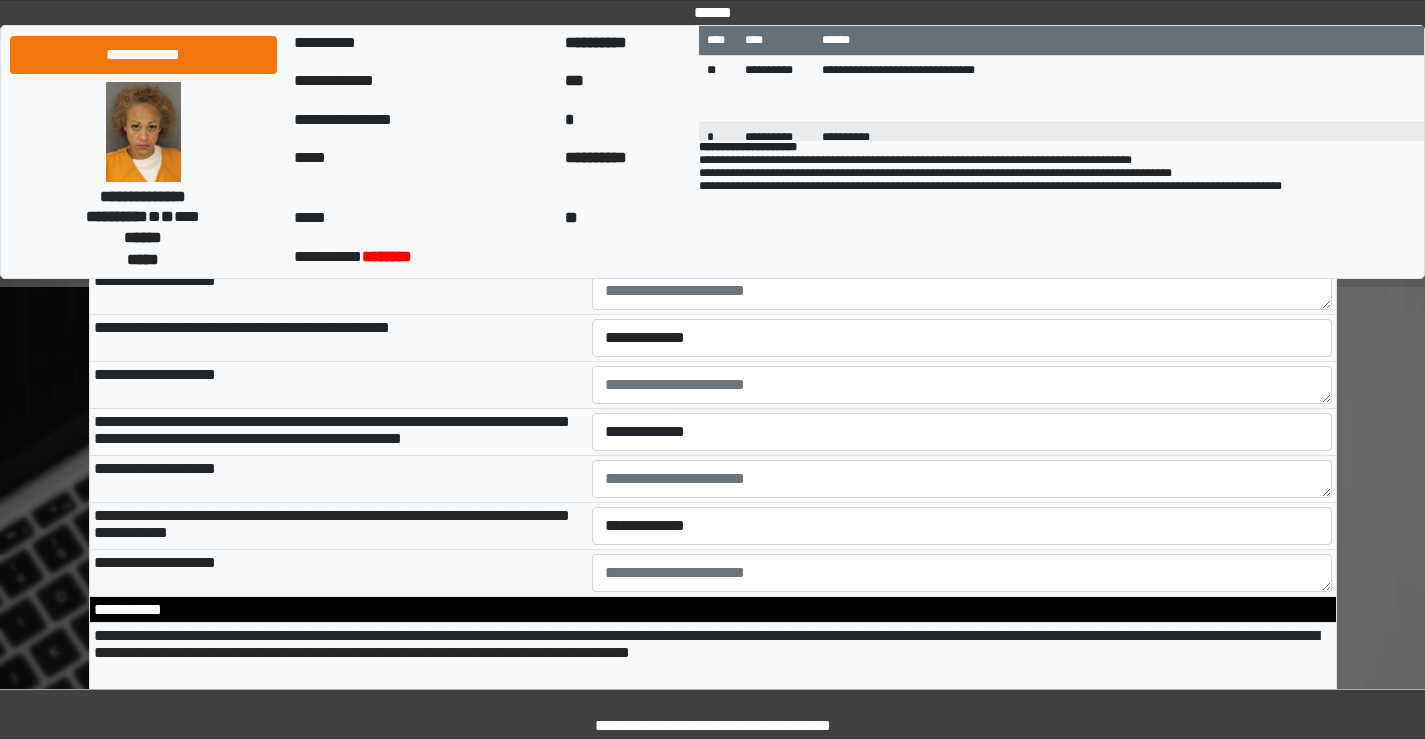 scroll, scrollTop: 3300, scrollLeft: 0, axis: vertical 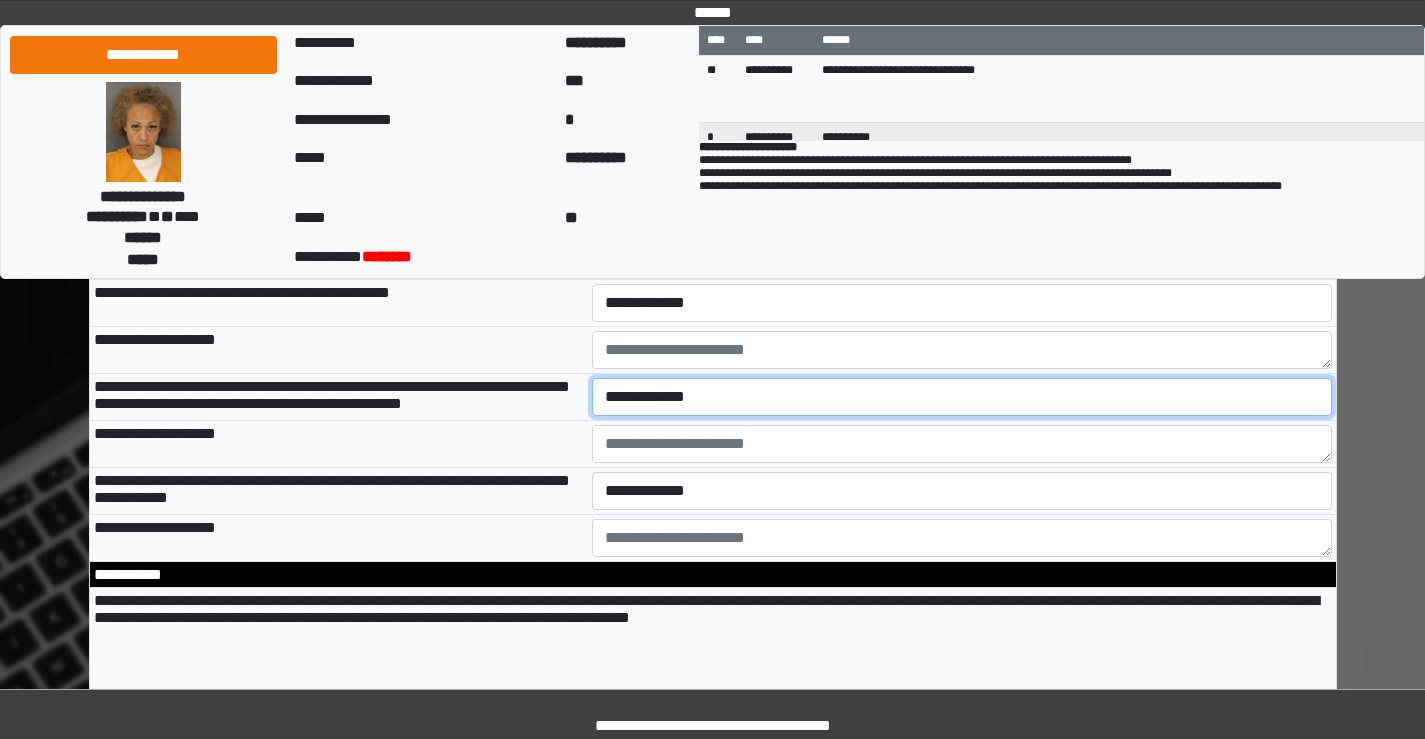 click on "**********" at bounding box center (962, 397) 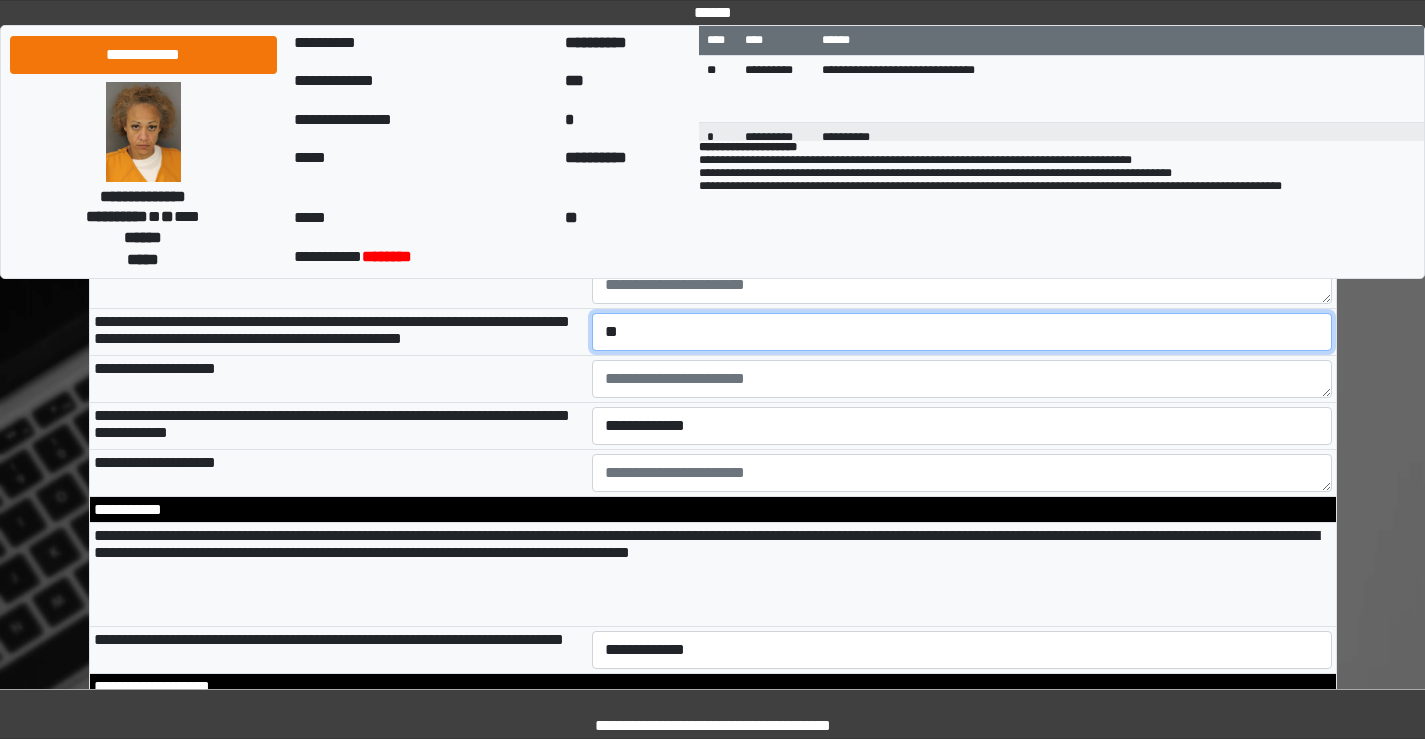 scroll, scrollTop: 3400, scrollLeft: 0, axis: vertical 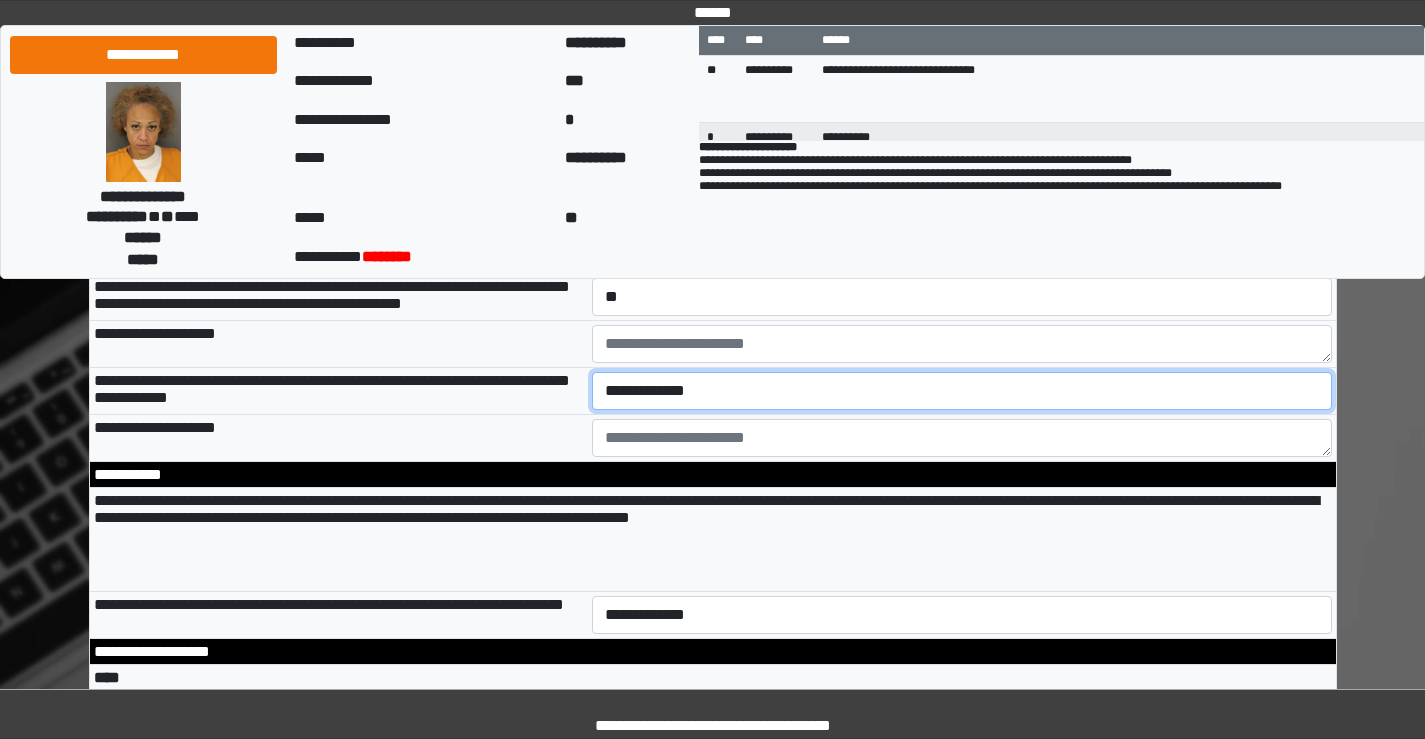 click on "**********" at bounding box center (962, 391) 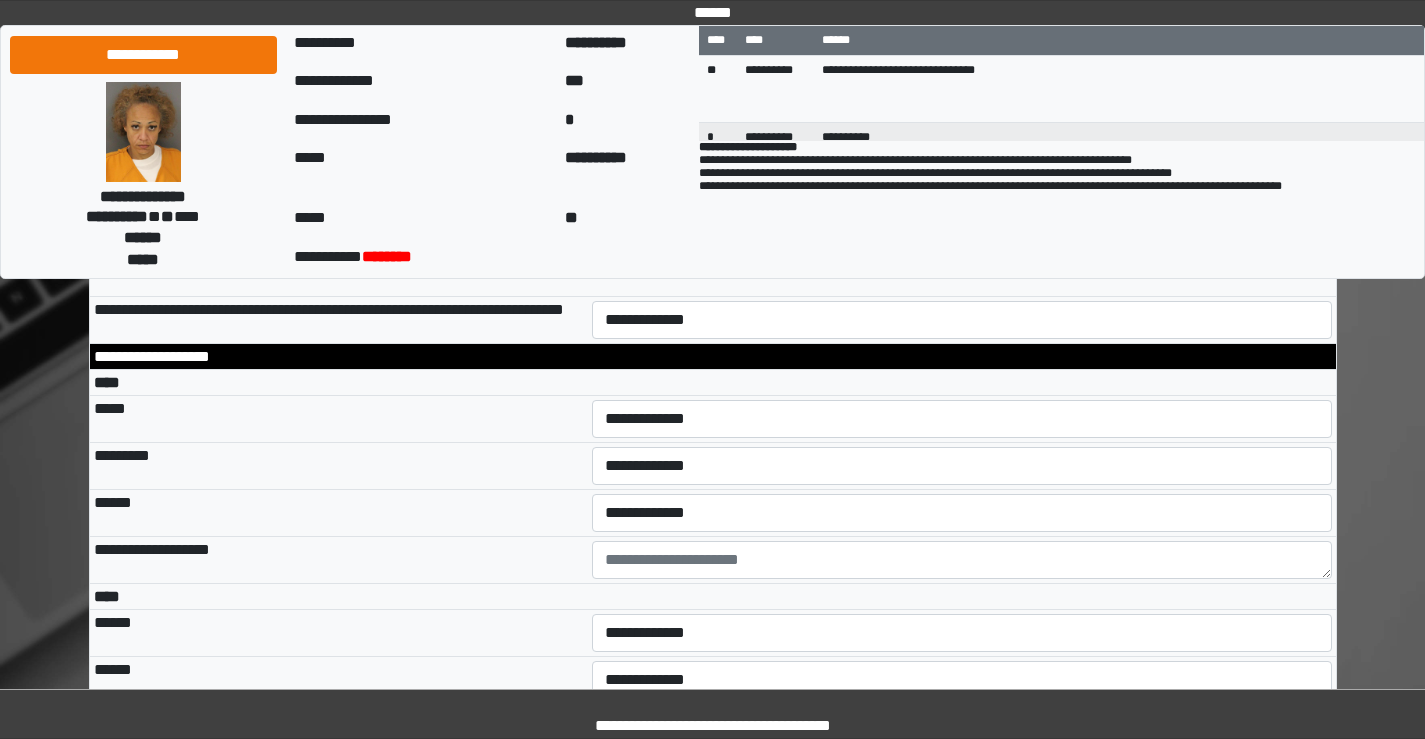 scroll, scrollTop: 3700, scrollLeft: 0, axis: vertical 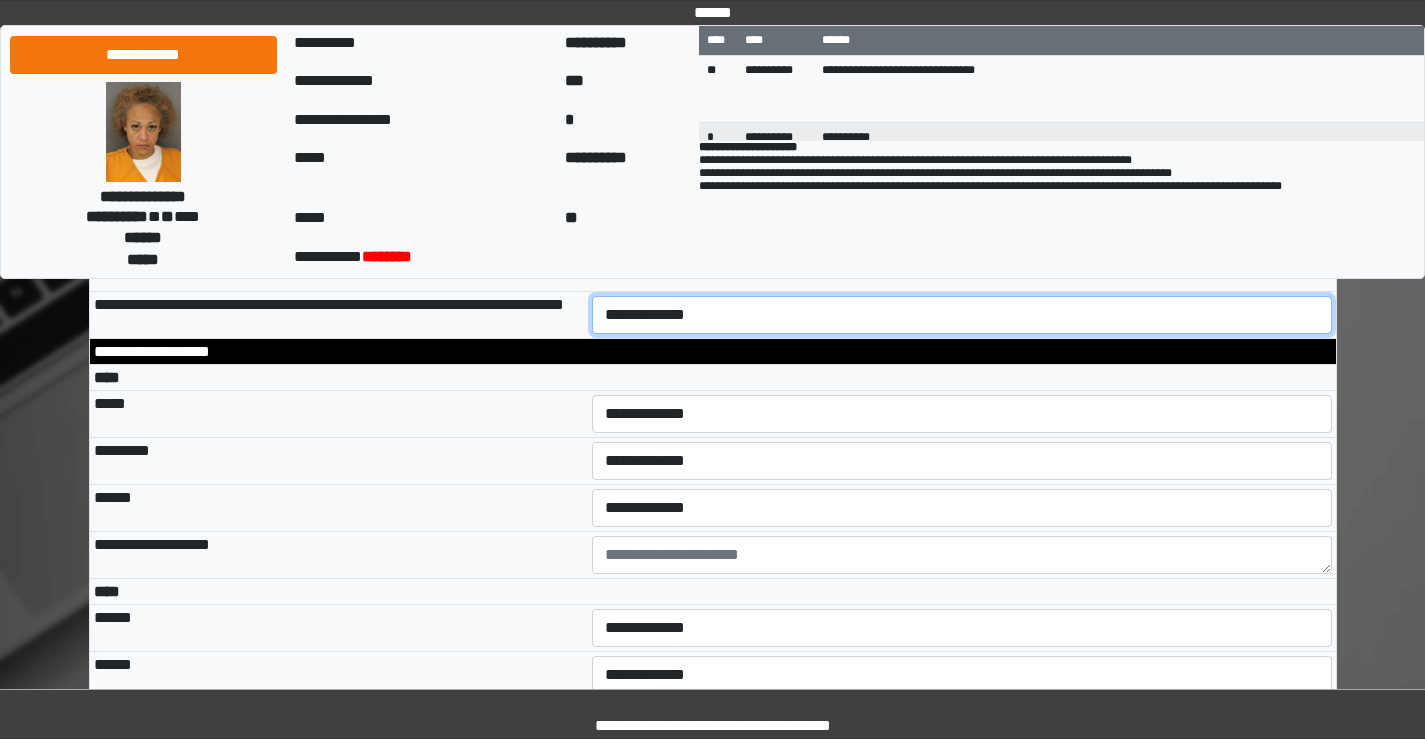 click on "**********" at bounding box center [962, 315] 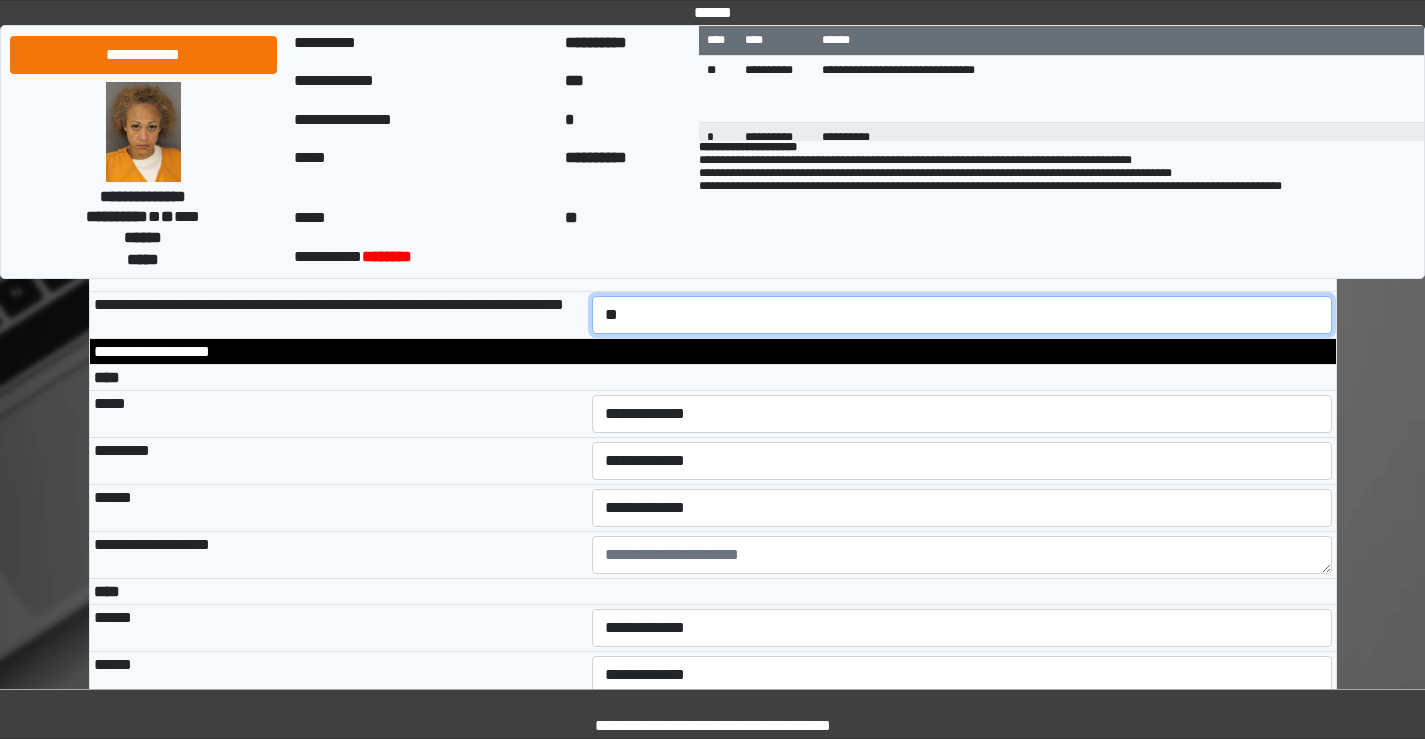 click on "**********" at bounding box center (962, 315) 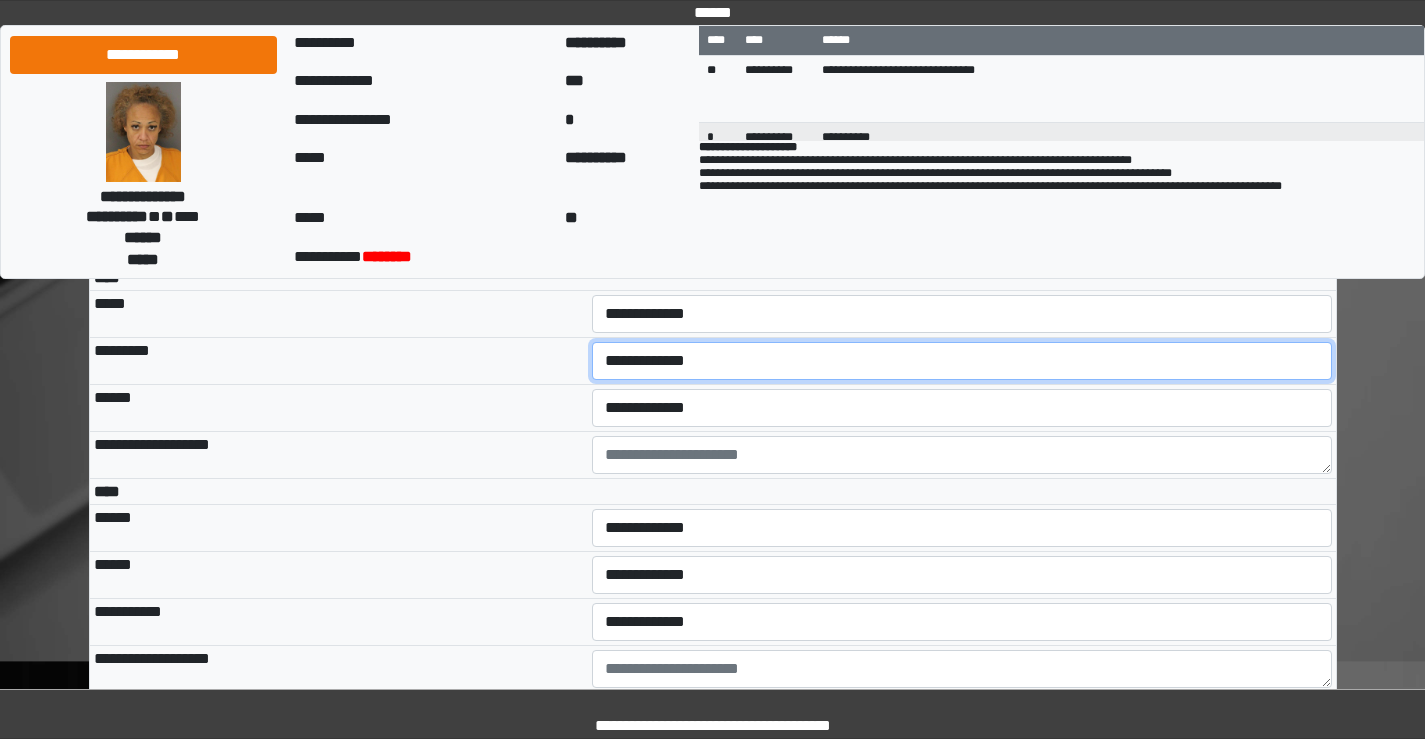 click on "**********" at bounding box center [962, 361] 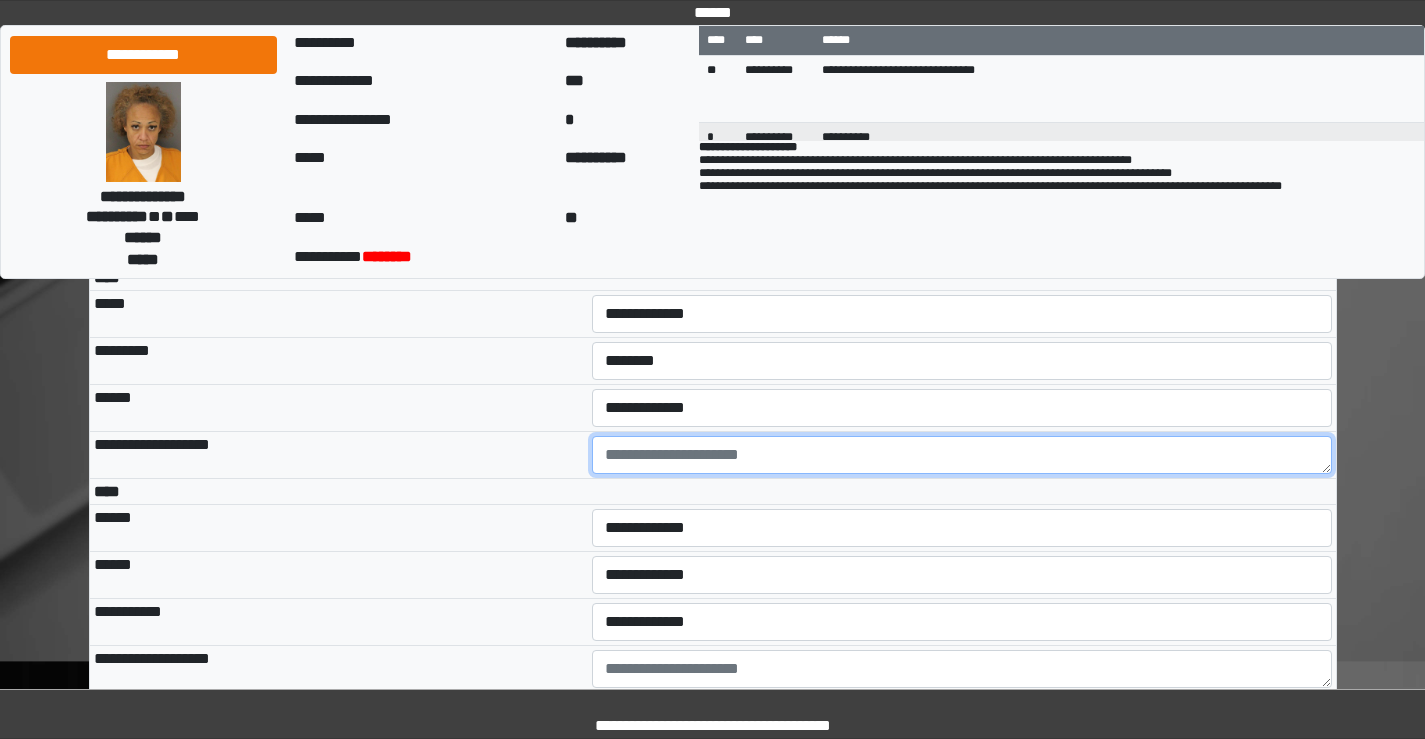 click at bounding box center (962, 455) 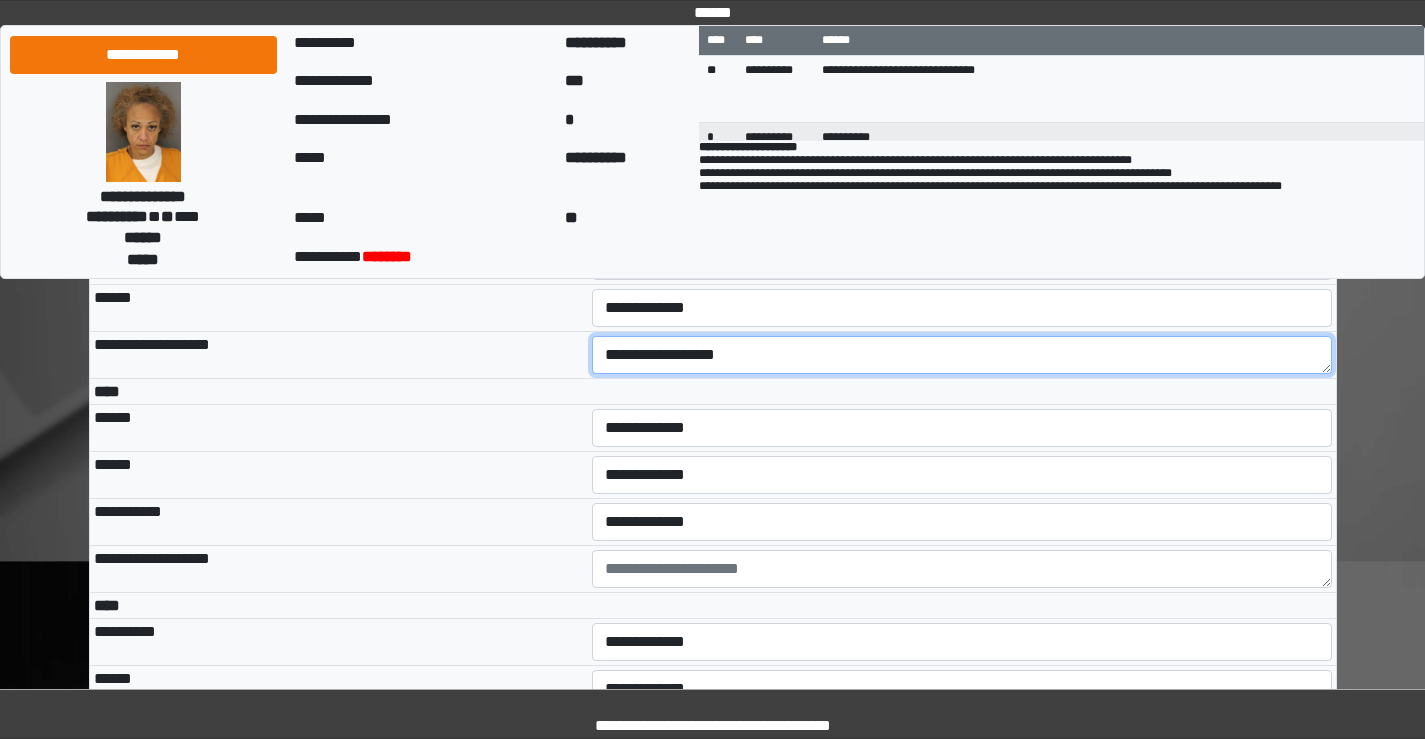 scroll, scrollTop: 4000, scrollLeft: 0, axis: vertical 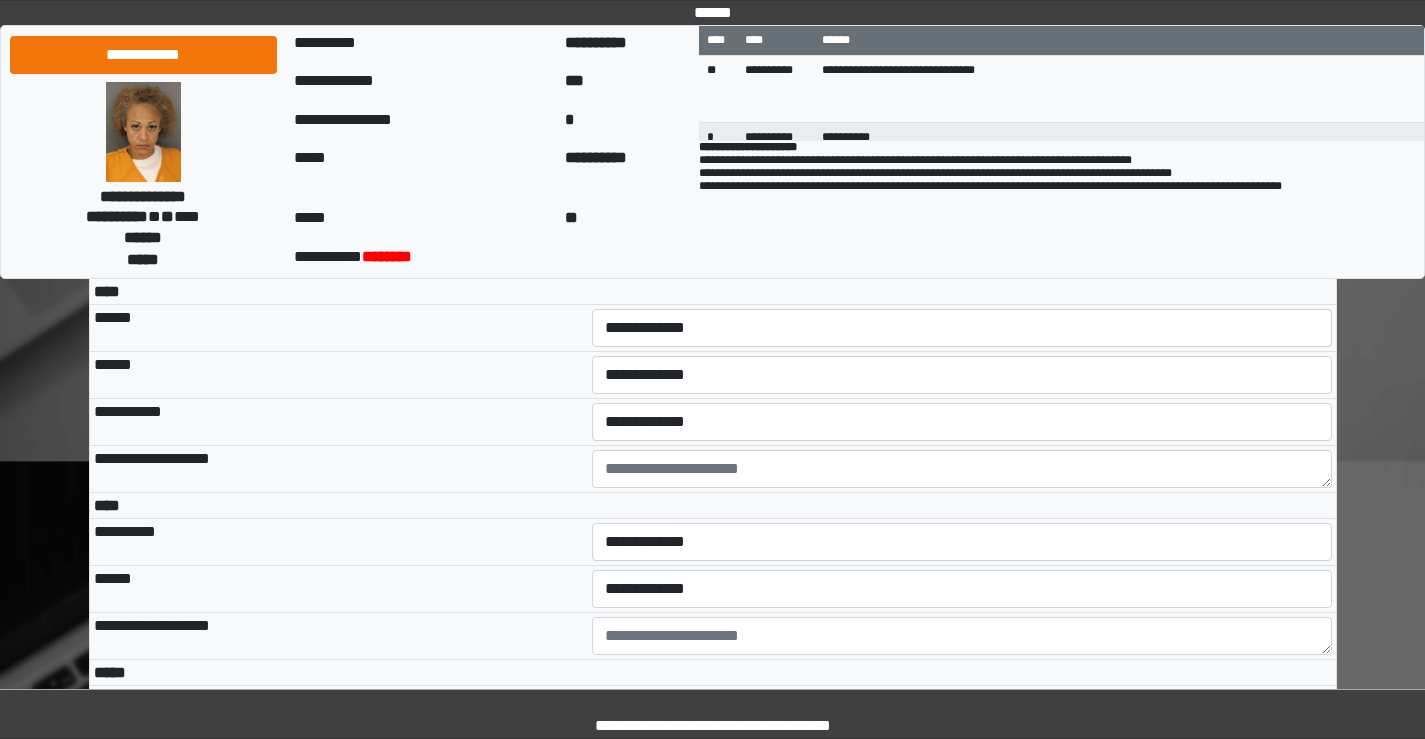 type on "**********" 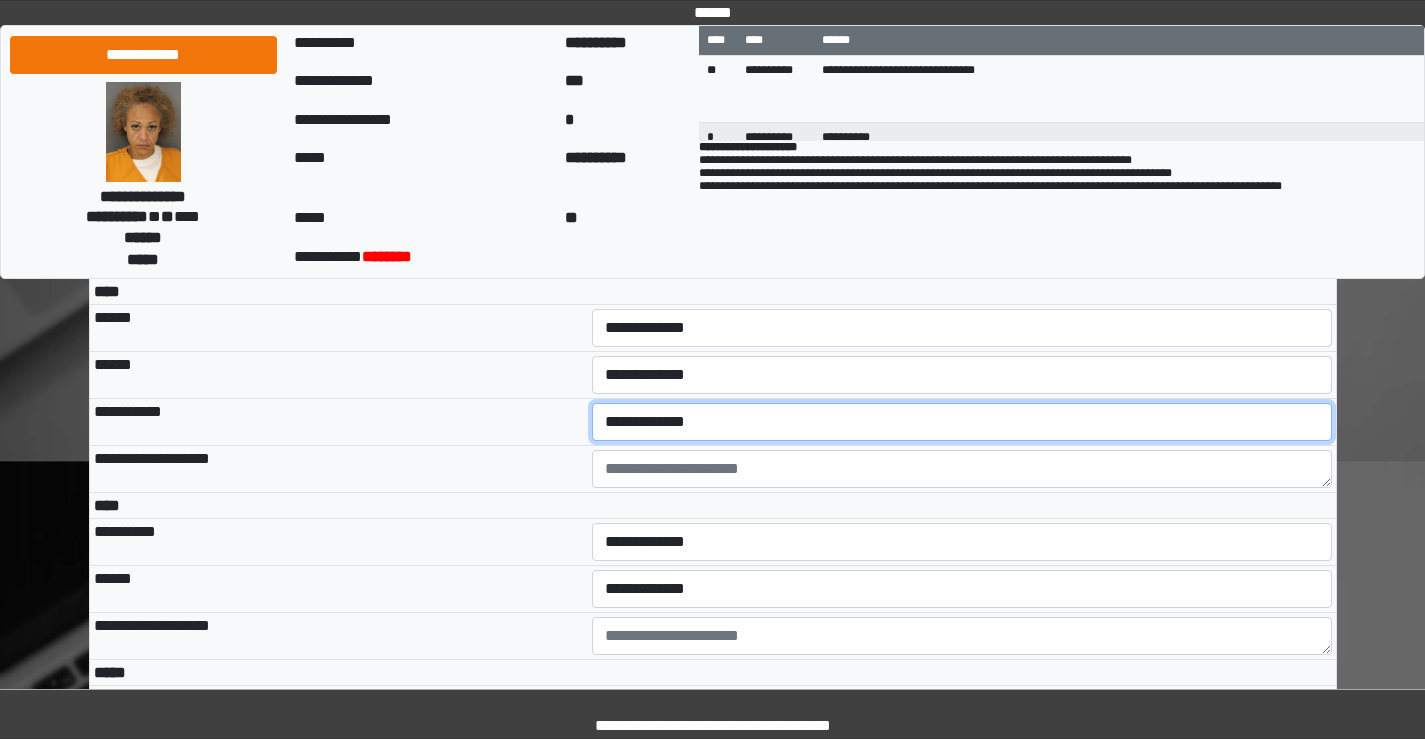 click on "**********" at bounding box center [962, 422] 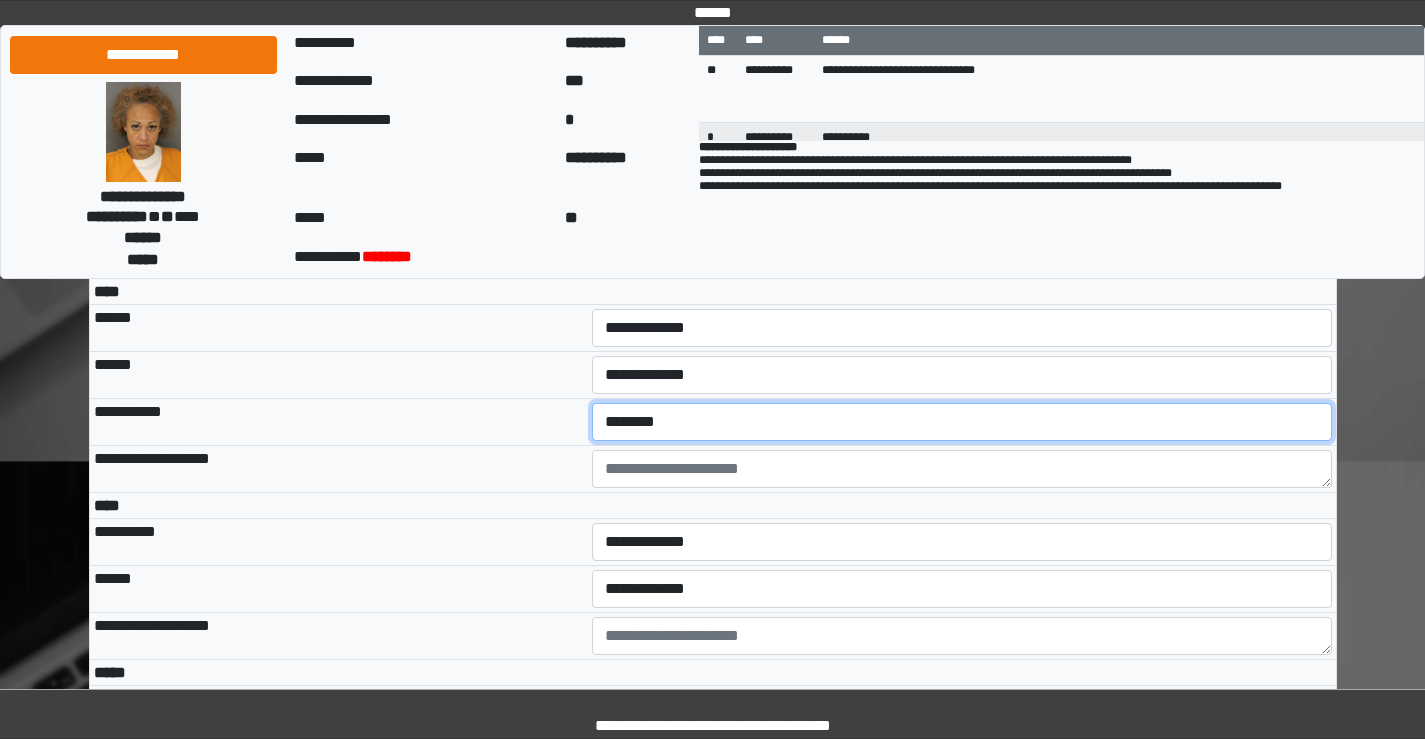 click on "**********" at bounding box center [962, 422] 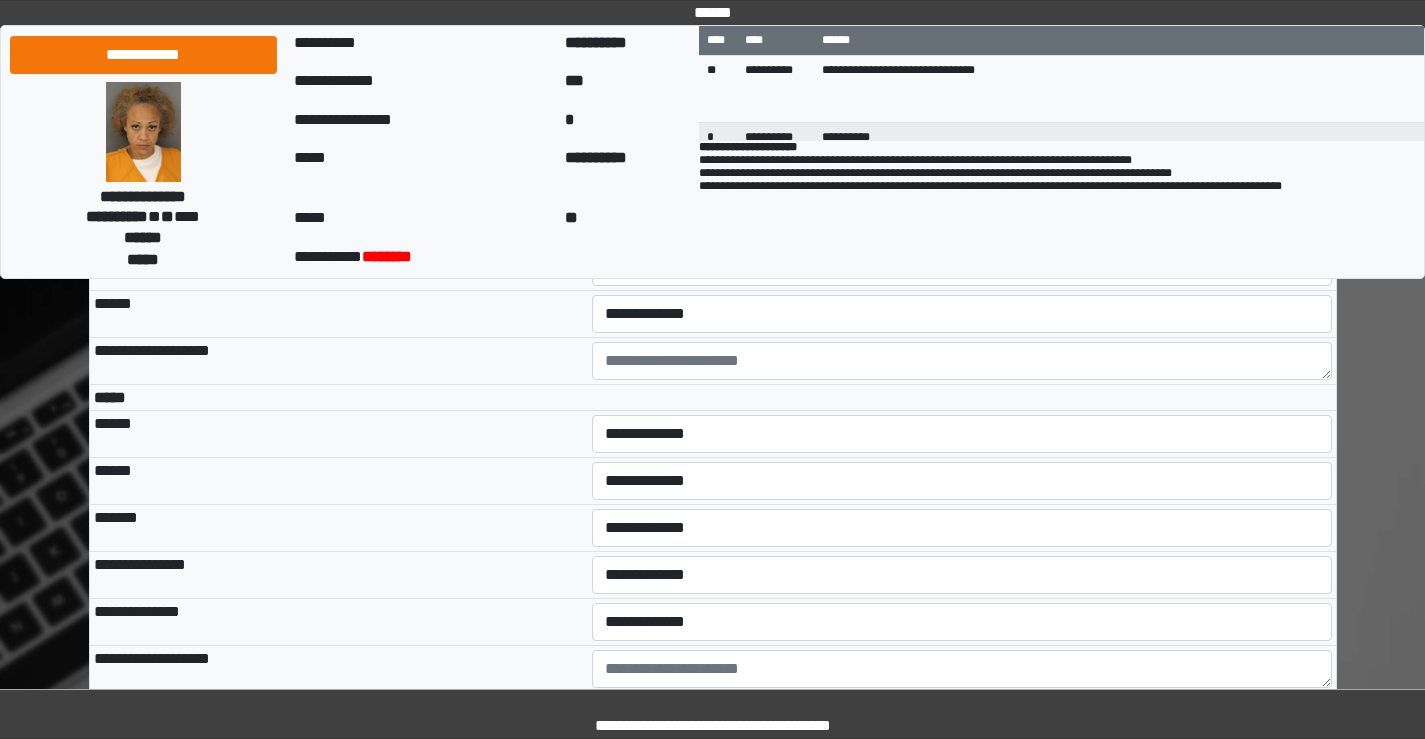 scroll, scrollTop: 4300, scrollLeft: 0, axis: vertical 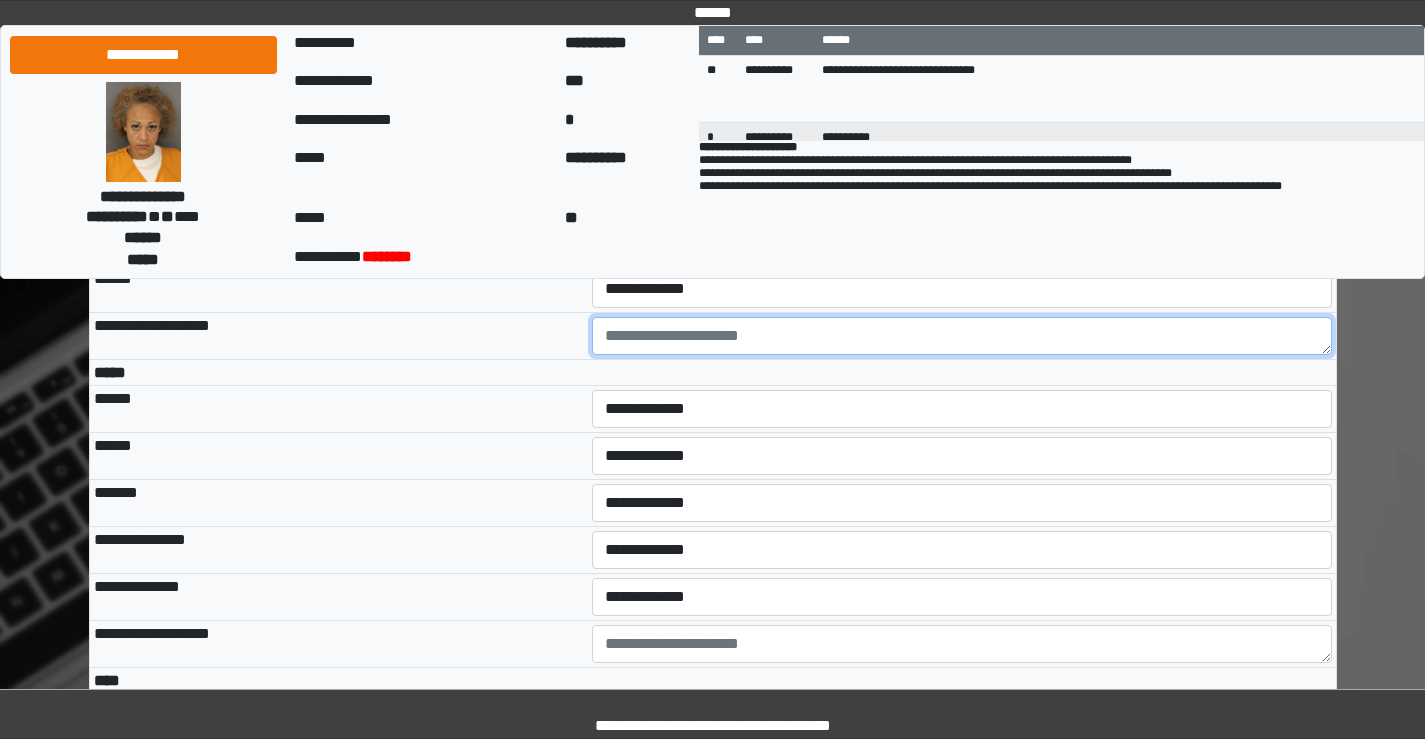 click at bounding box center (962, 336) 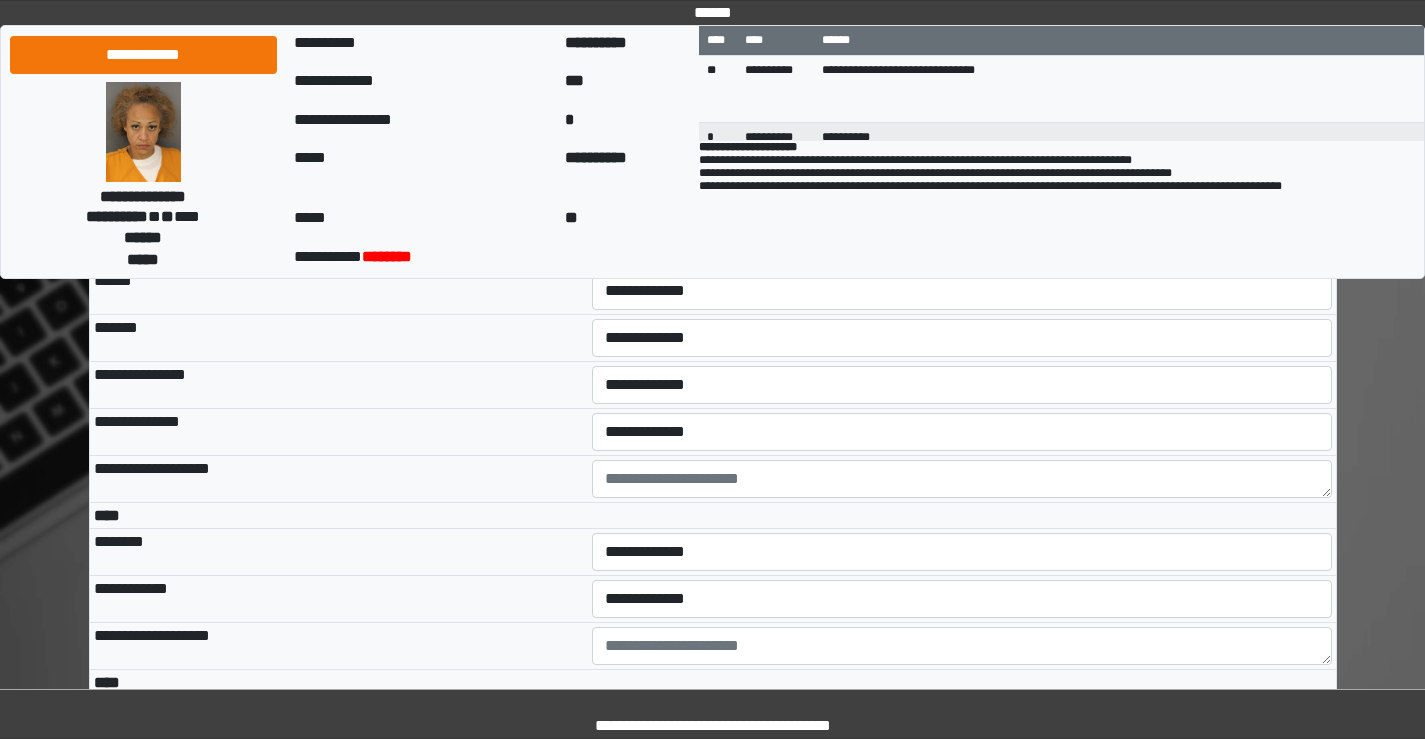 scroll, scrollTop: 4500, scrollLeft: 0, axis: vertical 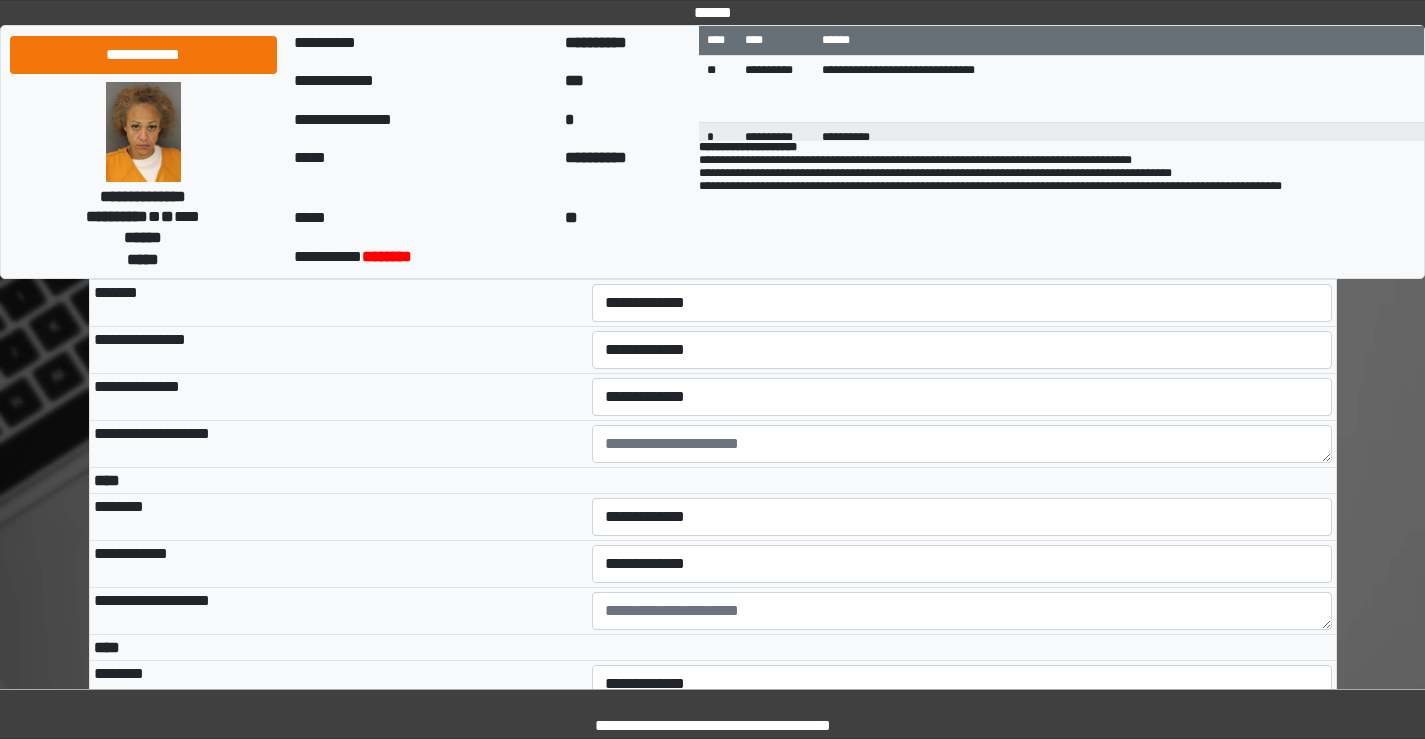 type on "**********" 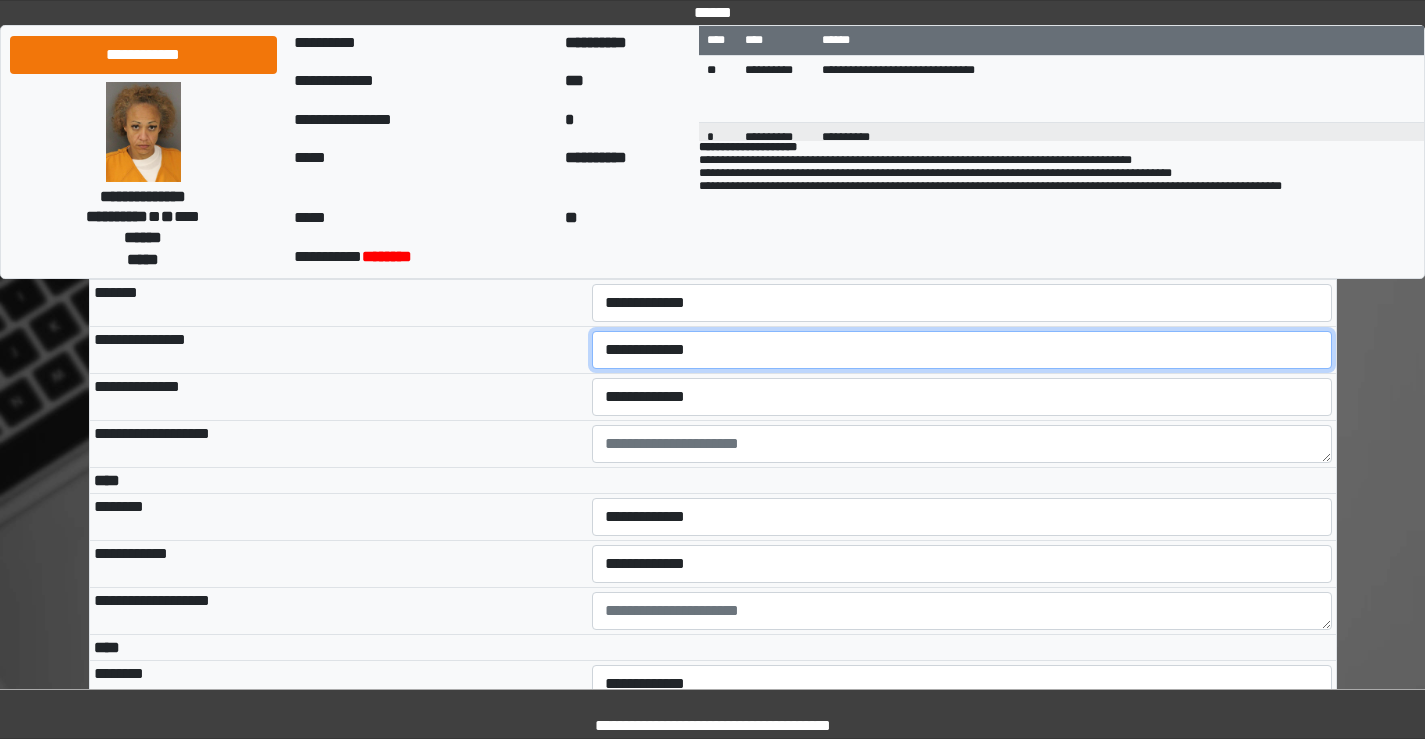 click on "**********" at bounding box center [962, 350] 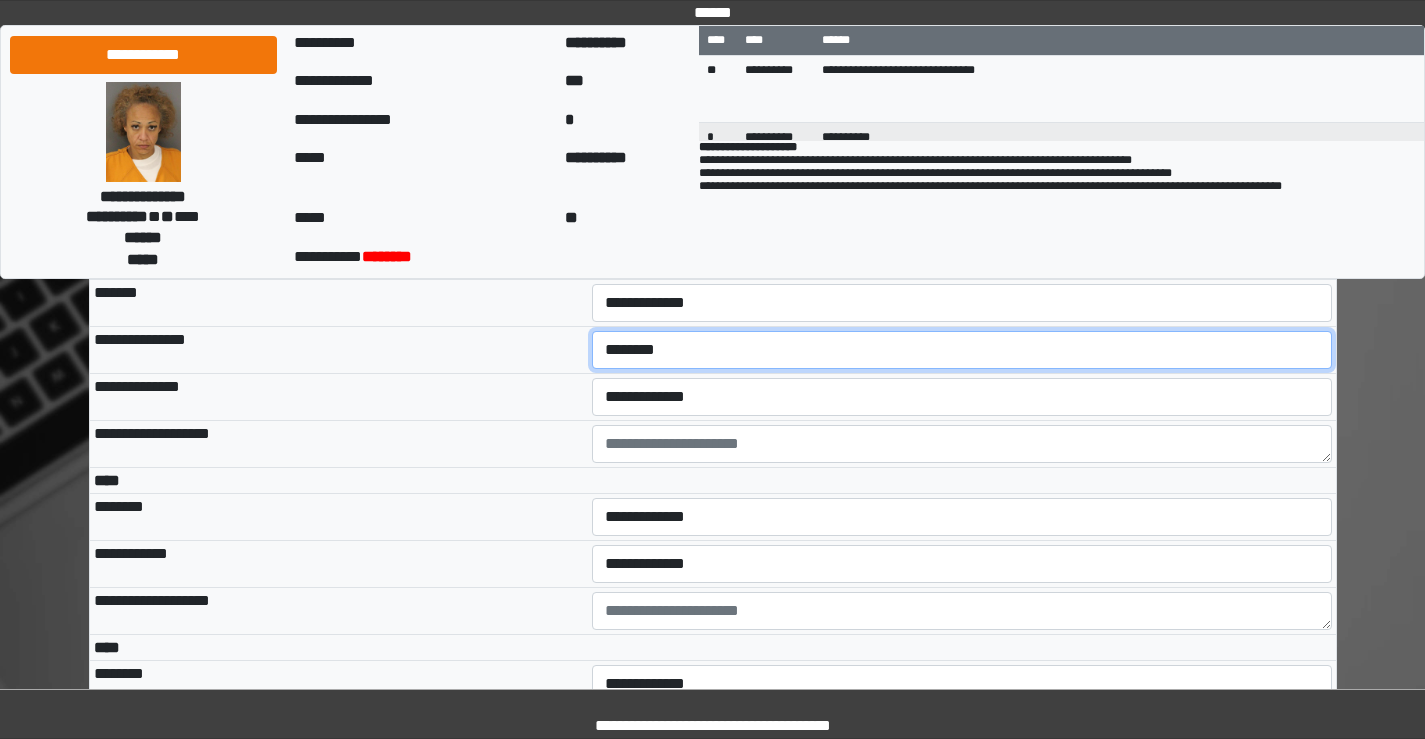 click on "**********" at bounding box center [962, 350] 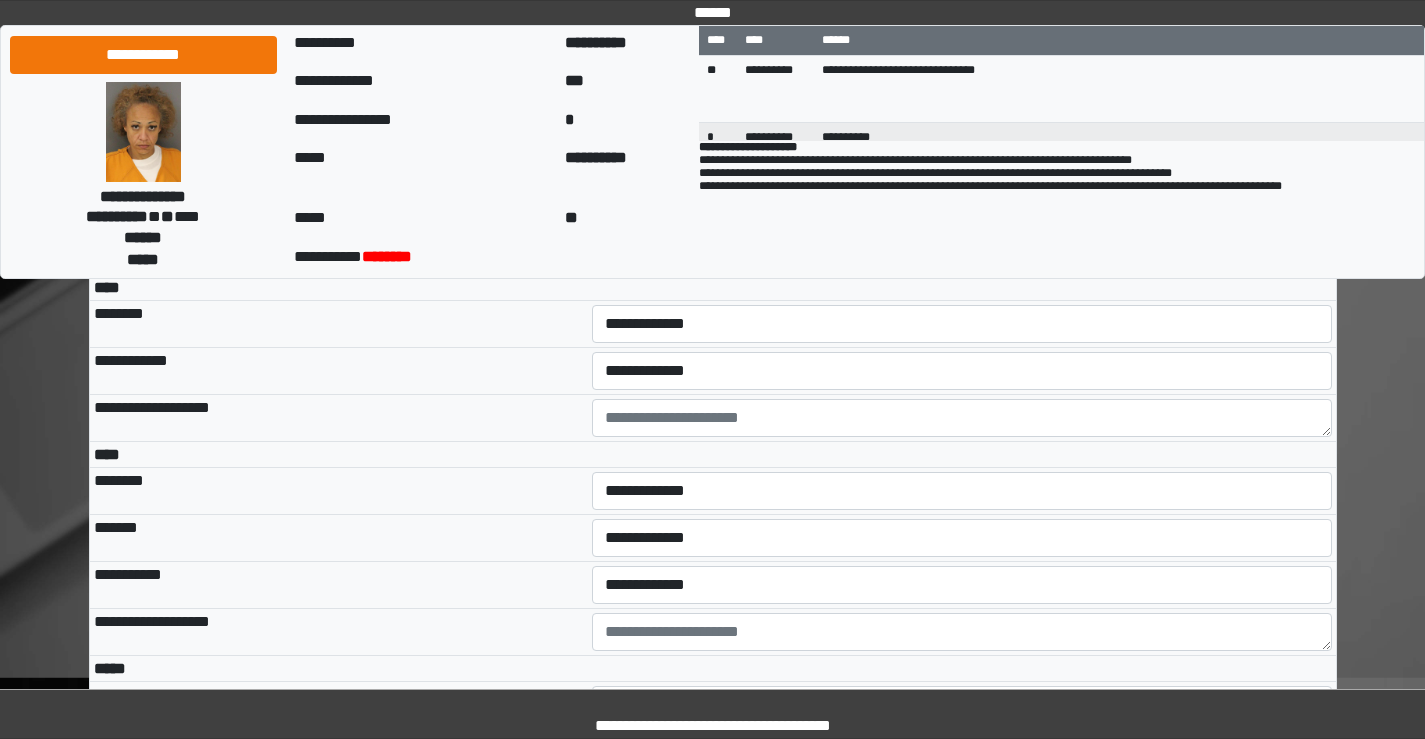 scroll, scrollTop: 4700, scrollLeft: 0, axis: vertical 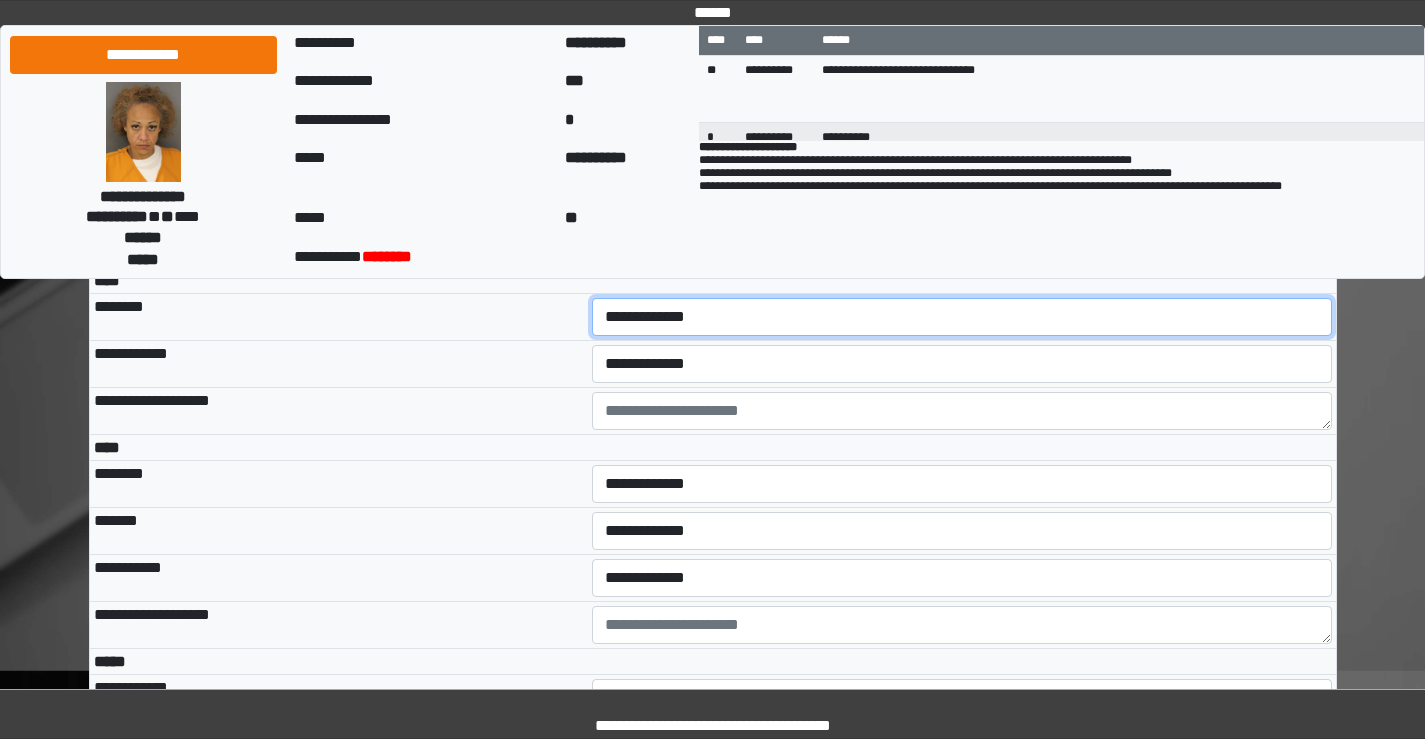 click on "**********" at bounding box center (962, 317) 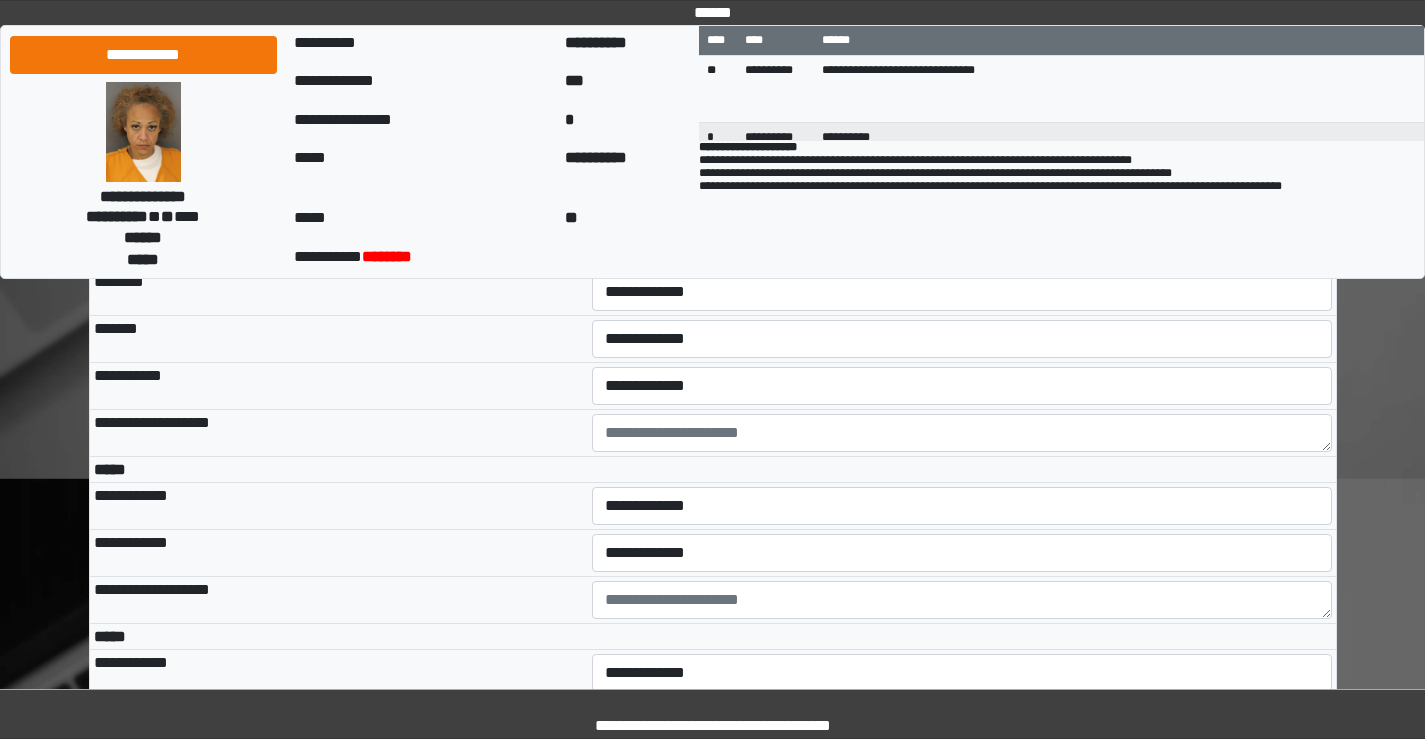 scroll, scrollTop: 4900, scrollLeft: 0, axis: vertical 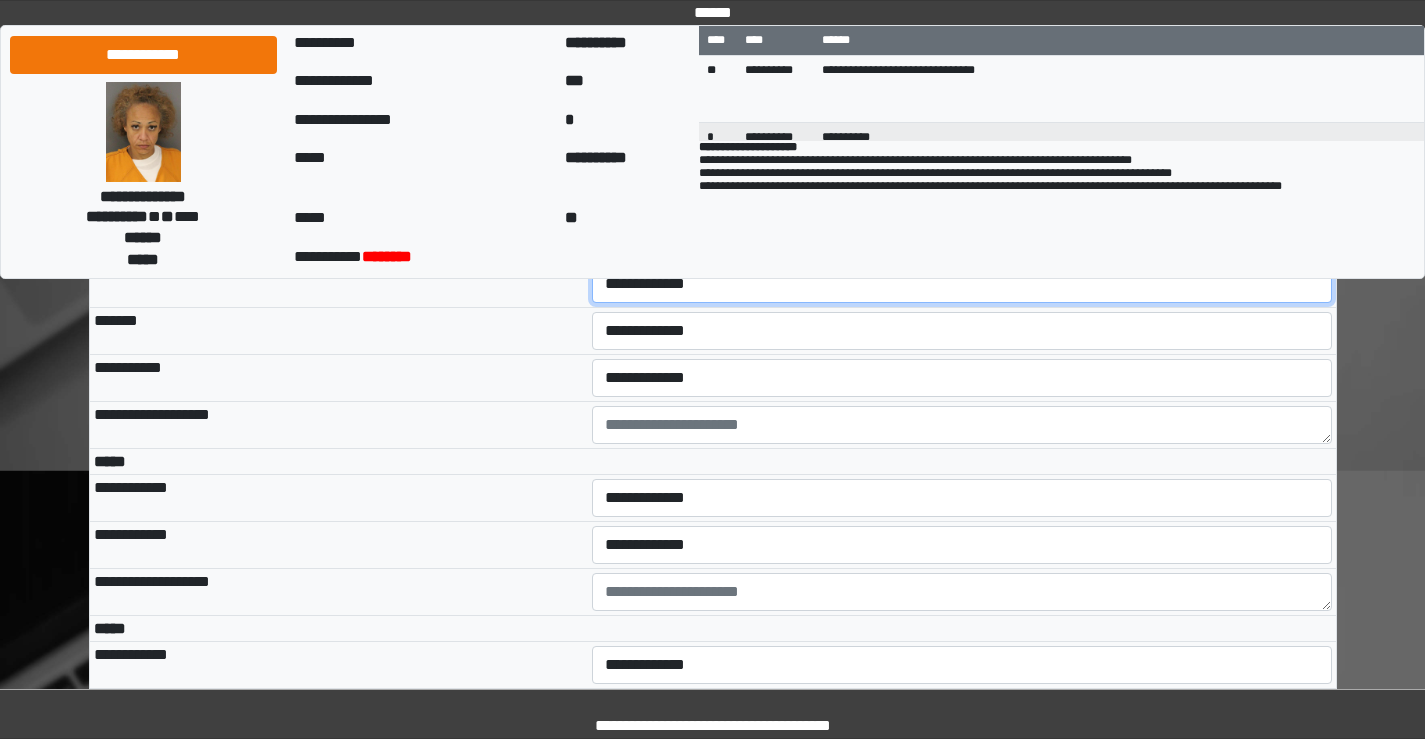 click on "**********" at bounding box center [962, 284] 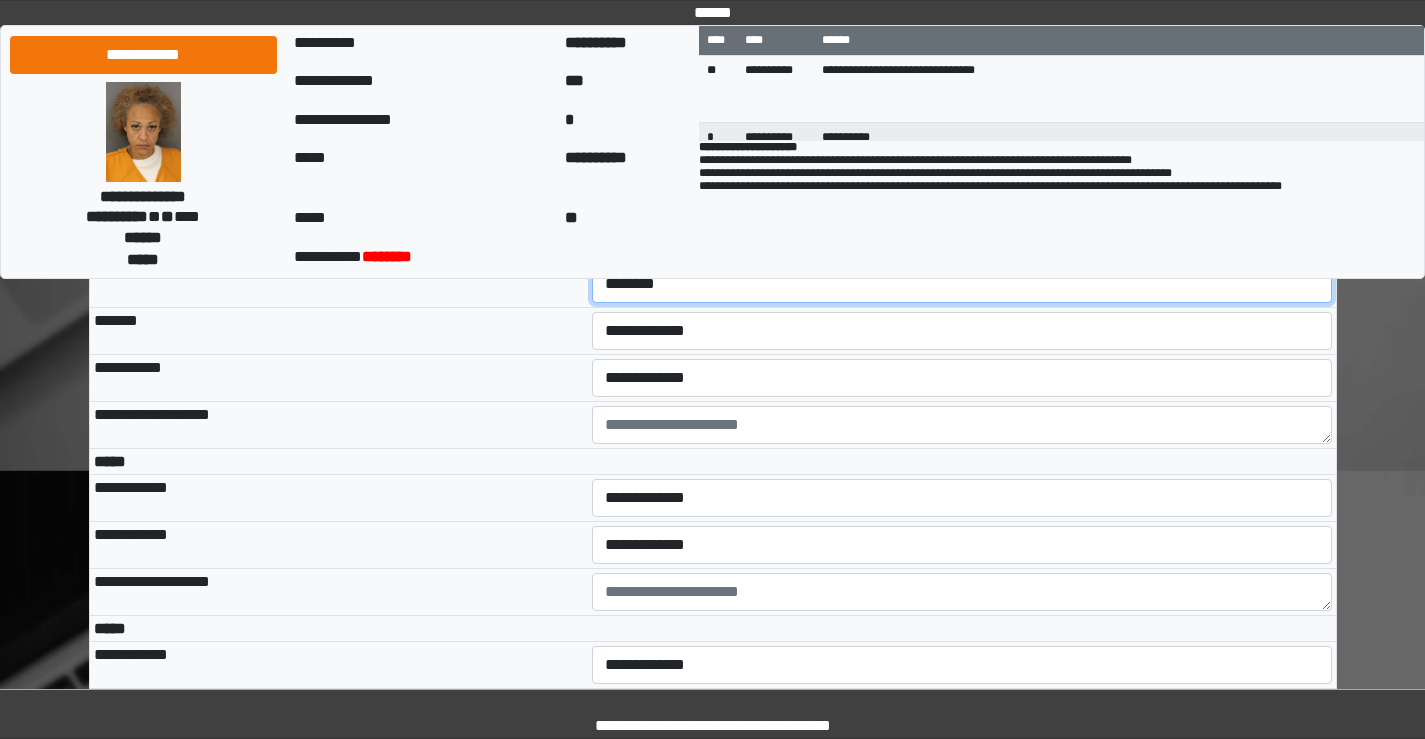 click on "**********" at bounding box center [962, 284] 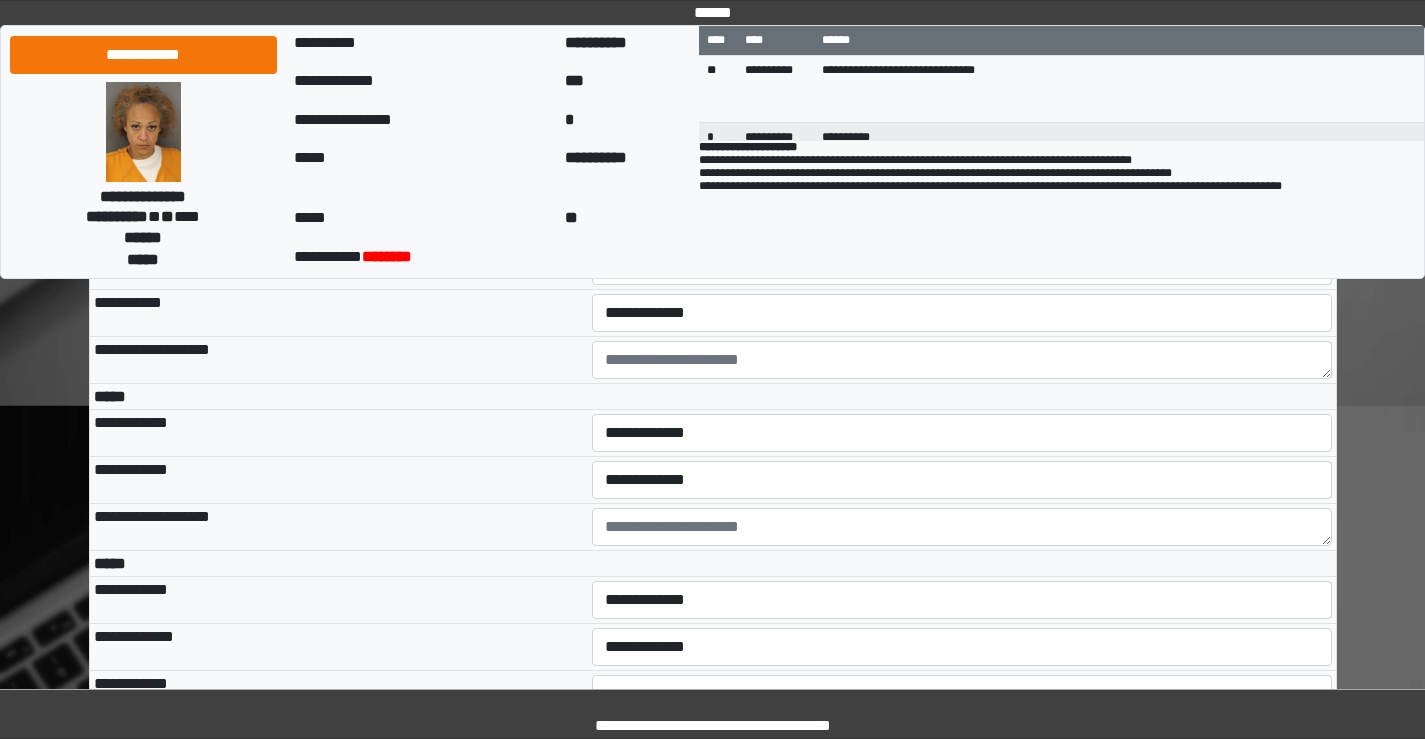scroll, scrollTop: 5000, scrollLeft: 0, axis: vertical 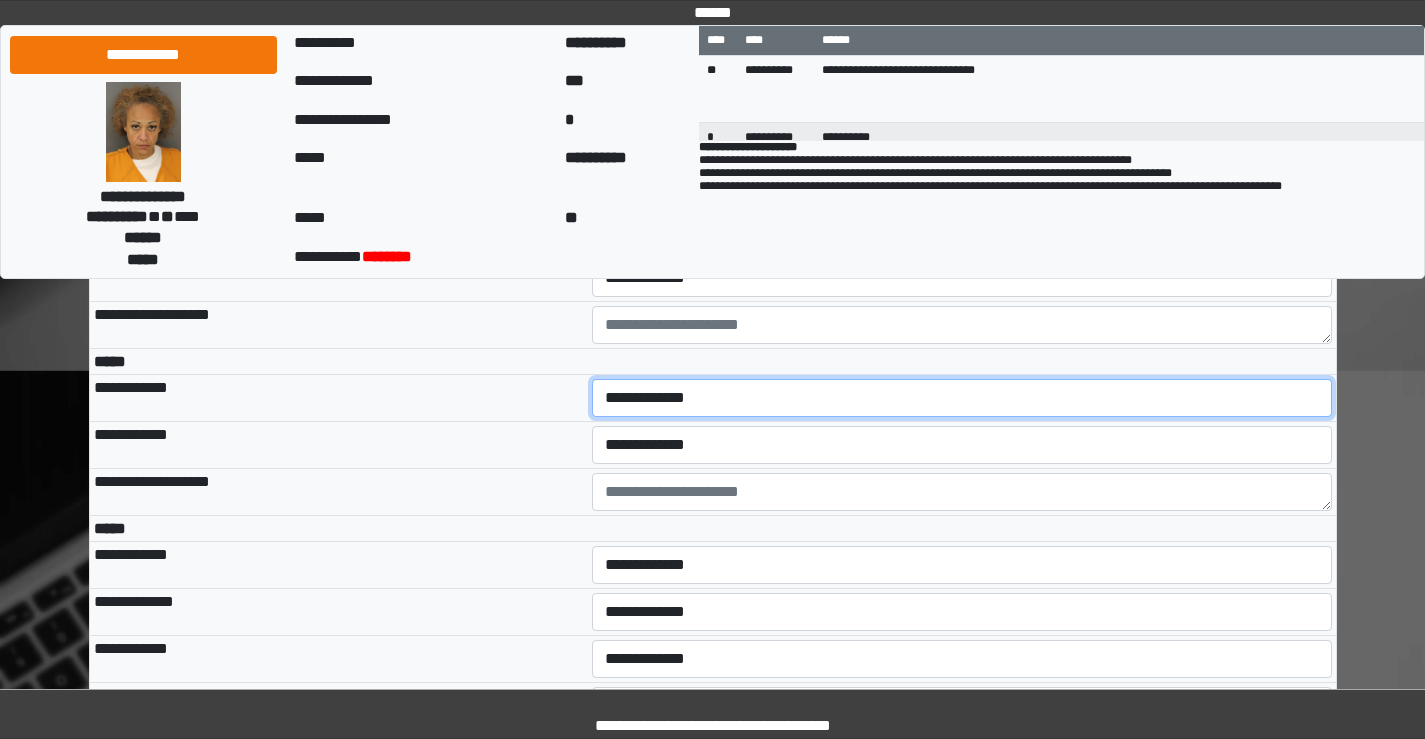 click on "**********" at bounding box center (962, 398) 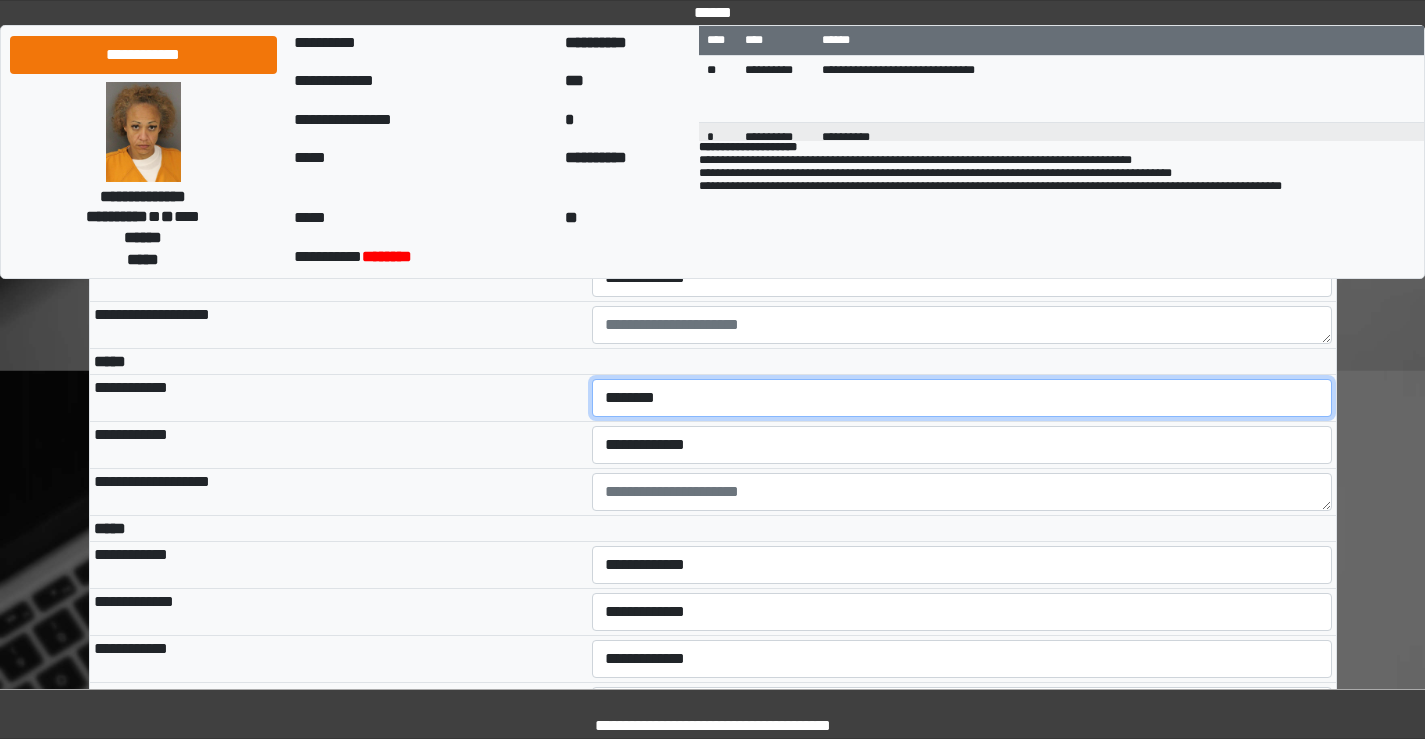 click on "**********" at bounding box center [962, 398] 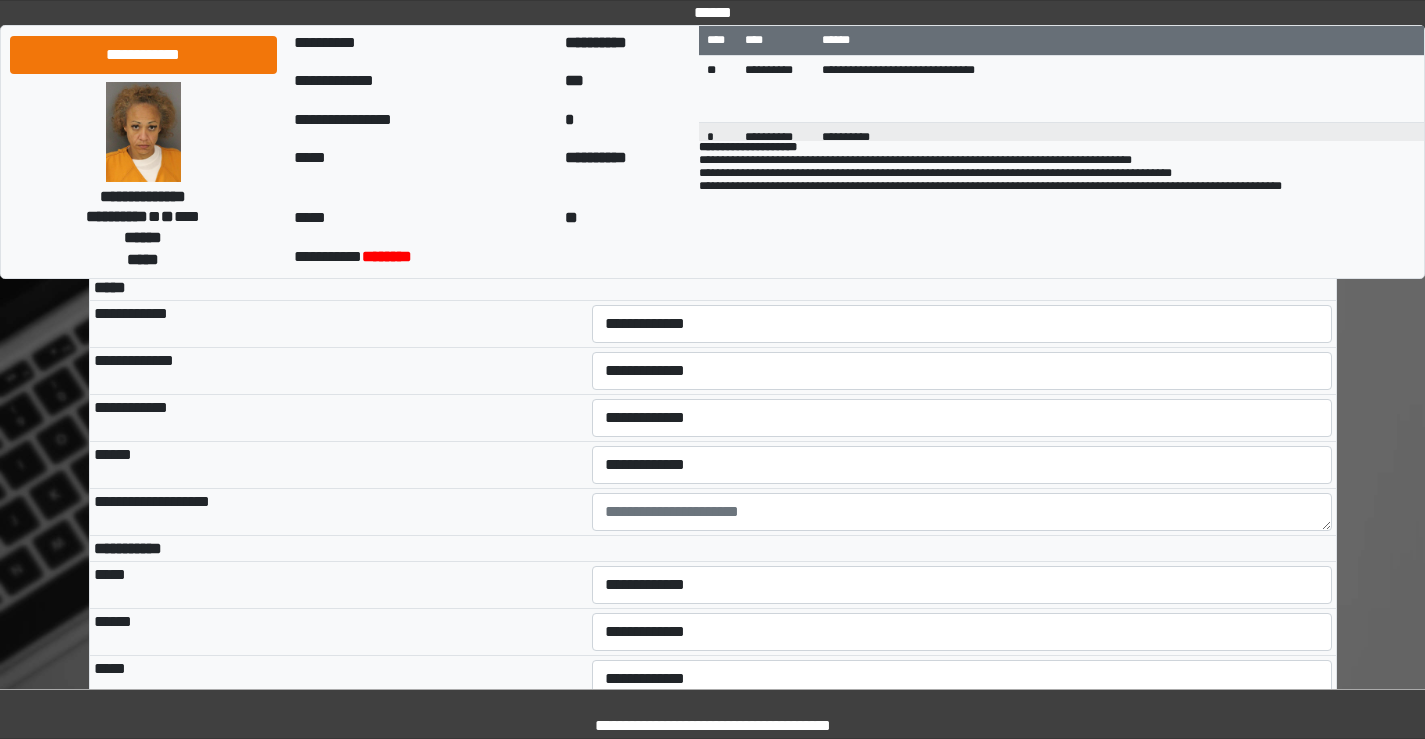 scroll, scrollTop: 5300, scrollLeft: 0, axis: vertical 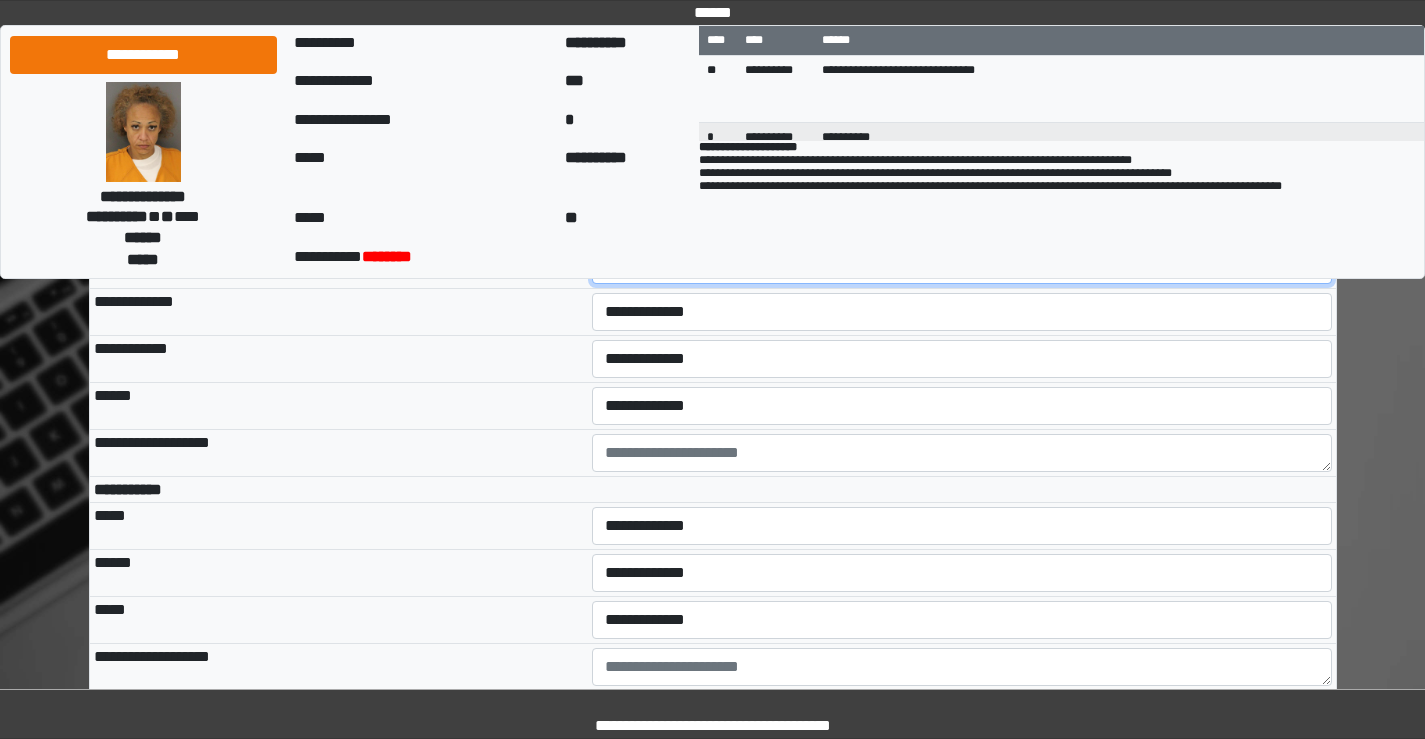 click on "**********" at bounding box center (962, 265) 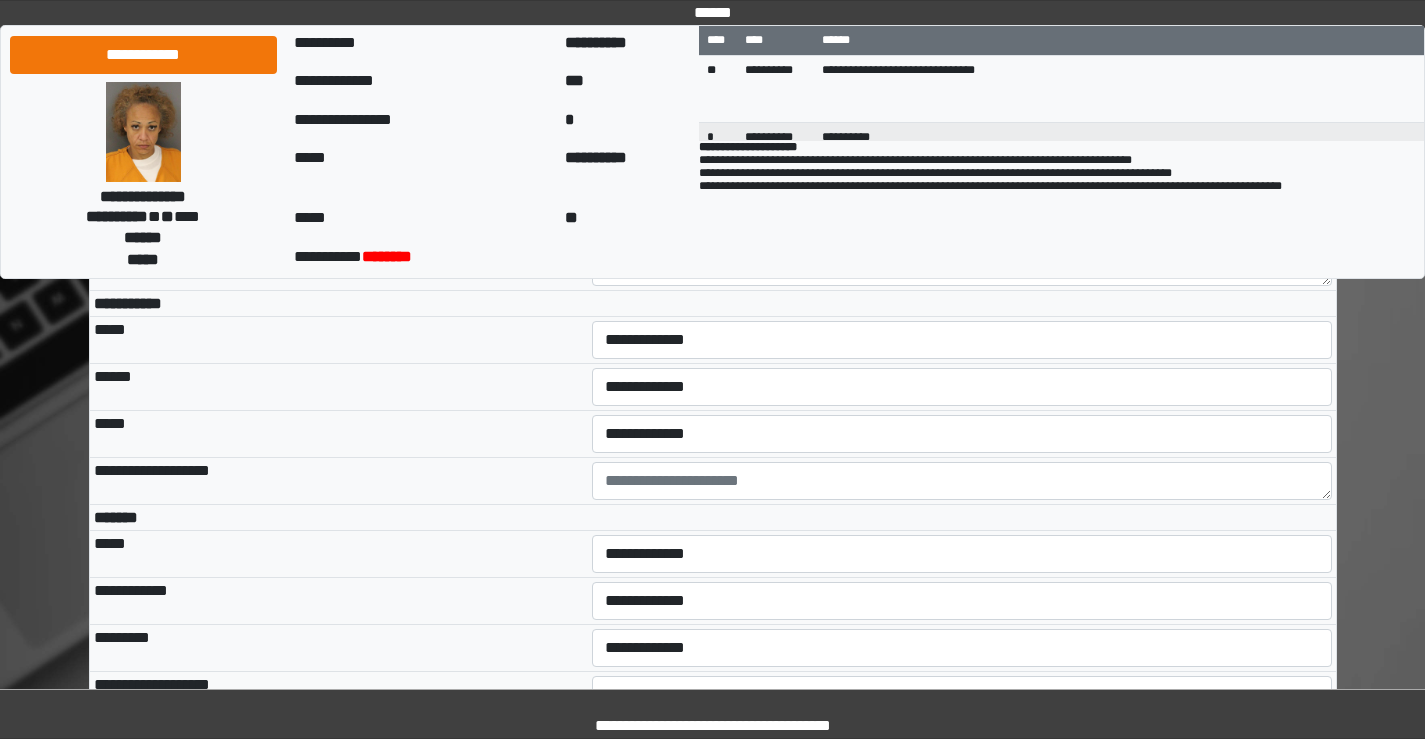 scroll, scrollTop: 5500, scrollLeft: 0, axis: vertical 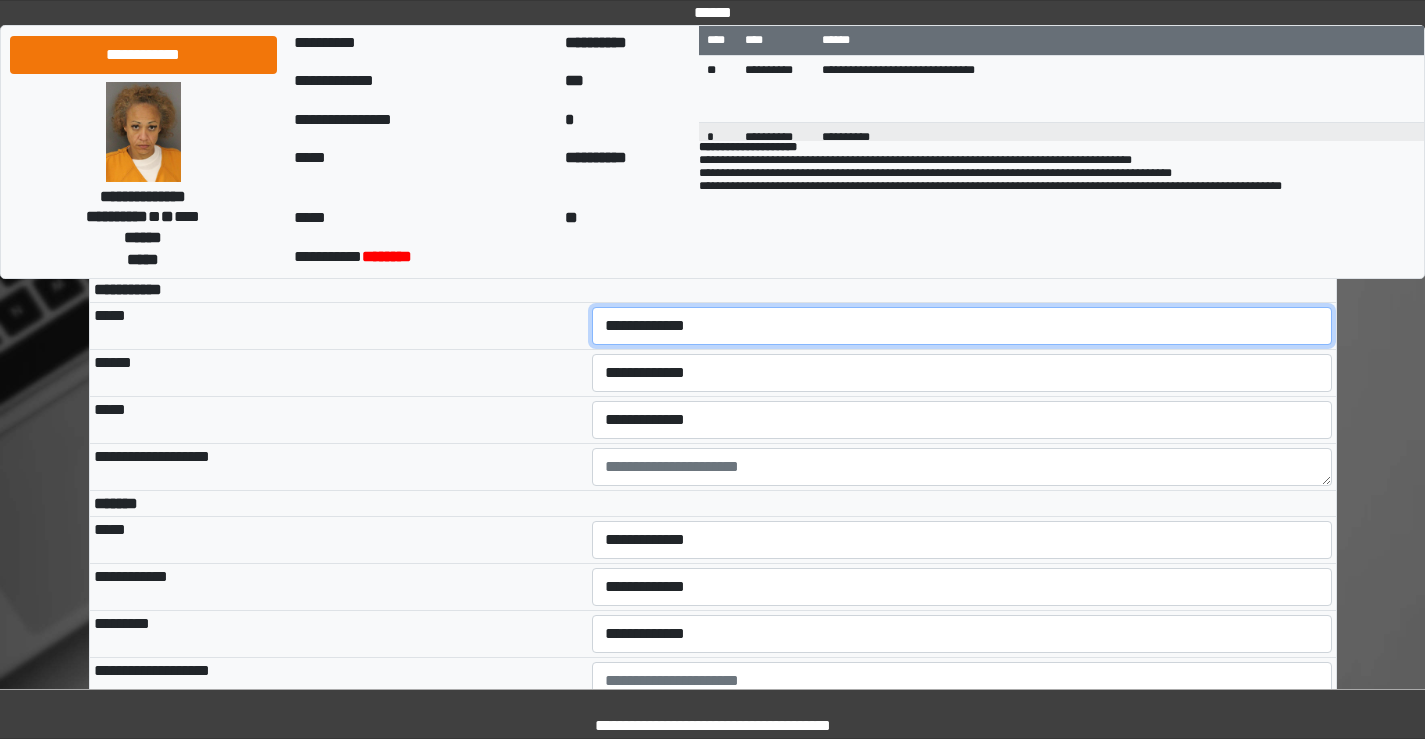 click on "**********" at bounding box center [962, 326] 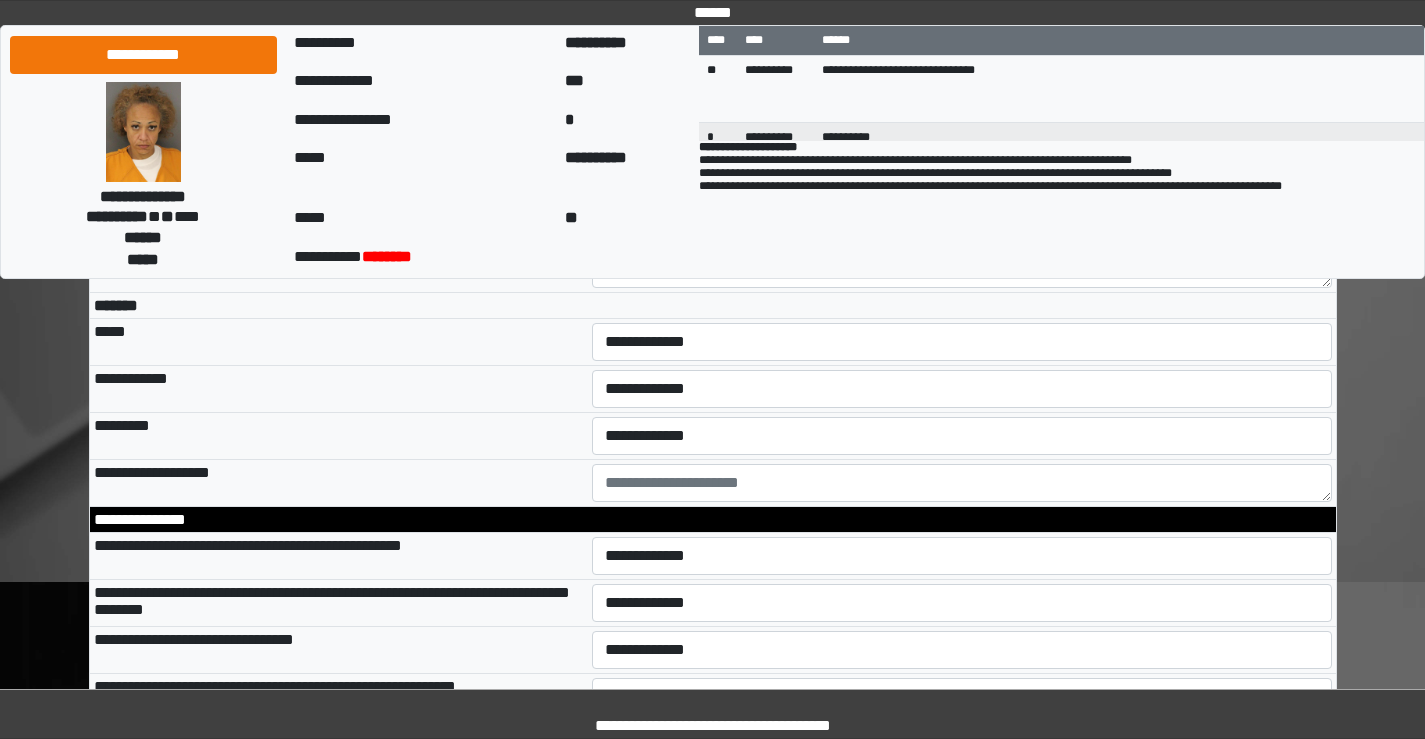 scroll, scrollTop: 5700, scrollLeft: 0, axis: vertical 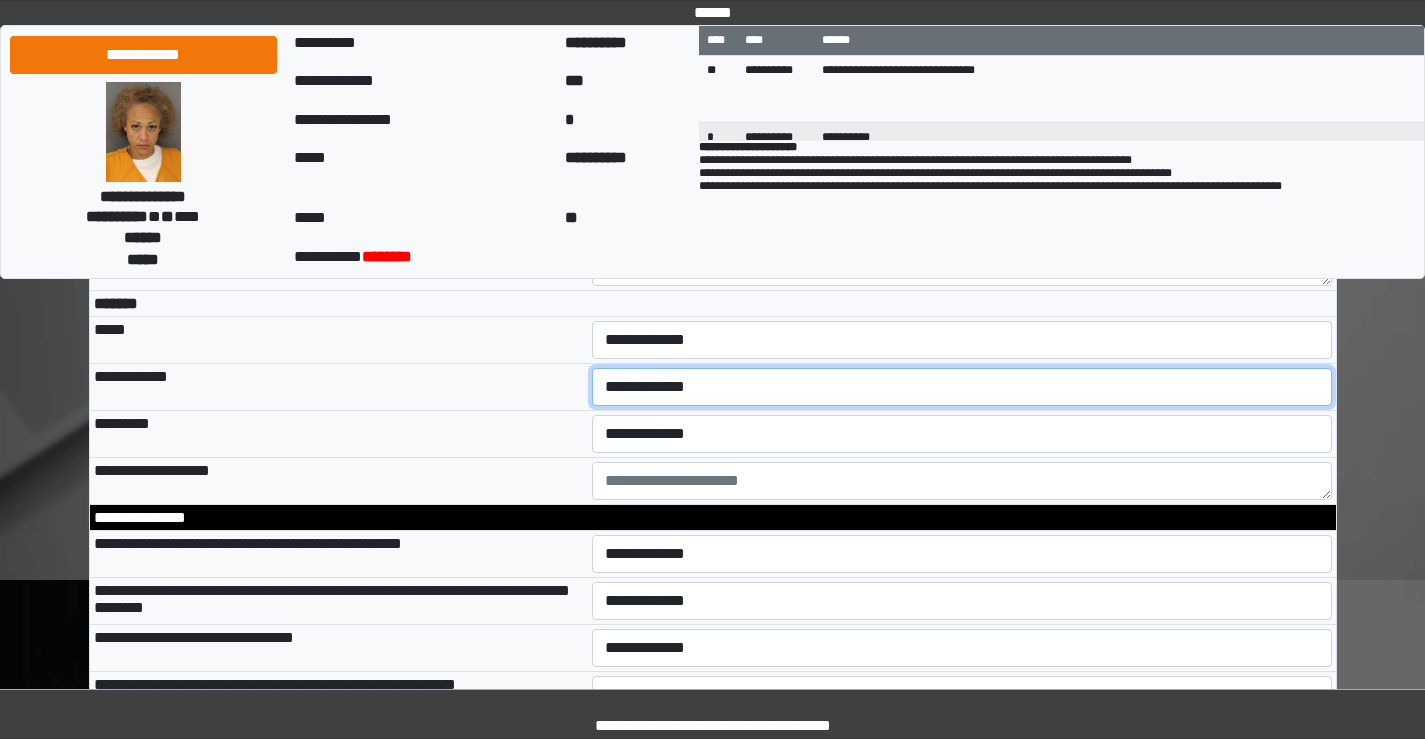 click on "**********" at bounding box center [962, 387] 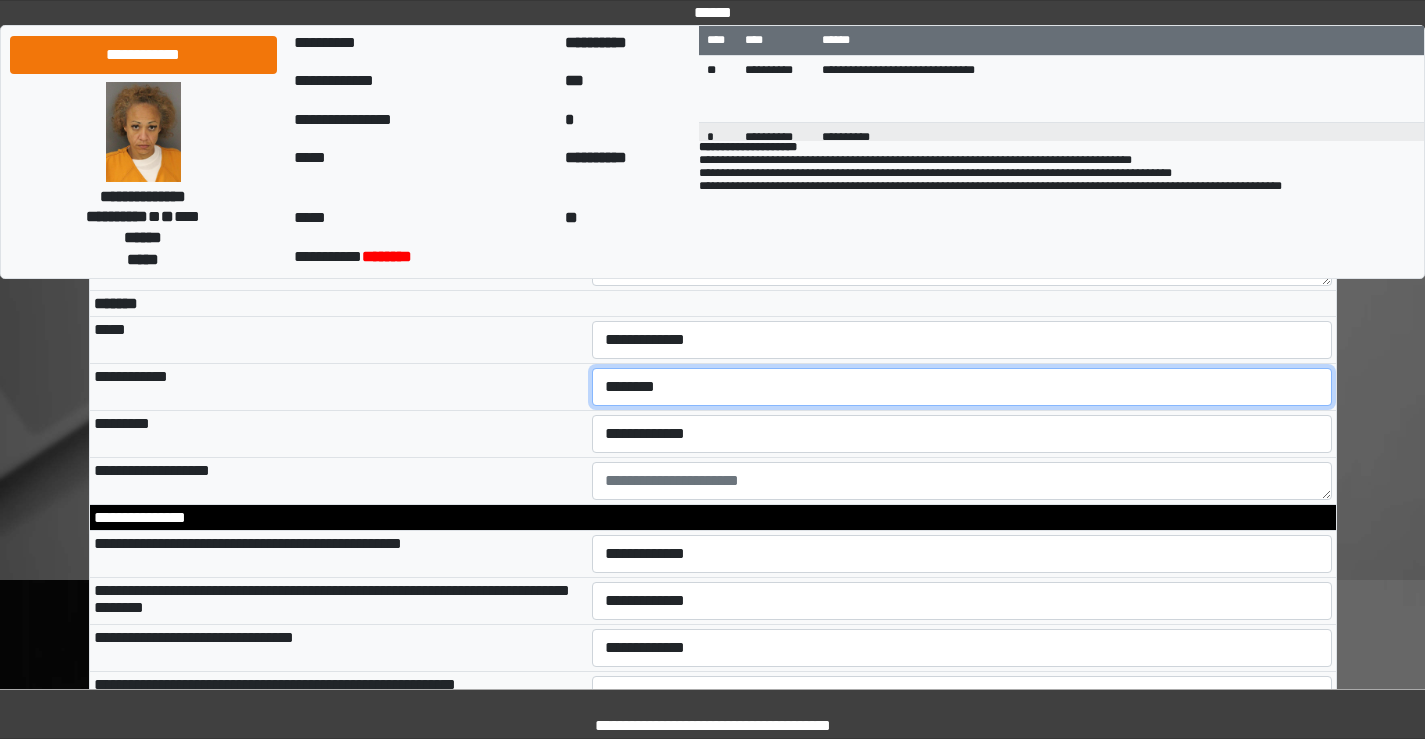 click on "**********" at bounding box center [962, 387] 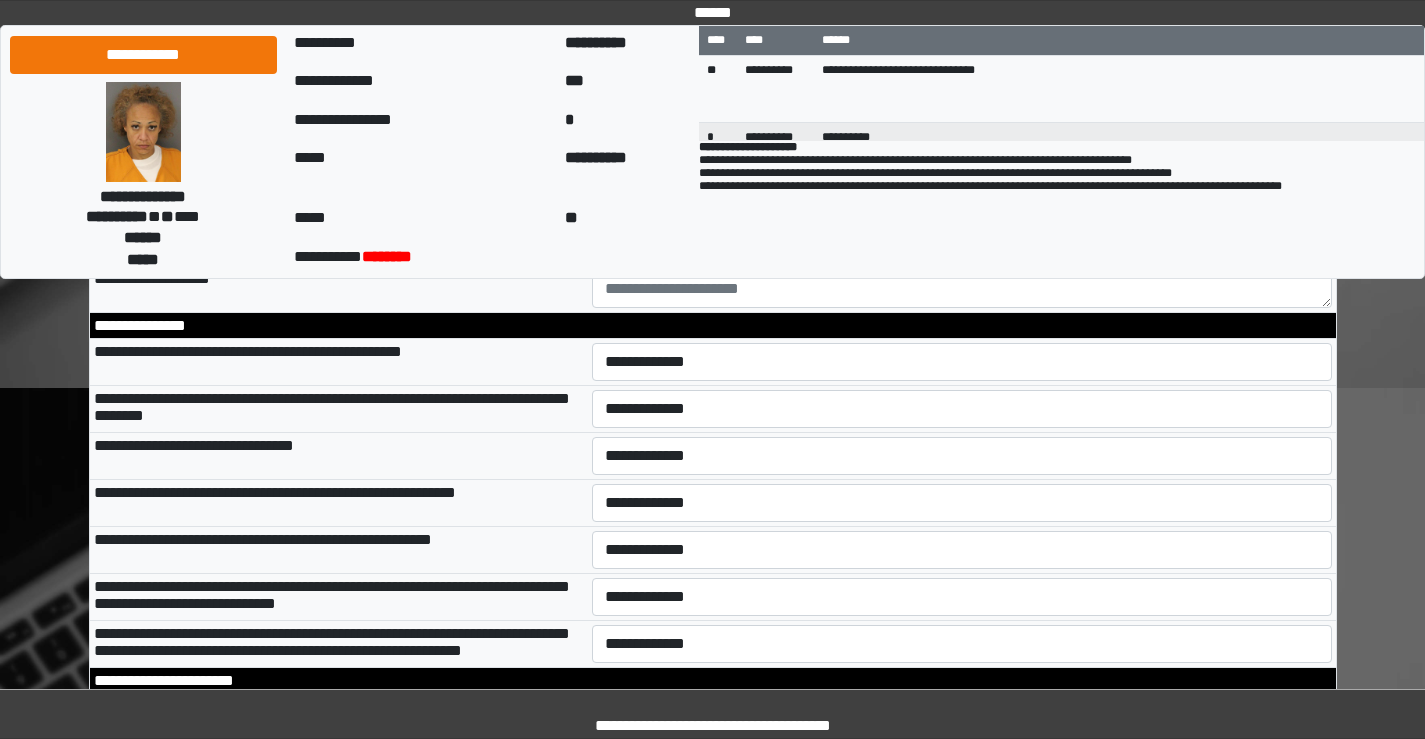 scroll, scrollTop: 5900, scrollLeft: 0, axis: vertical 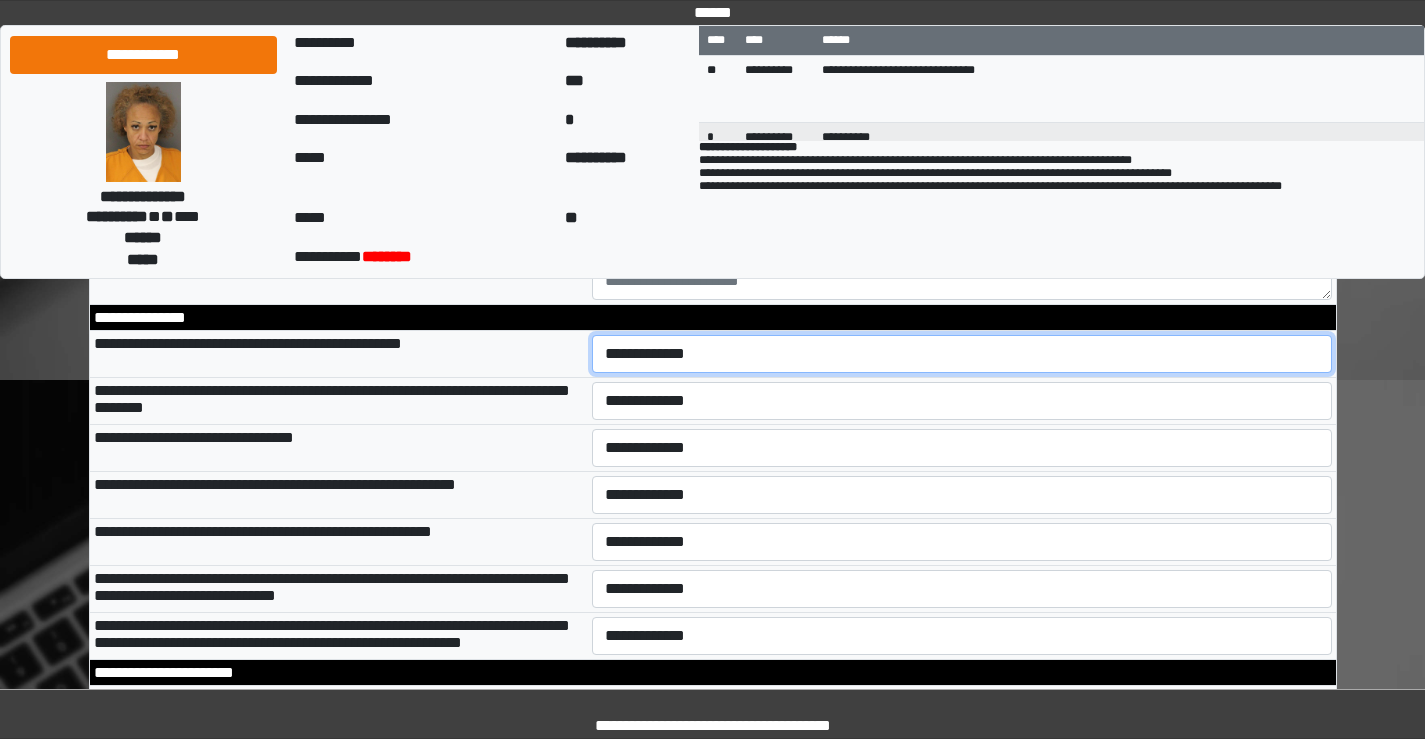 click on "**********" at bounding box center (962, 354) 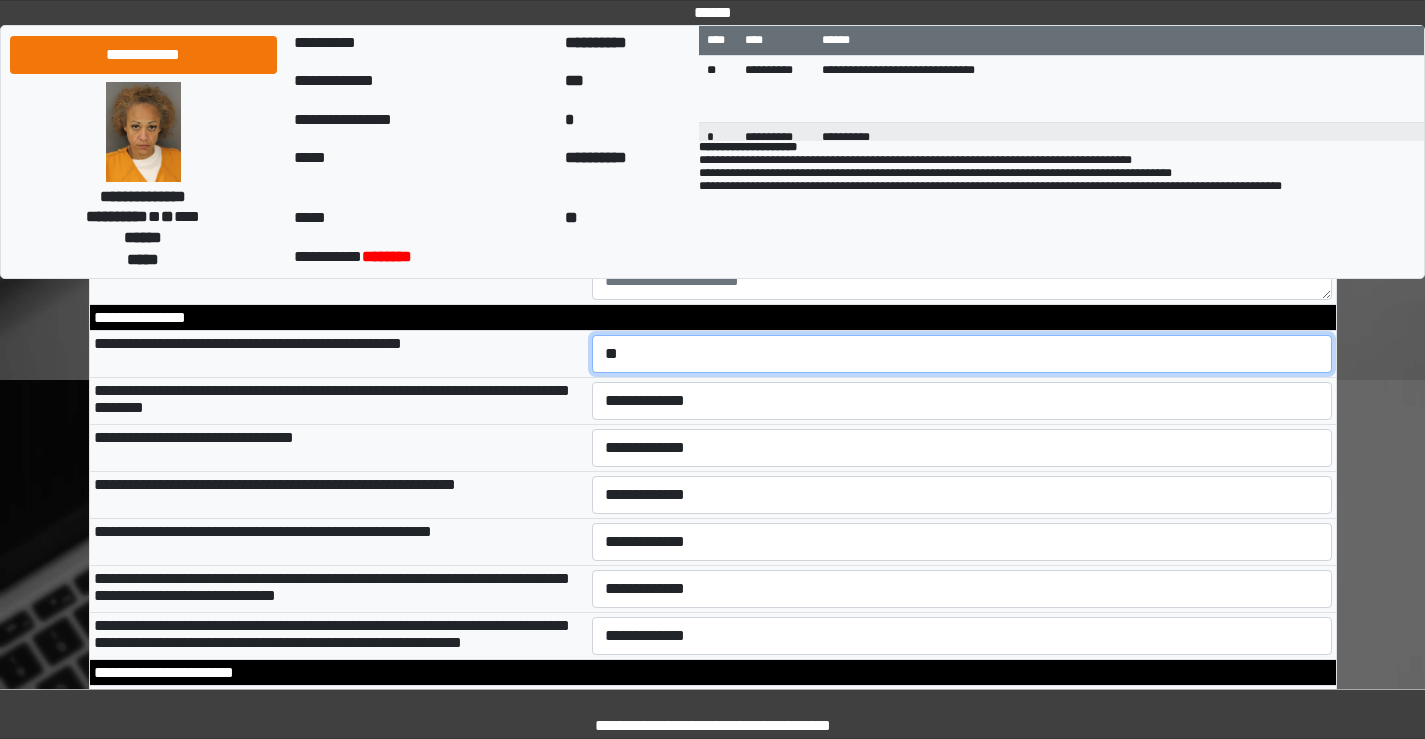 click on "**********" at bounding box center (962, 354) 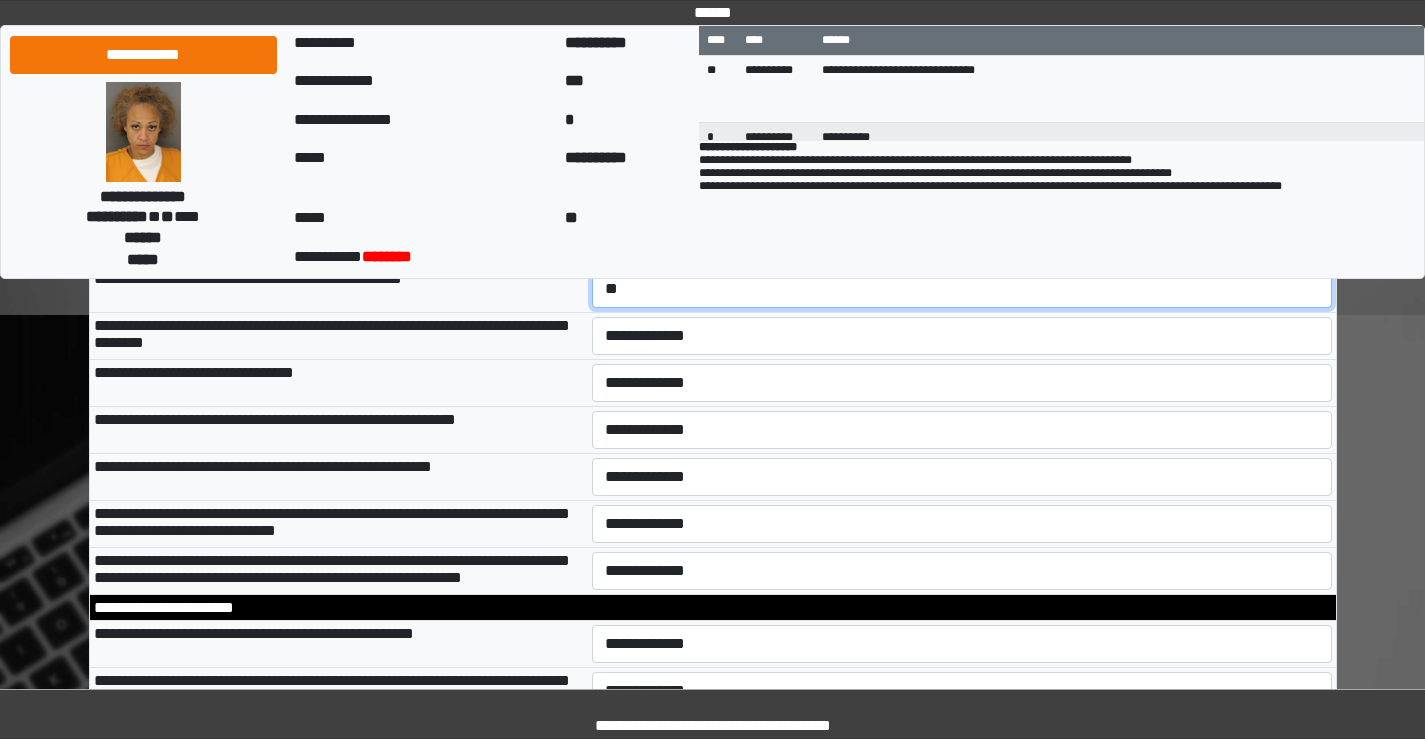 scroll, scrollTop: 6000, scrollLeft: 0, axis: vertical 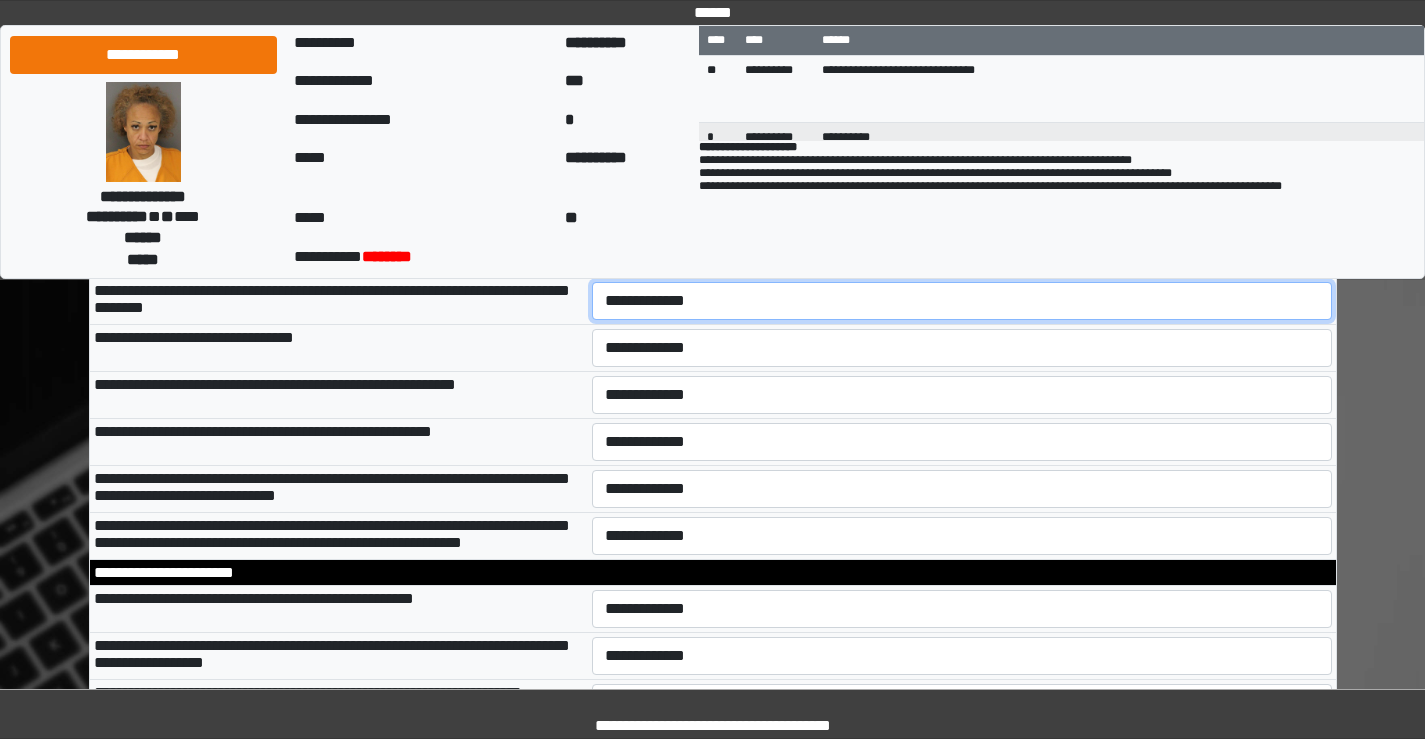 click on "**********" at bounding box center [962, 301] 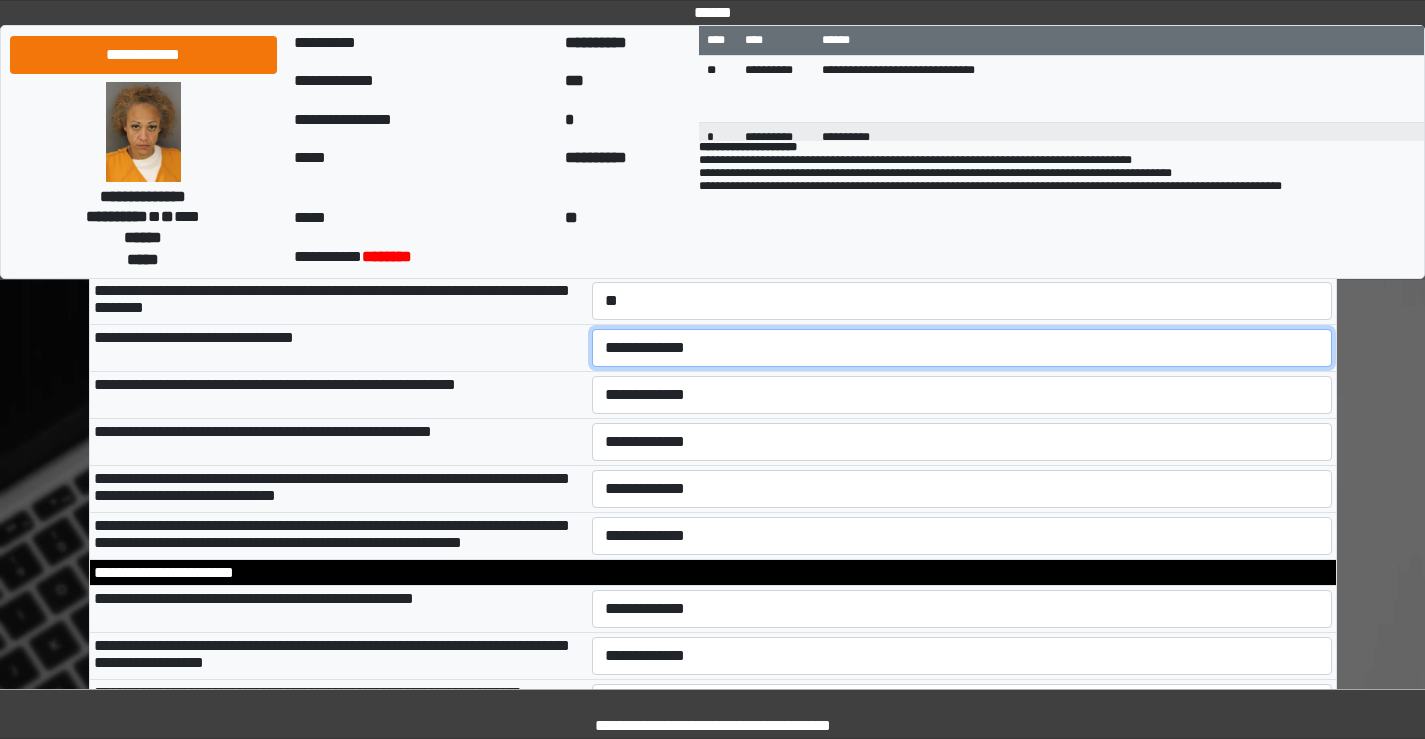 click on "**********" at bounding box center [962, 348] 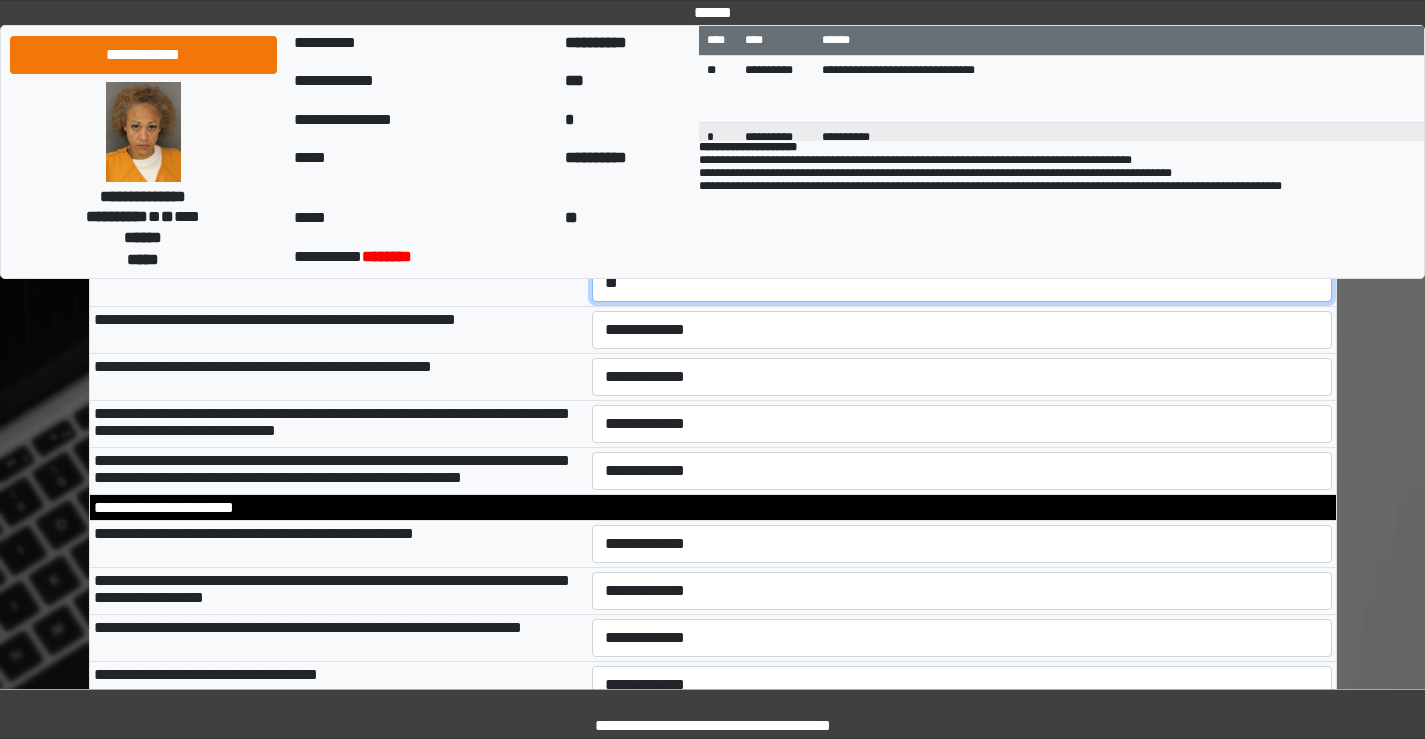 scroll, scrollTop: 6100, scrollLeft: 0, axis: vertical 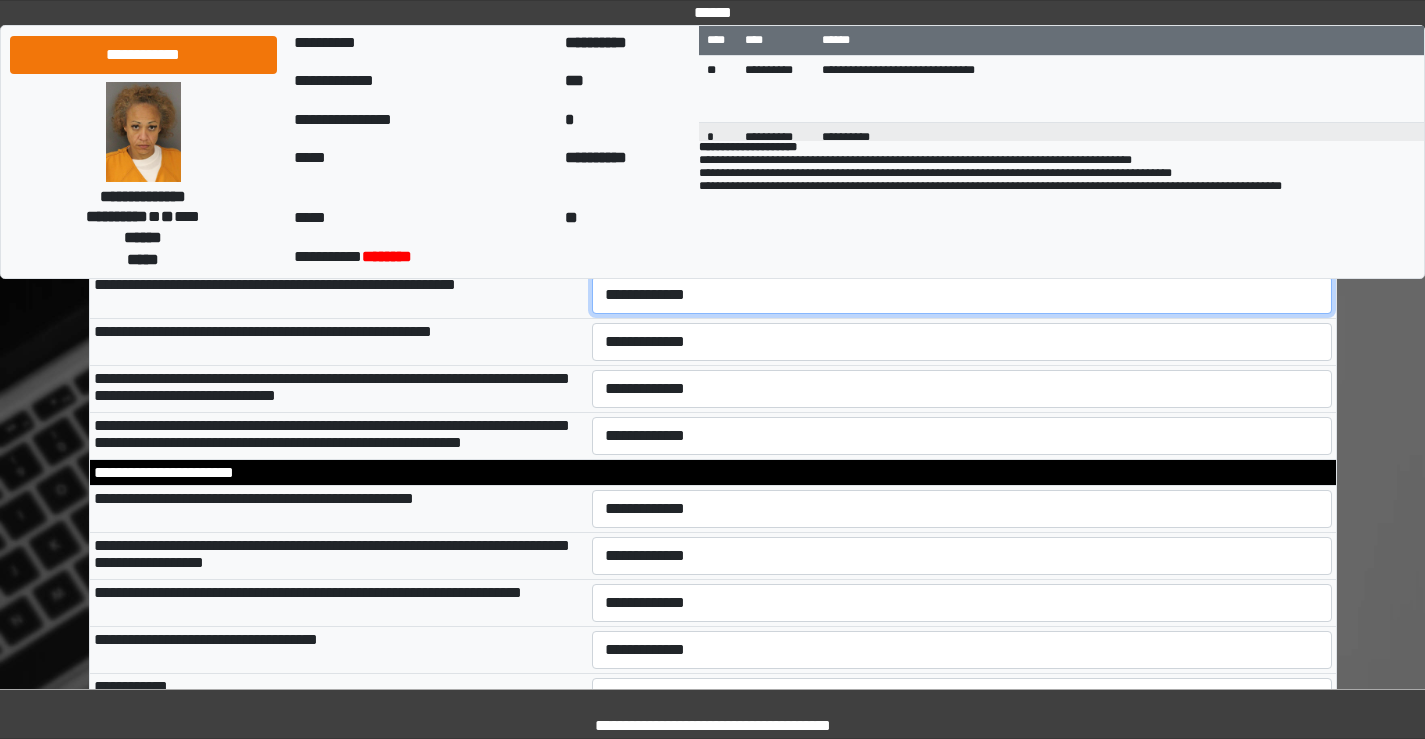 click on "**********" at bounding box center [962, 295] 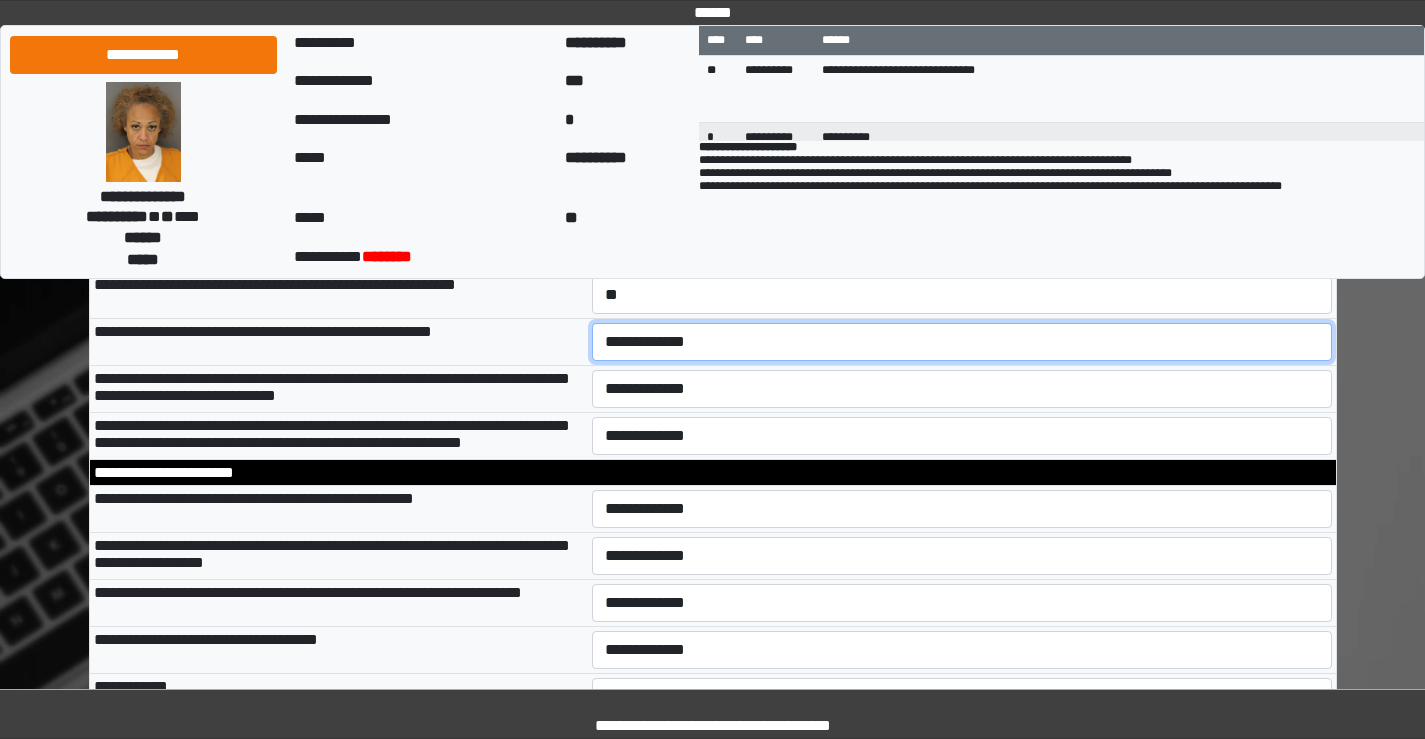 click on "**********" at bounding box center (962, 342) 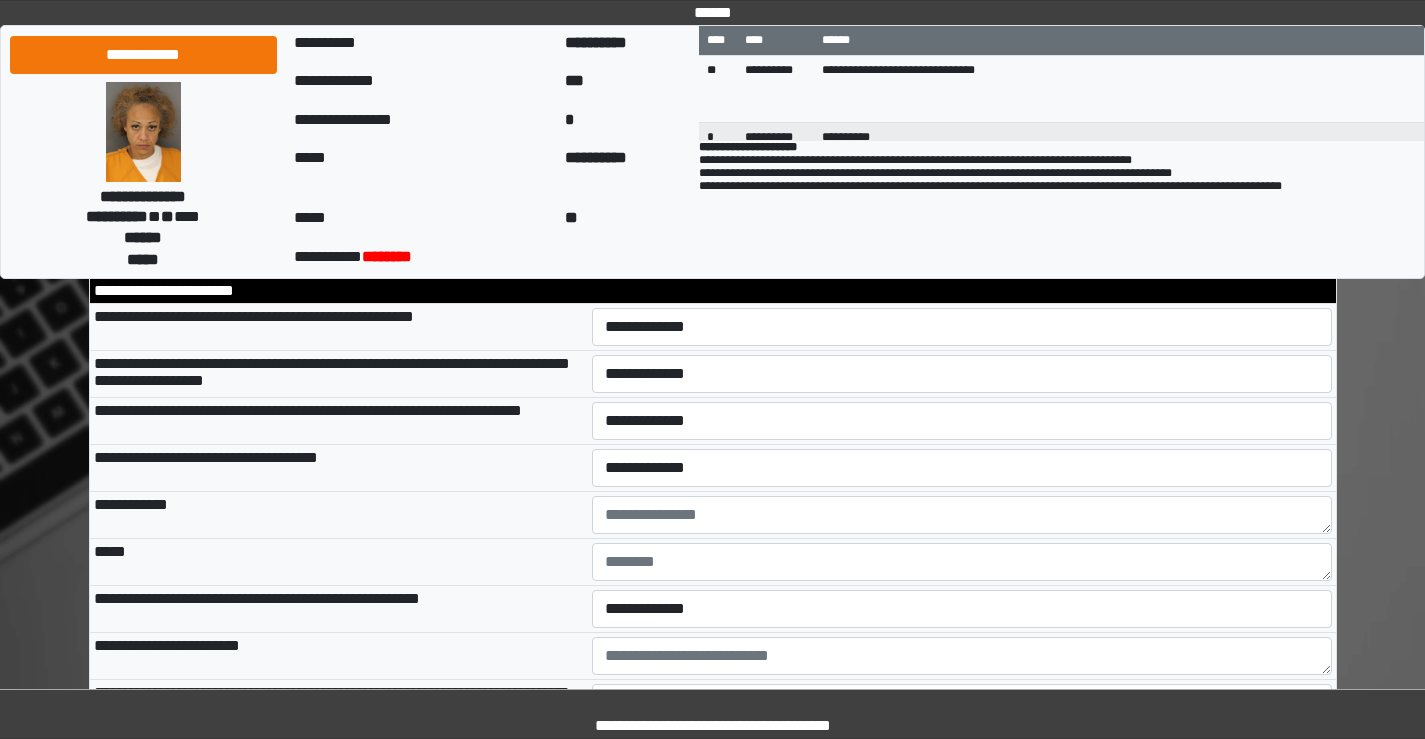 scroll, scrollTop: 6300, scrollLeft: 0, axis: vertical 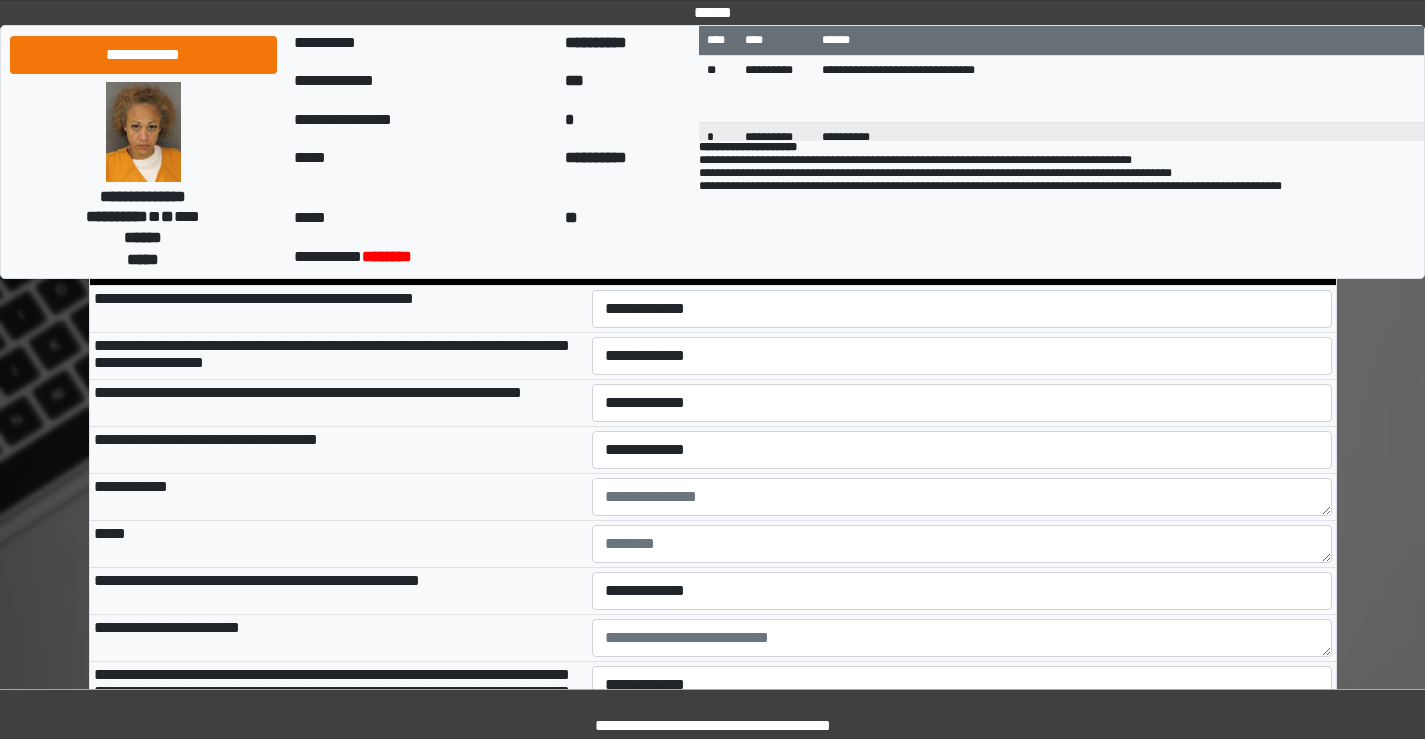 click on "**********" at bounding box center [962, 189] 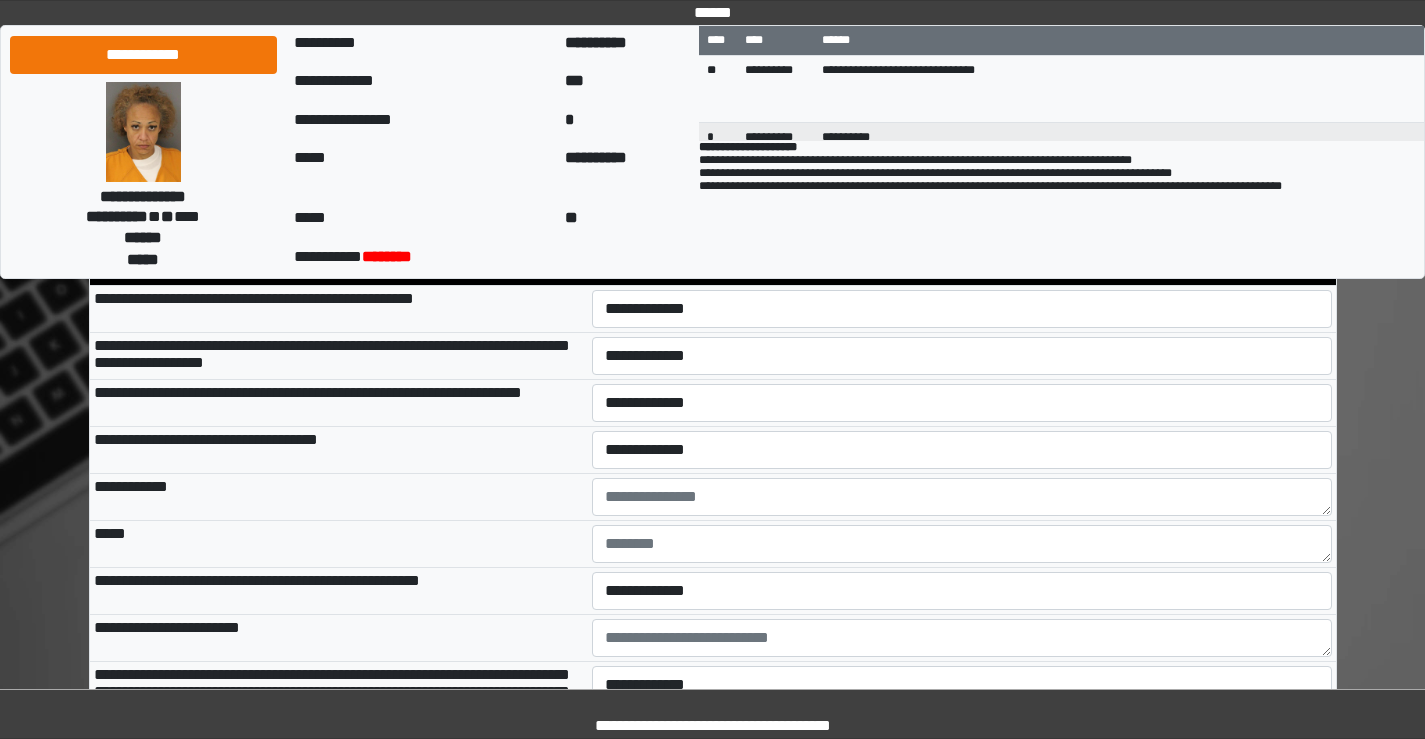 select on "*" 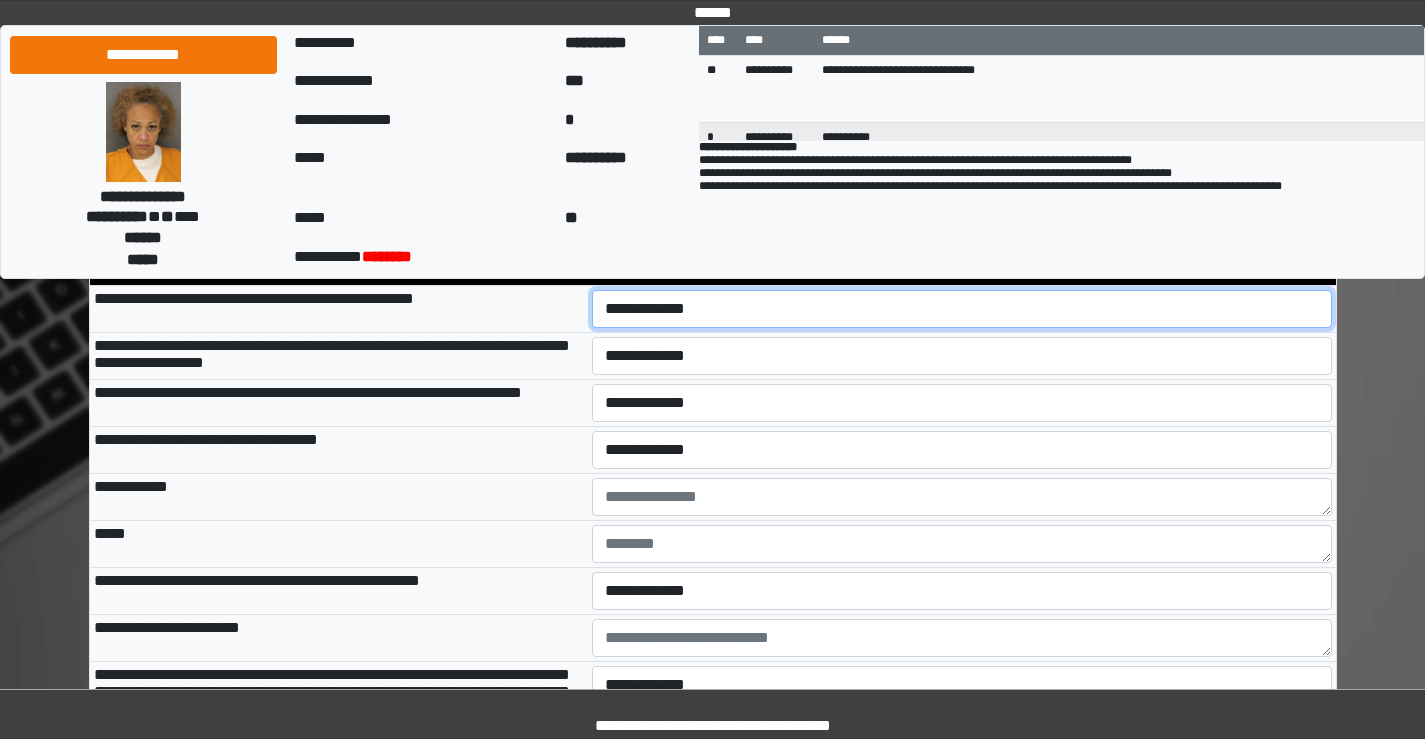 click on "**********" at bounding box center [962, 309] 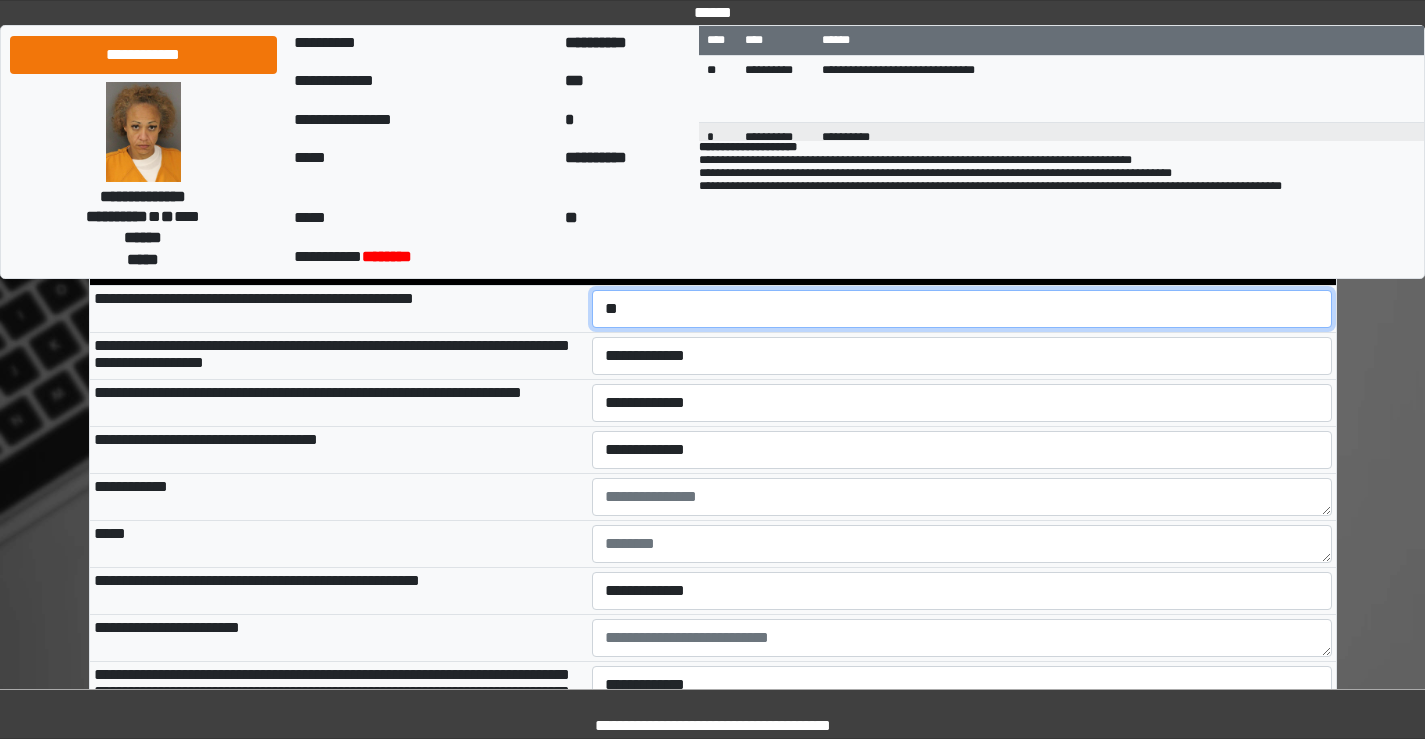 click on "**********" at bounding box center (962, 309) 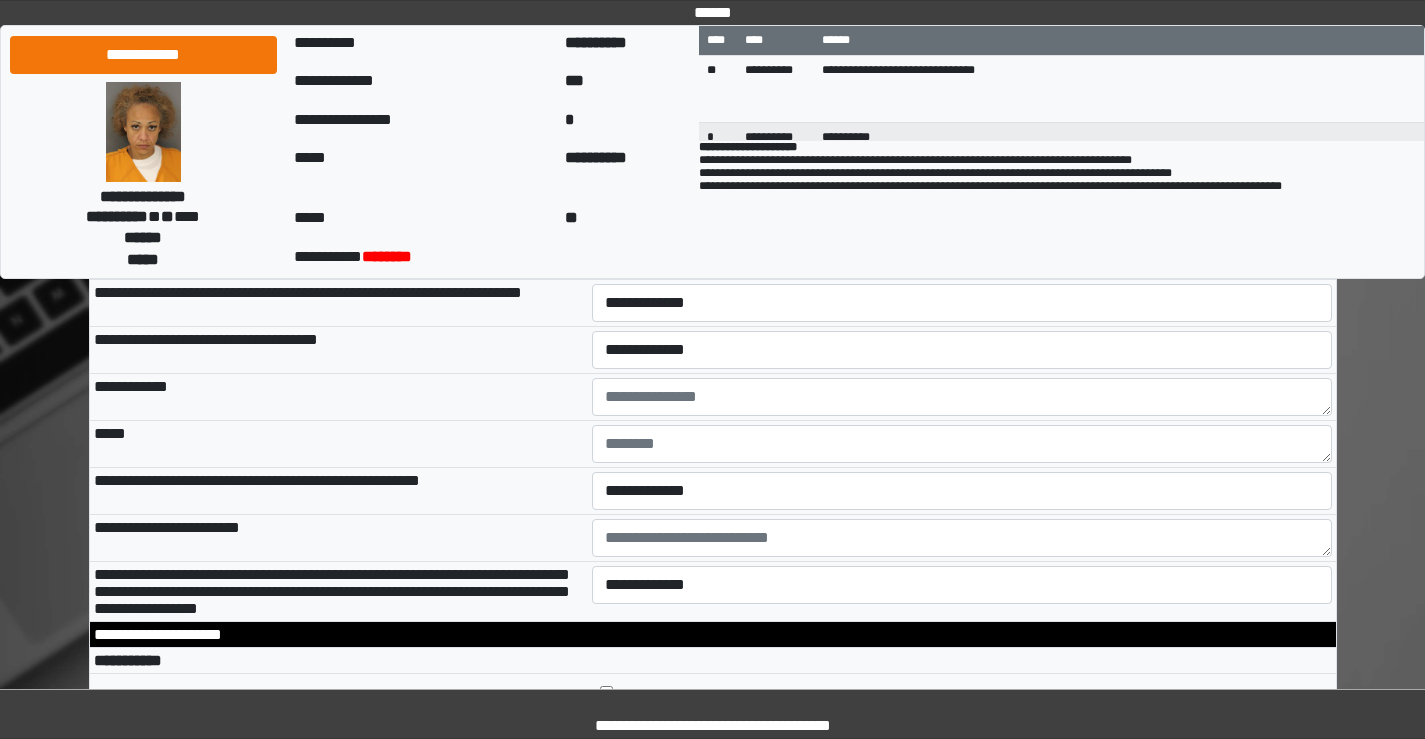 click on "**********" at bounding box center (962, 256) 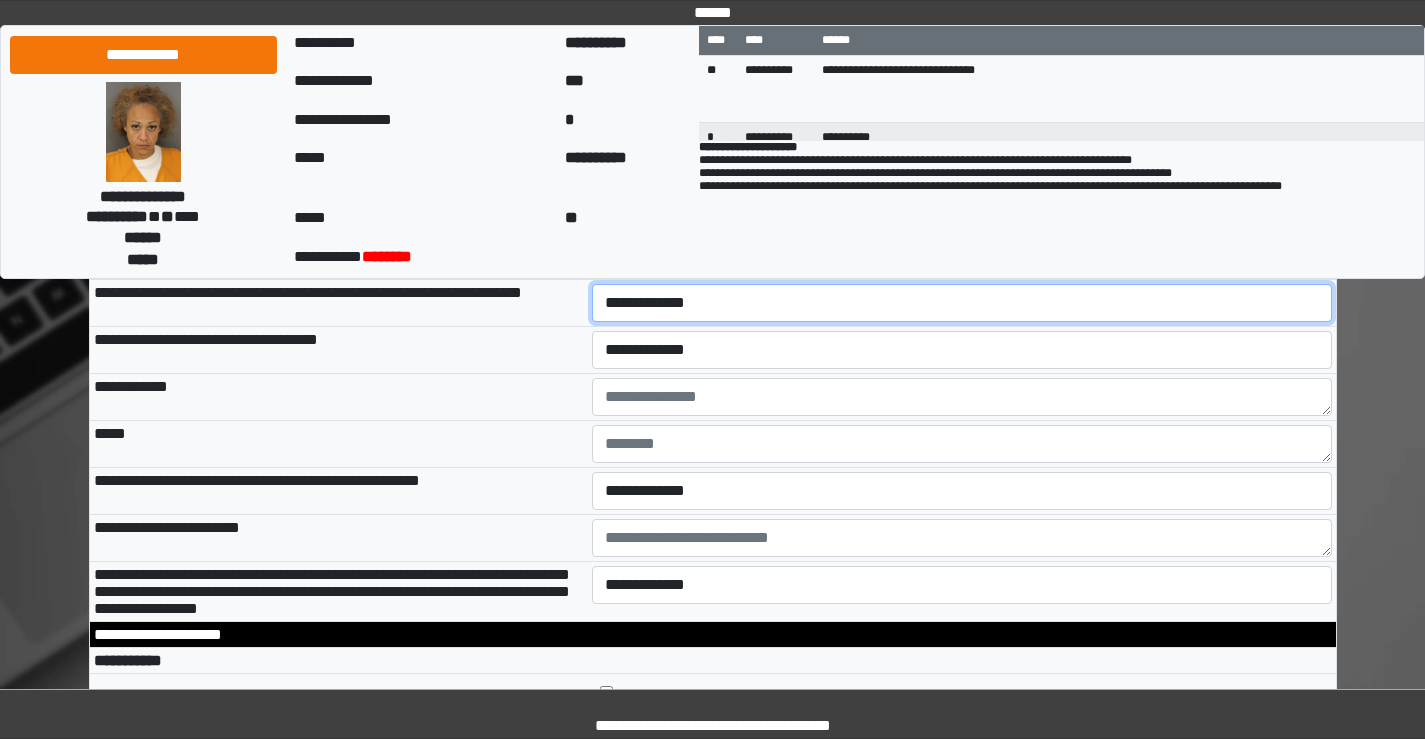 click on "**********" at bounding box center (962, 303) 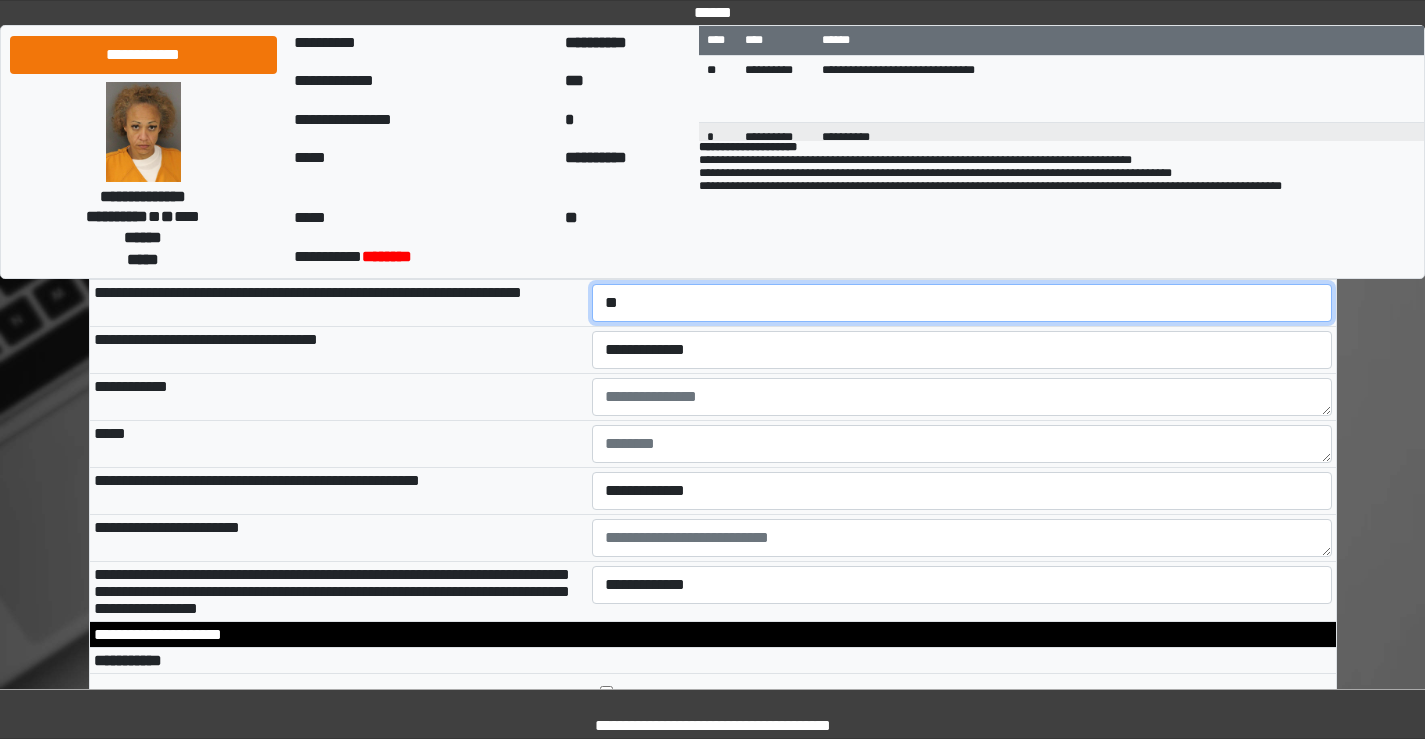 click on "**********" at bounding box center (962, 303) 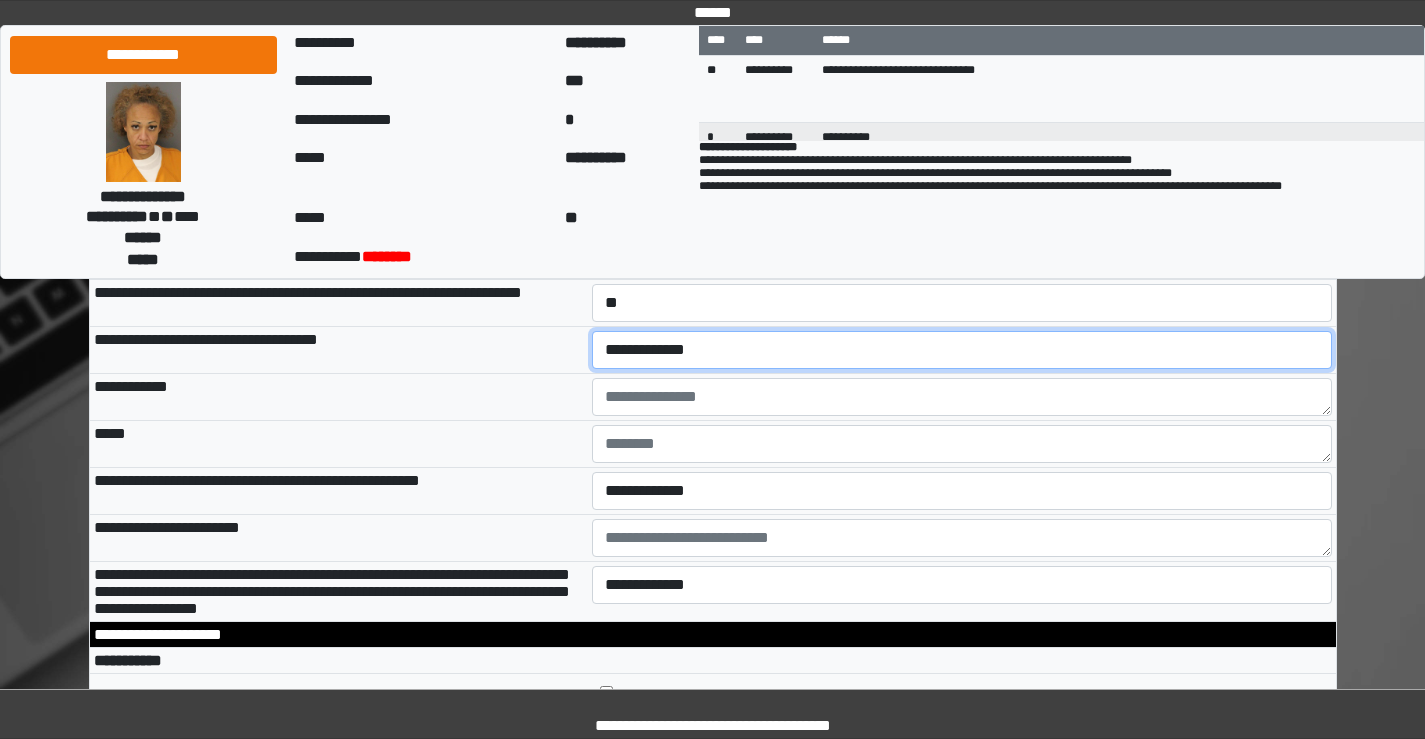 click on "**********" at bounding box center (962, 350) 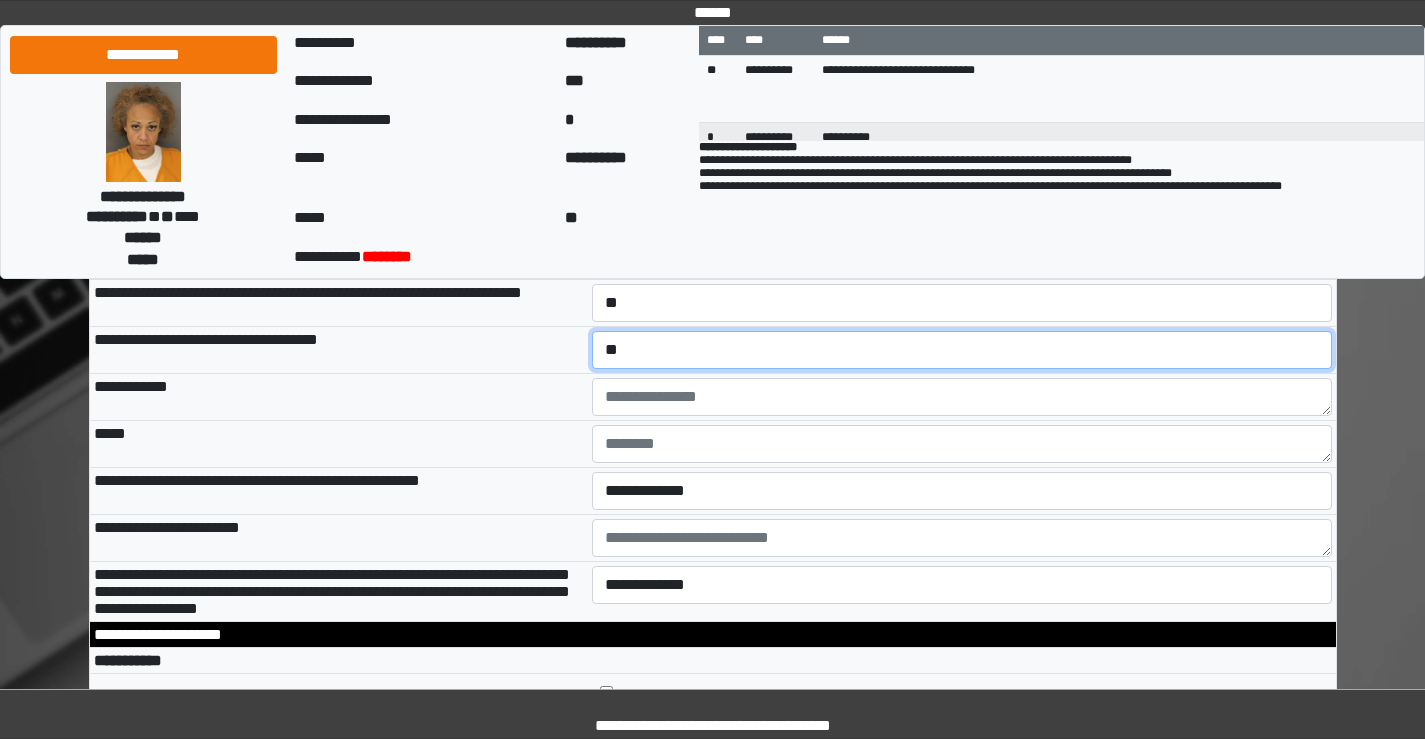click on "**********" at bounding box center [962, 350] 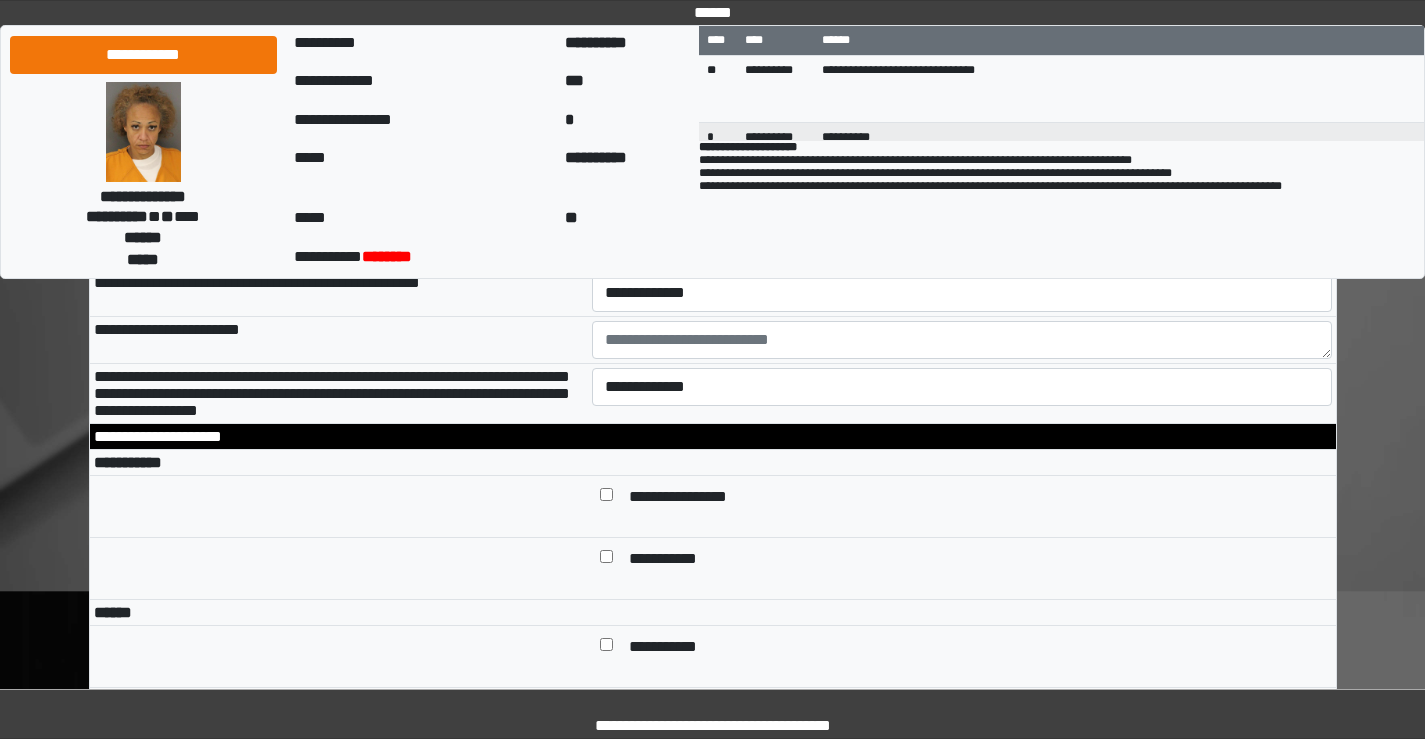 scroll, scrollTop: 6600, scrollLeft: 0, axis: vertical 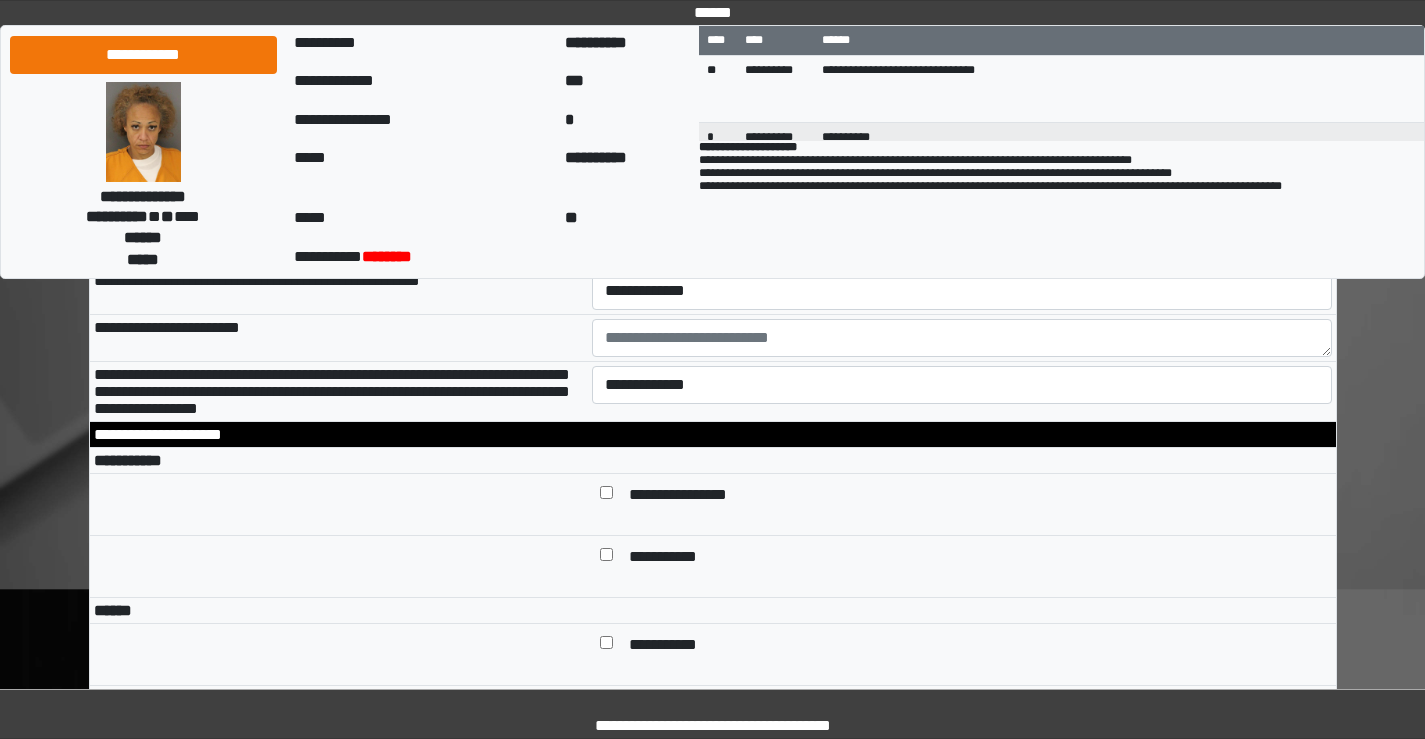 click at bounding box center (962, 197) 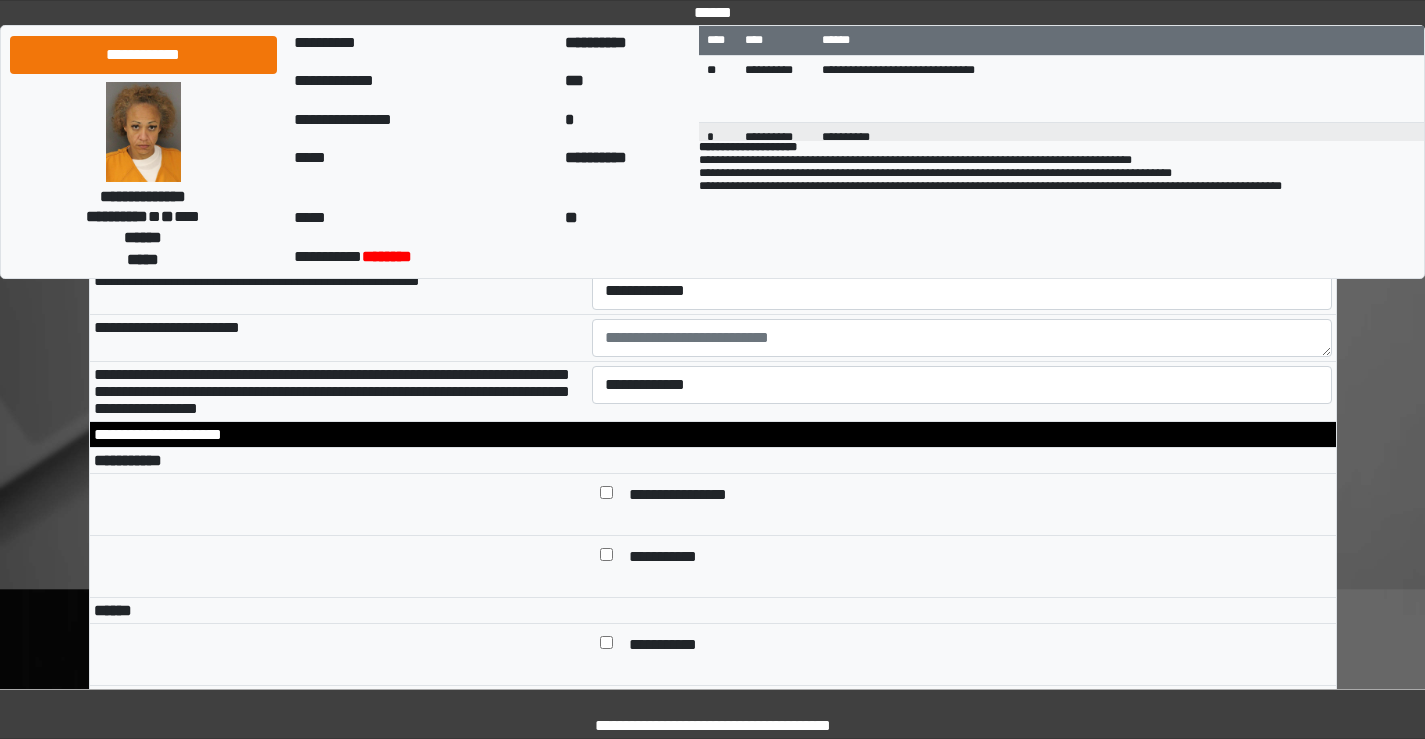 type on "**********" 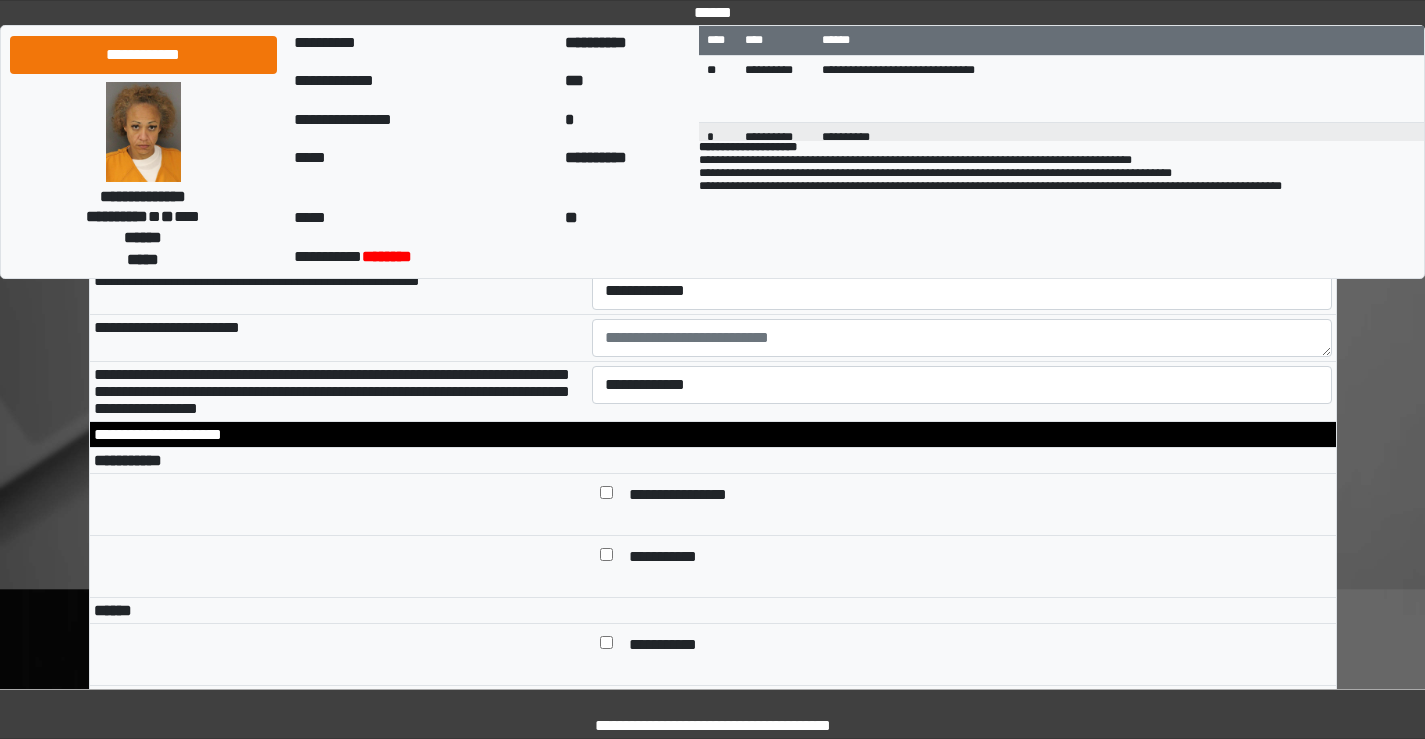 type on "**********" 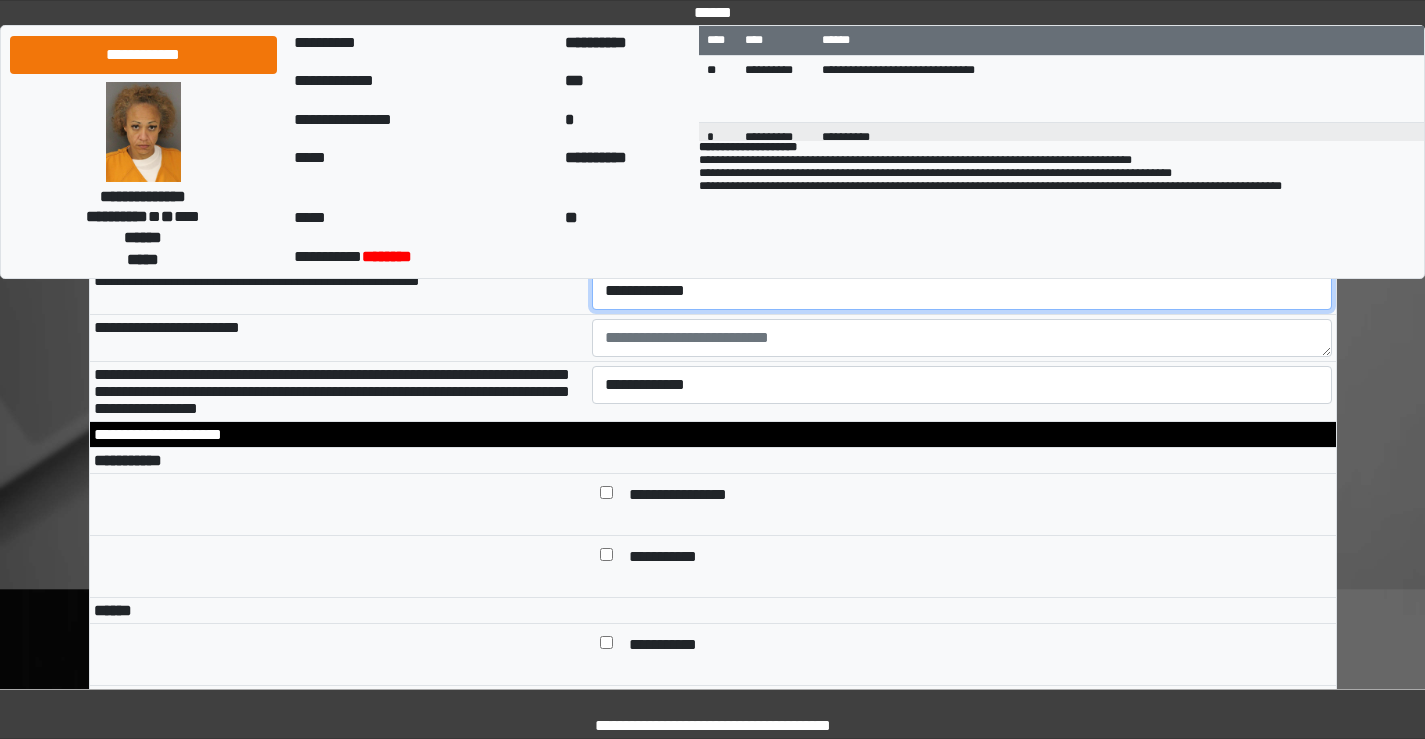 click on "**********" at bounding box center (962, 291) 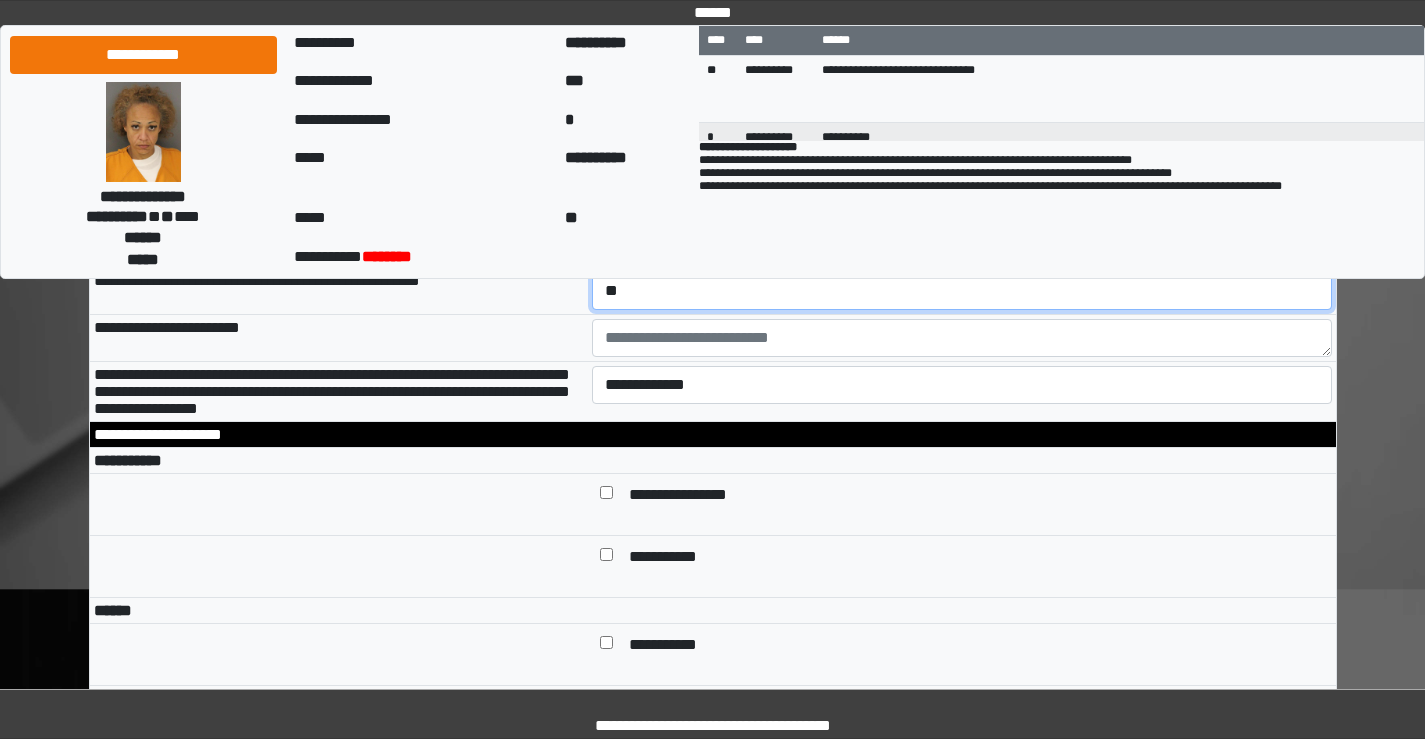 click on "**********" at bounding box center [962, 291] 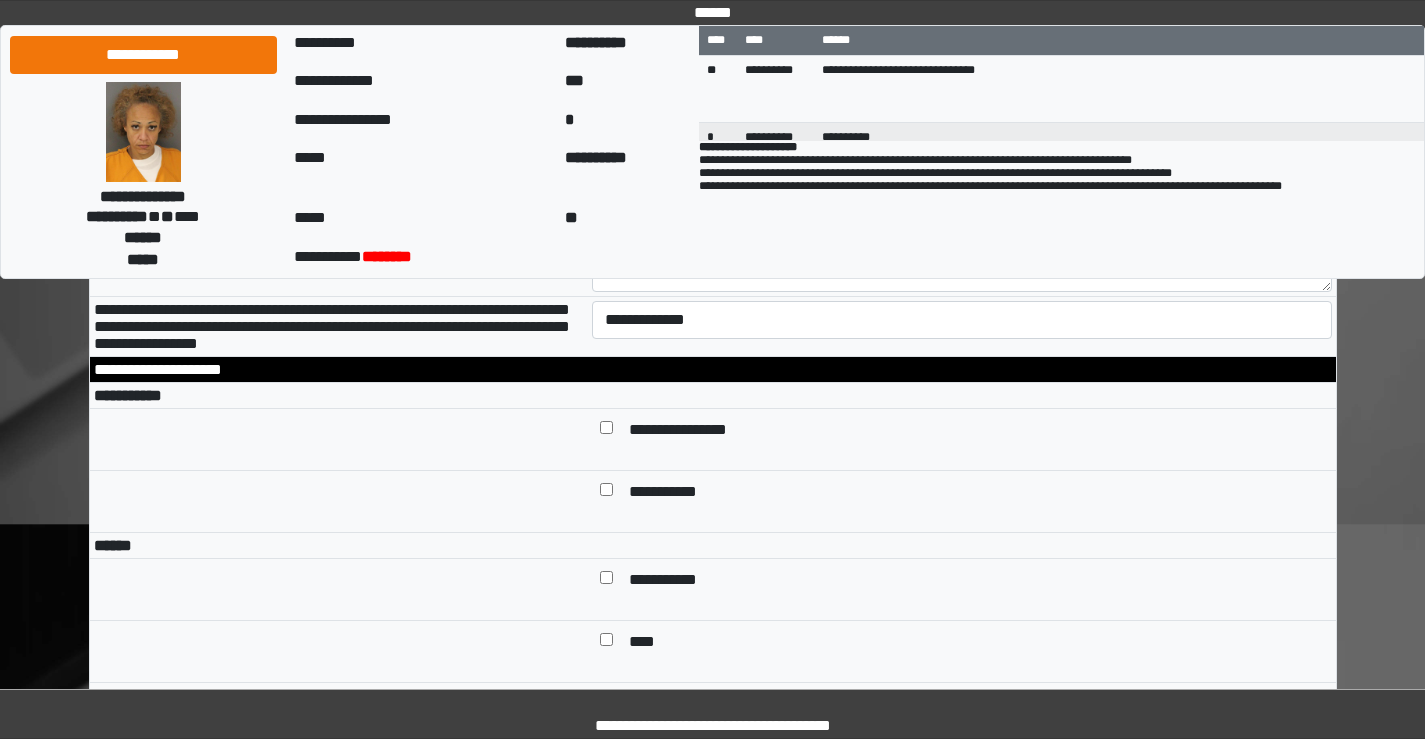 scroll, scrollTop: 6700, scrollLeft: 0, axis: vertical 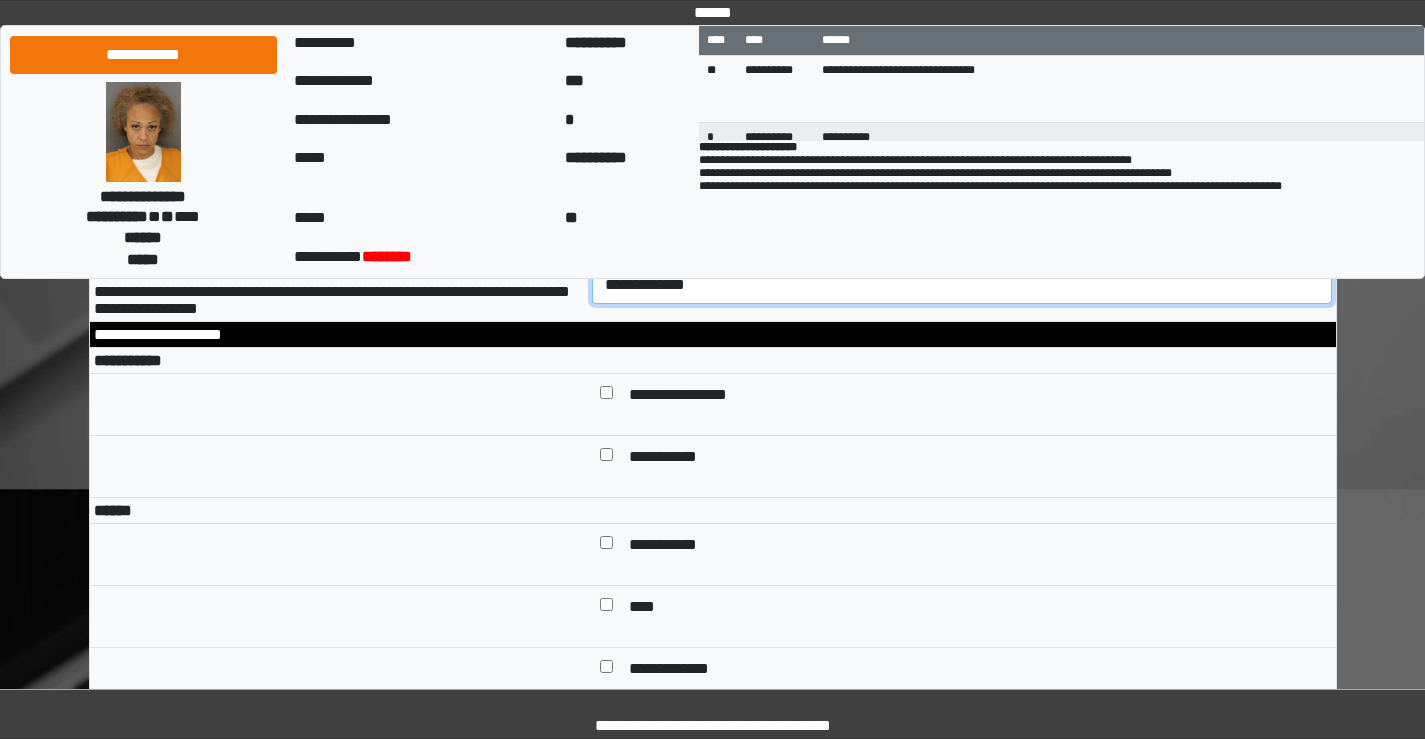 click on "**********" at bounding box center [962, 285] 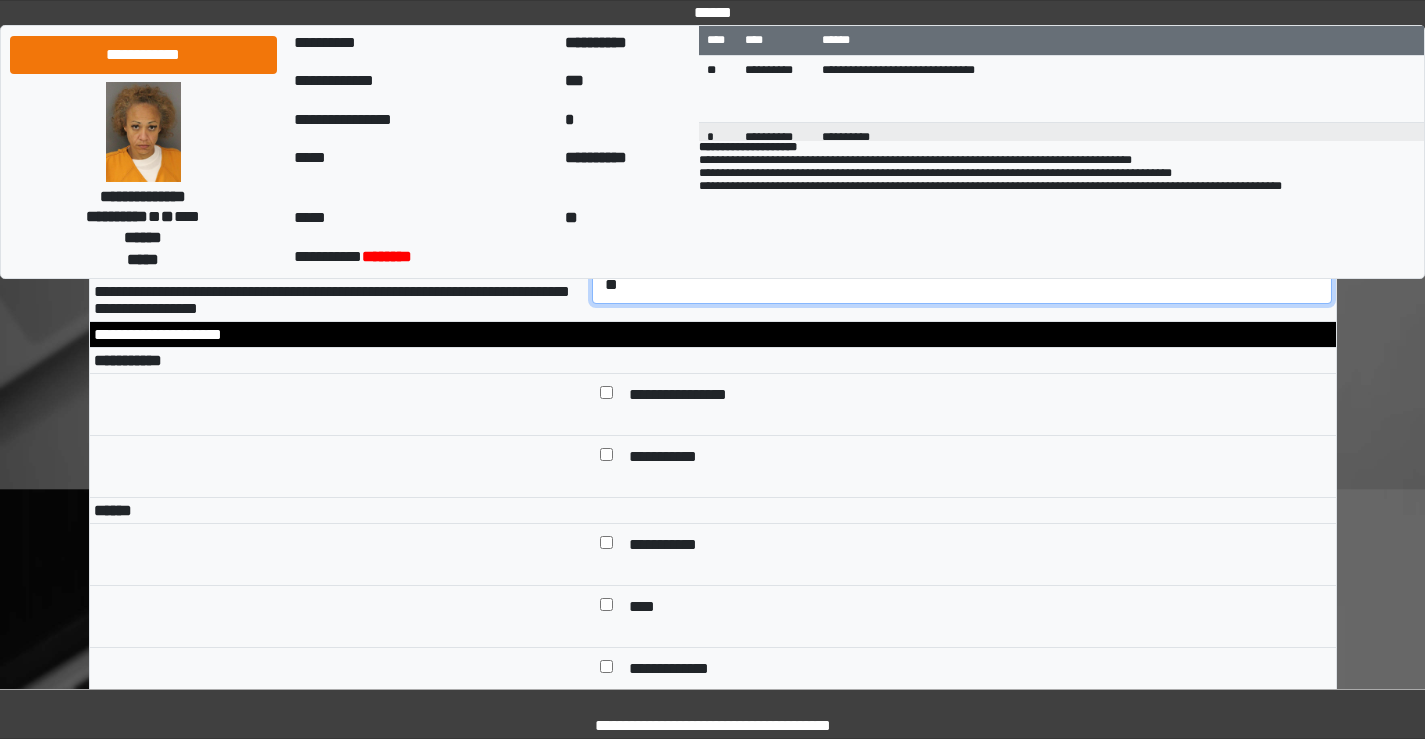 click on "**********" at bounding box center [962, 285] 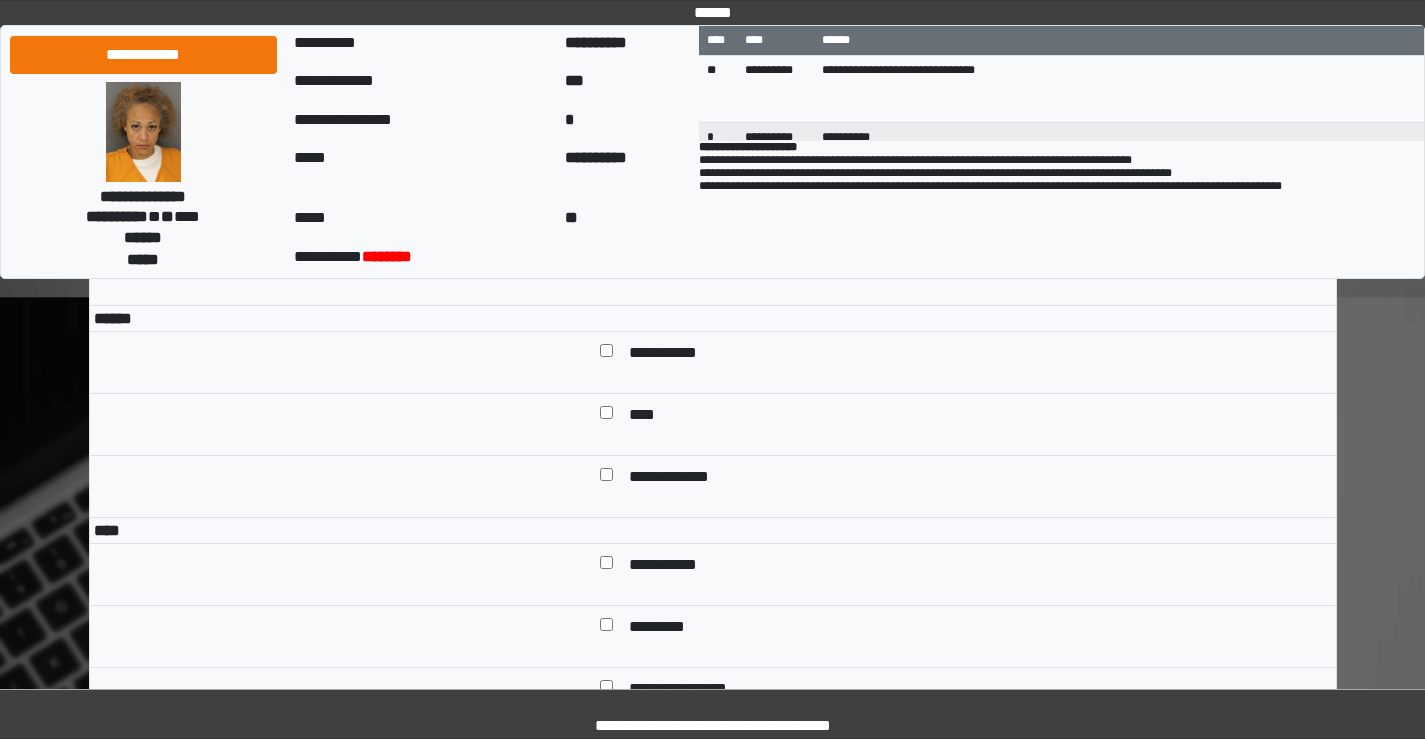 scroll, scrollTop: 6900, scrollLeft: 0, axis: vertical 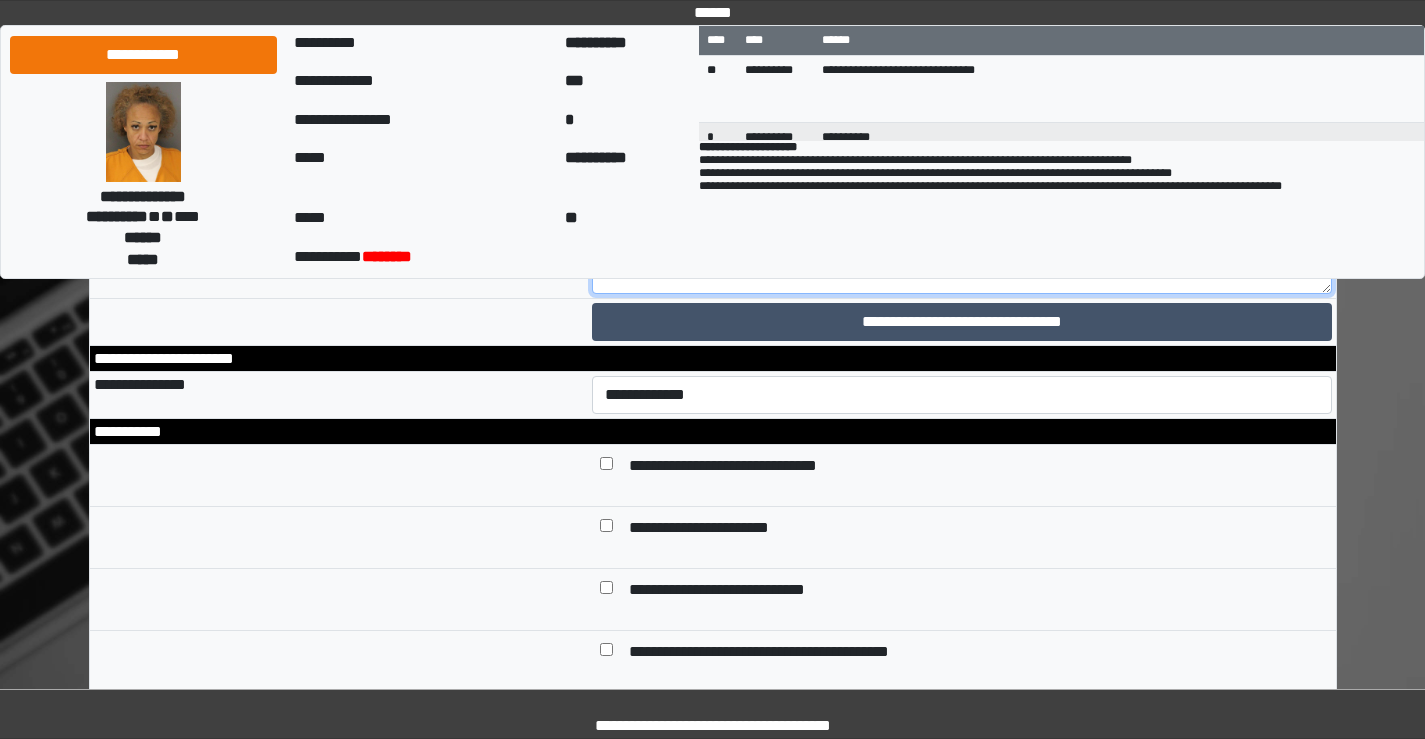 click at bounding box center (962, 239) 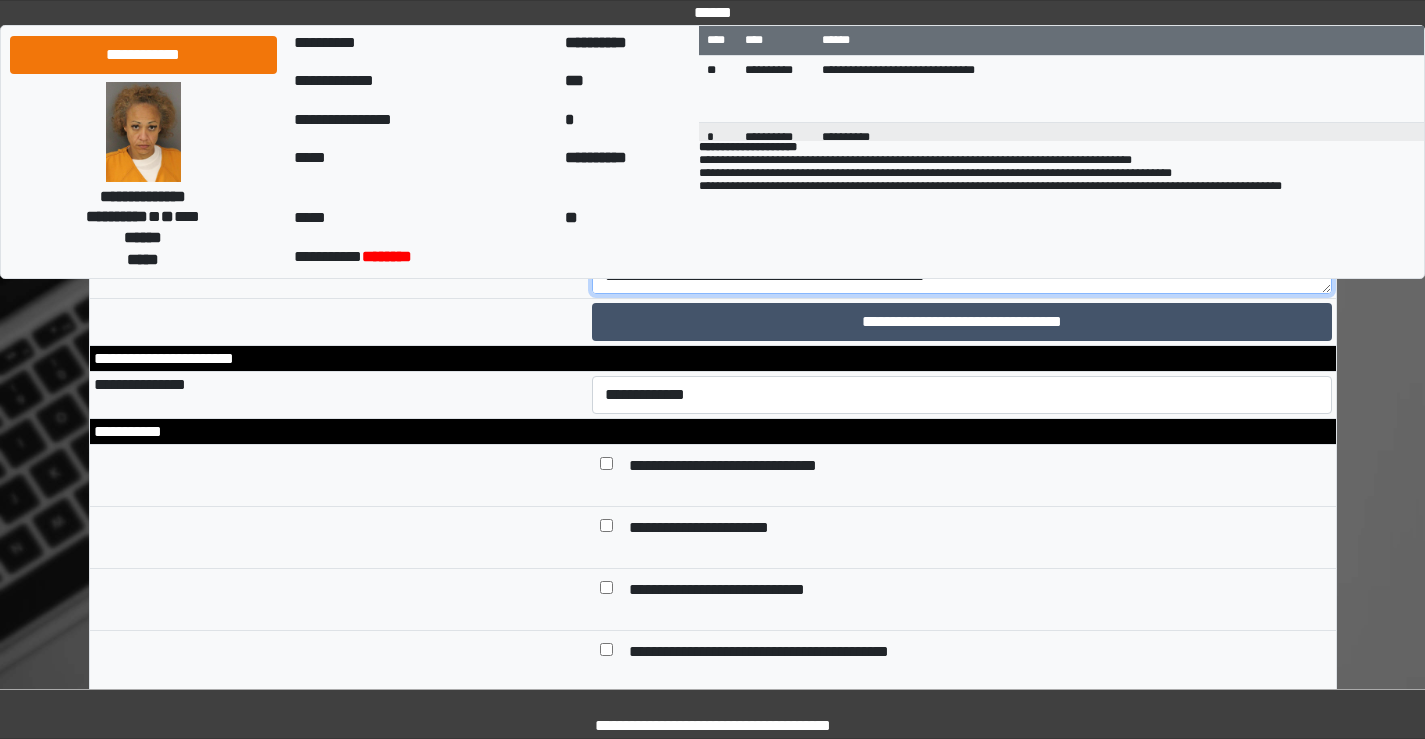 scroll, scrollTop: 48, scrollLeft: 0, axis: vertical 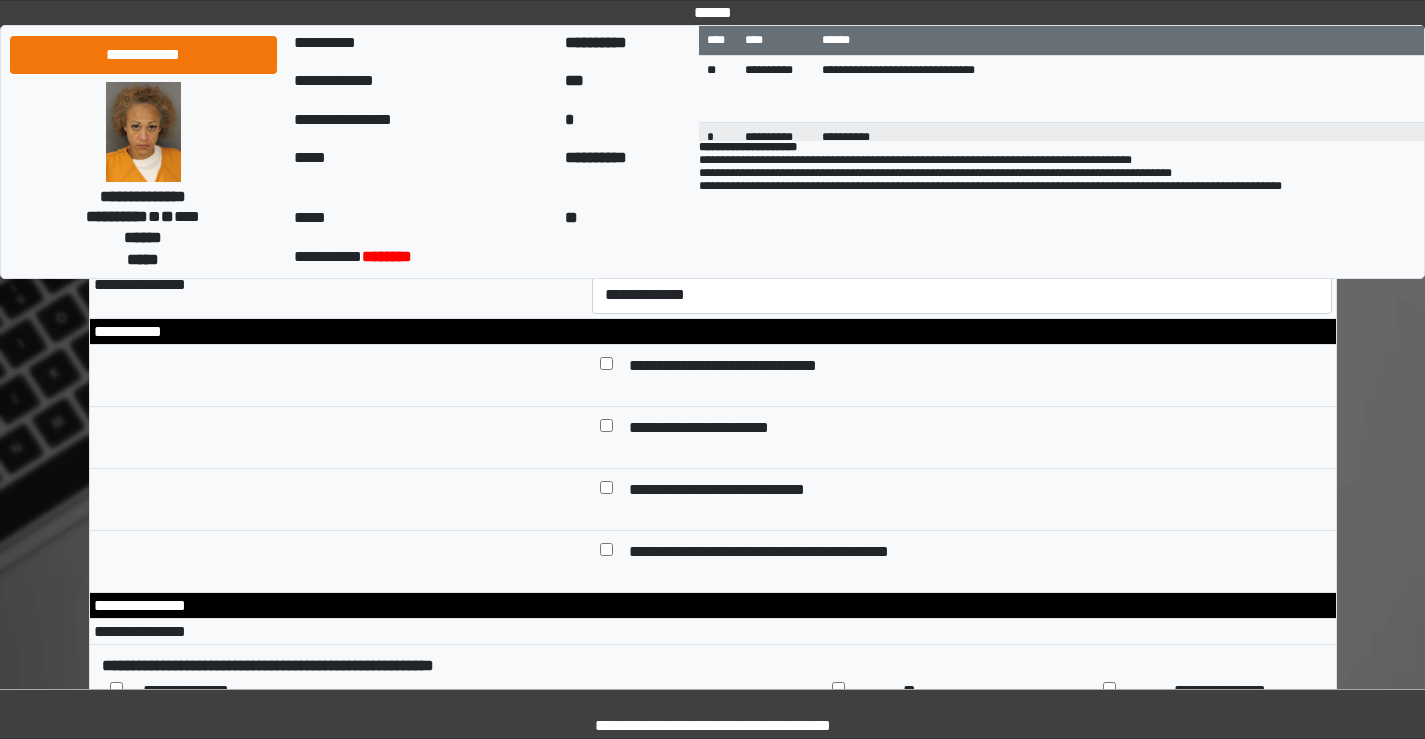click on "**********" at bounding box center (962, 139) 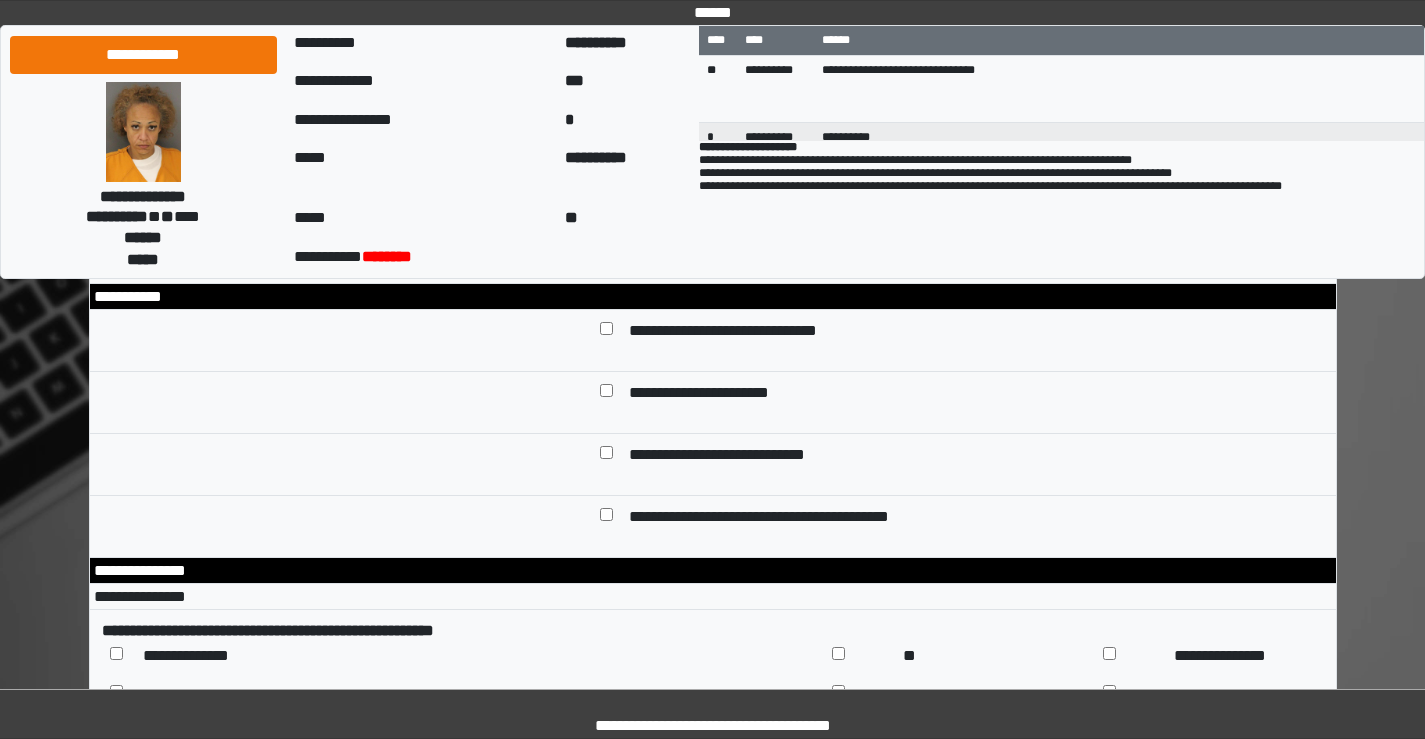 scroll, scrollTop: 9000, scrollLeft: 0, axis: vertical 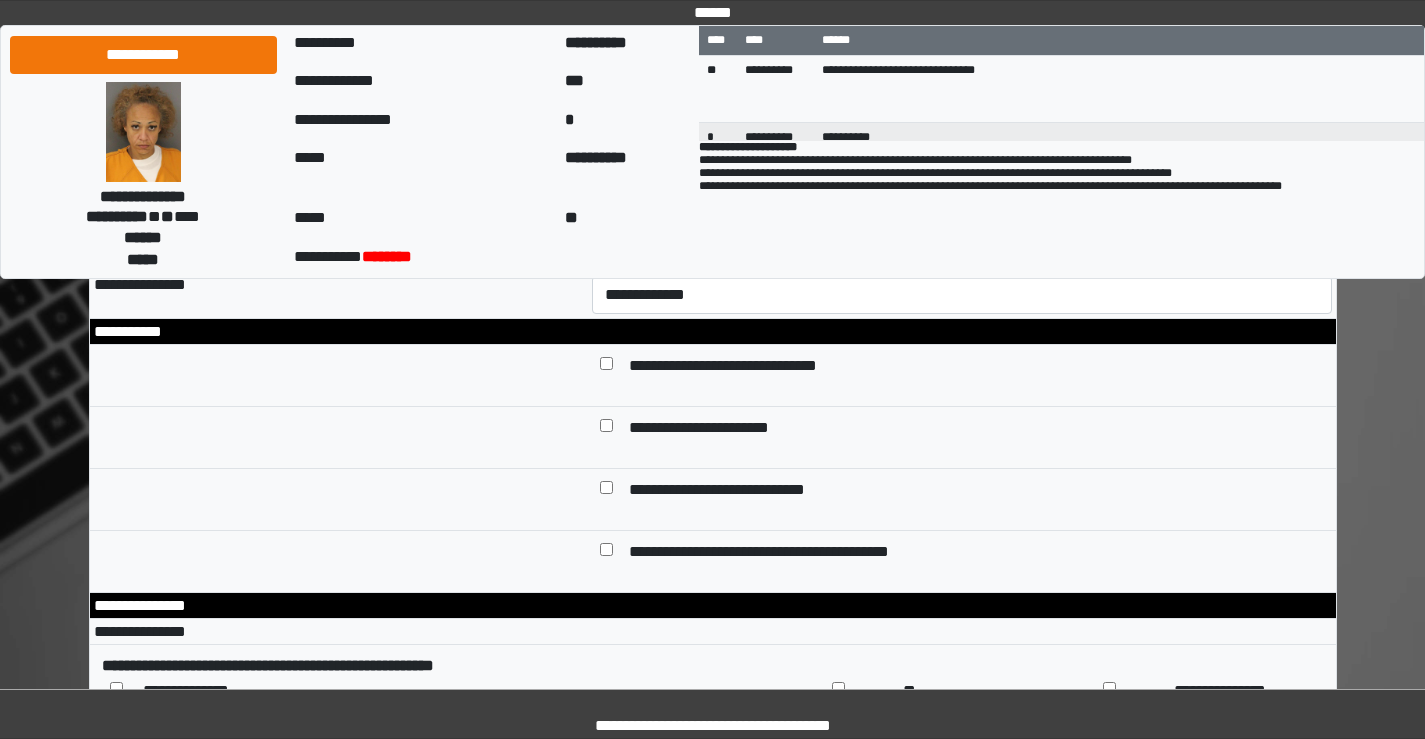click on "**********" at bounding box center (962, 139) 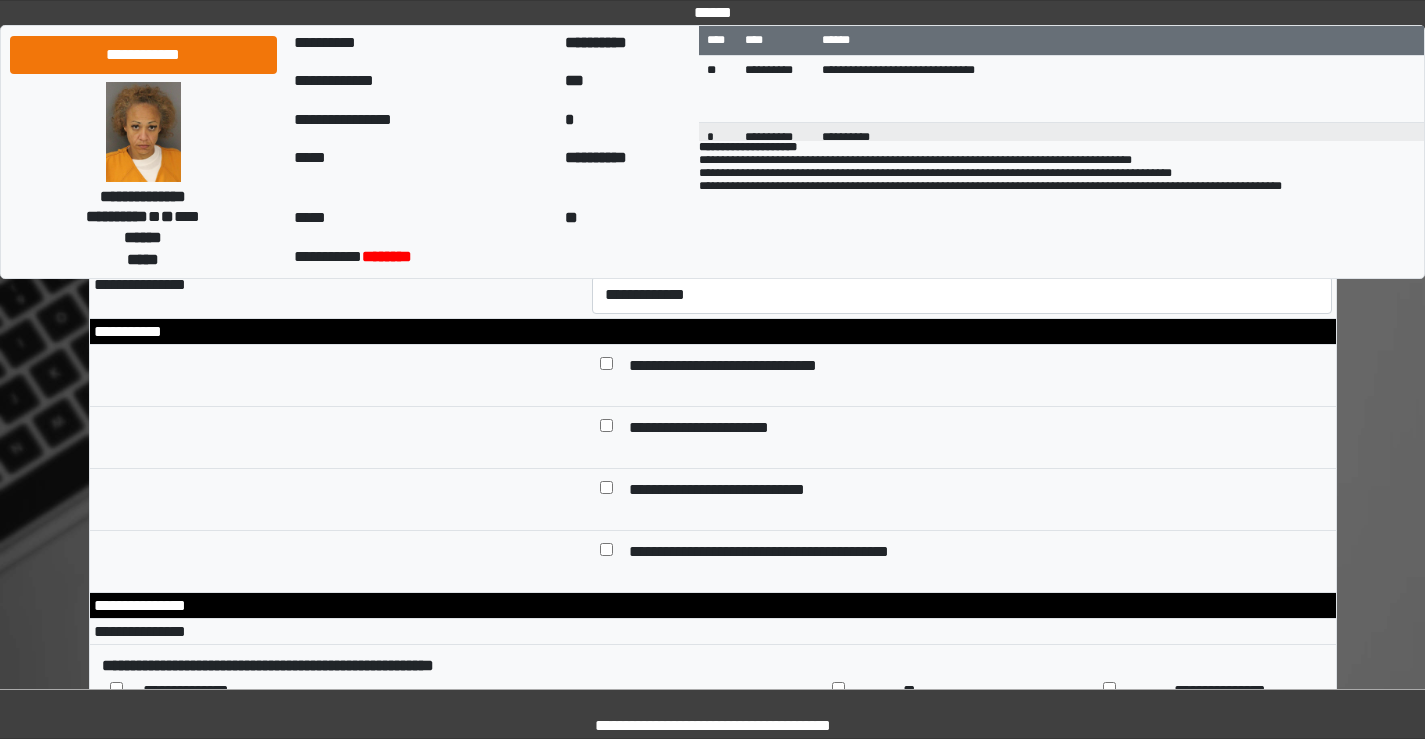 scroll, scrollTop: 72, scrollLeft: 0, axis: vertical 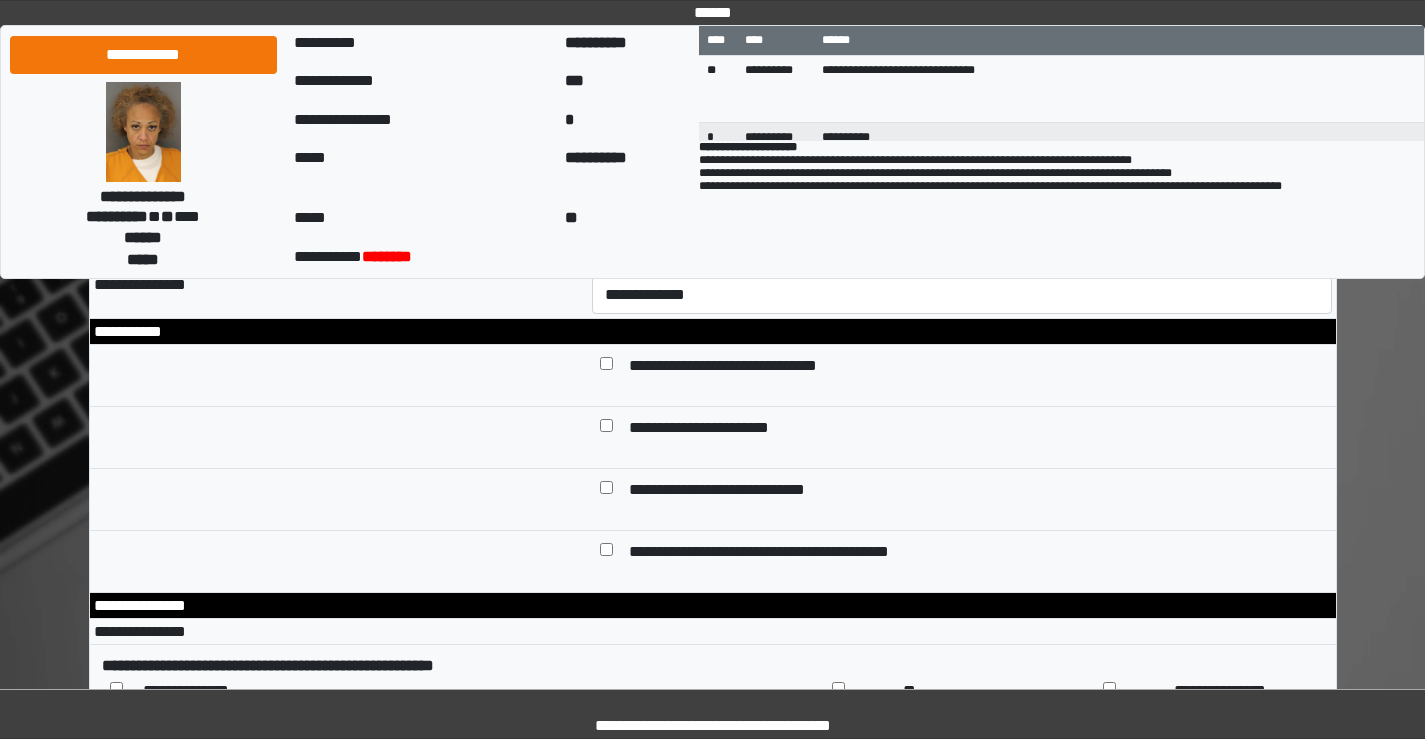 click on "**********" at bounding box center [962, 139] 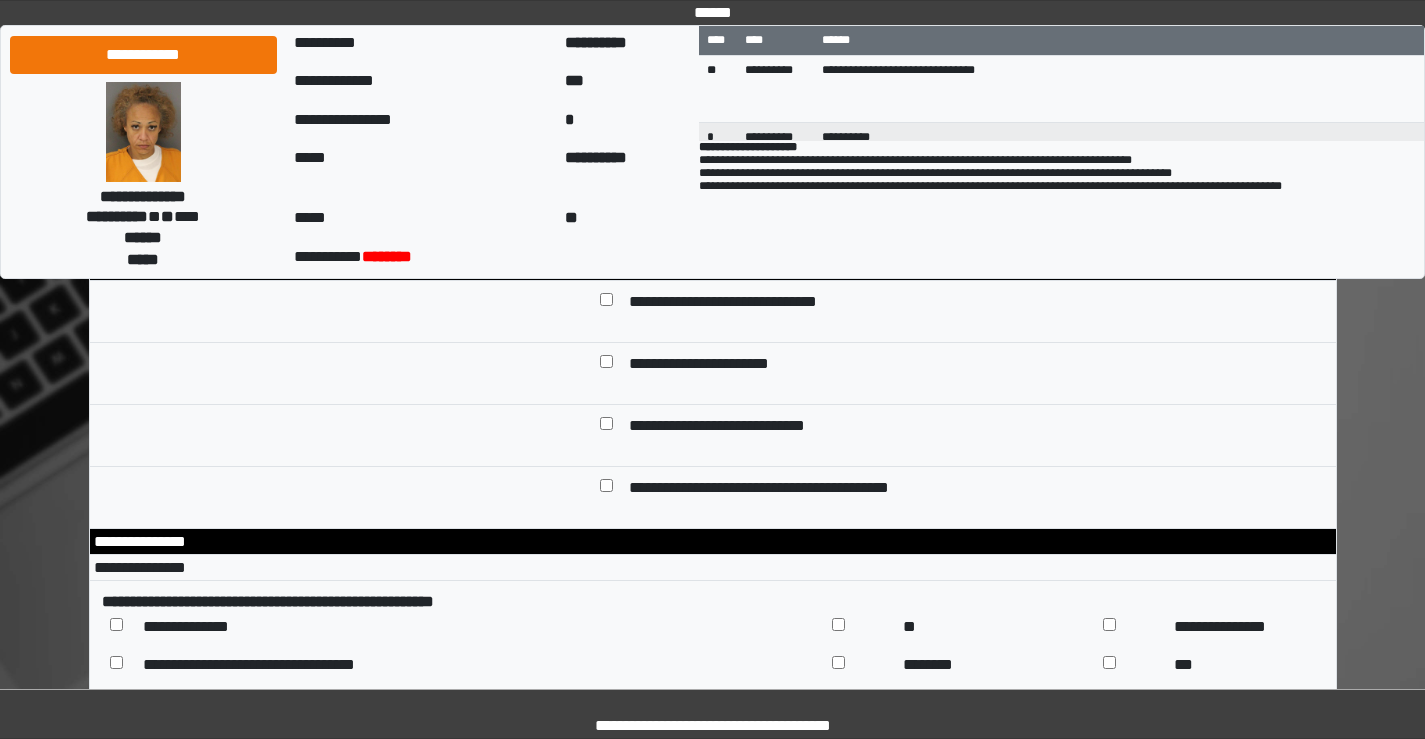 scroll, scrollTop: 9100, scrollLeft: 0, axis: vertical 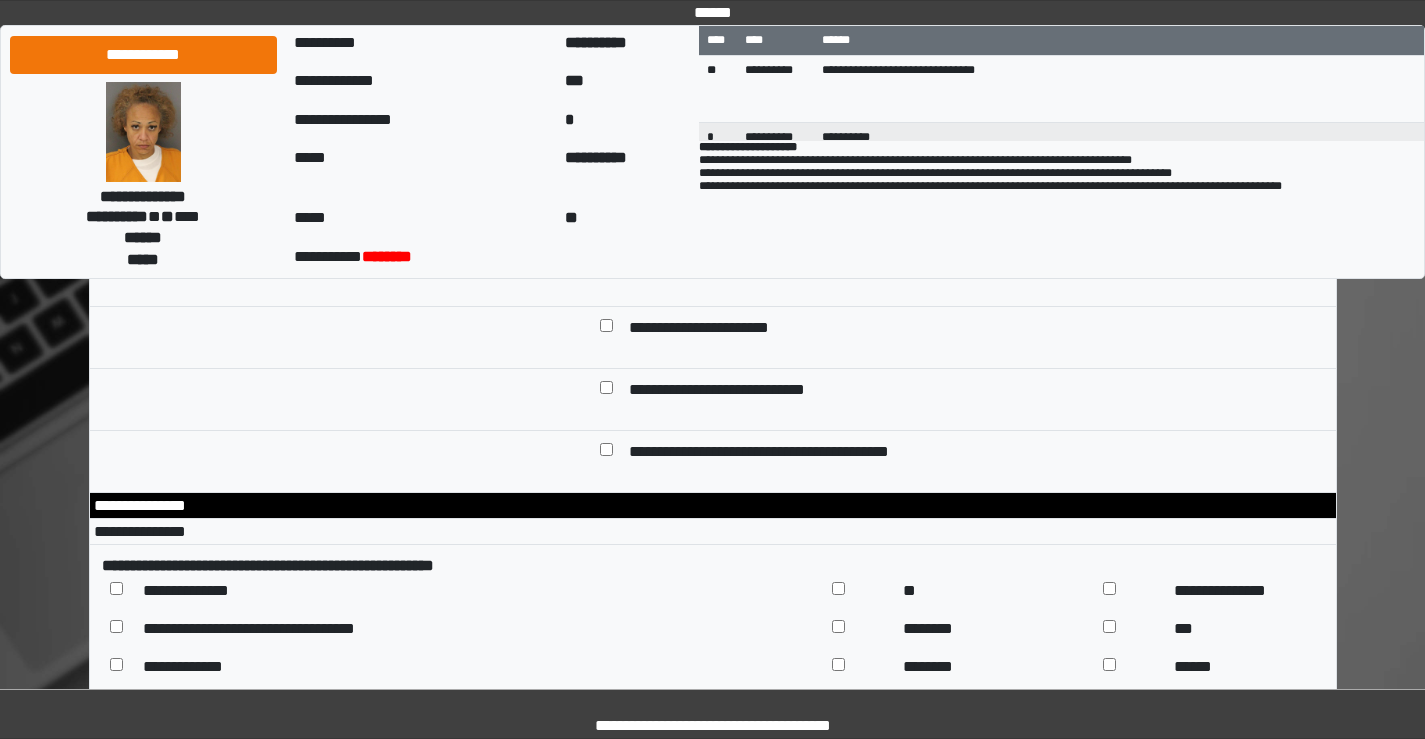 click on "**********" at bounding box center (962, 39) 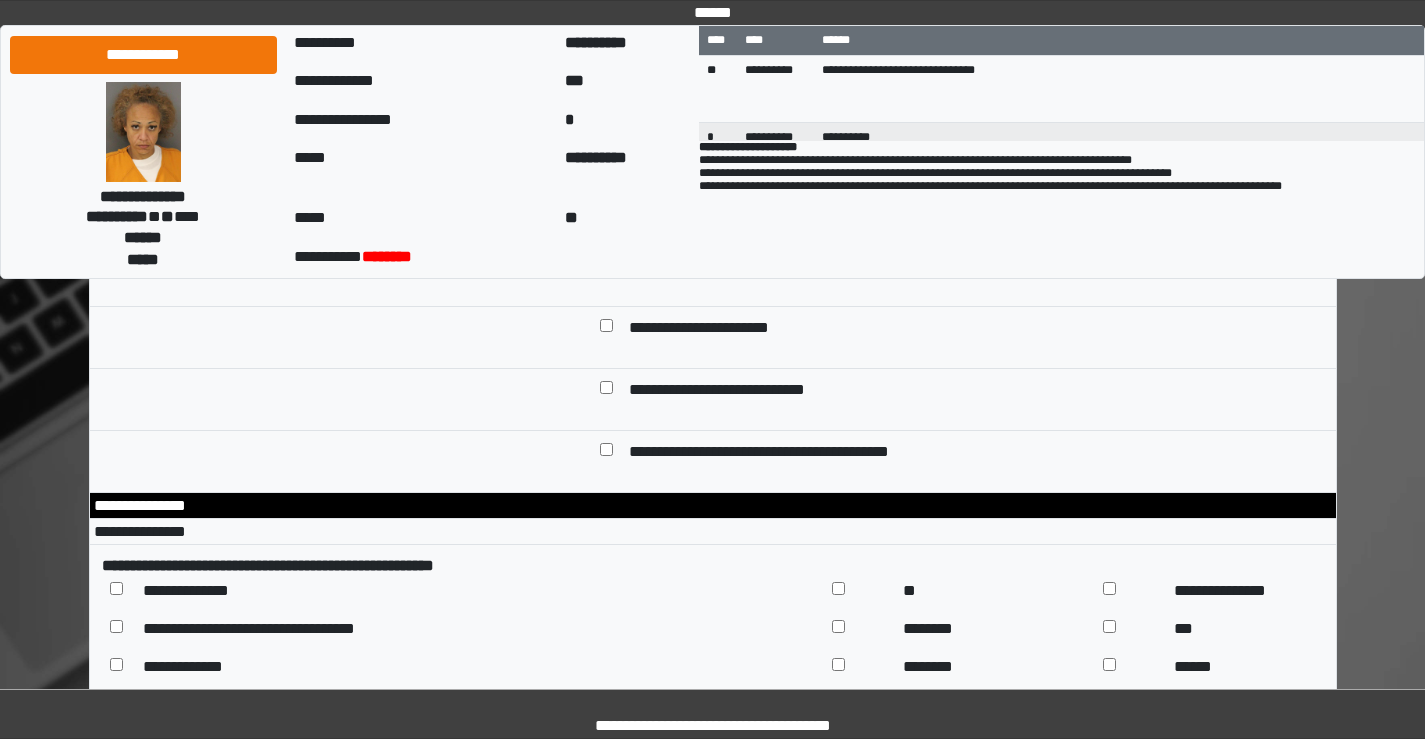 scroll, scrollTop: 0, scrollLeft: 0, axis: both 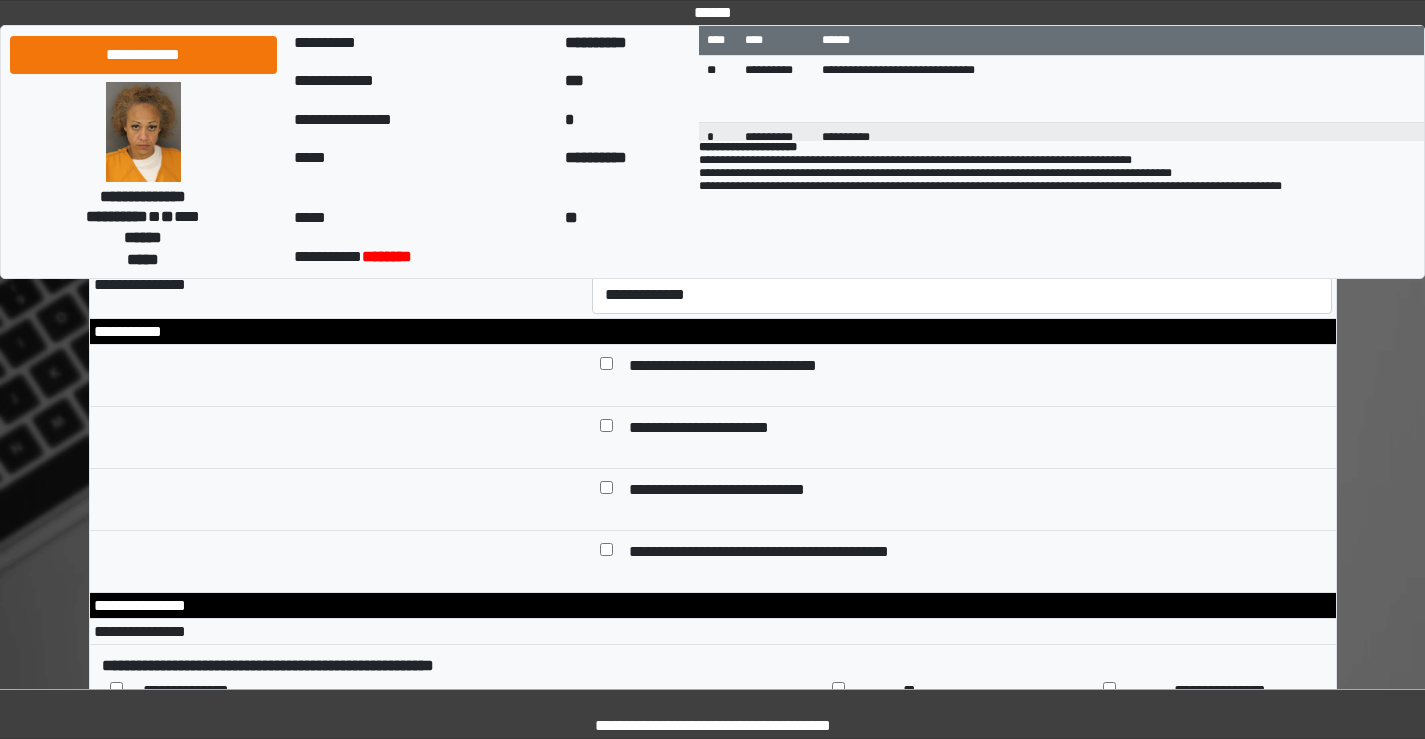 click on "**********" at bounding box center [962, 139] 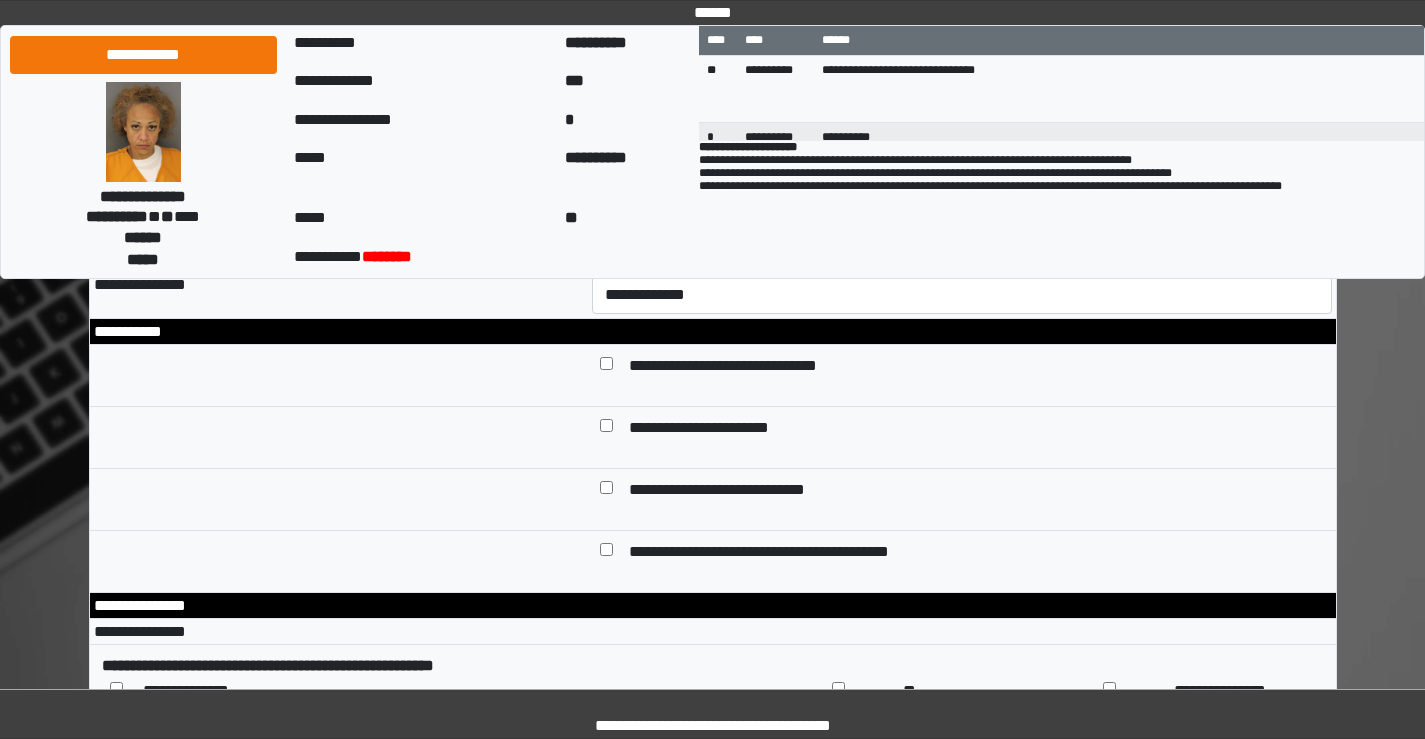 click on "**********" at bounding box center (962, 139) 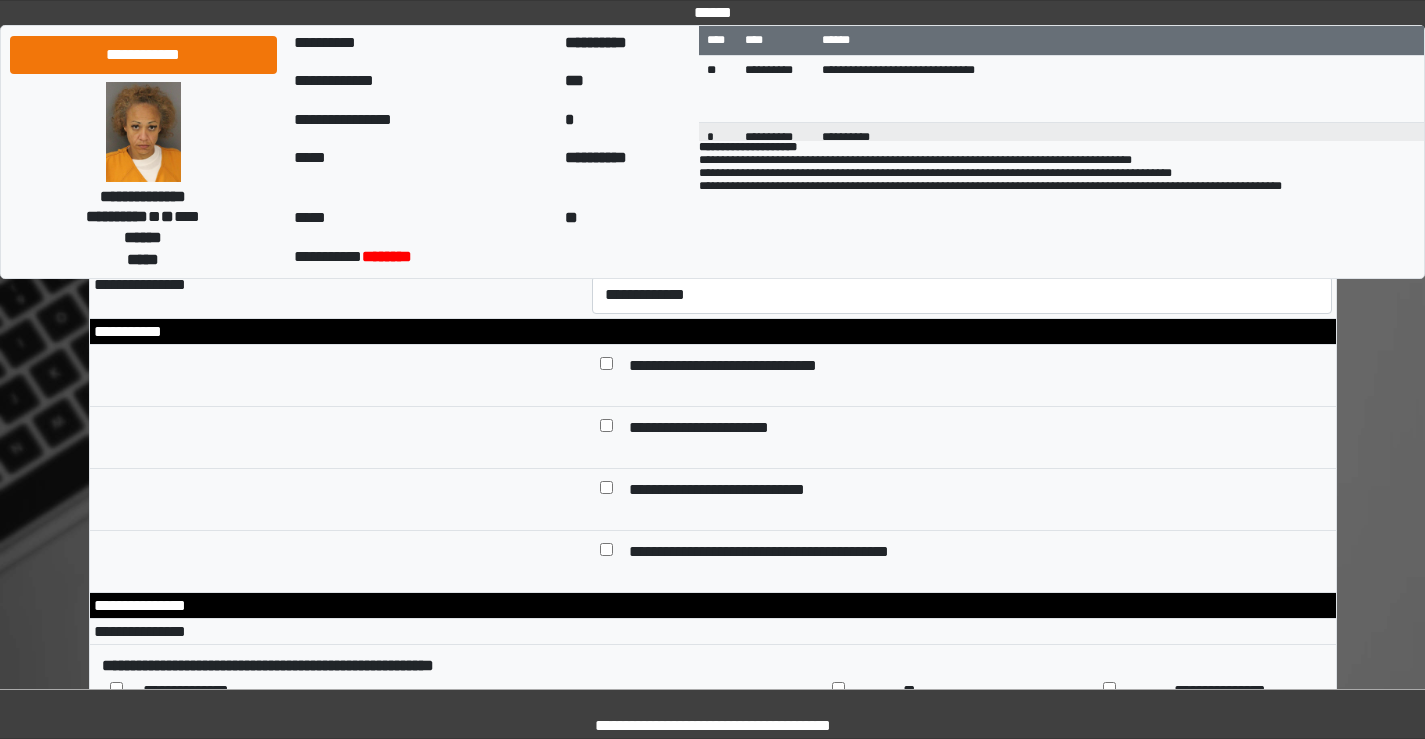 click on "**********" at bounding box center [962, 139] 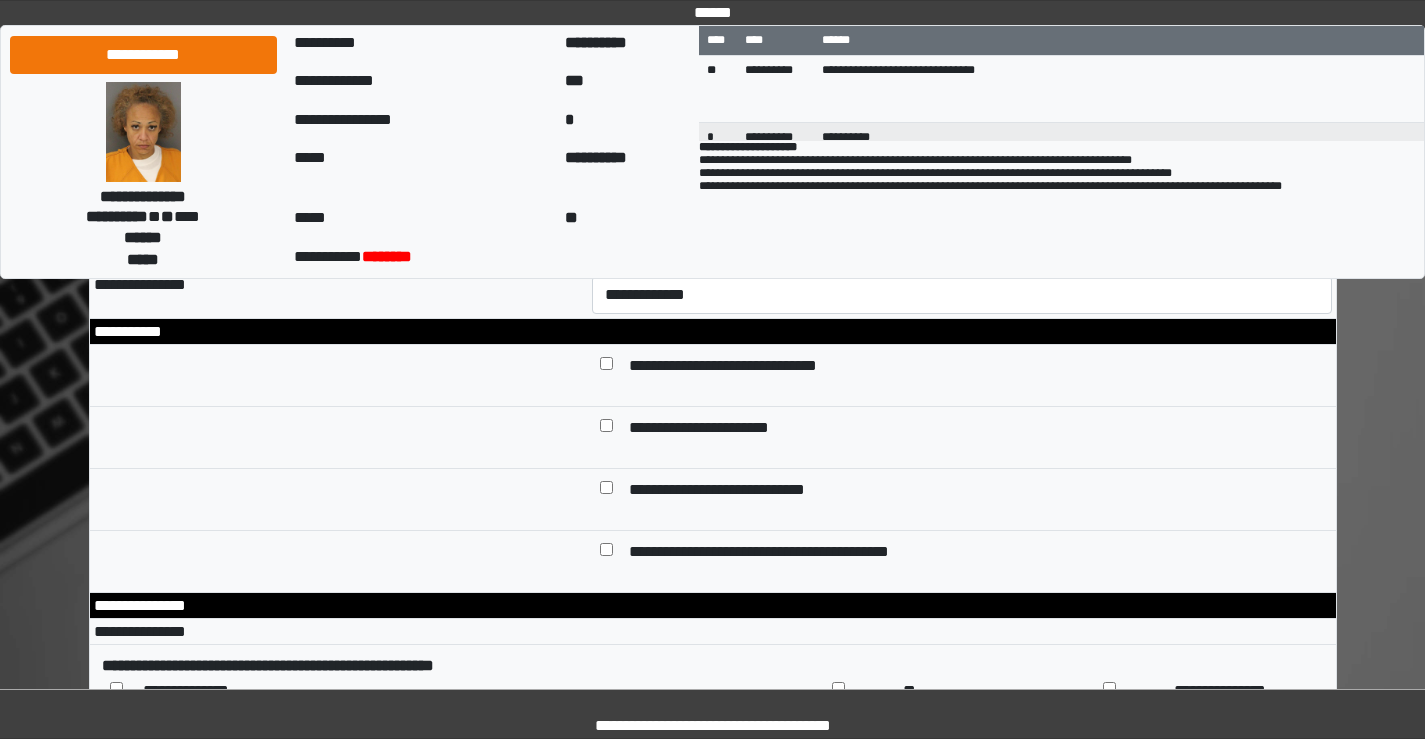 click on "**********" at bounding box center (962, 139) 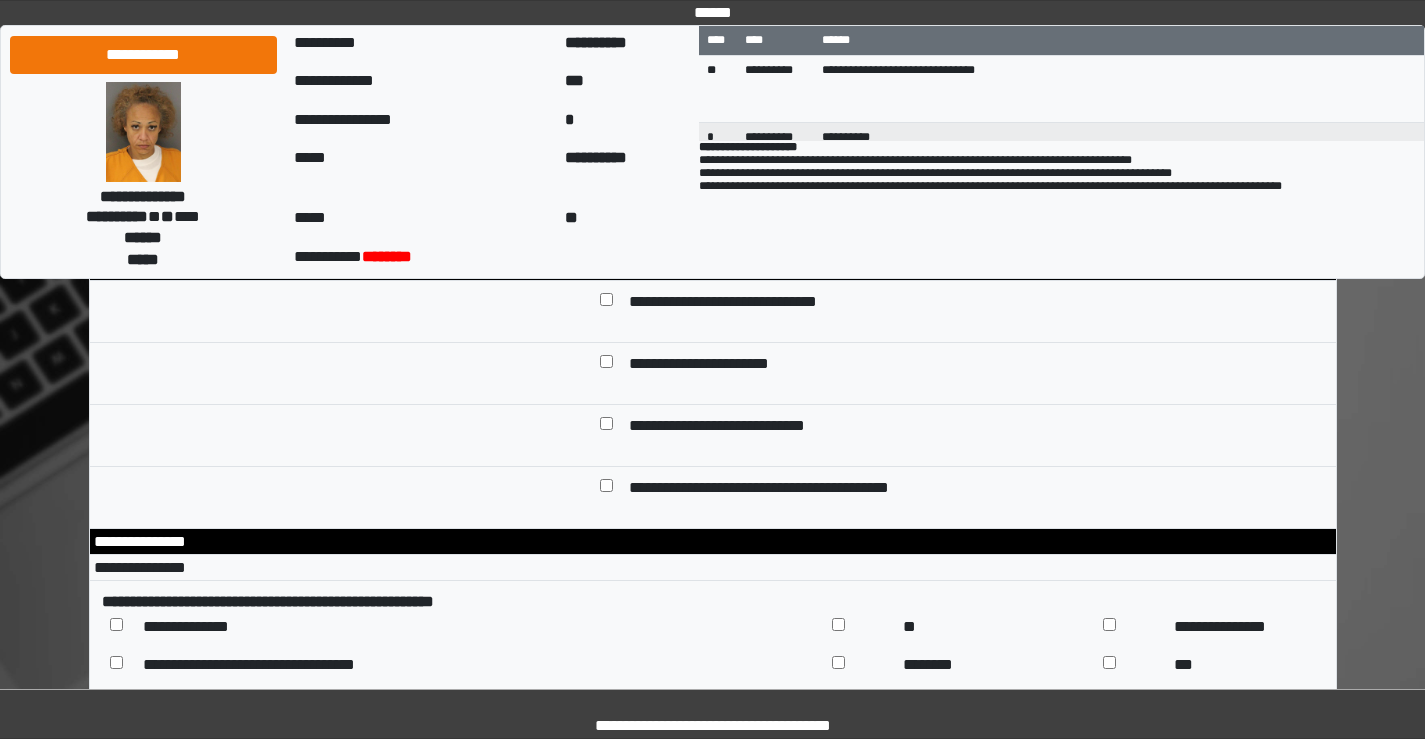 scroll, scrollTop: 9100, scrollLeft: 0, axis: vertical 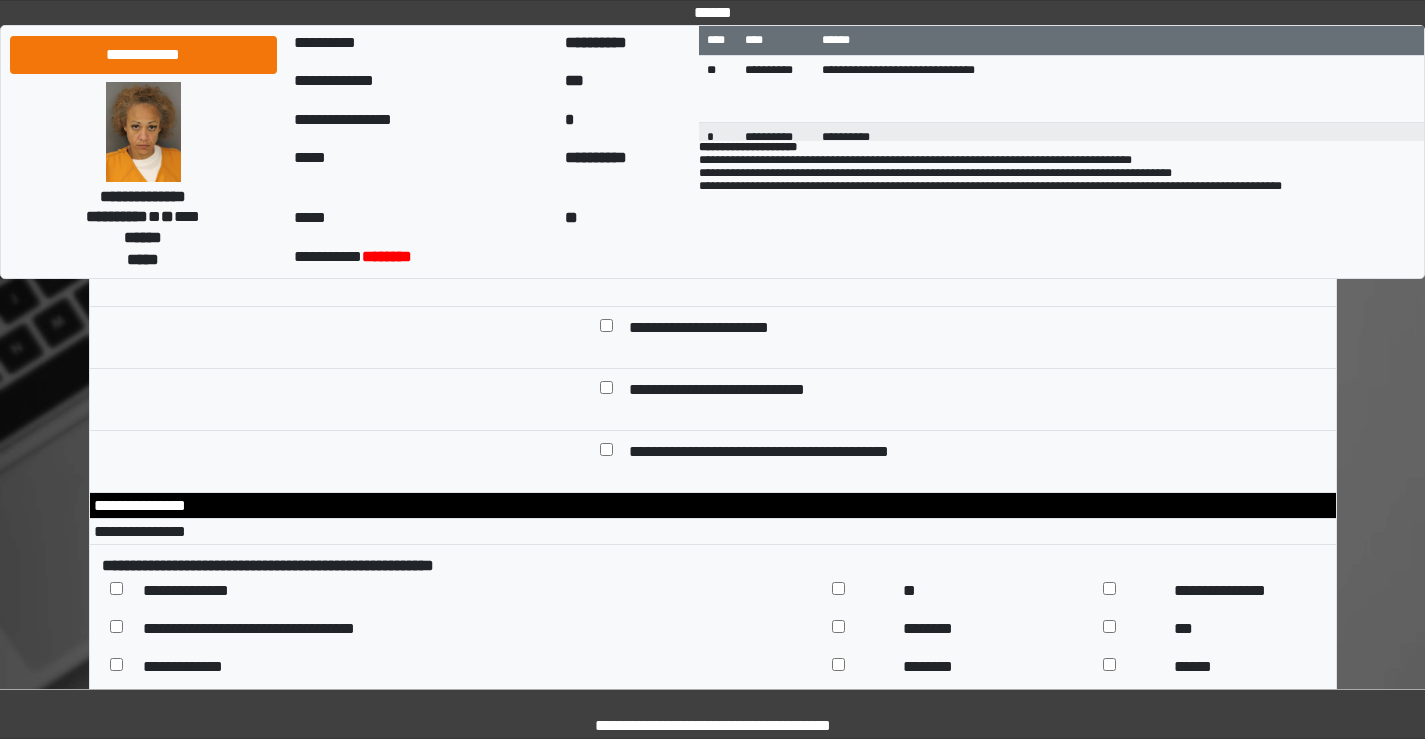 click on "**********" at bounding box center [962, 39] 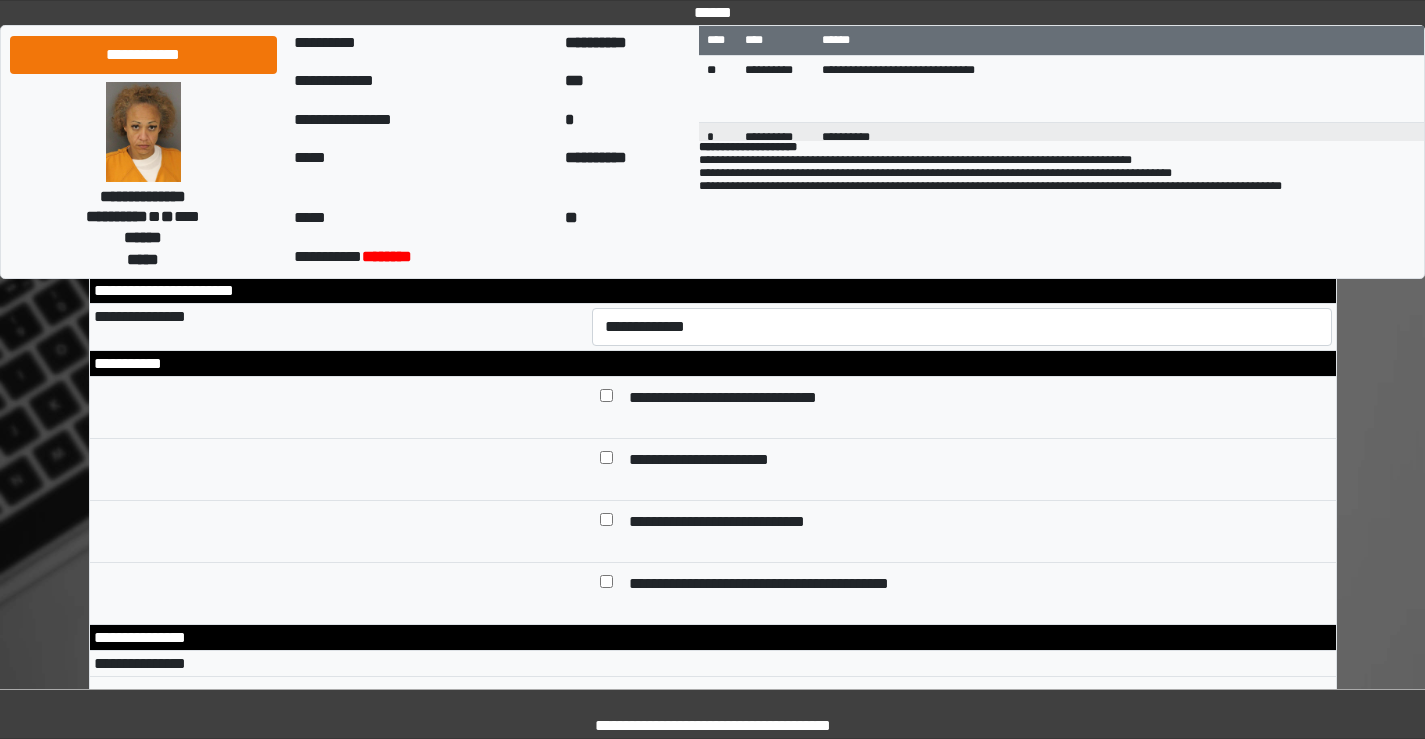 scroll, scrollTop: 9000, scrollLeft: 0, axis: vertical 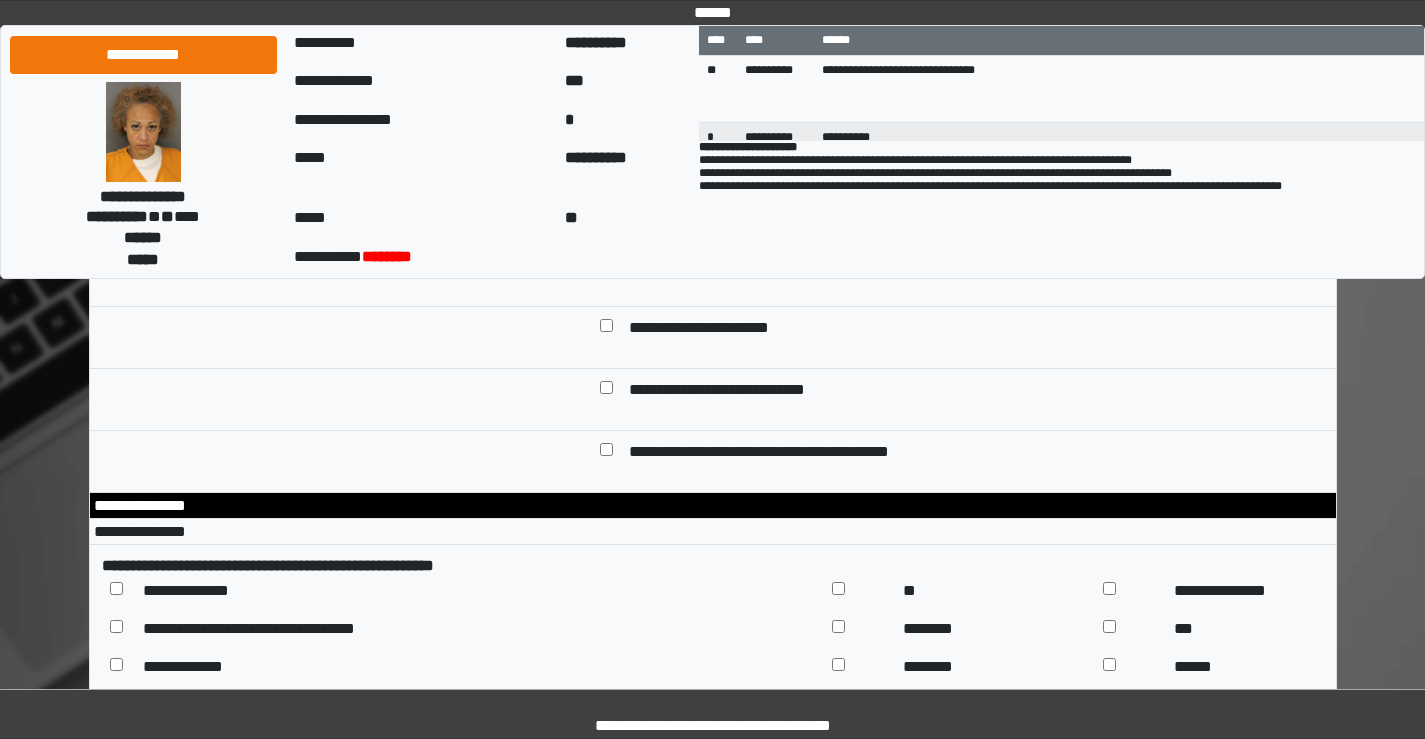 click on "**********" at bounding box center (962, 39) 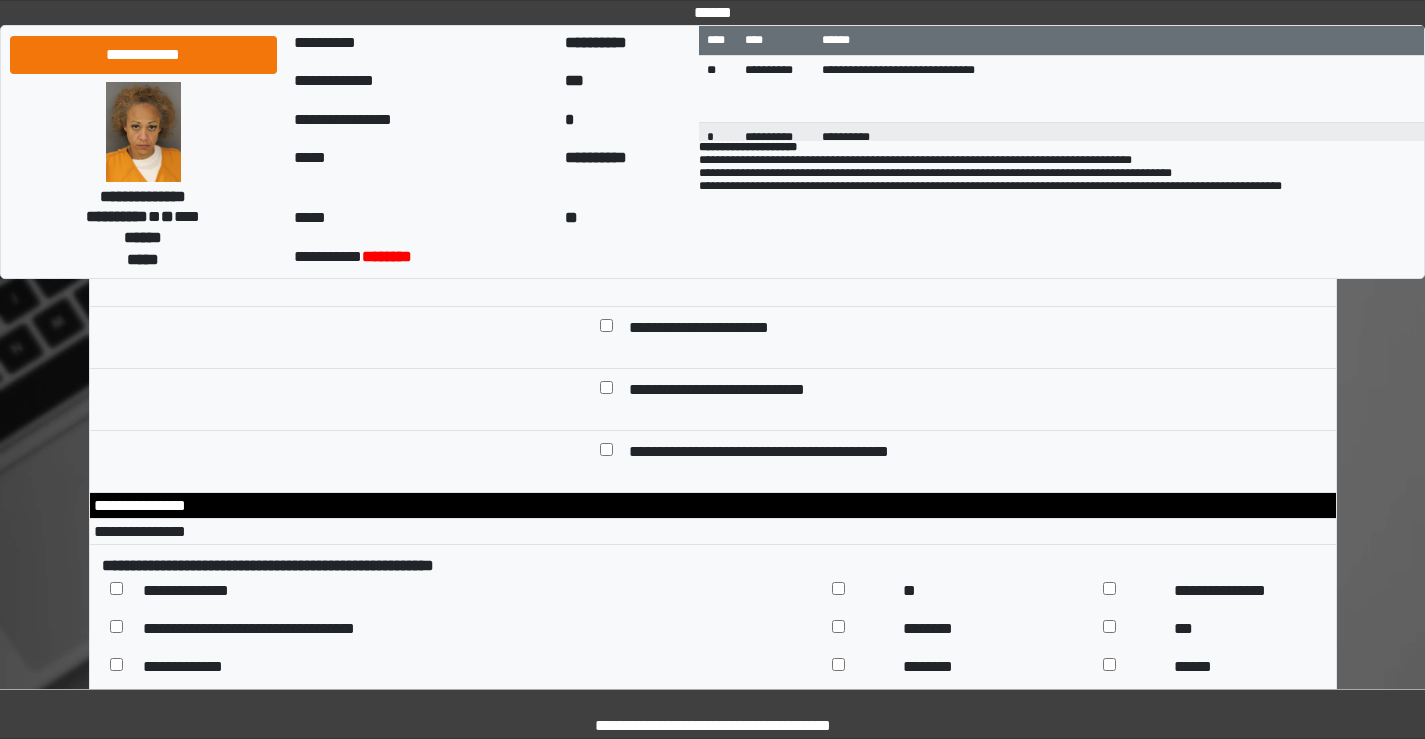 click on "**********" at bounding box center [962, 39] 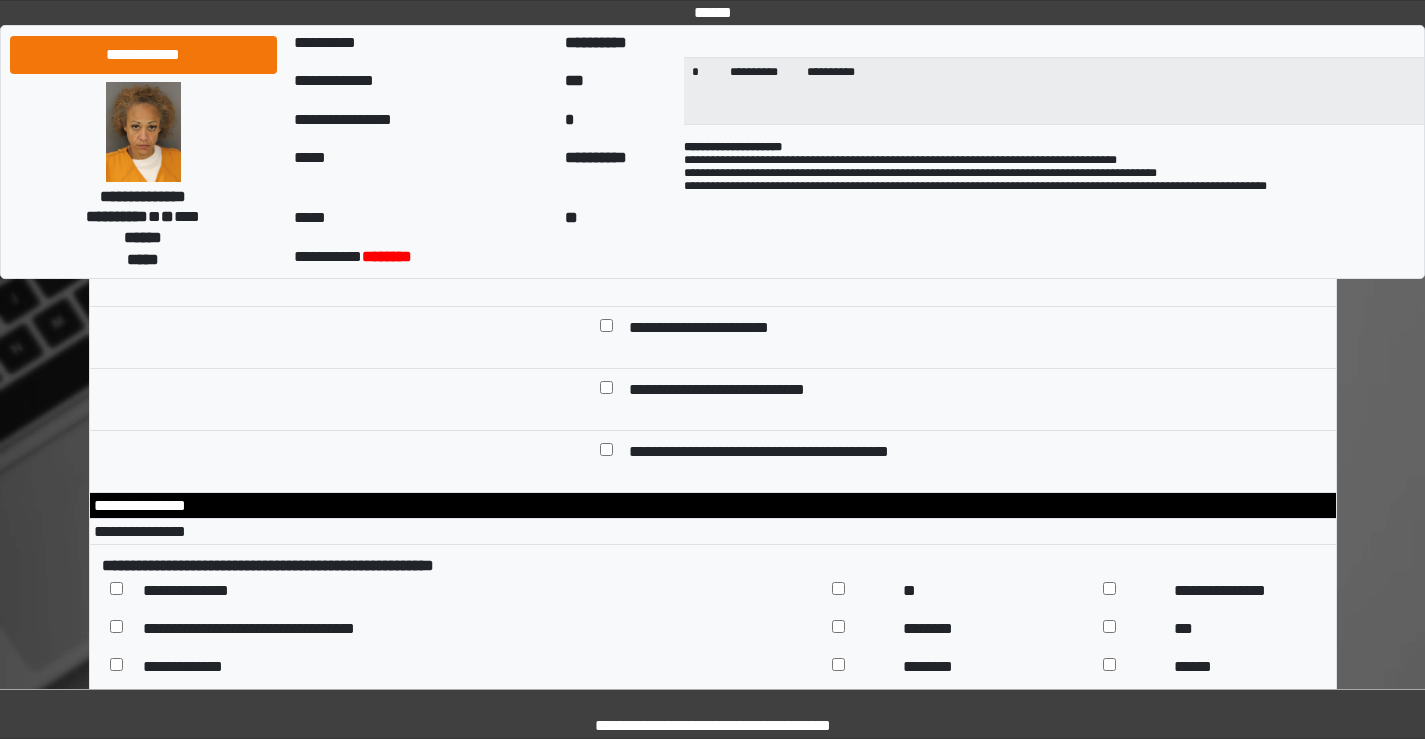 scroll, scrollTop: 0, scrollLeft: 0, axis: both 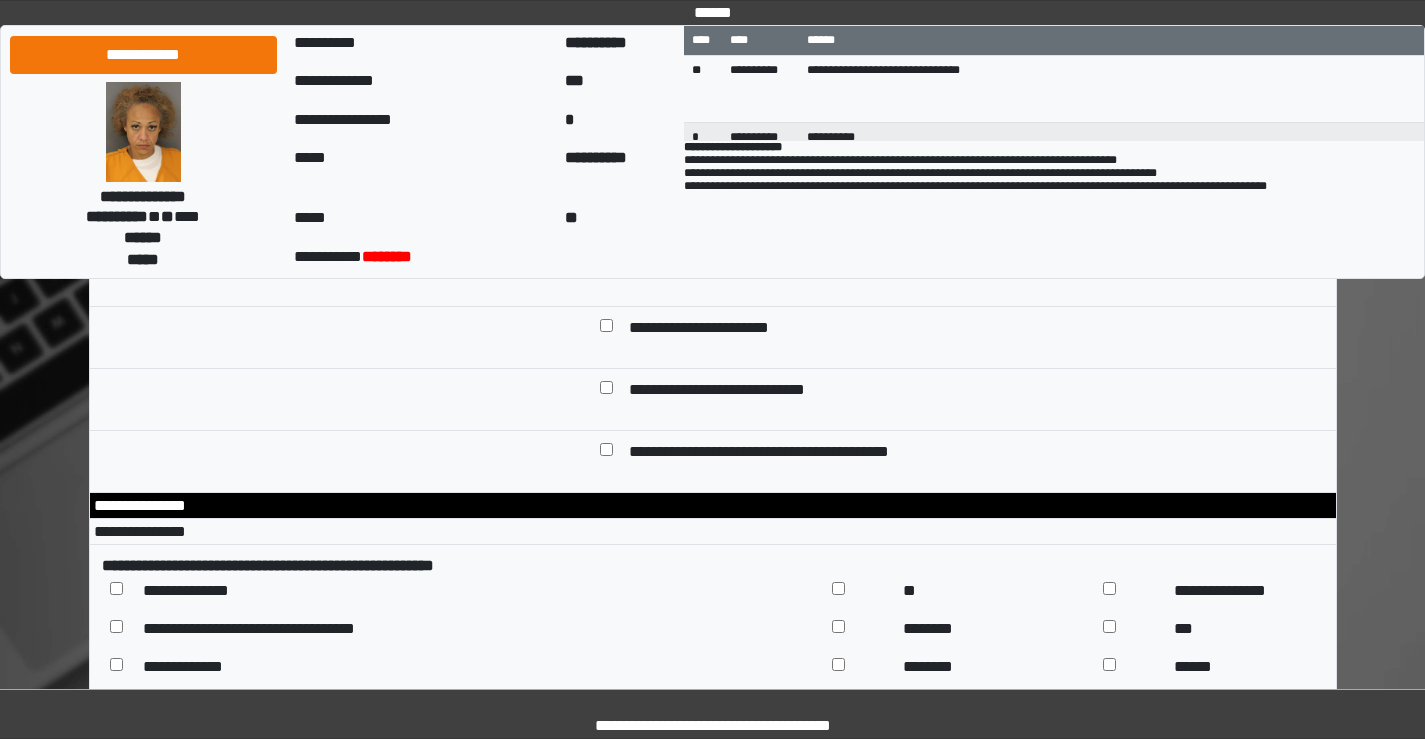 type on "**********" 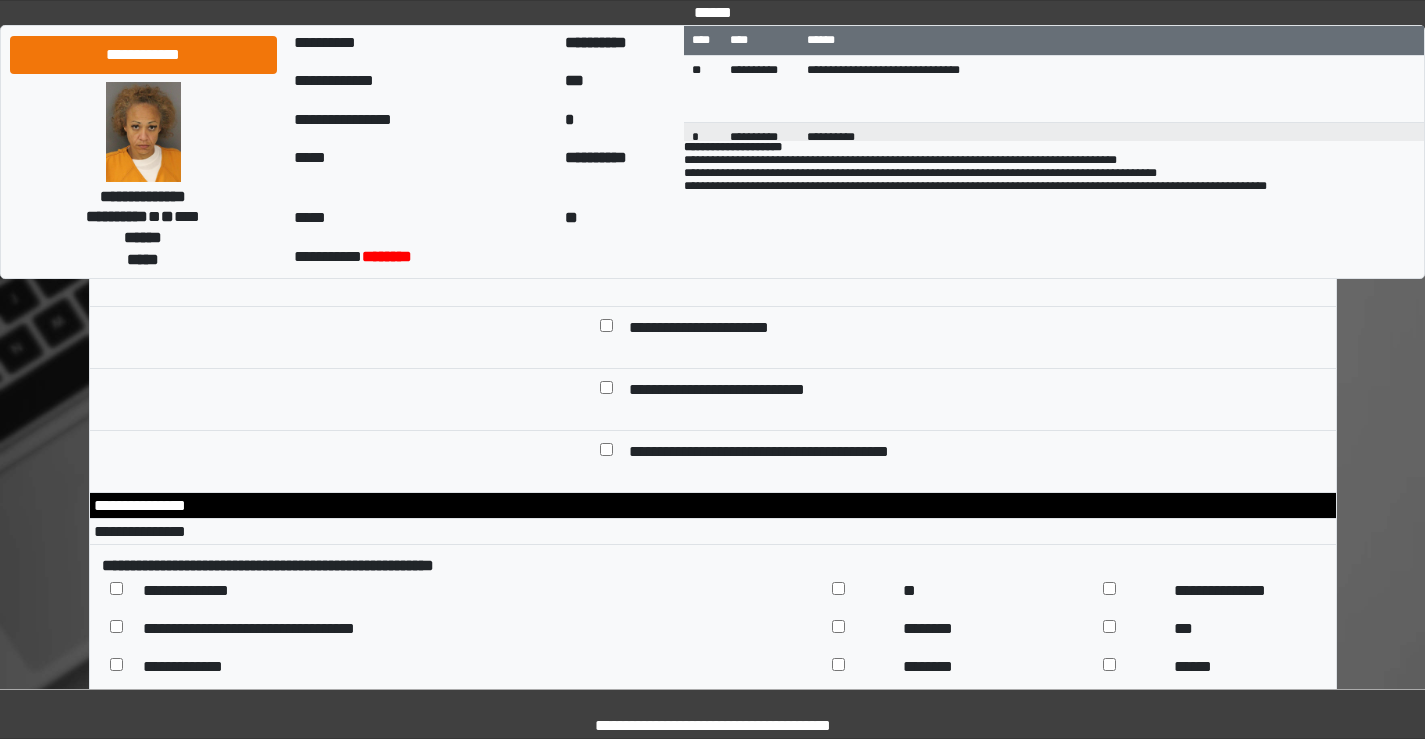 select on "*" 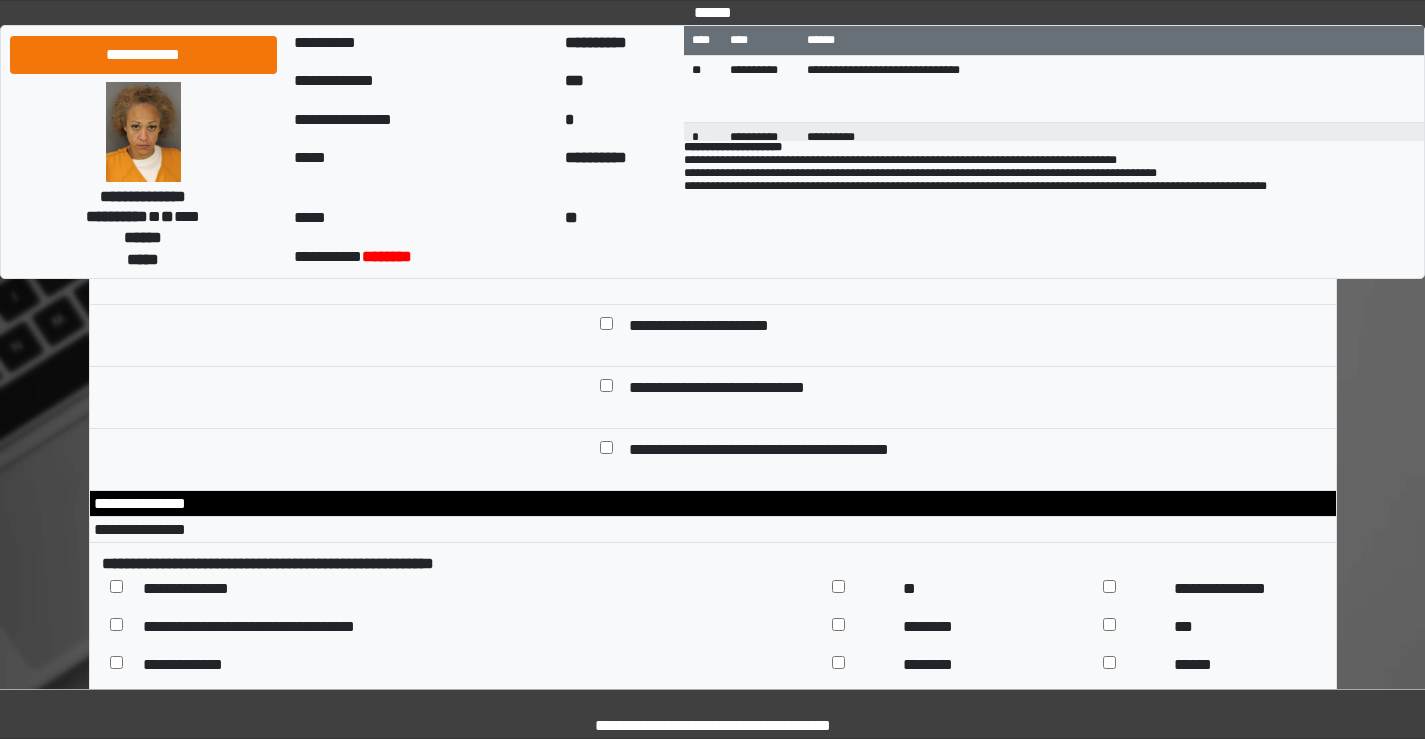 scroll, scrollTop: 9100, scrollLeft: 0, axis: vertical 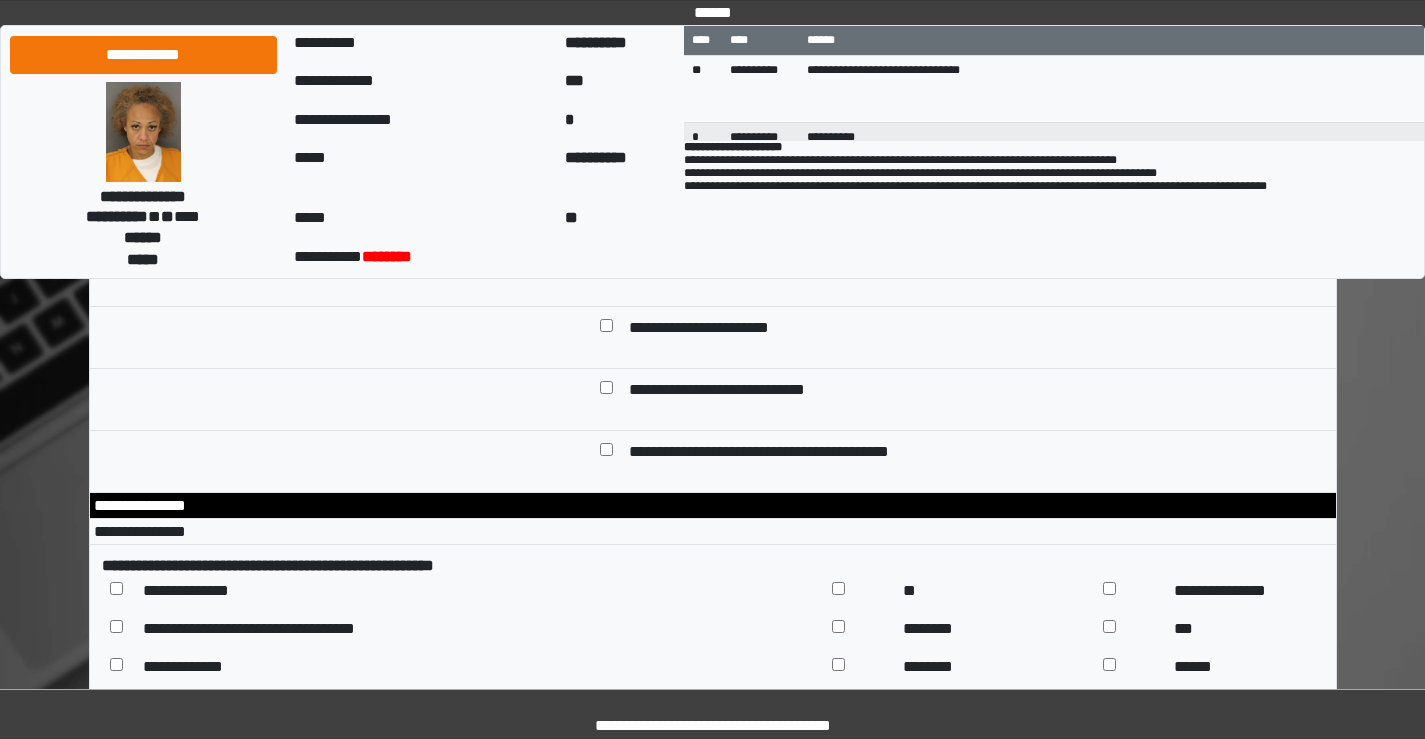 click on "**********" at bounding box center [962, 39] 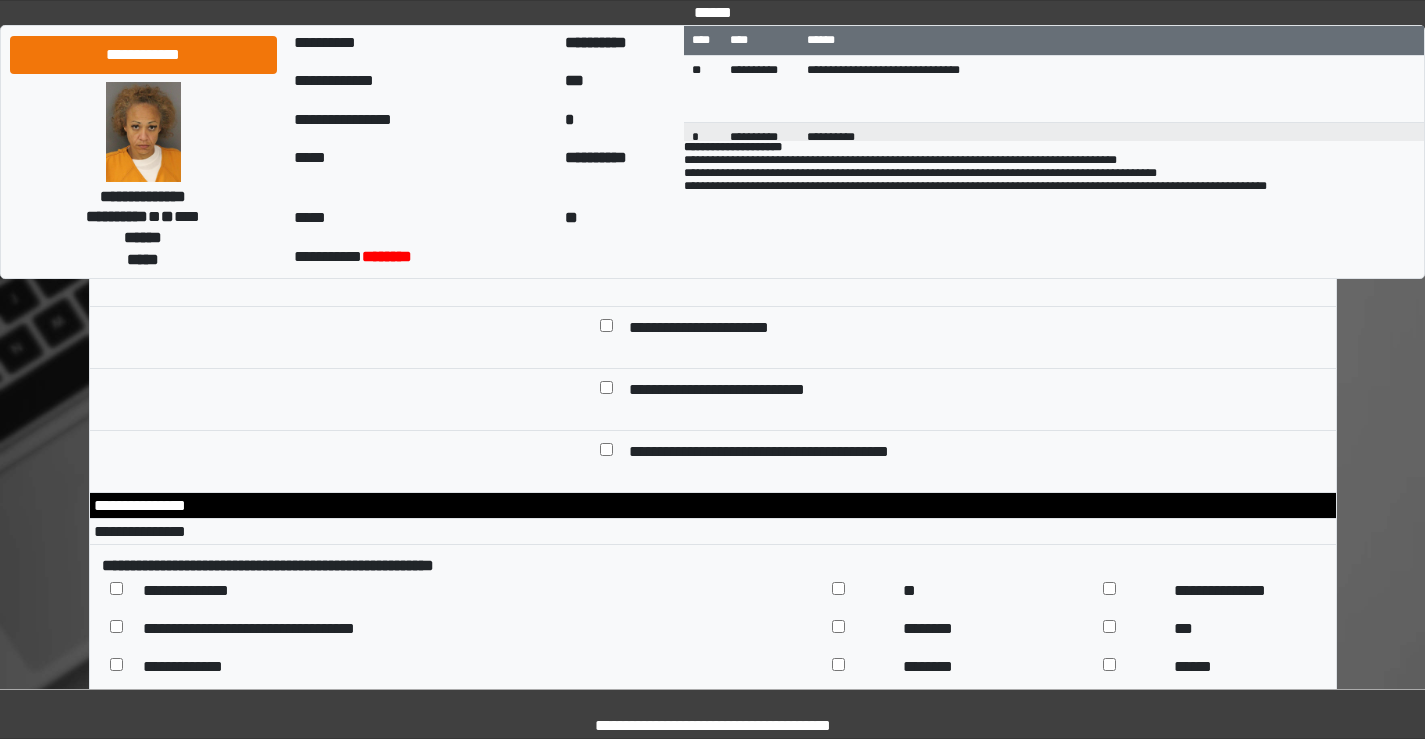 scroll, scrollTop: 233, scrollLeft: 0, axis: vertical 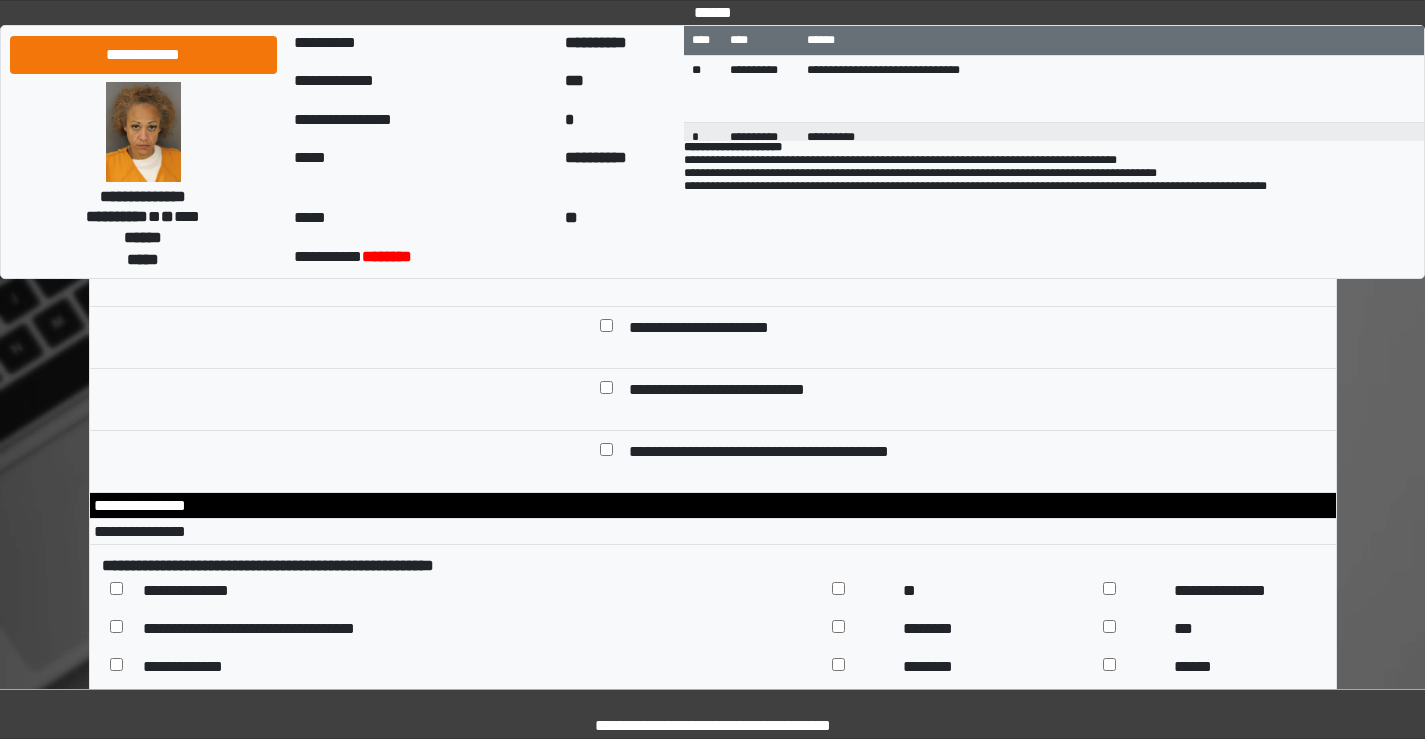 click on "**********" at bounding box center [962, 39] 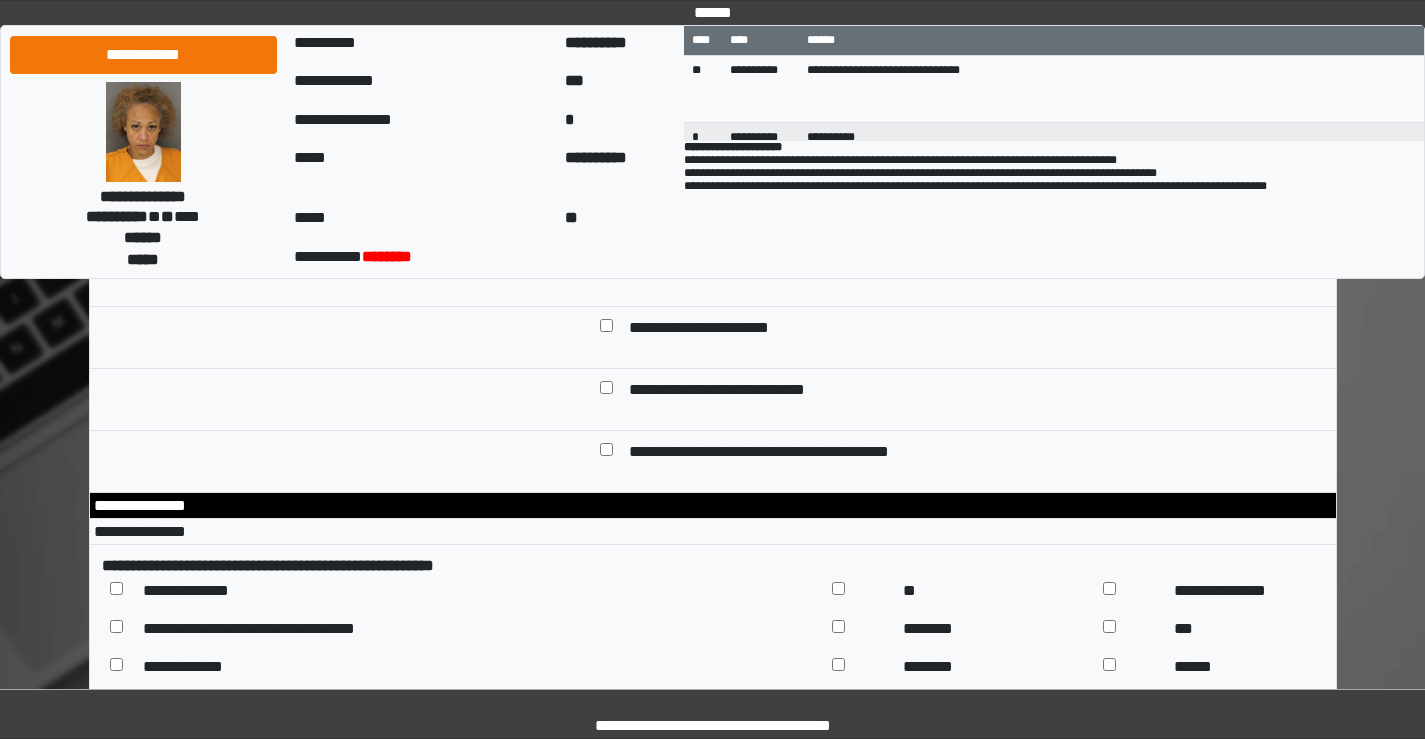 click on "**********" at bounding box center [962, 39] 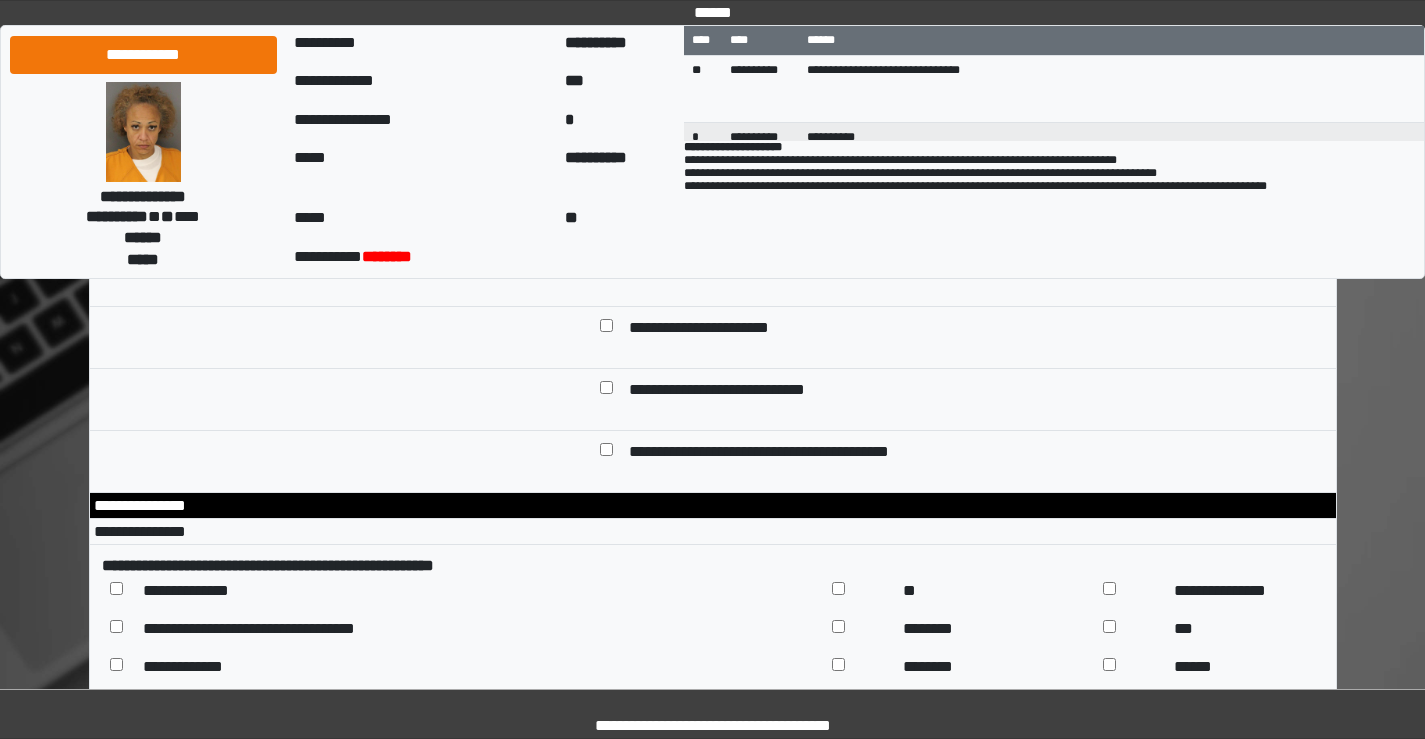 click on "**********" at bounding box center [962, 39] 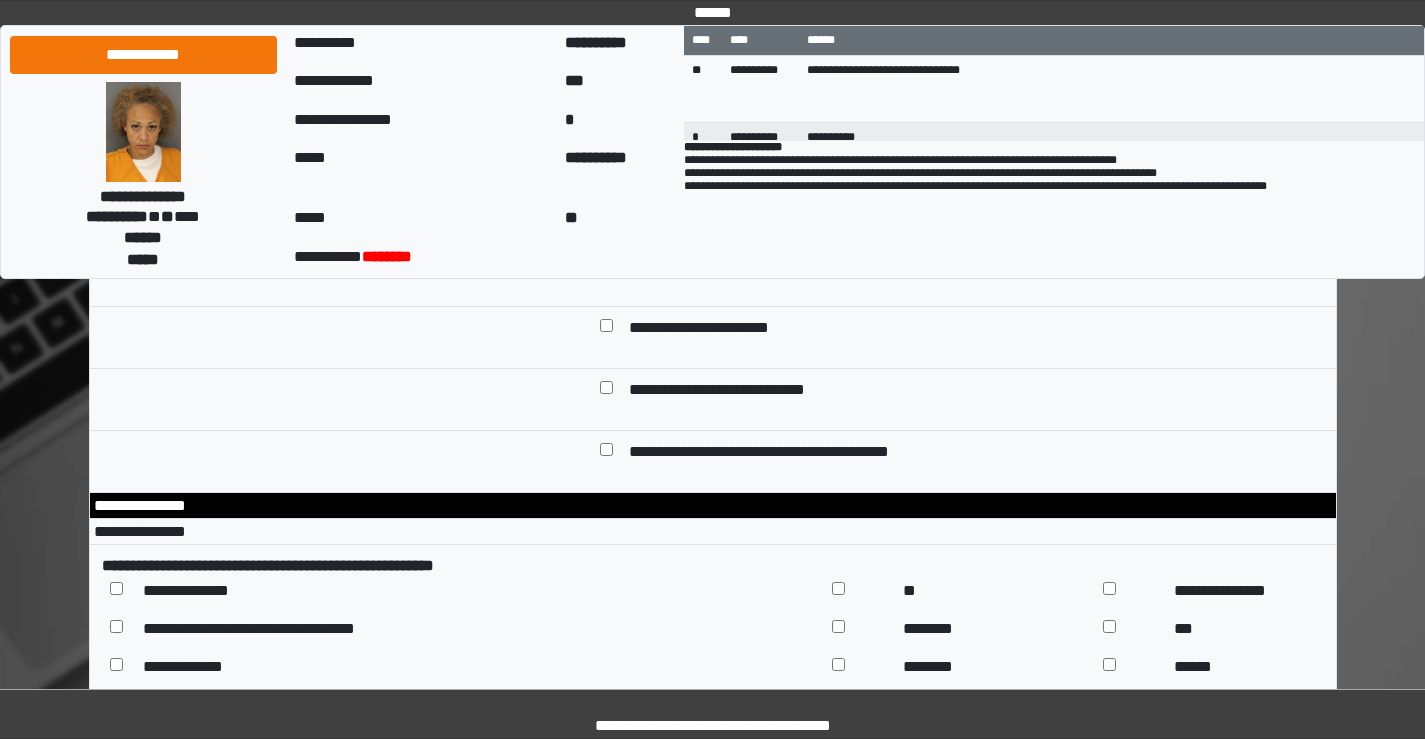 scroll, scrollTop: 133, scrollLeft: 0, axis: vertical 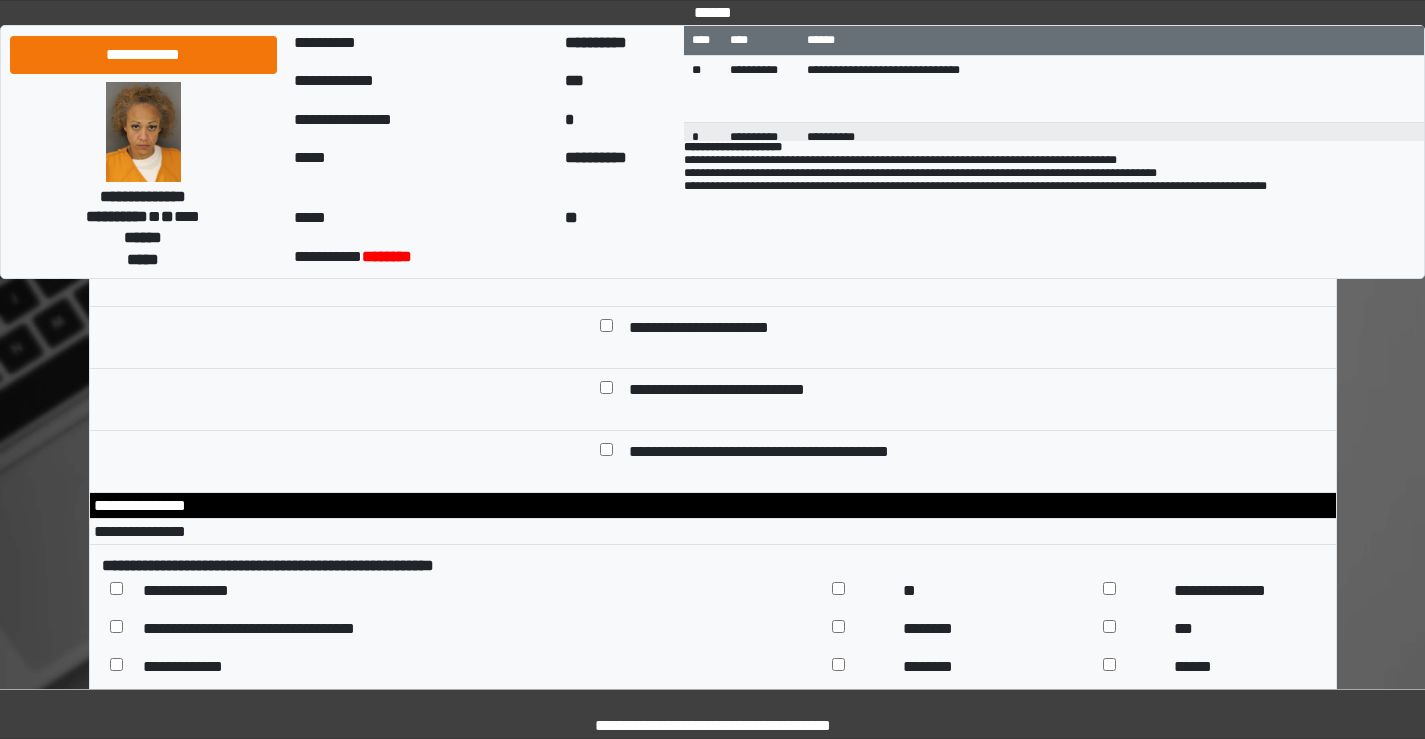 click on "**********" at bounding box center (962, 39) 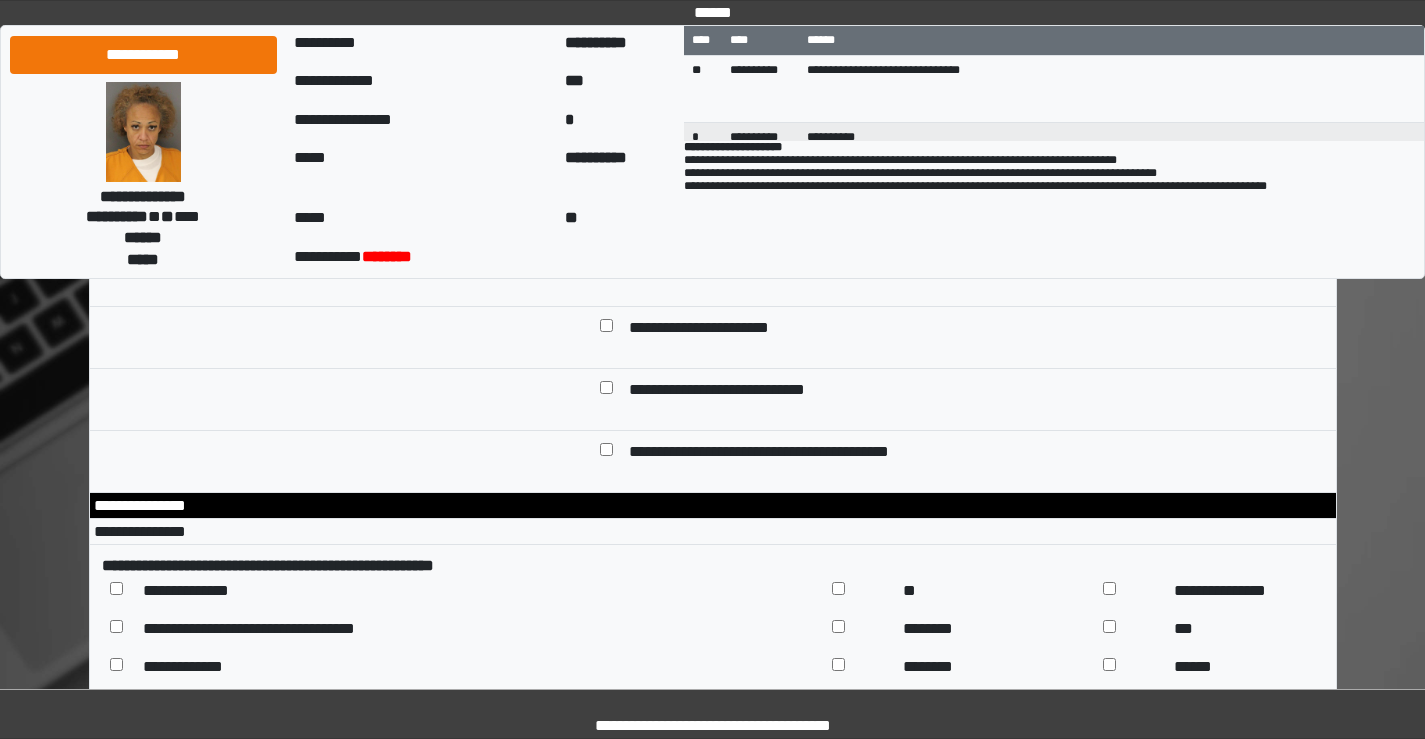 scroll, scrollTop: 264, scrollLeft: 0, axis: vertical 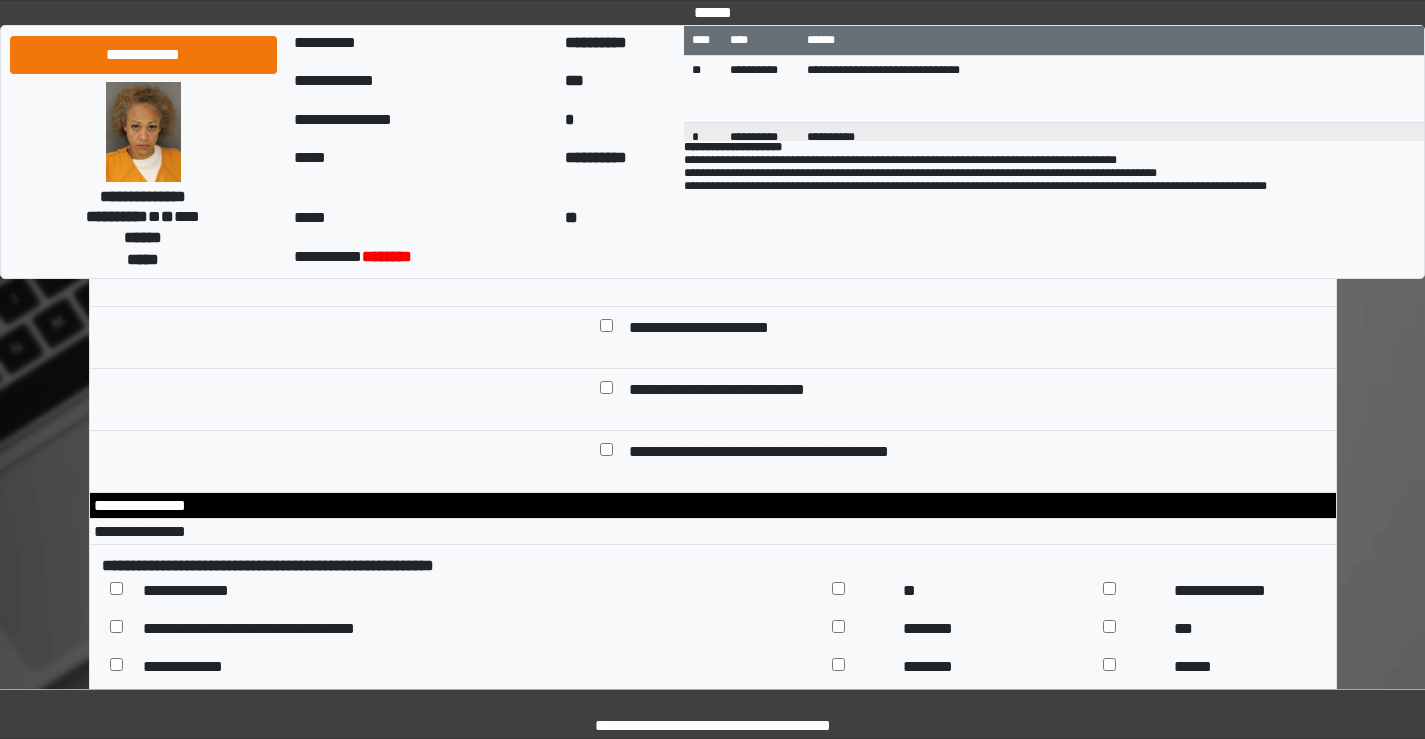 click on "**********" at bounding box center [962, 39] 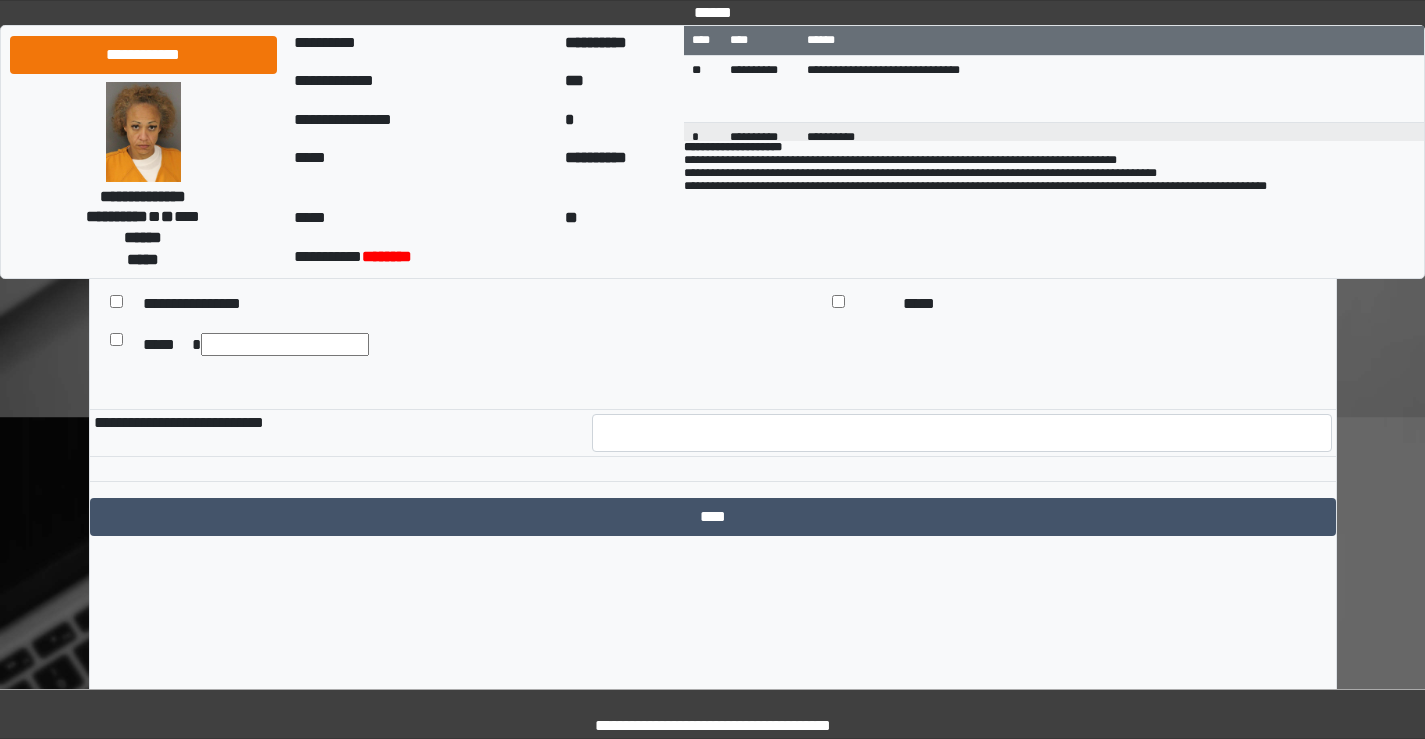 scroll, scrollTop: 9100, scrollLeft: 0, axis: vertical 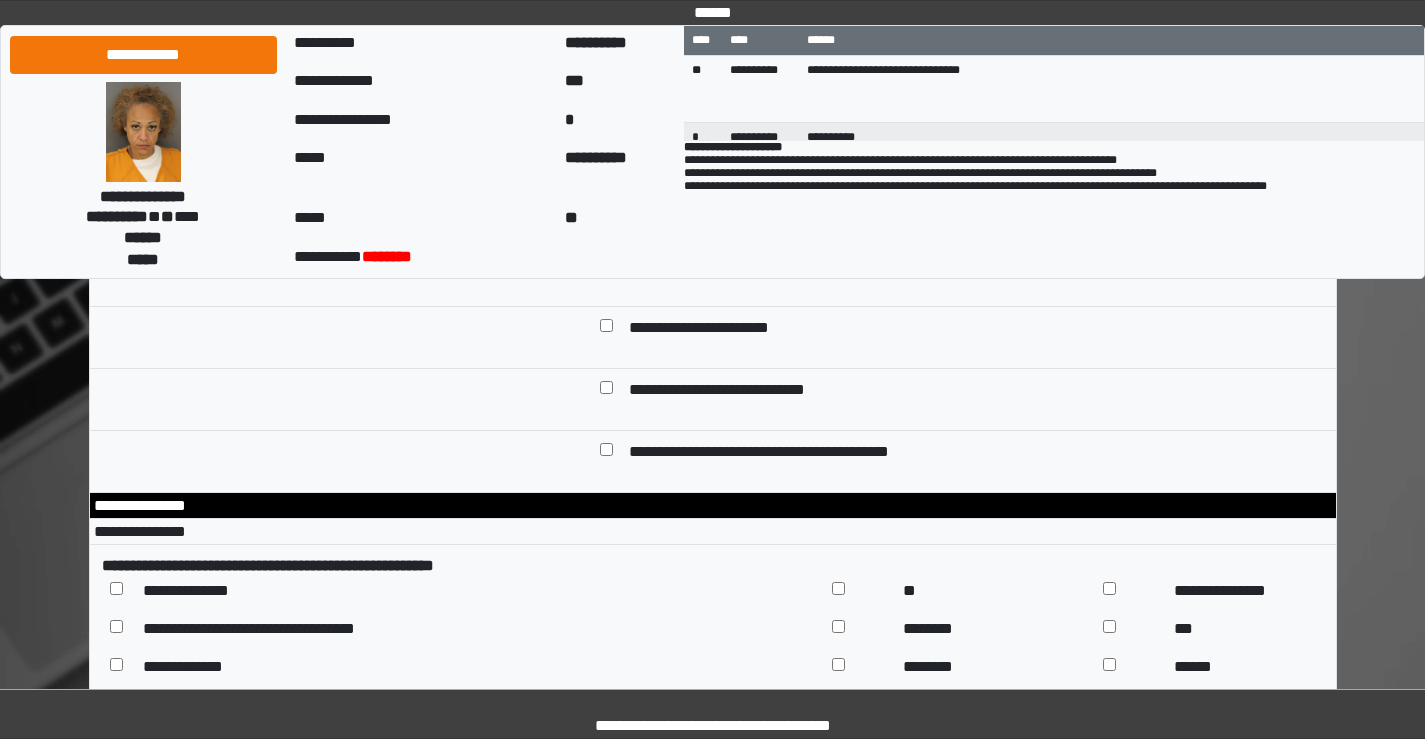 click on "**********" at bounding box center (962, 195) 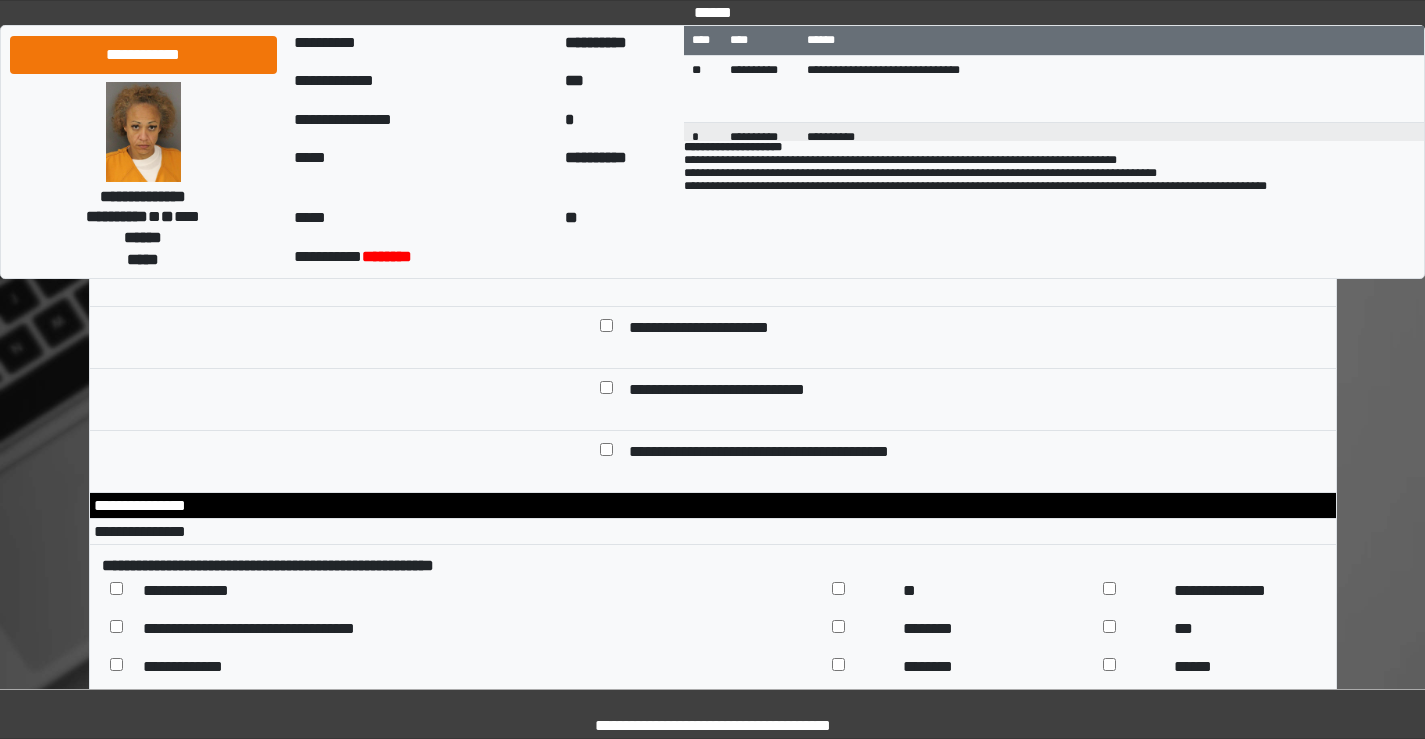 click on "**********" at bounding box center (962, 195) 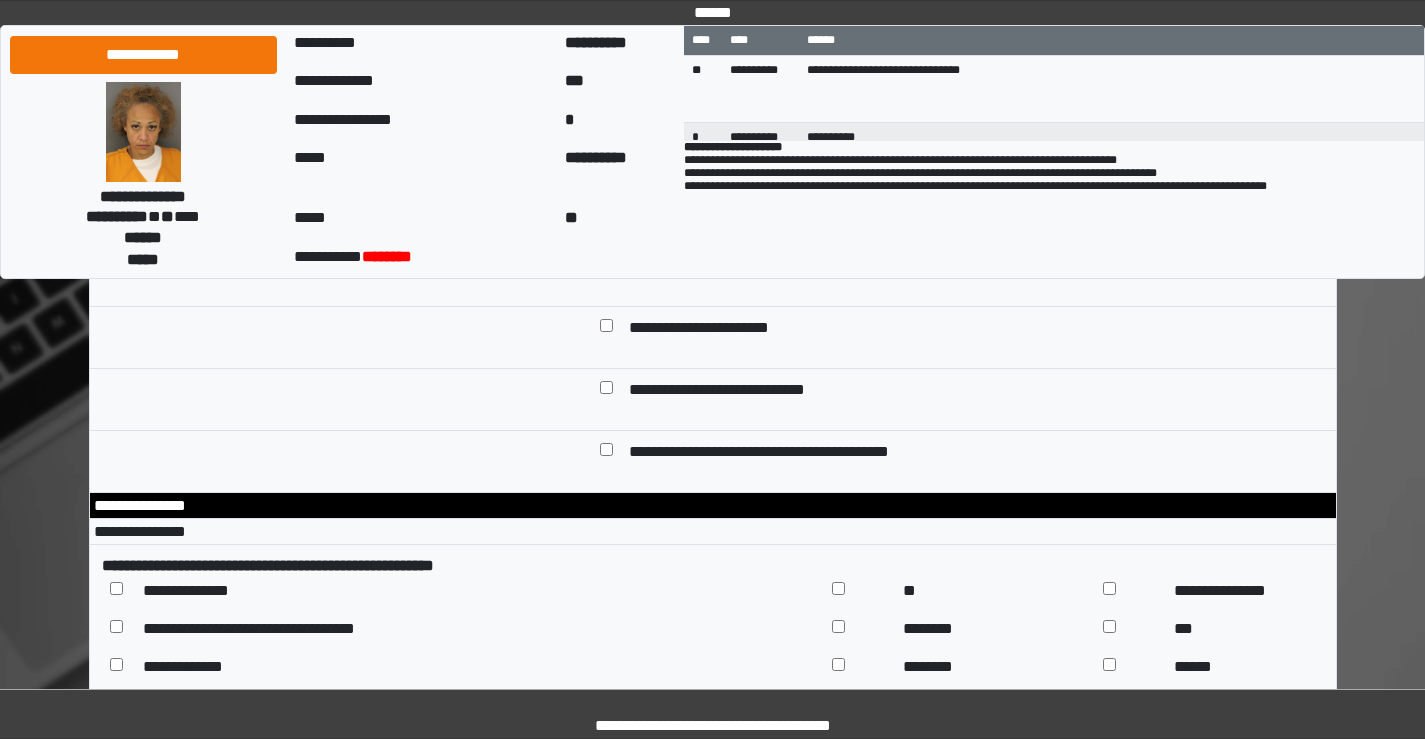 click on "**********" at bounding box center [962, 39] 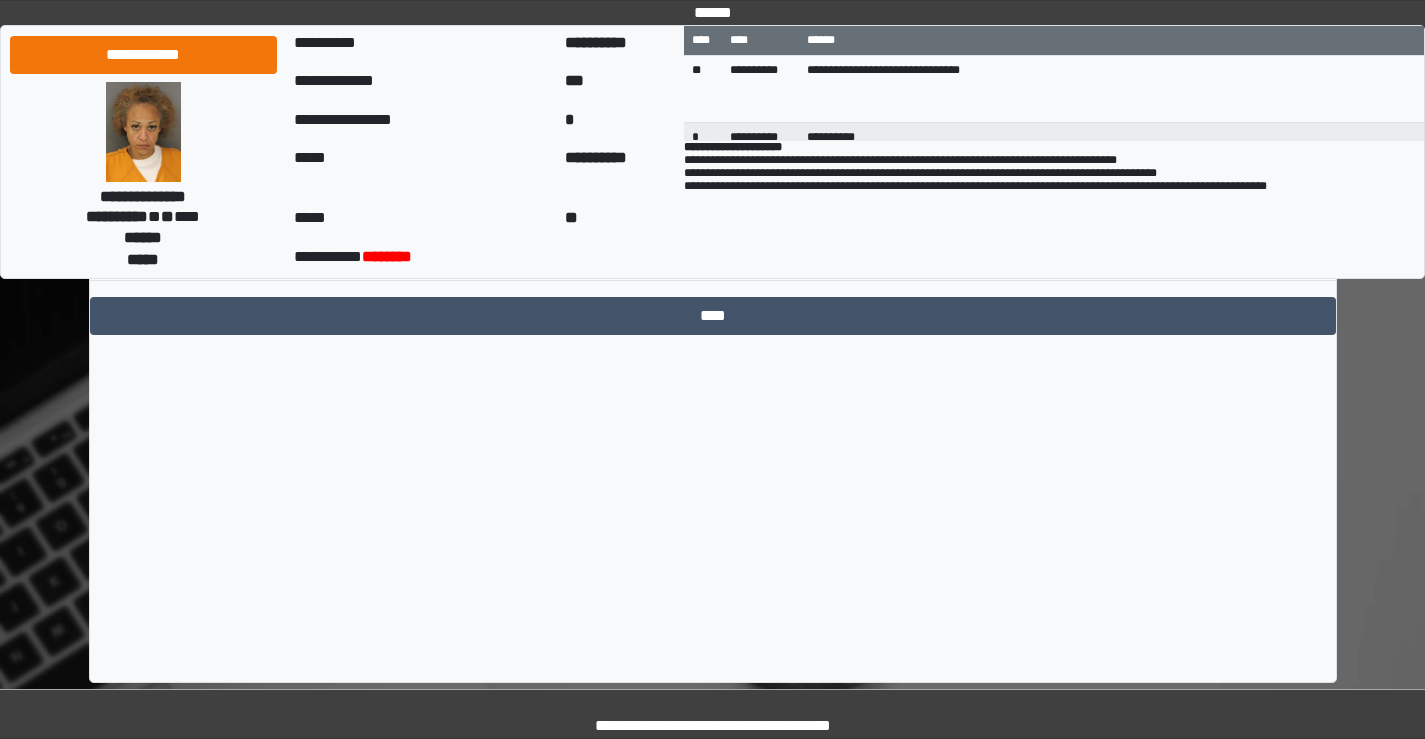 scroll, scrollTop: 9709, scrollLeft: 0, axis: vertical 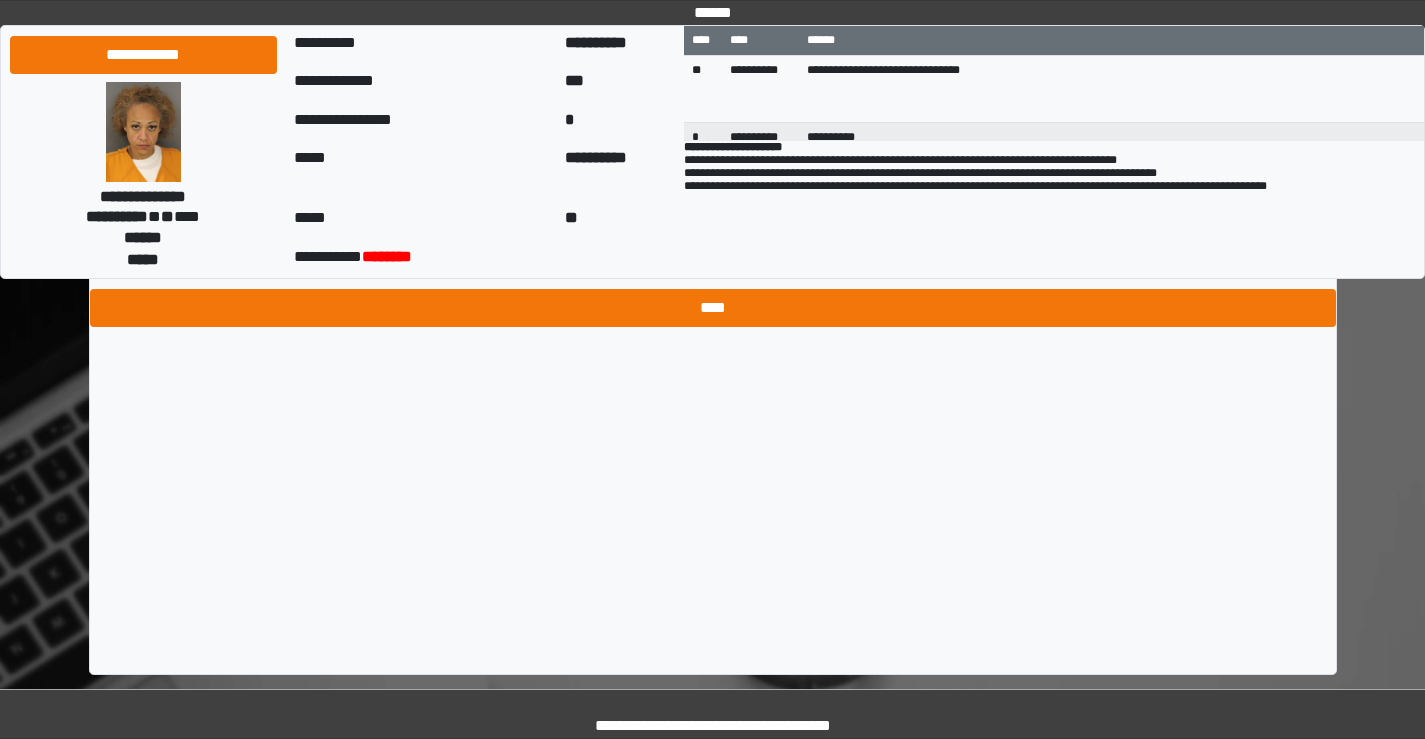 type on "**********" 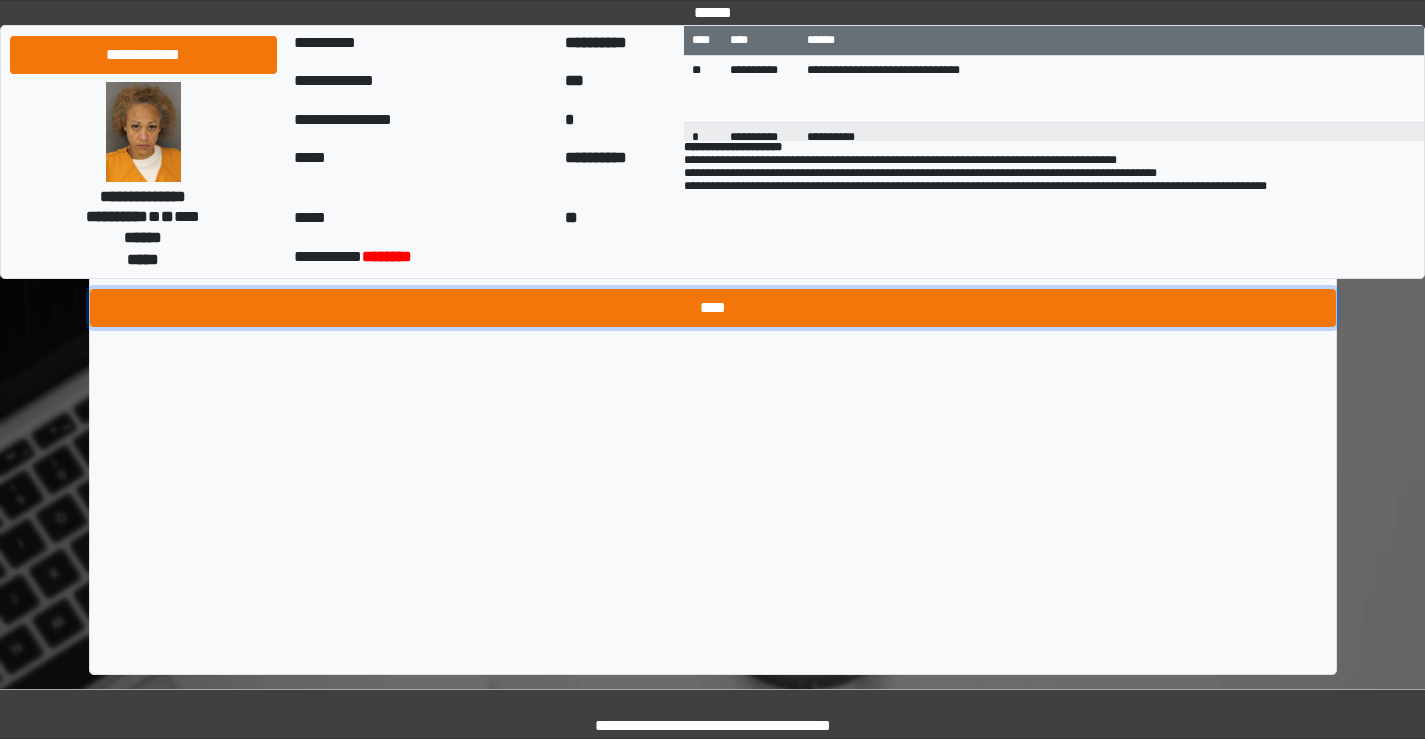 click on "****" at bounding box center (713, 308) 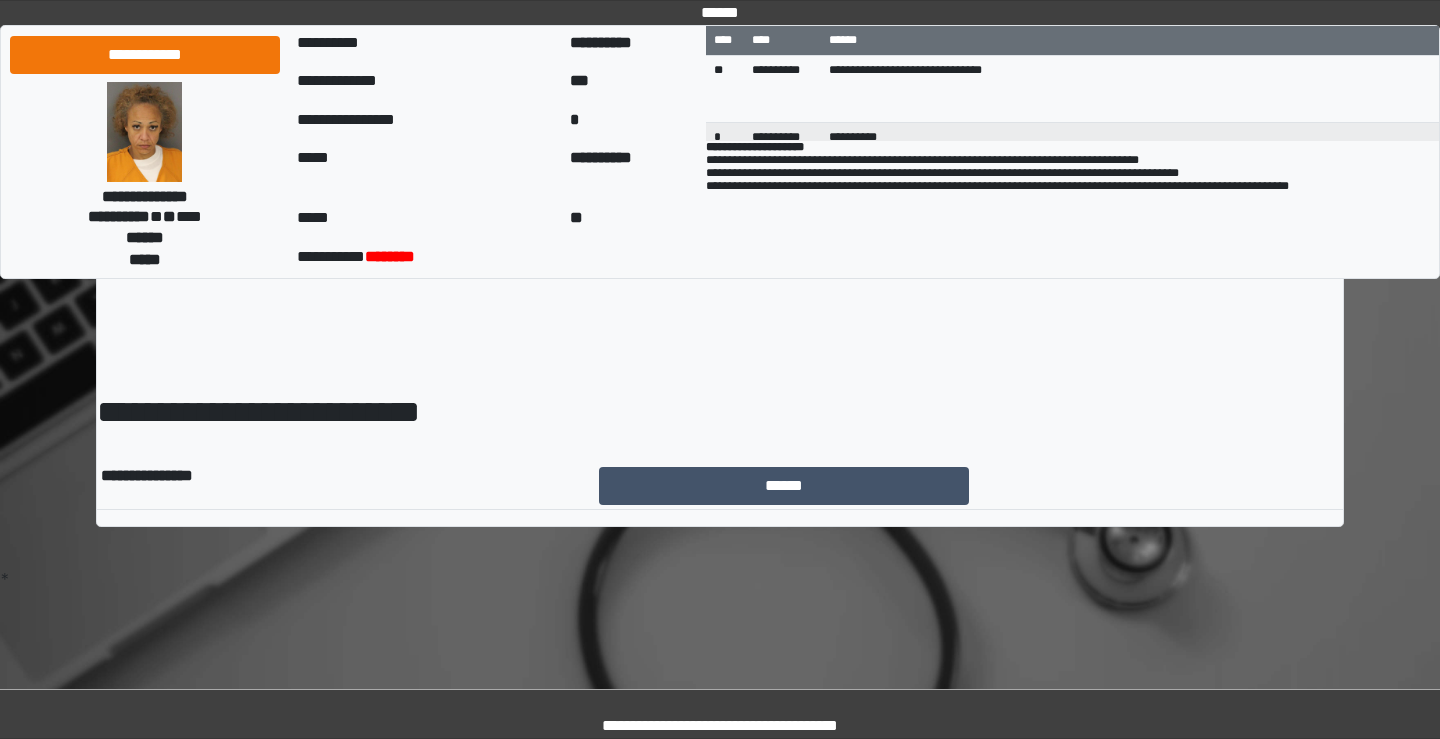 scroll, scrollTop: 0, scrollLeft: 0, axis: both 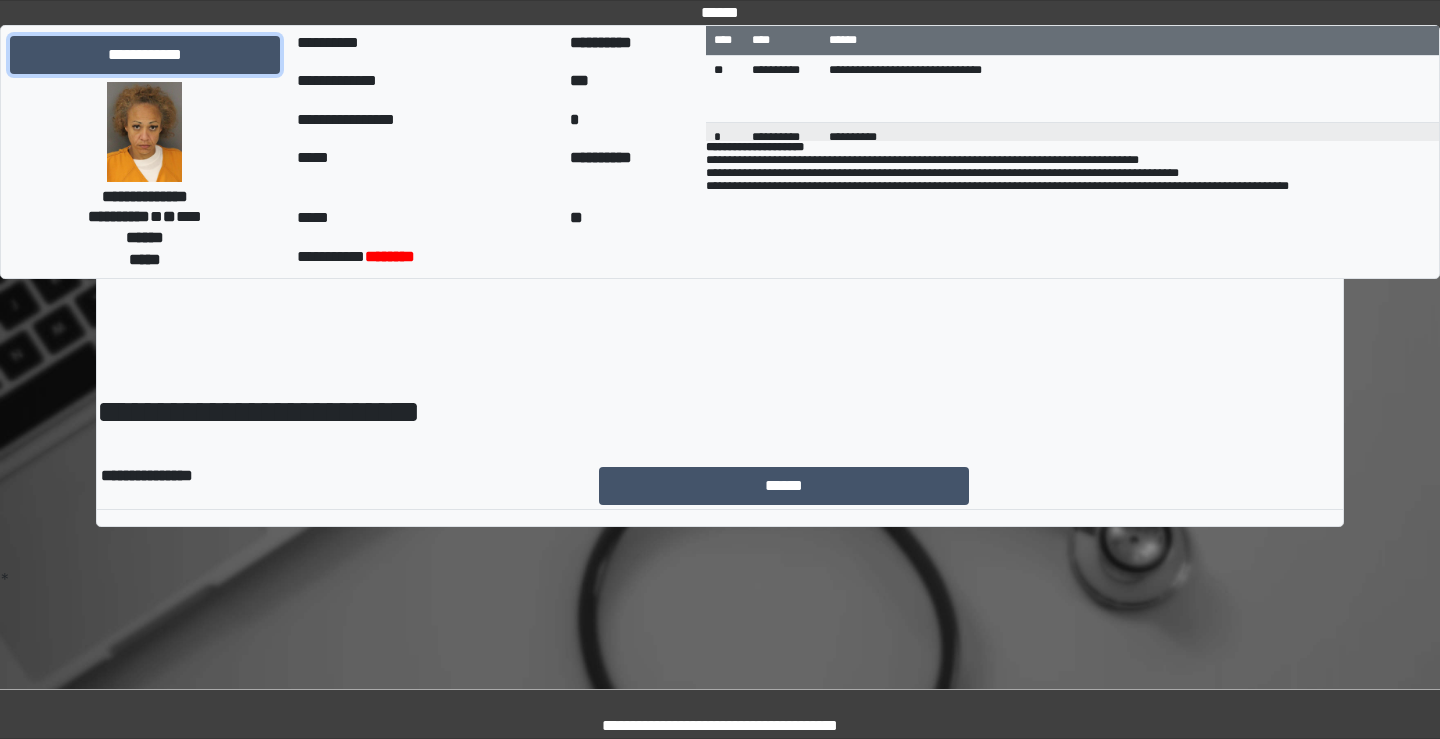 click on "**********" at bounding box center (145, 55) 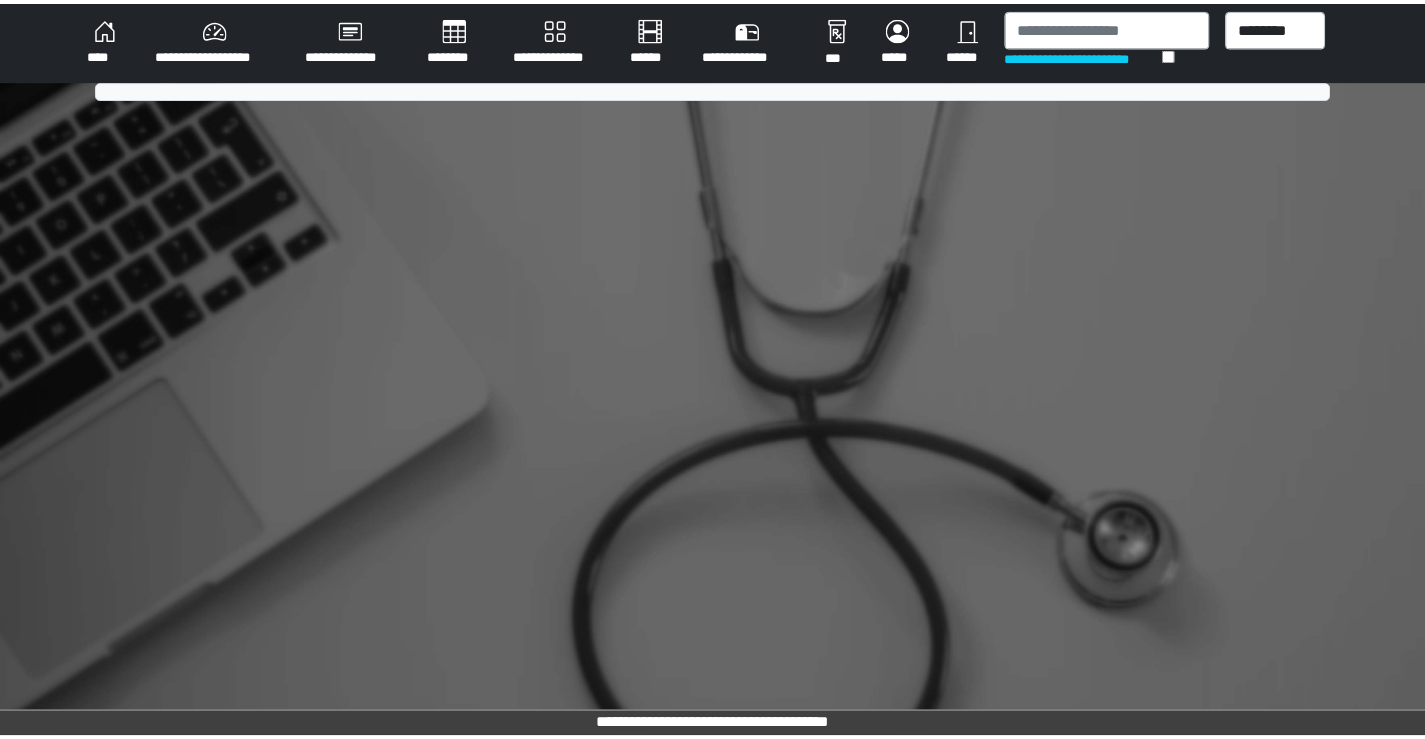 scroll, scrollTop: 0, scrollLeft: 0, axis: both 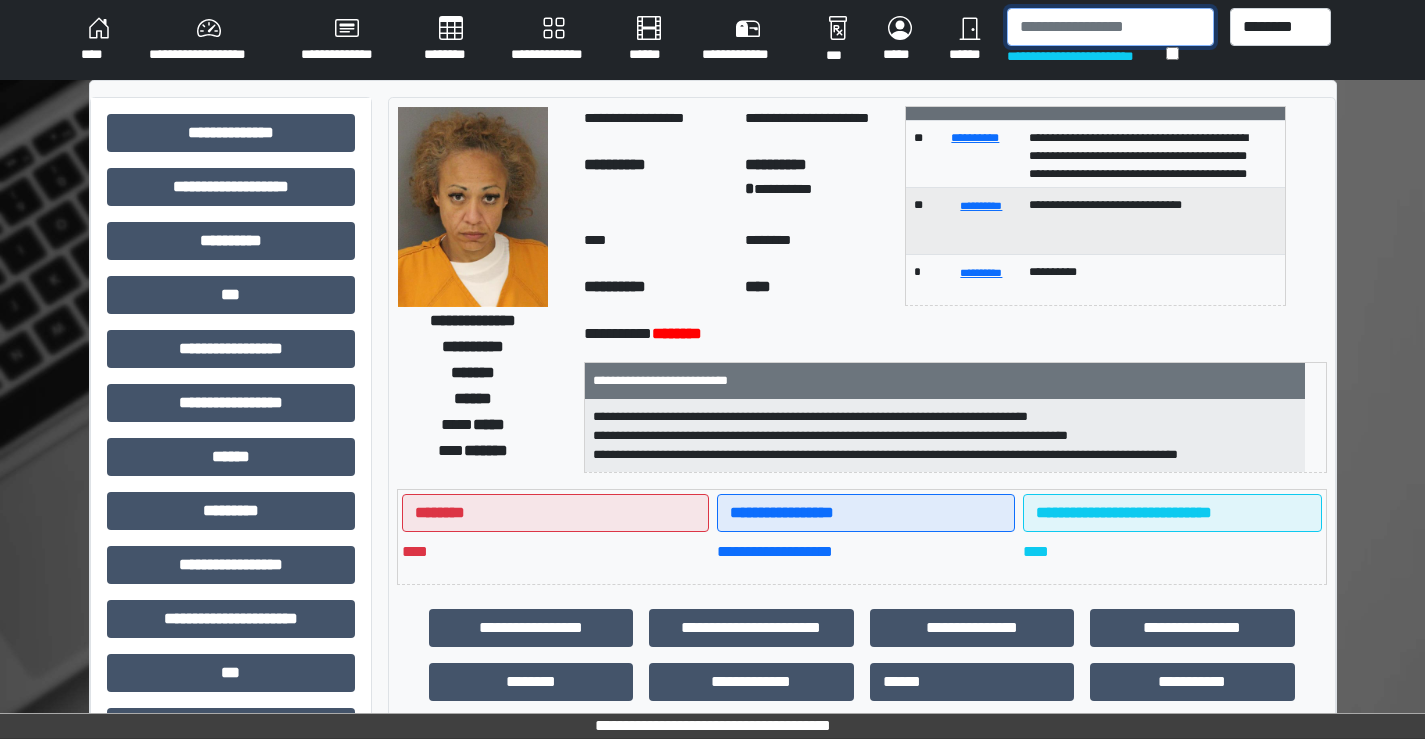 click at bounding box center (1110, 27) 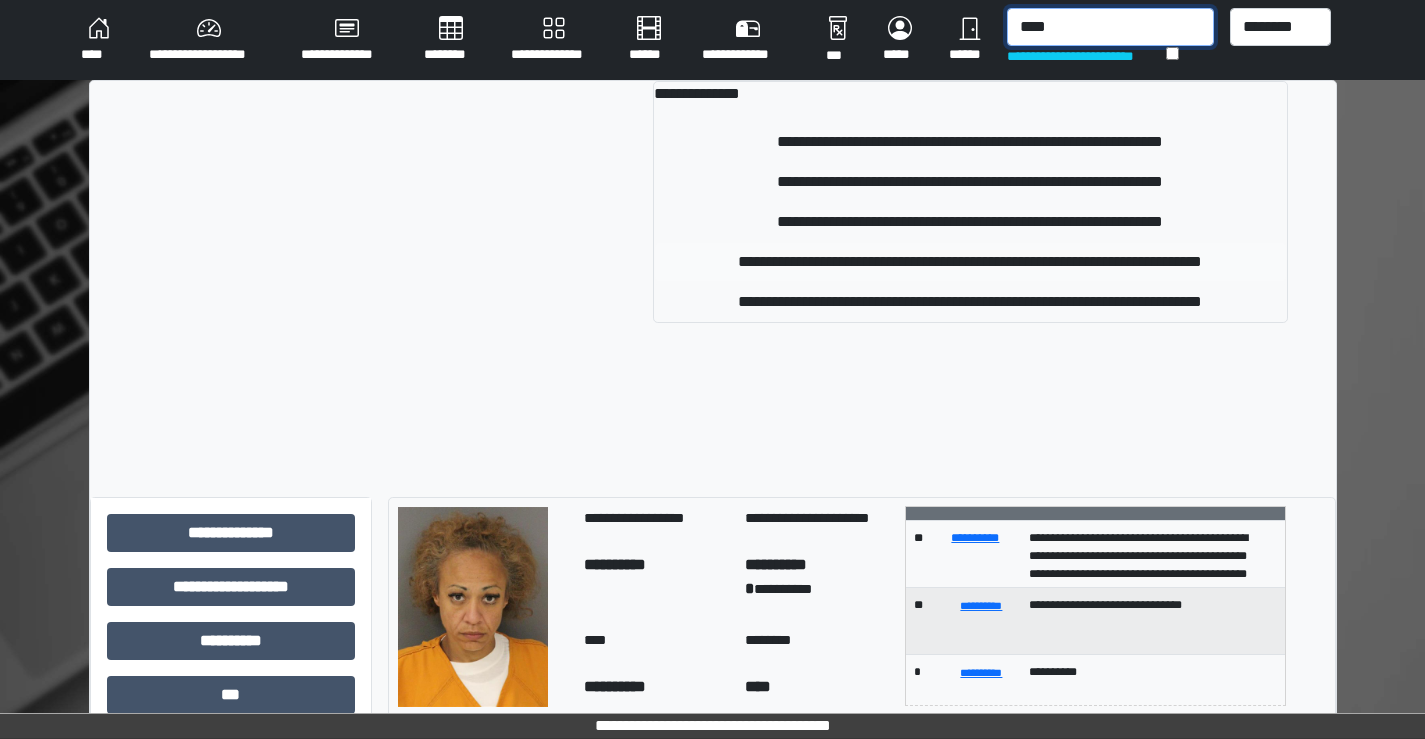 type on "****" 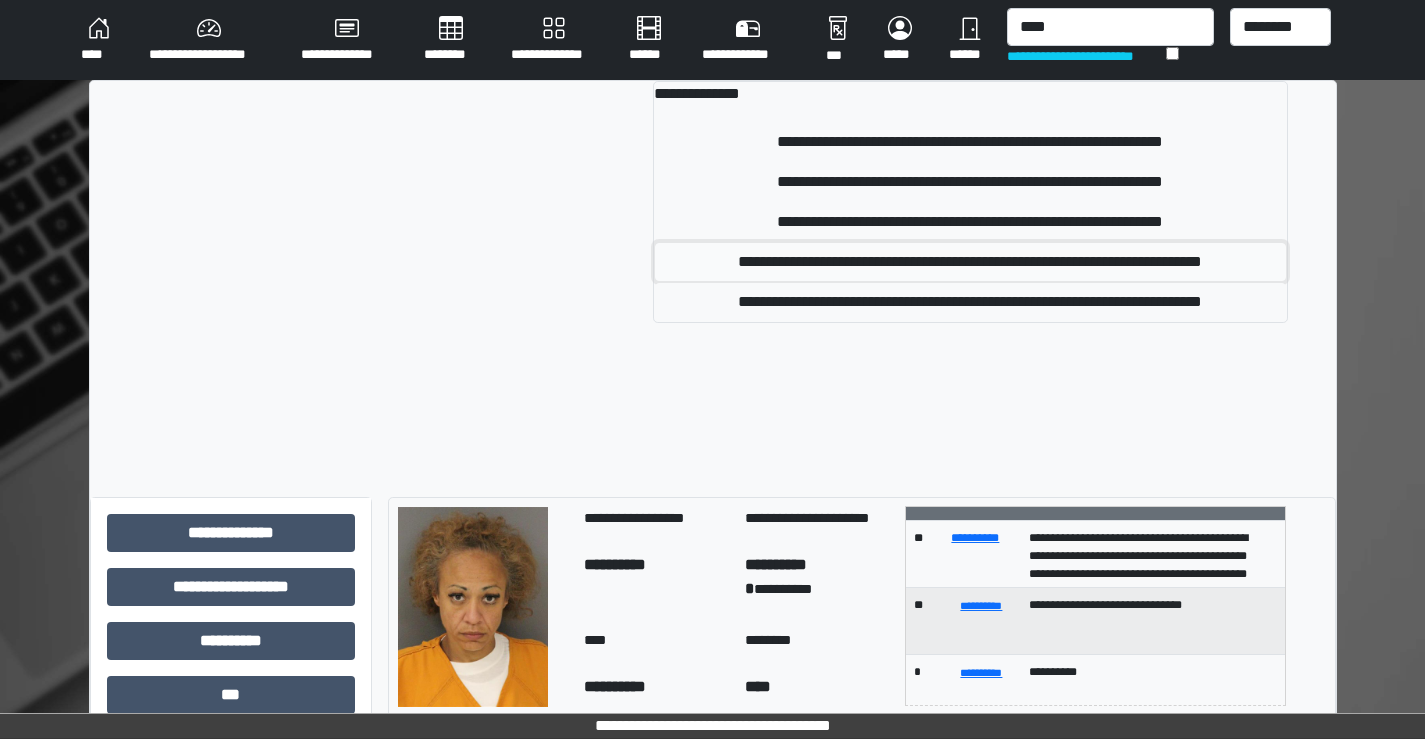 click on "**********" at bounding box center (970, 262) 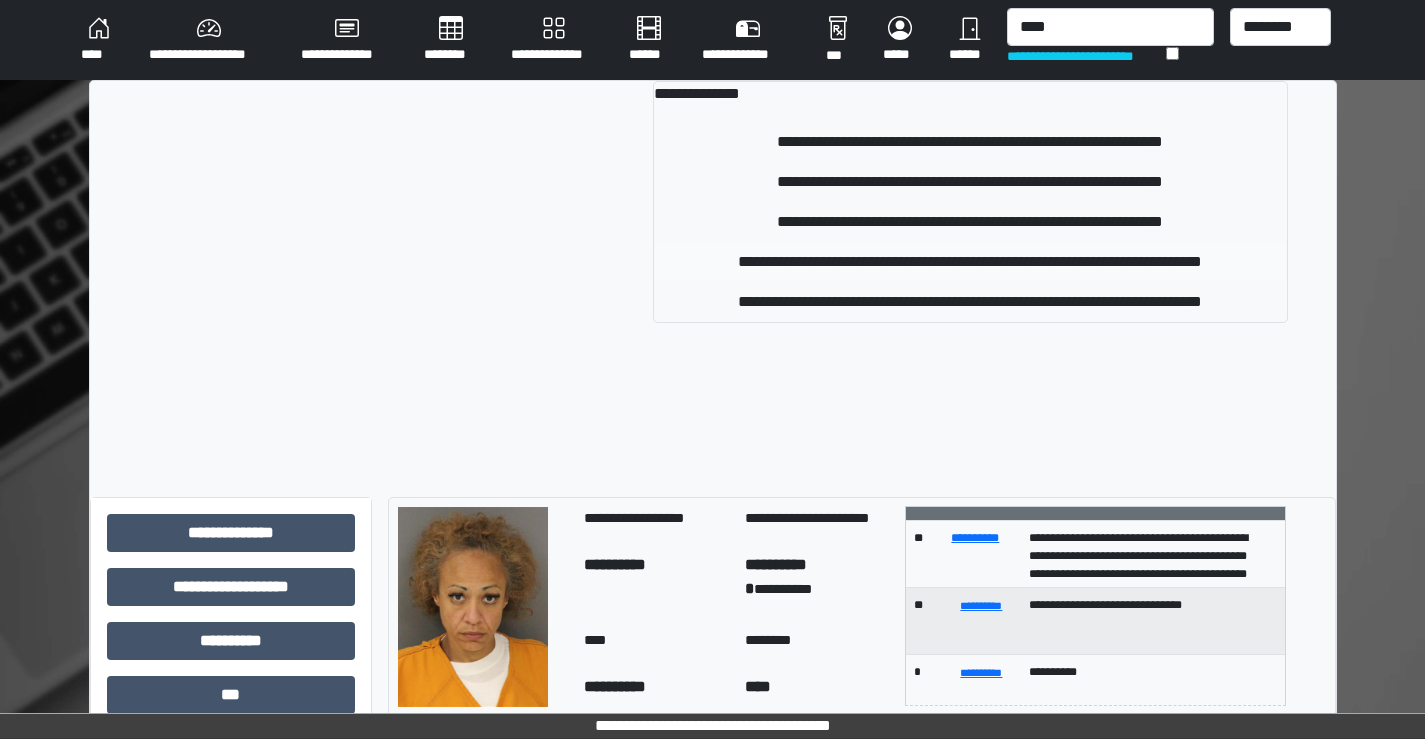 type 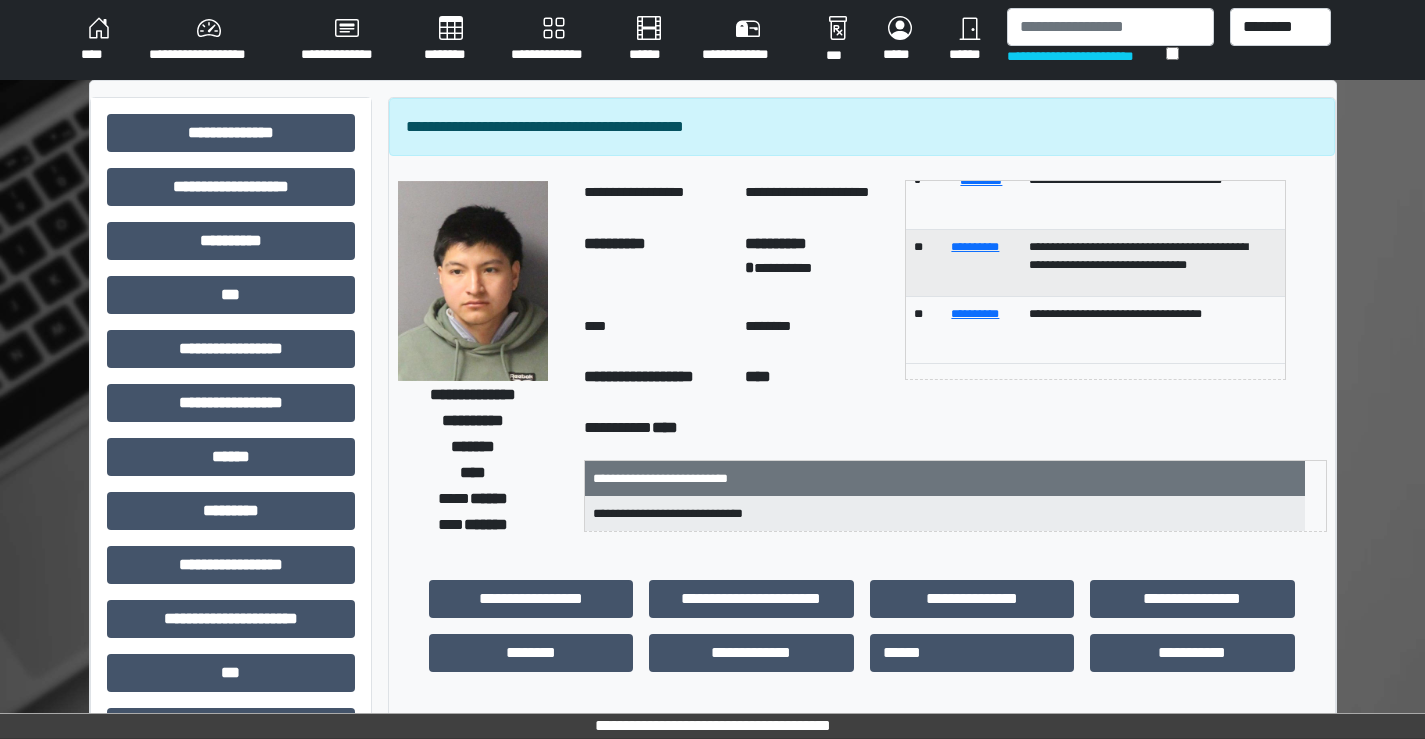 scroll, scrollTop: 54, scrollLeft: 0, axis: vertical 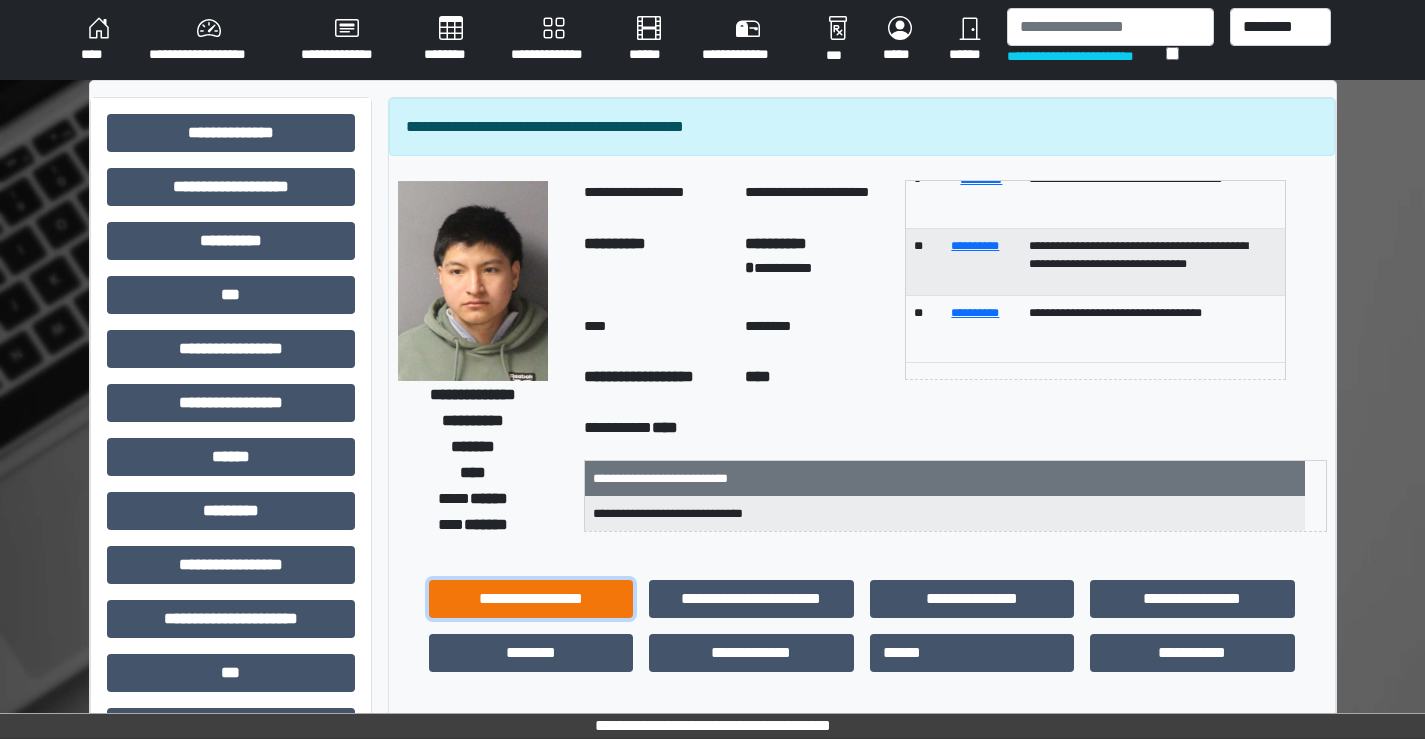 click on "**********" at bounding box center [531, 599] 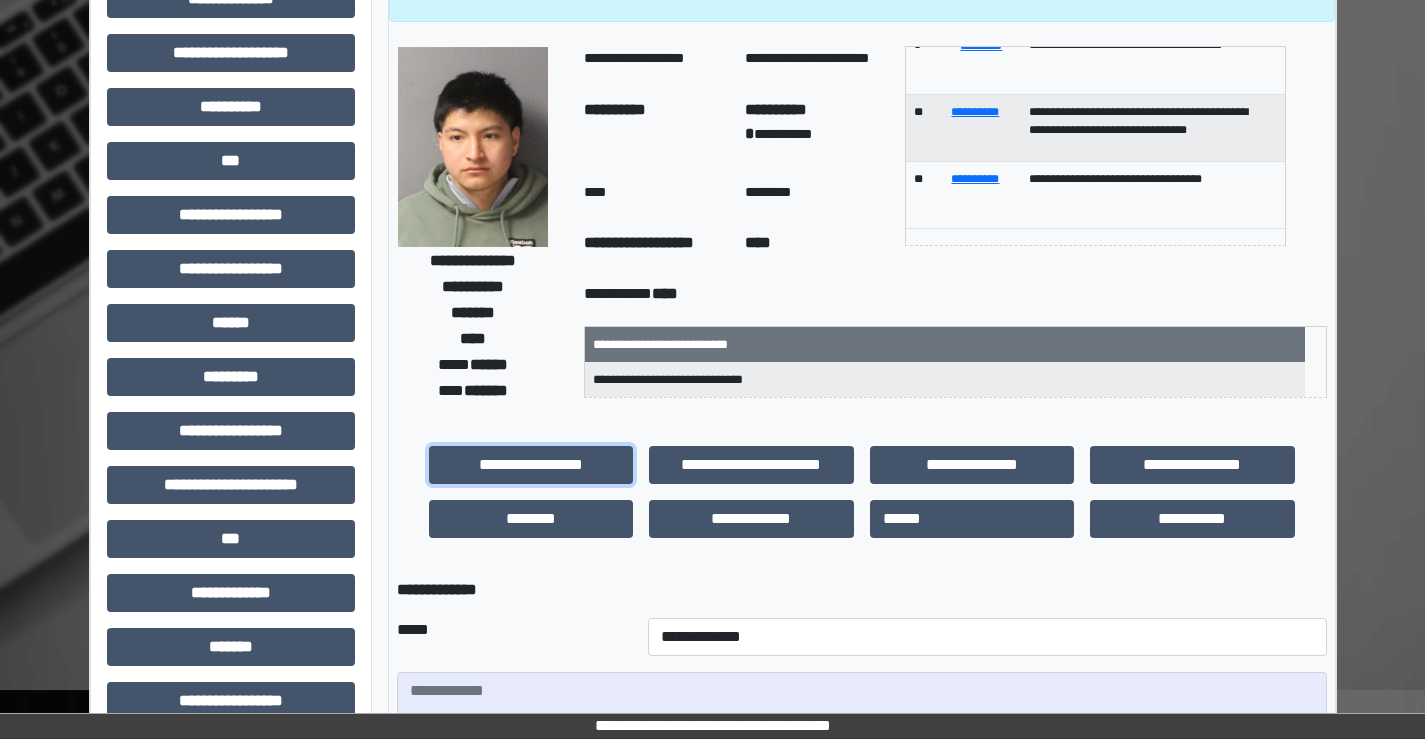 scroll, scrollTop: 400, scrollLeft: 0, axis: vertical 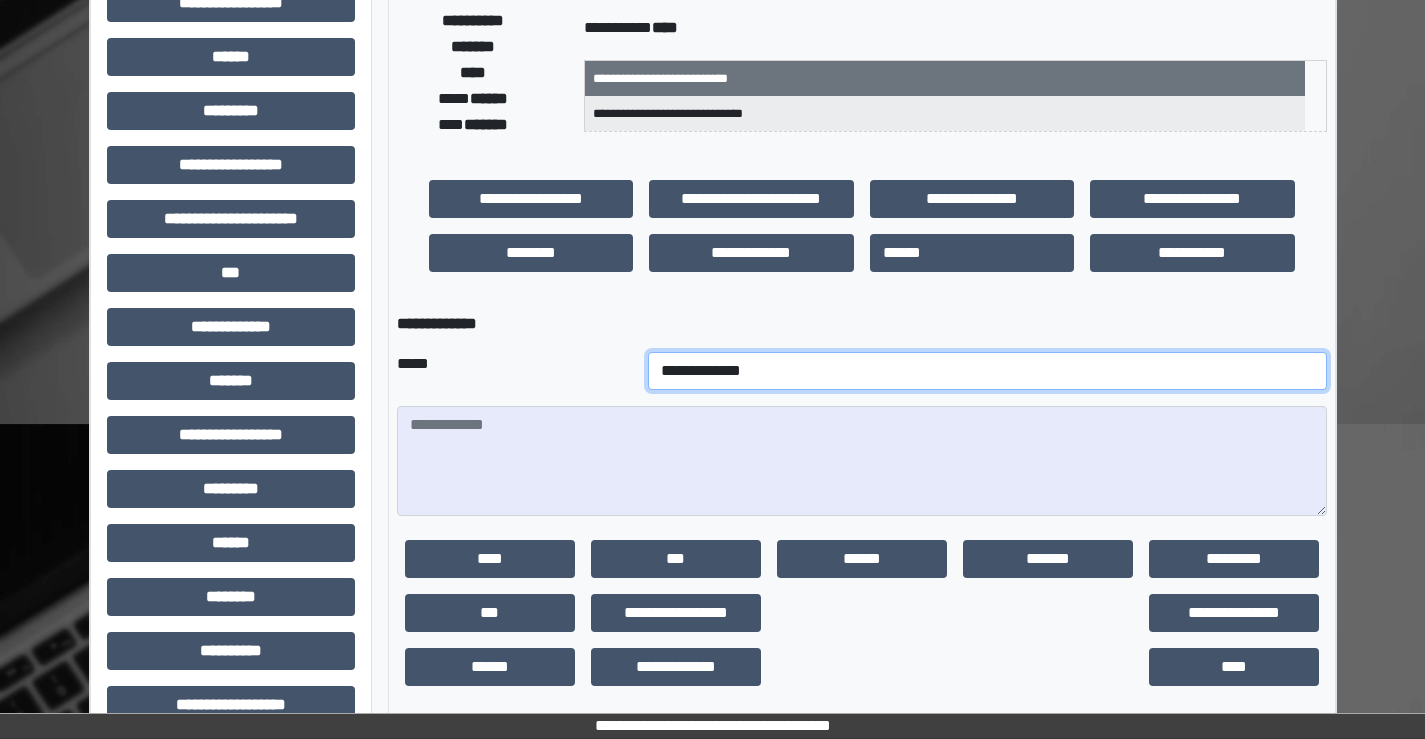 click on "**********" at bounding box center (987, 371) 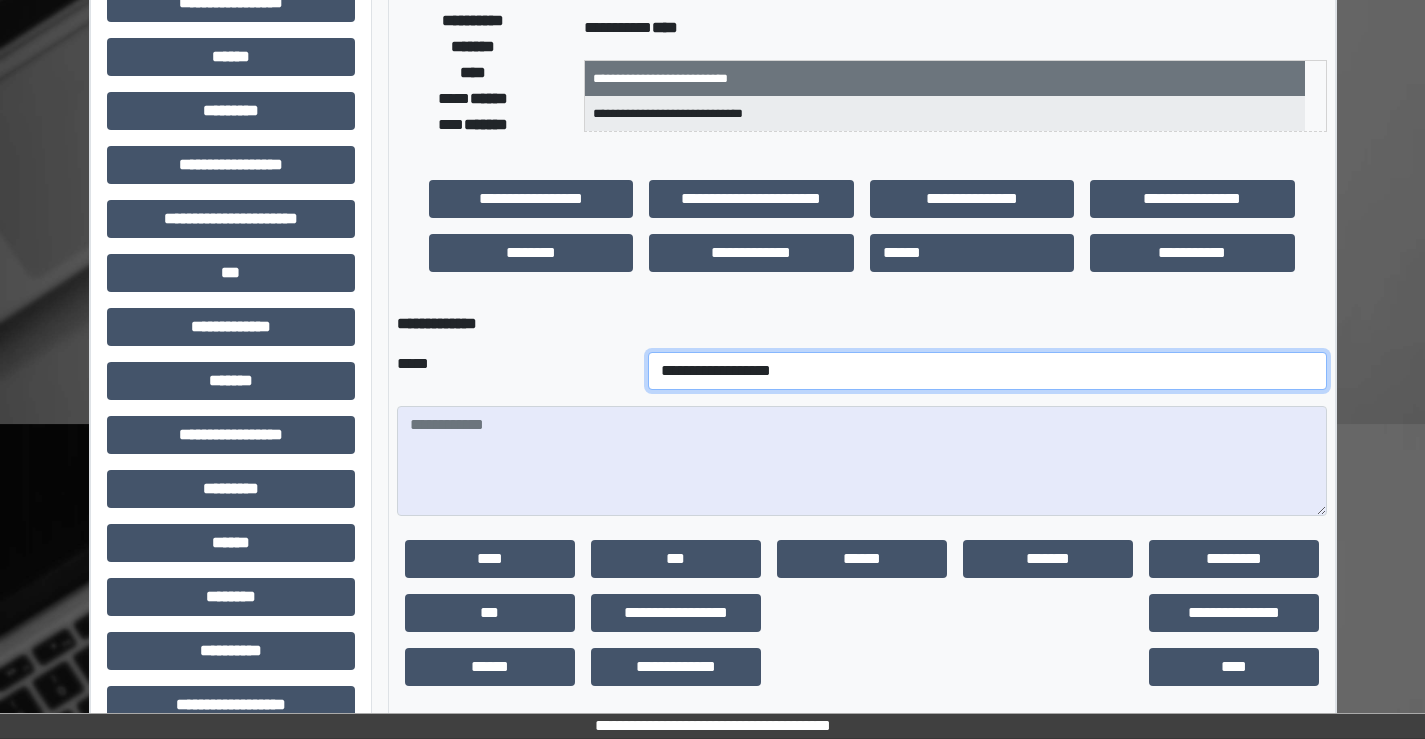 click on "**********" at bounding box center [987, 371] 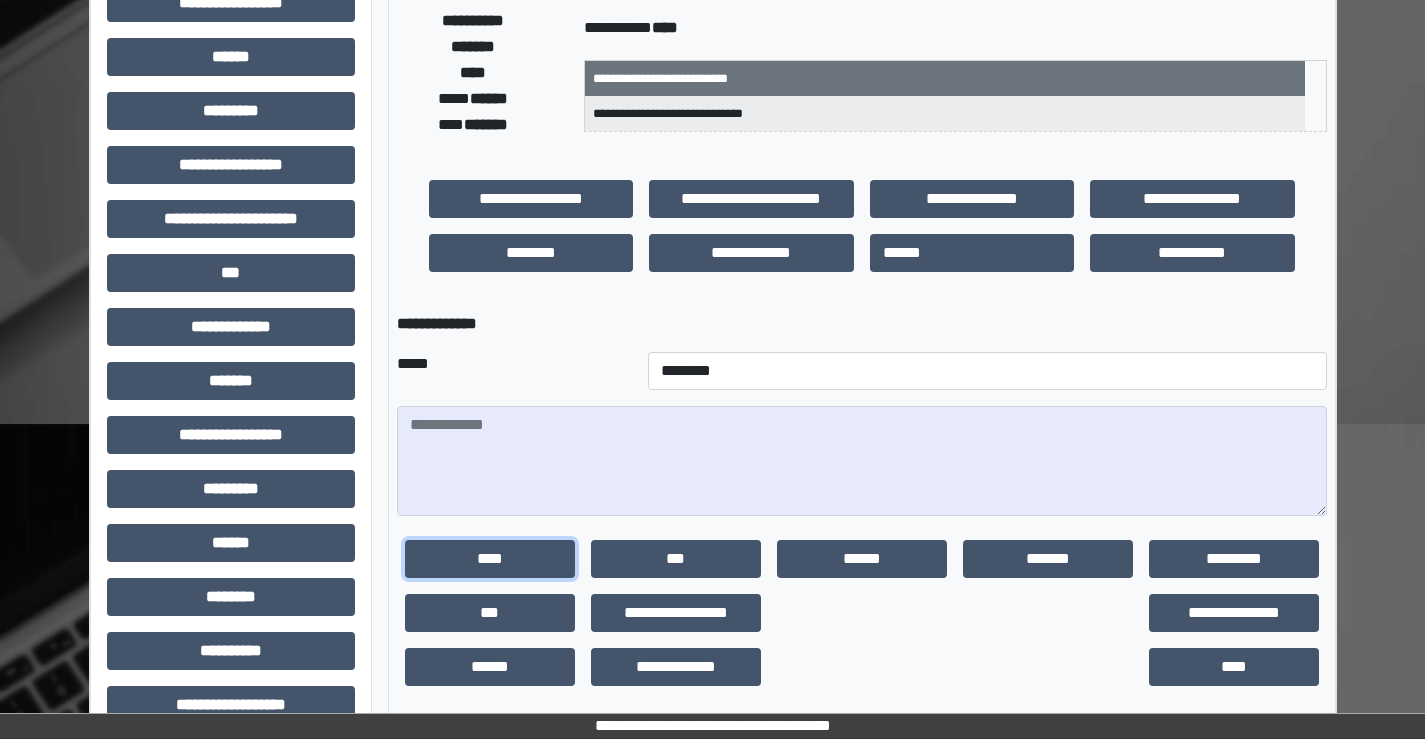 drag, startPoint x: 497, startPoint y: 562, endPoint x: 493, endPoint y: 539, distance: 23.345236 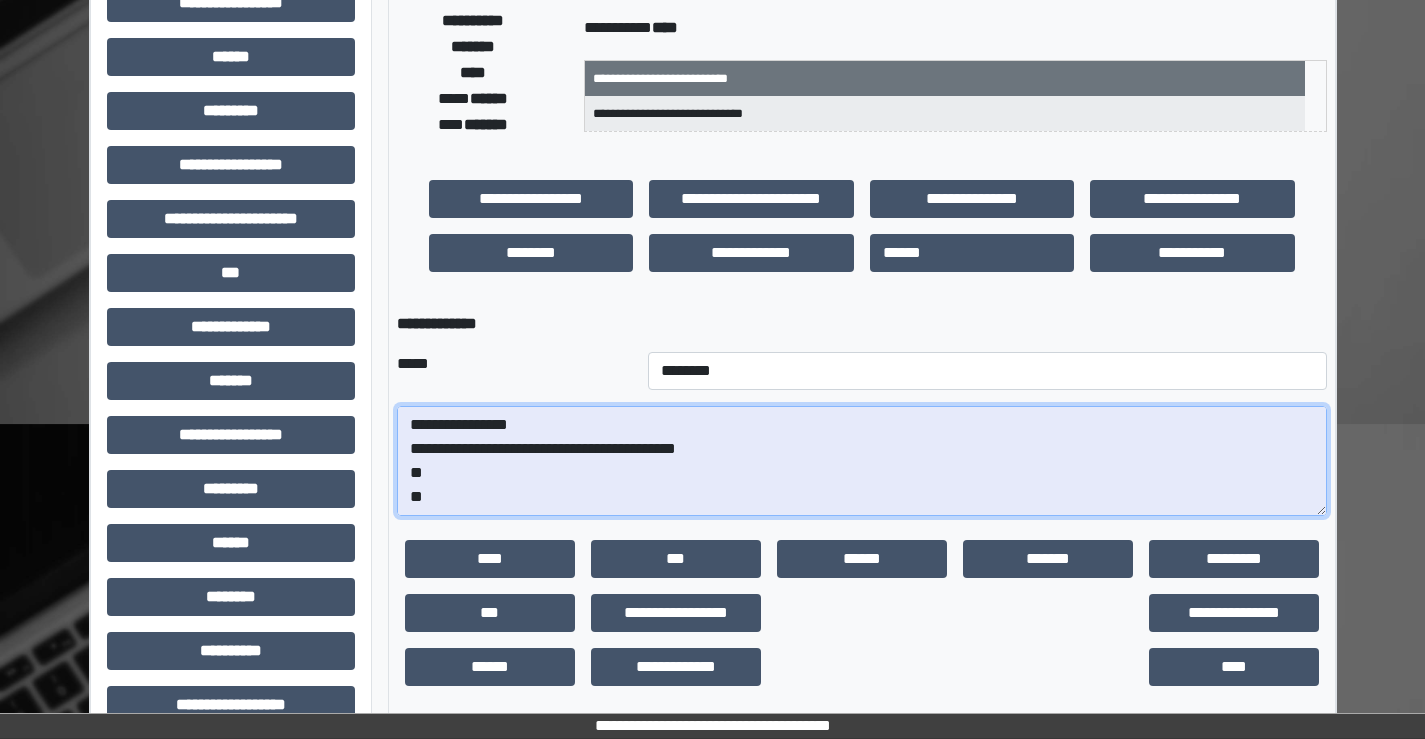 click on "**********" at bounding box center (862, 461) 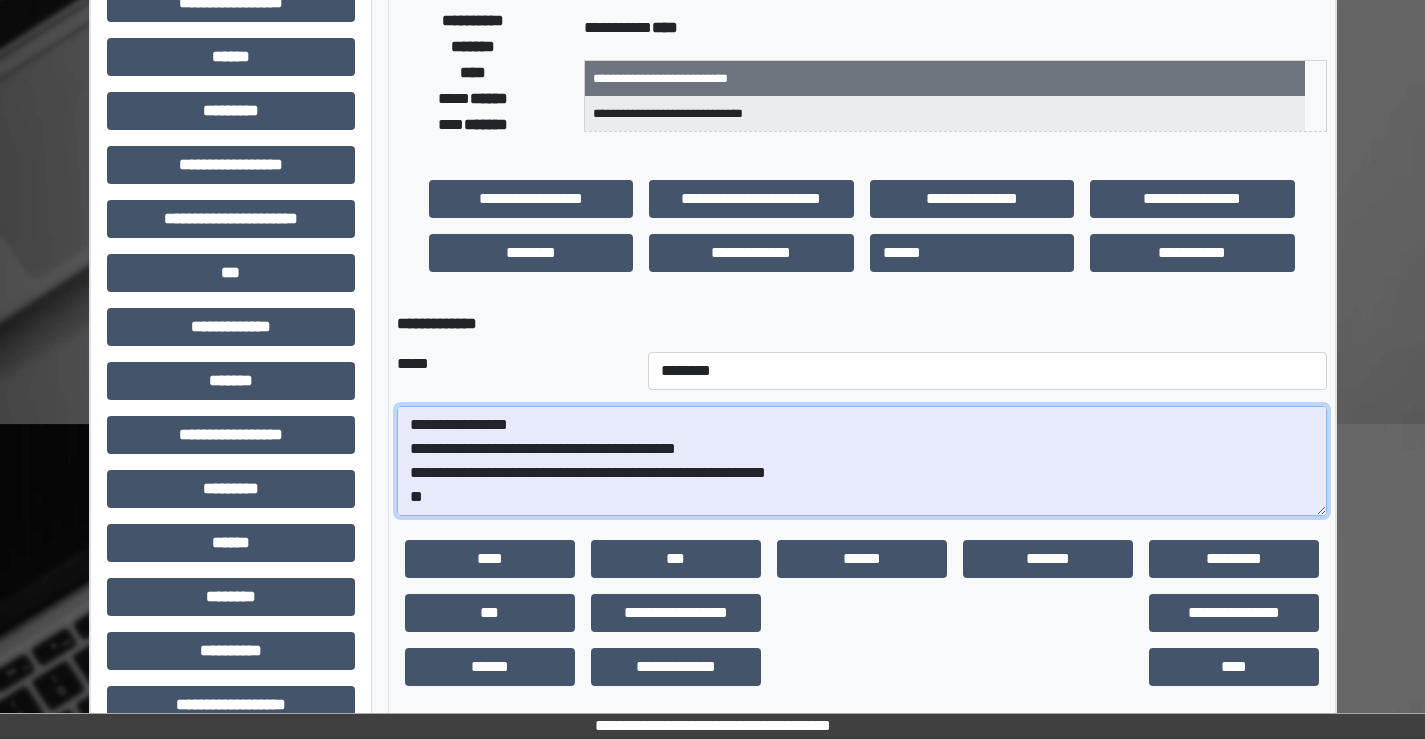 click on "**********" at bounding box center (862, 461) 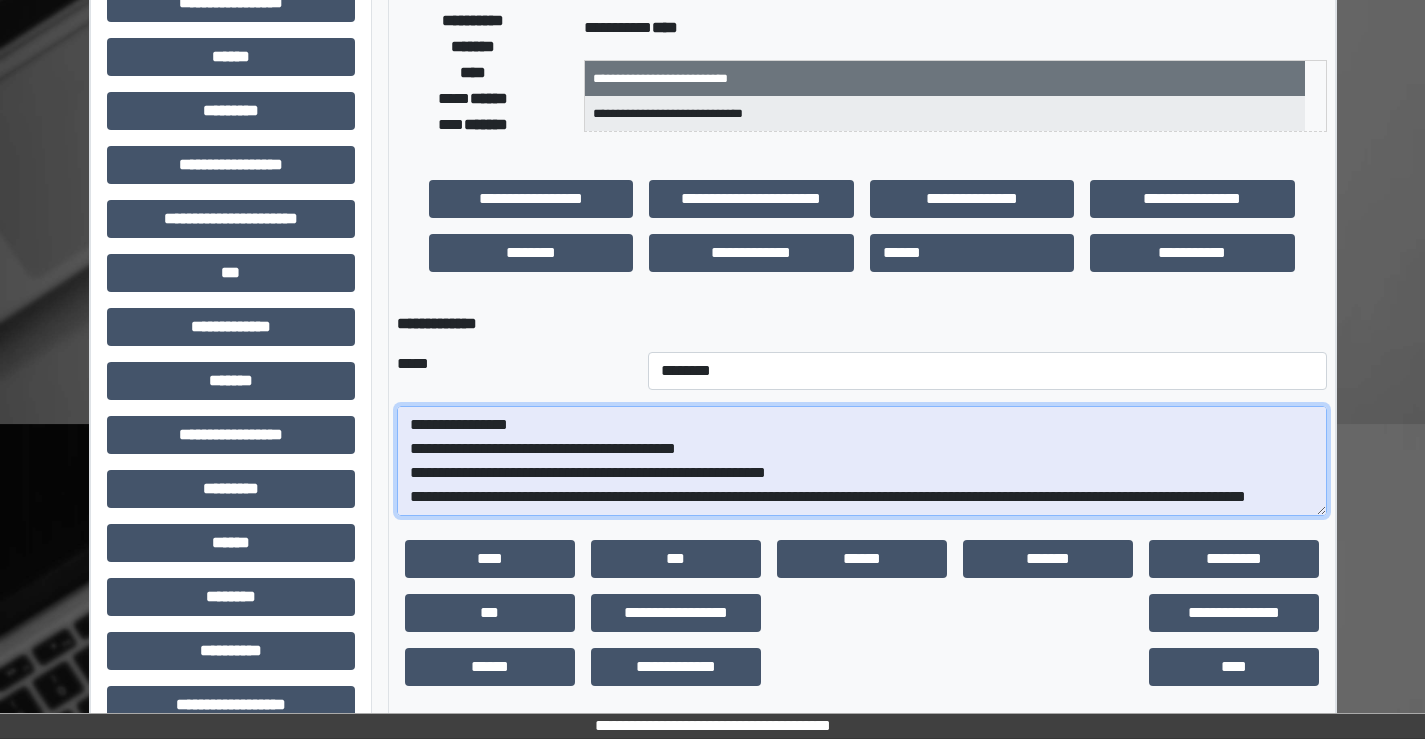 scroll, scrollTop: 17, scrollLeft: 0, axis: vertical 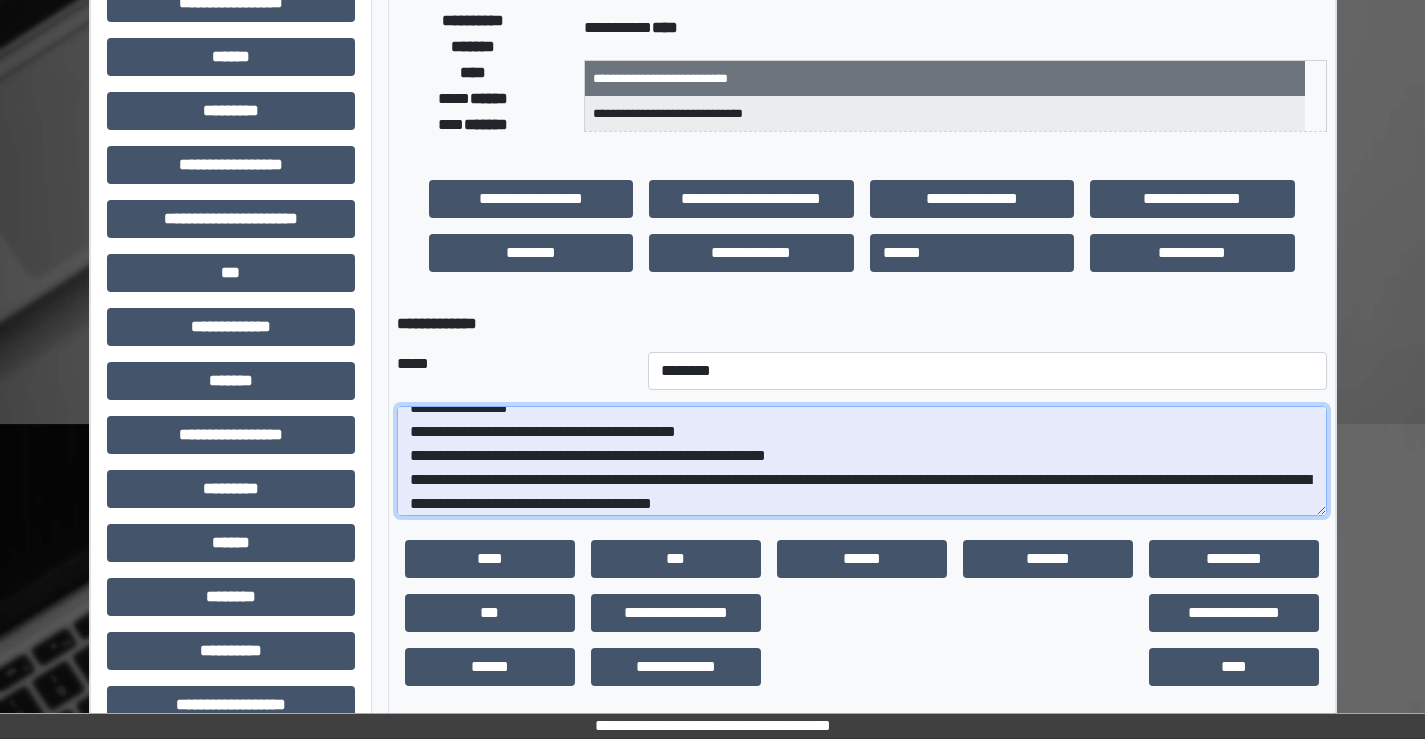 click on "**********" at bounding box center (862, 461) 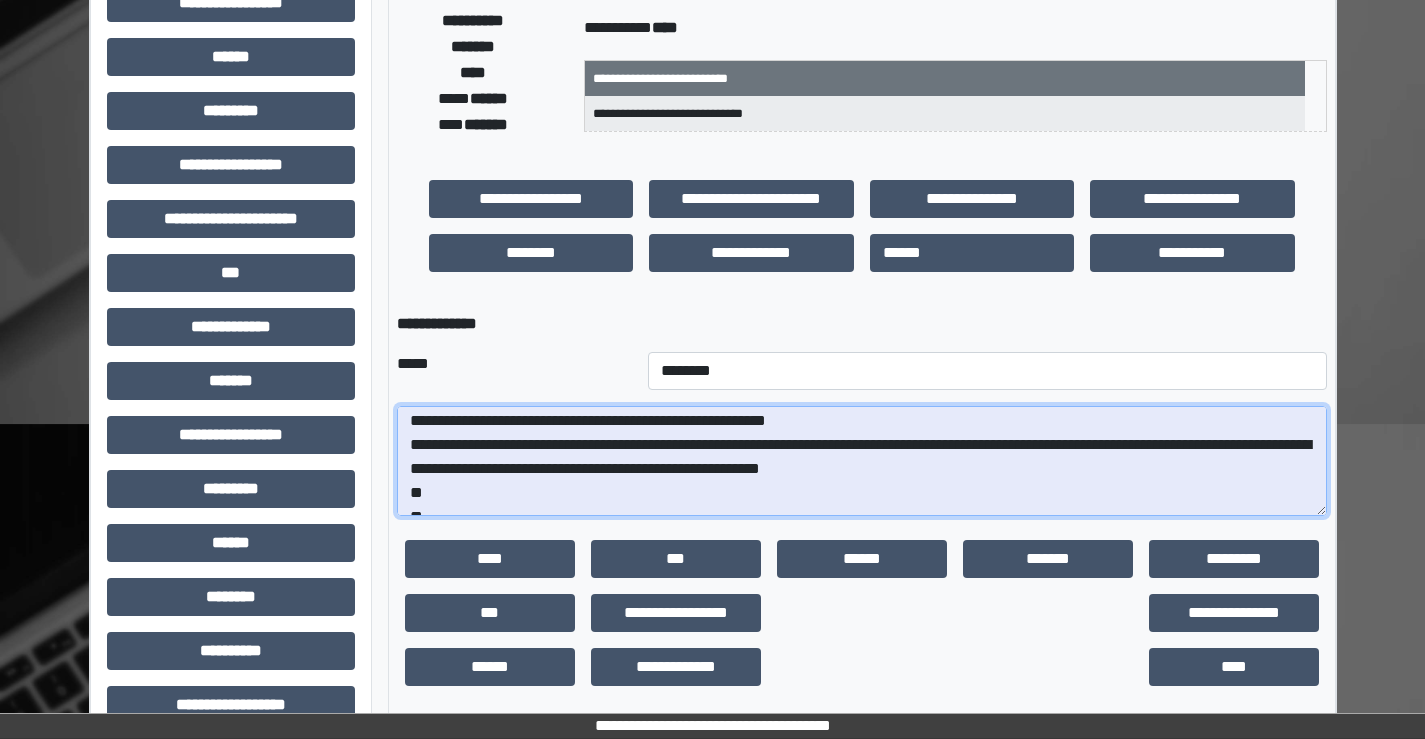 scroll, scrollTop: 72, scrollLeft: 0, axis: vertical 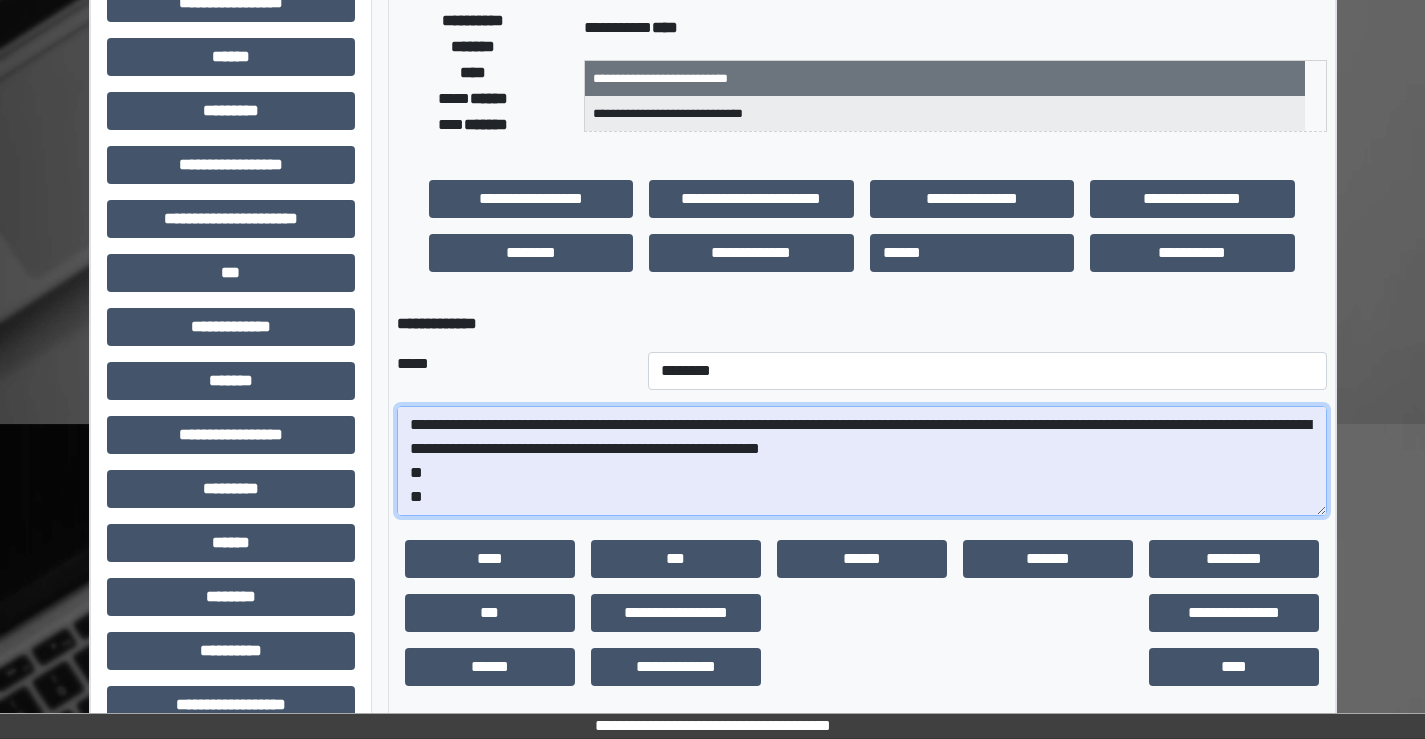 click on "**********" at bounding box center (862, 461) 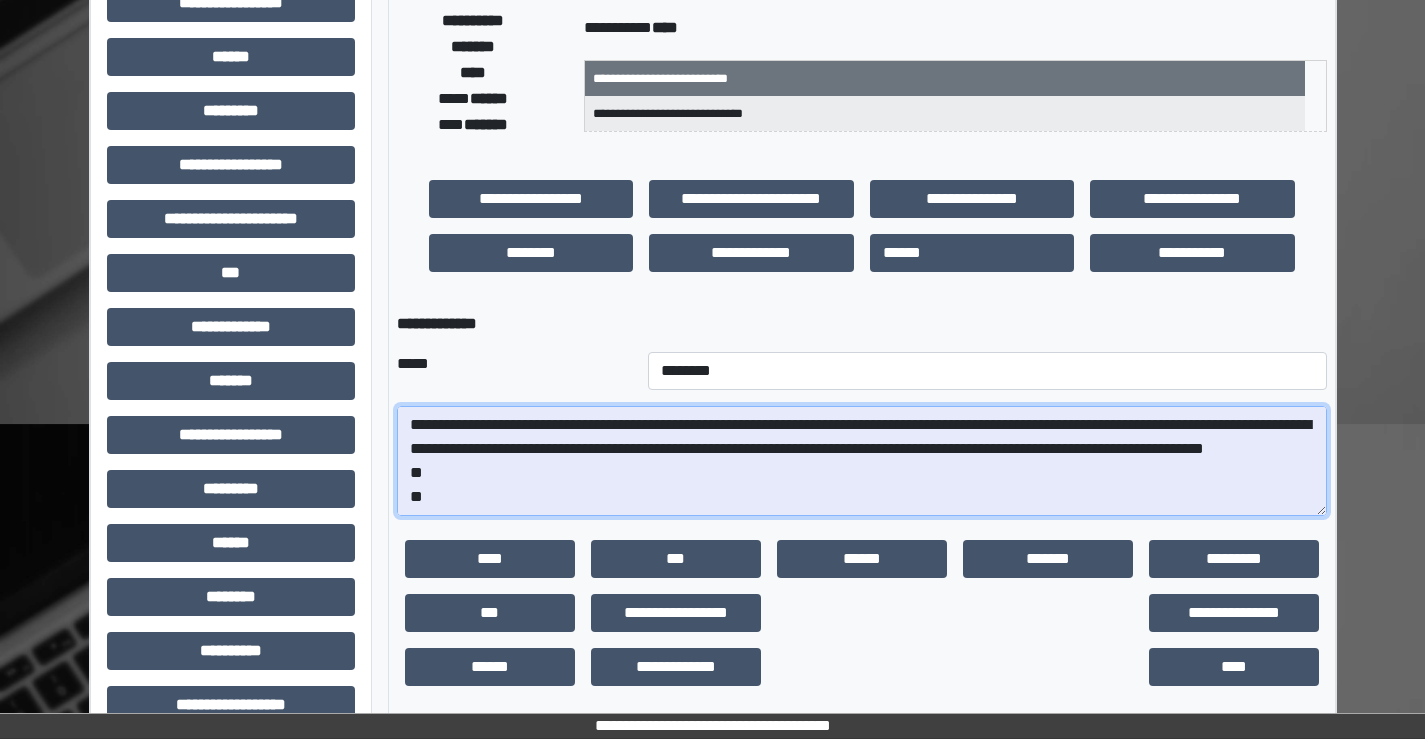 click on "**********" at bounding box center (862, 461) 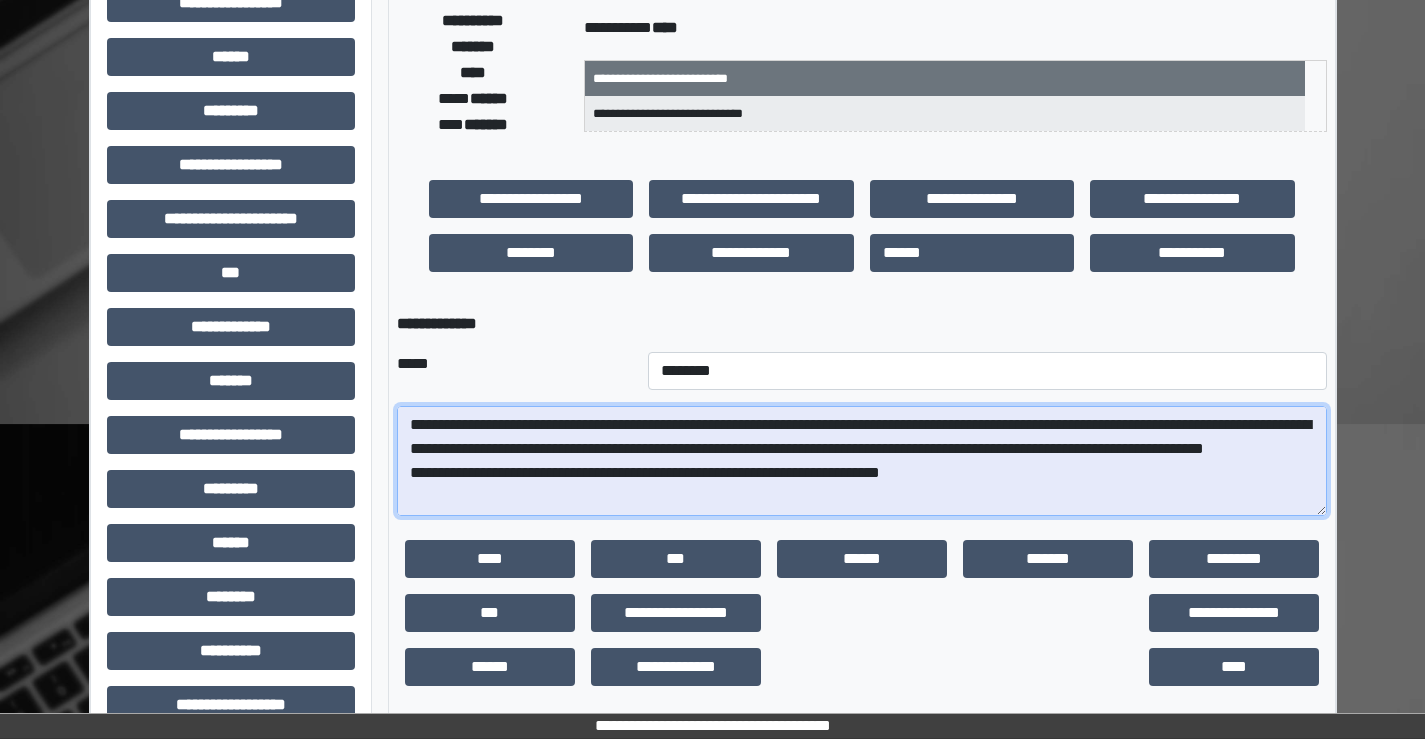 scroll, scrollTop: 89, scrollLeft: 0, axis: vertical 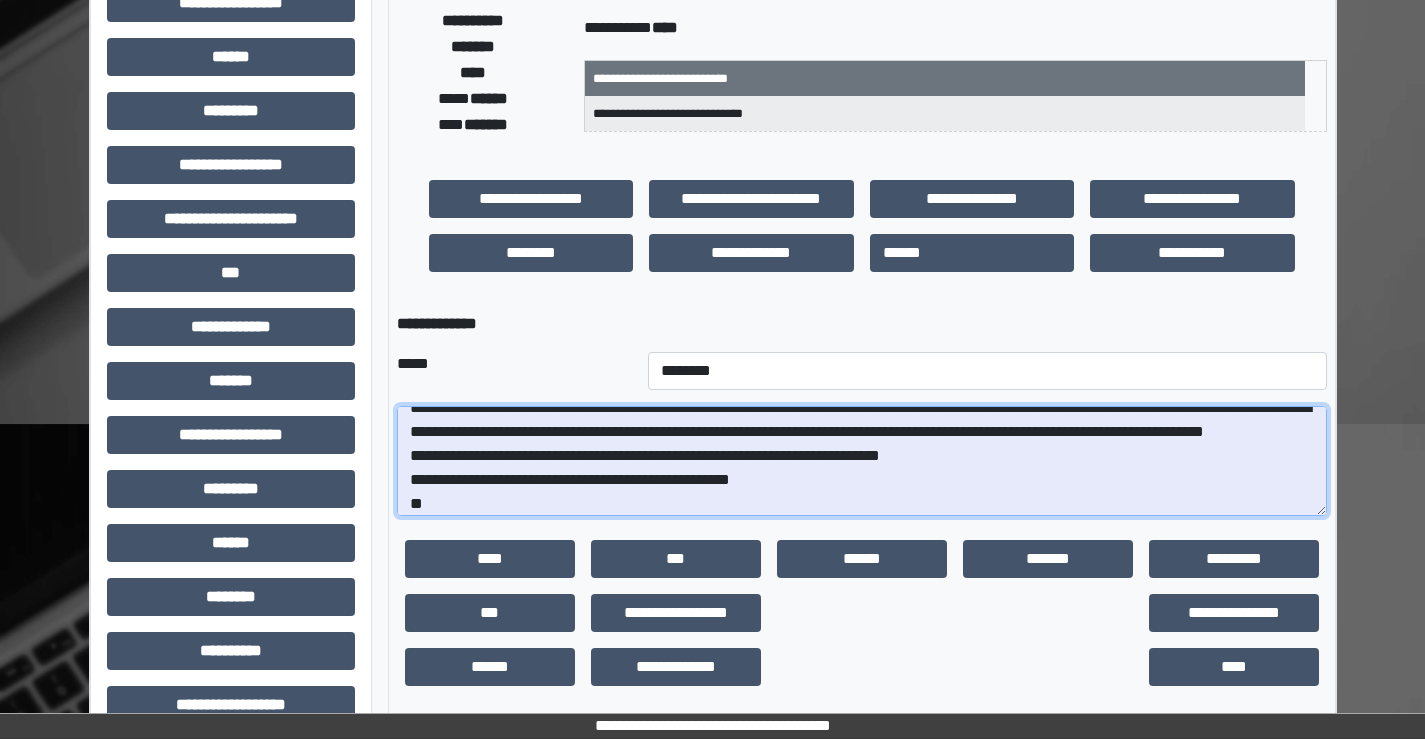 click on "**********" at bounding box center (862, 461) 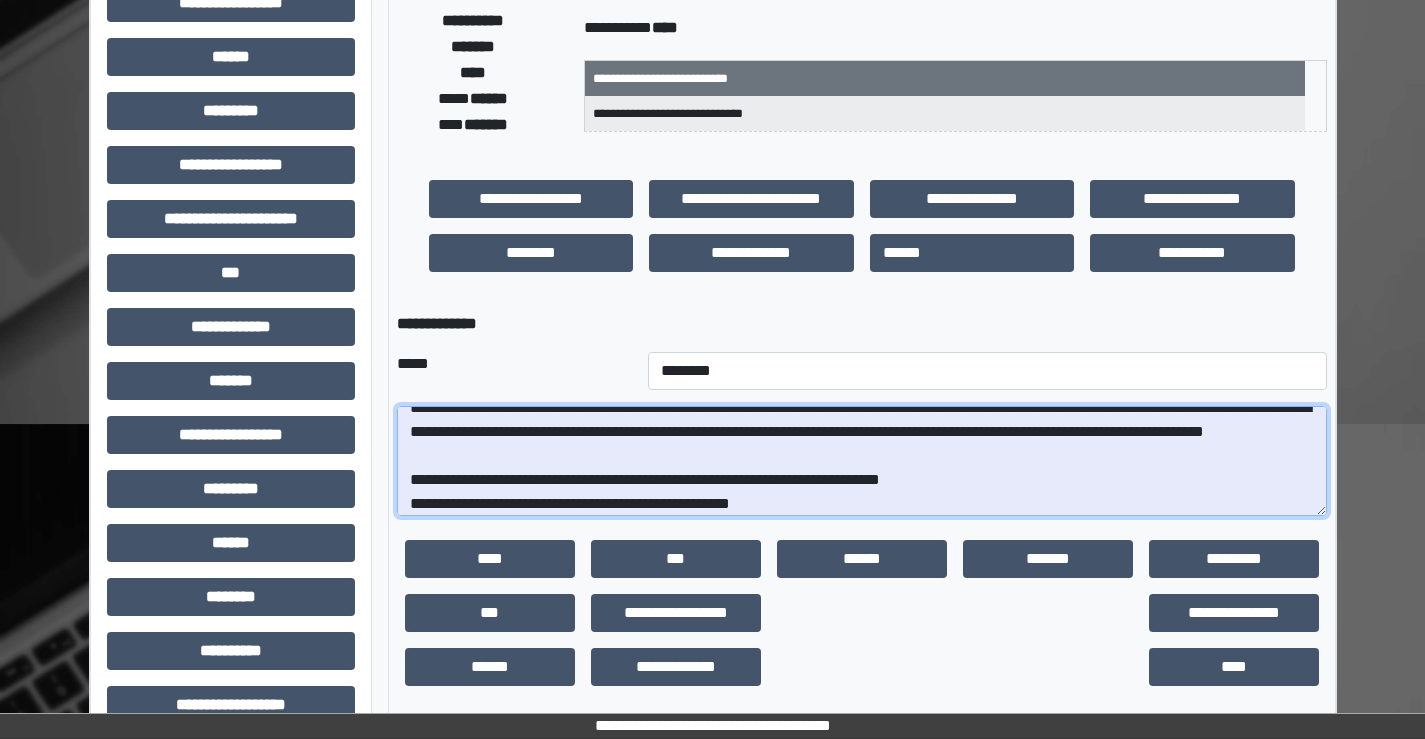 scroll, scrollTop: 113, scrollLeft: 0, axis: vertical 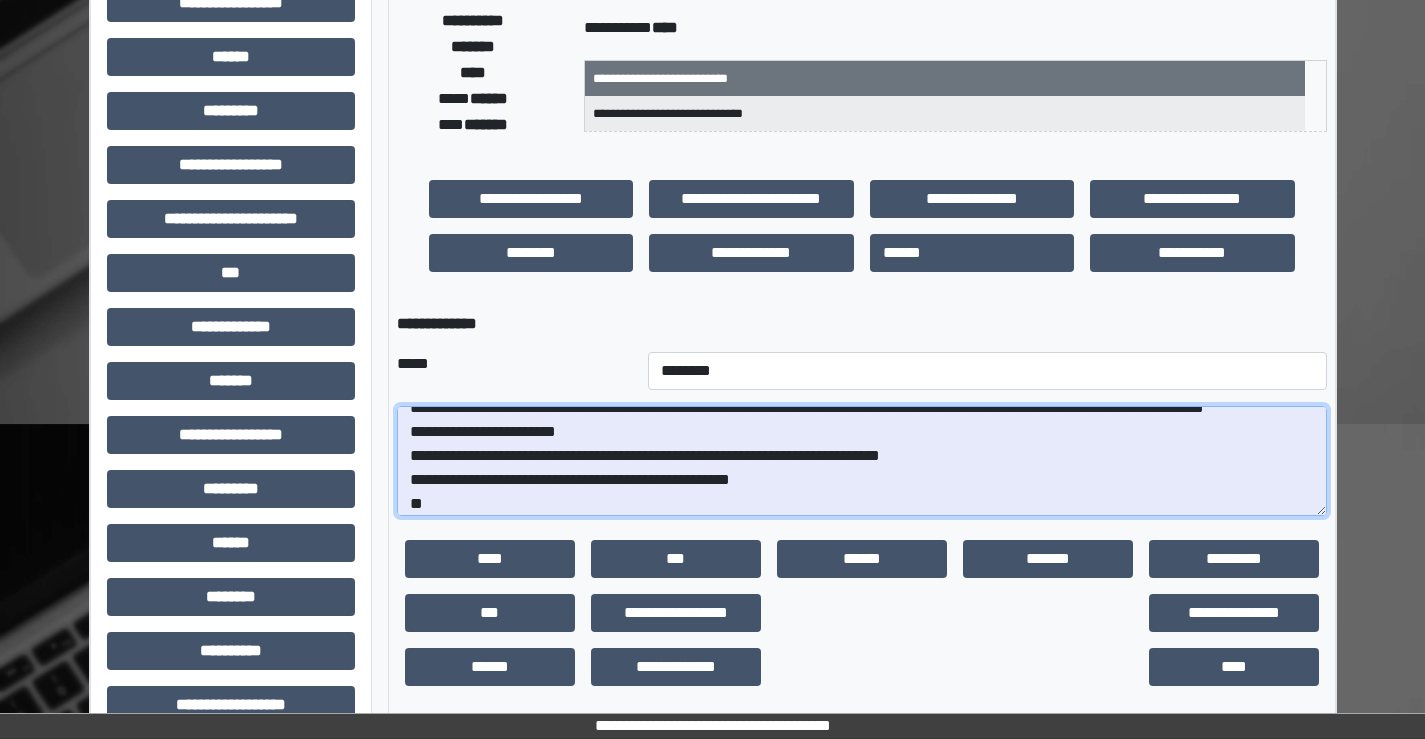 click on "**********" at bounding box center (862, 461) 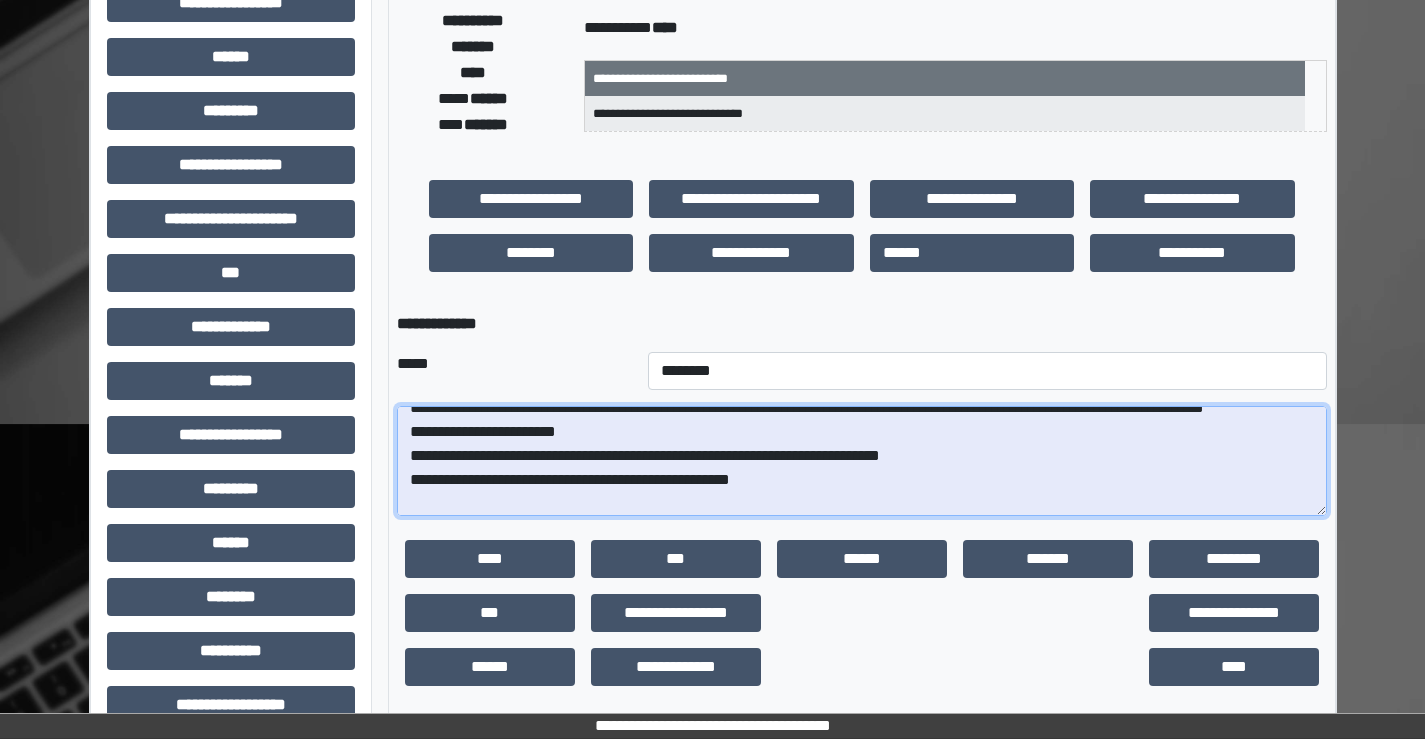 scroll, scrollTop: 137, scrollLeft: 0, axis: vertical 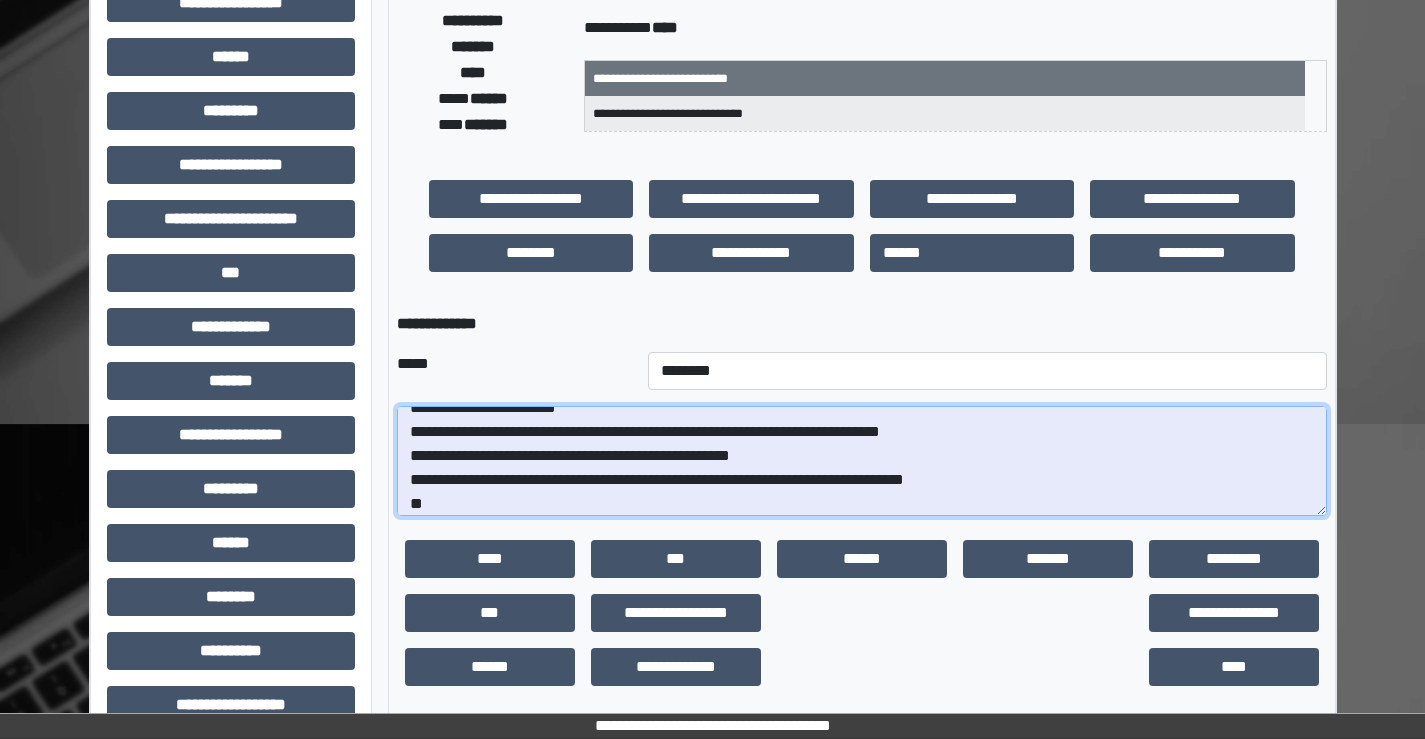 click on "**********" at bounding box center [862, 461] 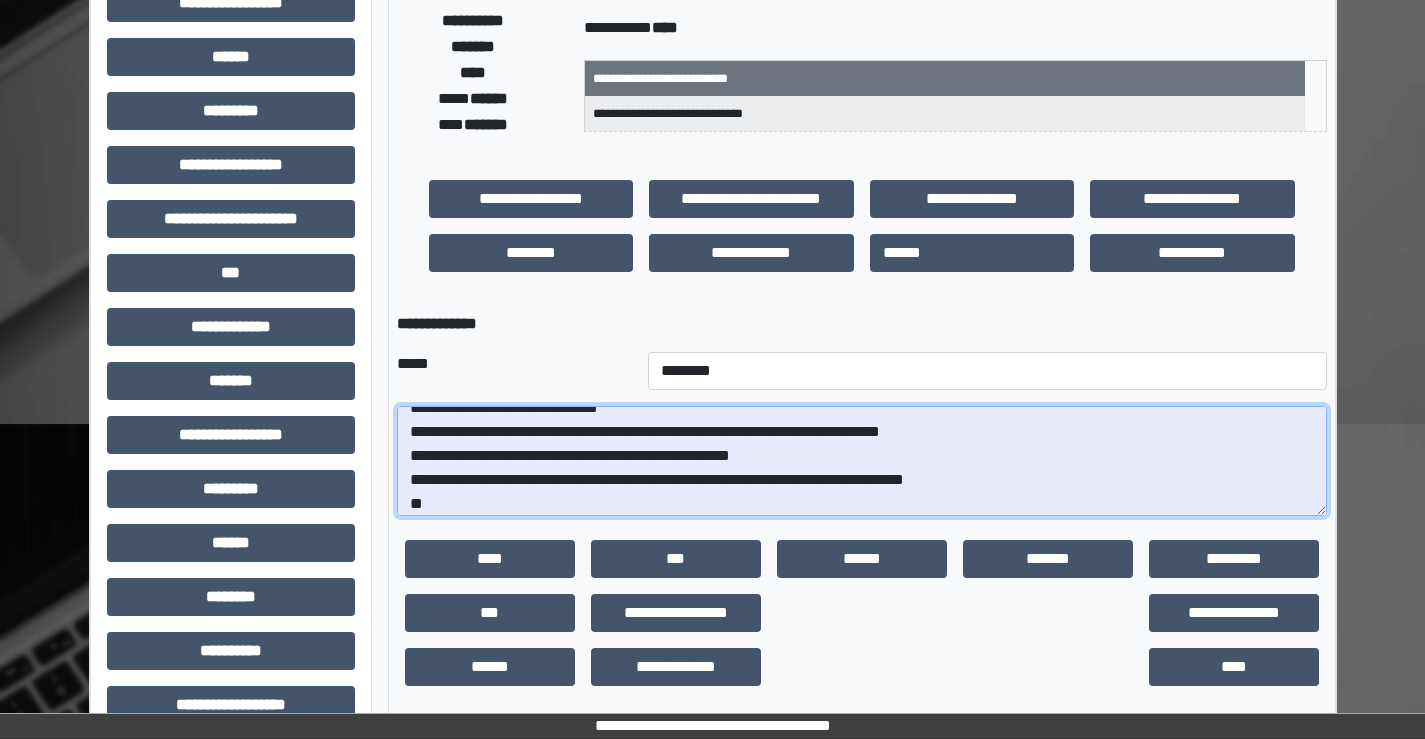 click on "**********" at bounding box center [862, 461] 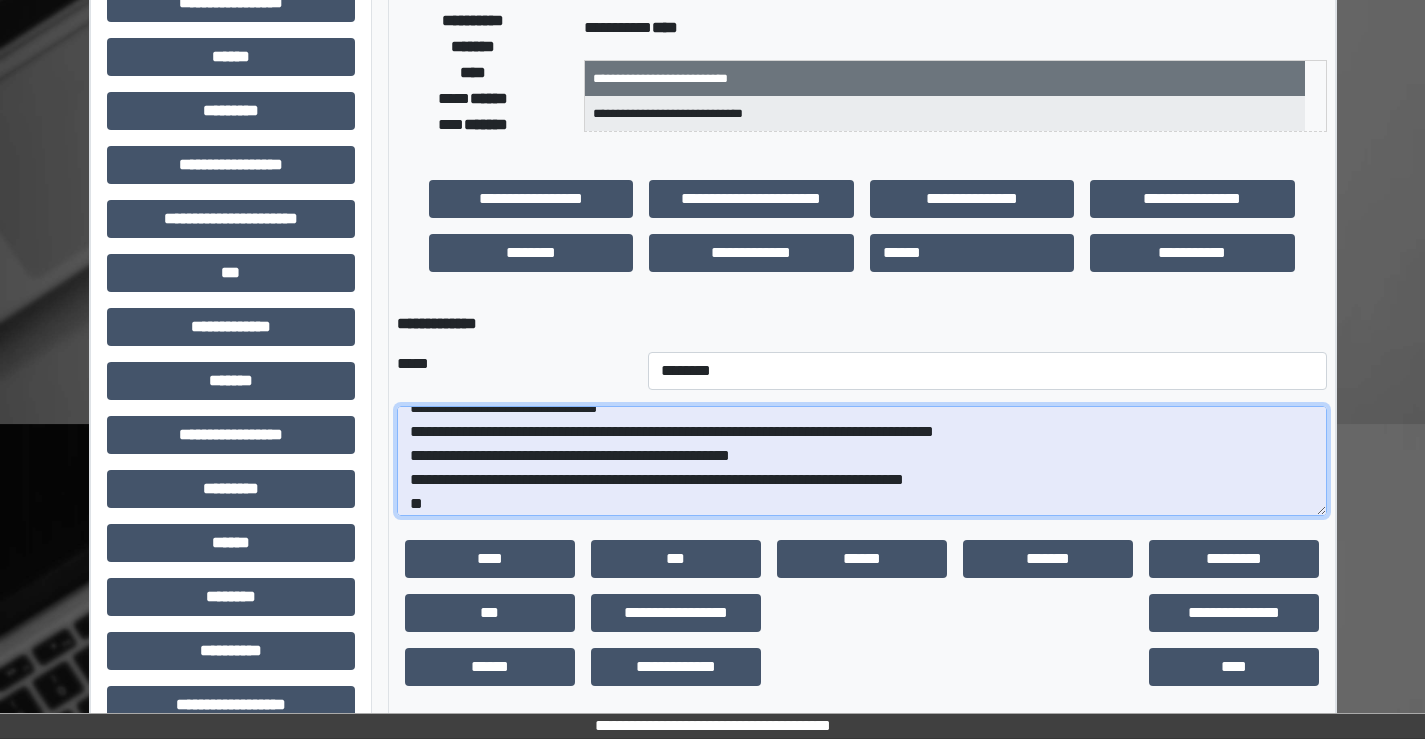 scroll, scrollTop: 168, scrollLeft: 0, axis: vertical 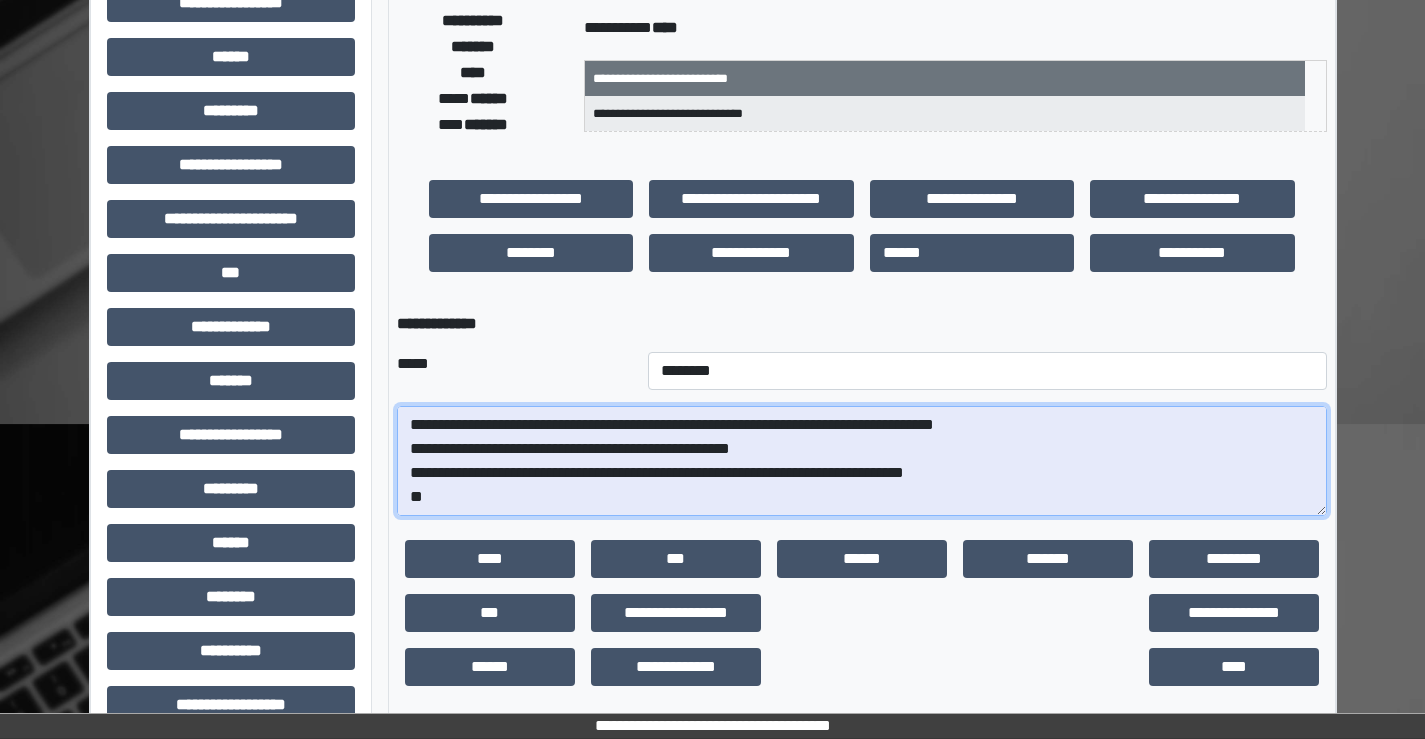 click on "**********" at bounding box center (862, 461) 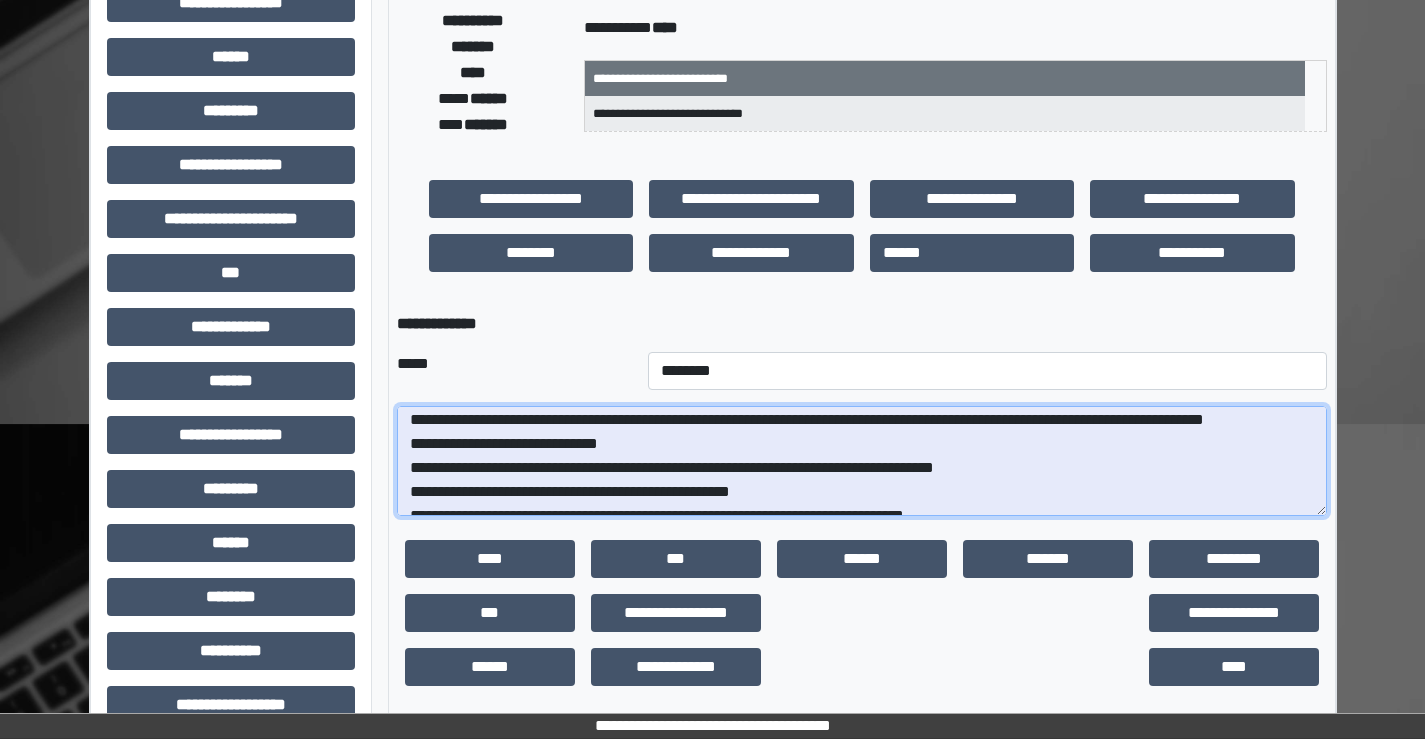 scroll, scrollTop: 68, scrollLeft: 0, axis: vertical 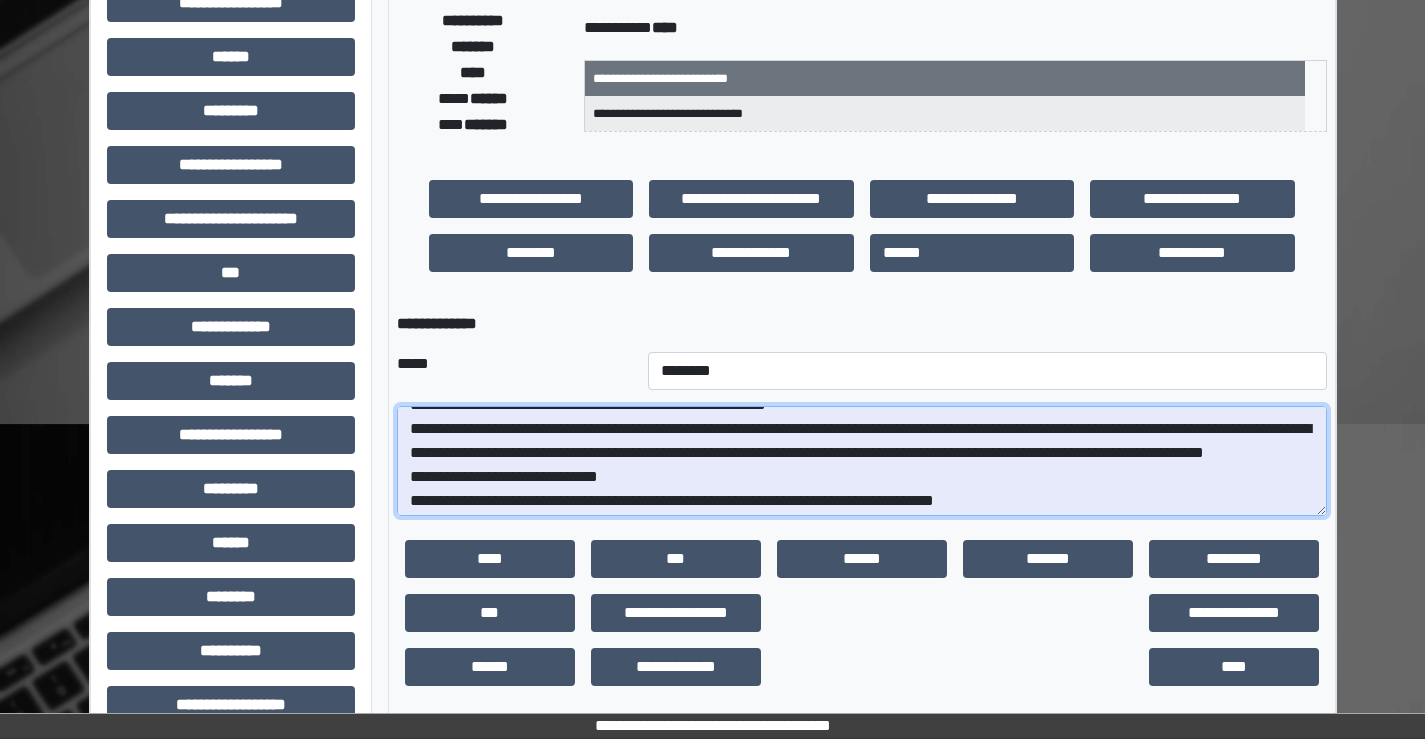 click on "**********" at bounding box center [862, 461] 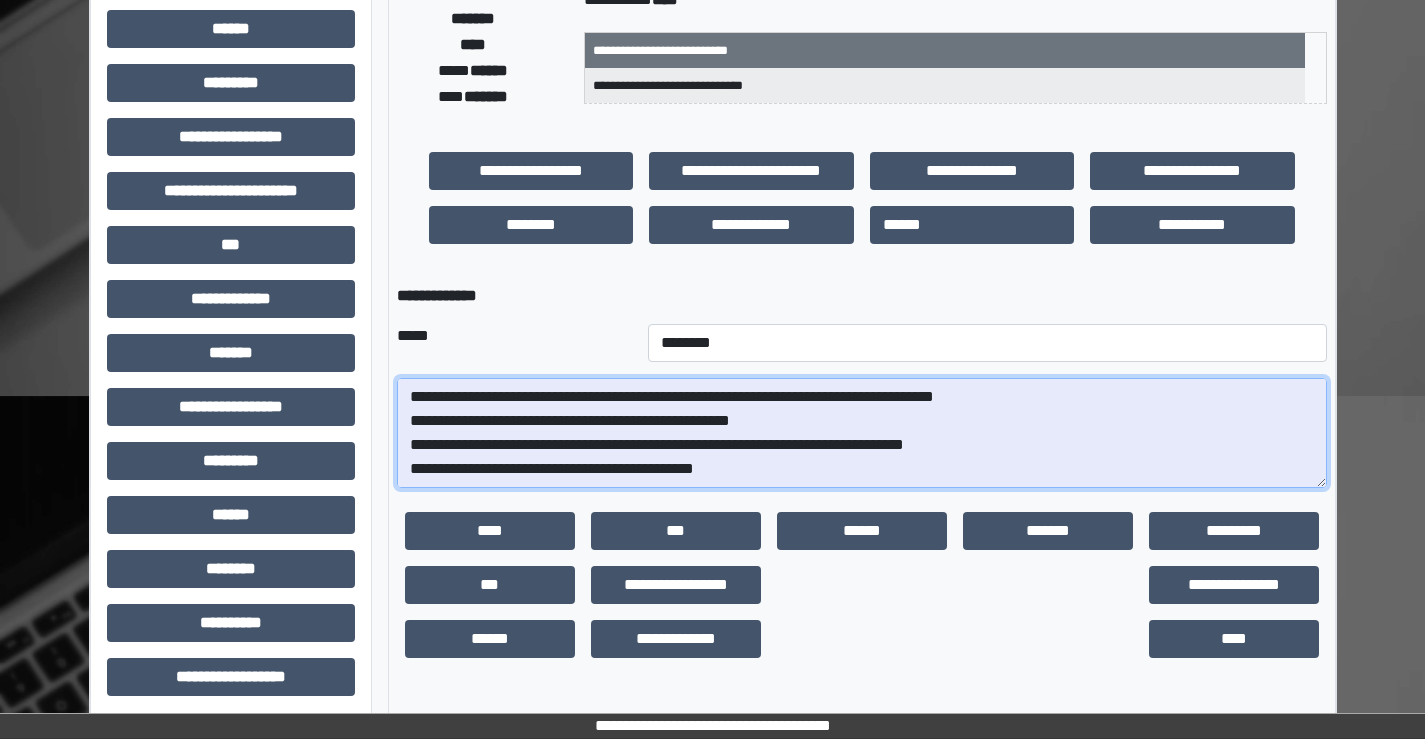 scroll, scrollTop: 435, scrollLeft: 0, axis: vertical 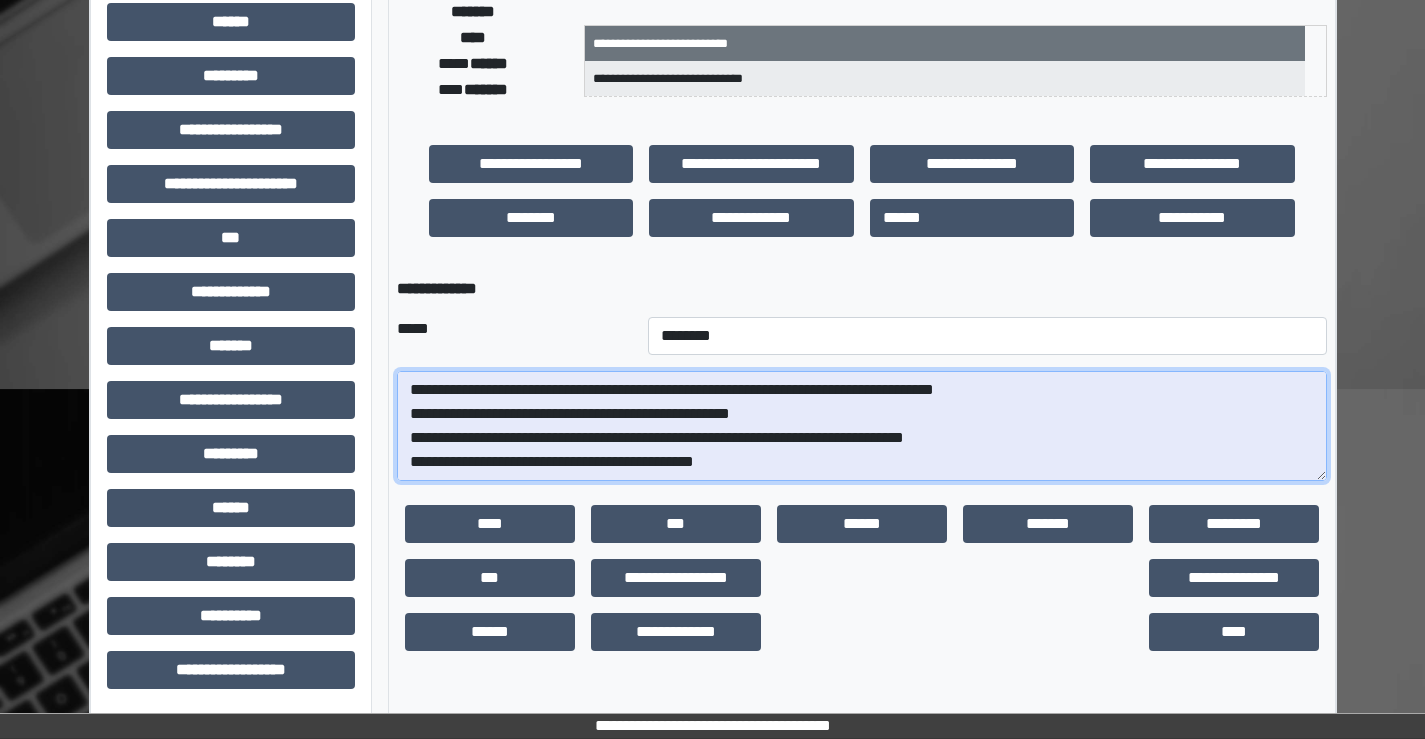 click on "**********" at bounding box center (862, 426) 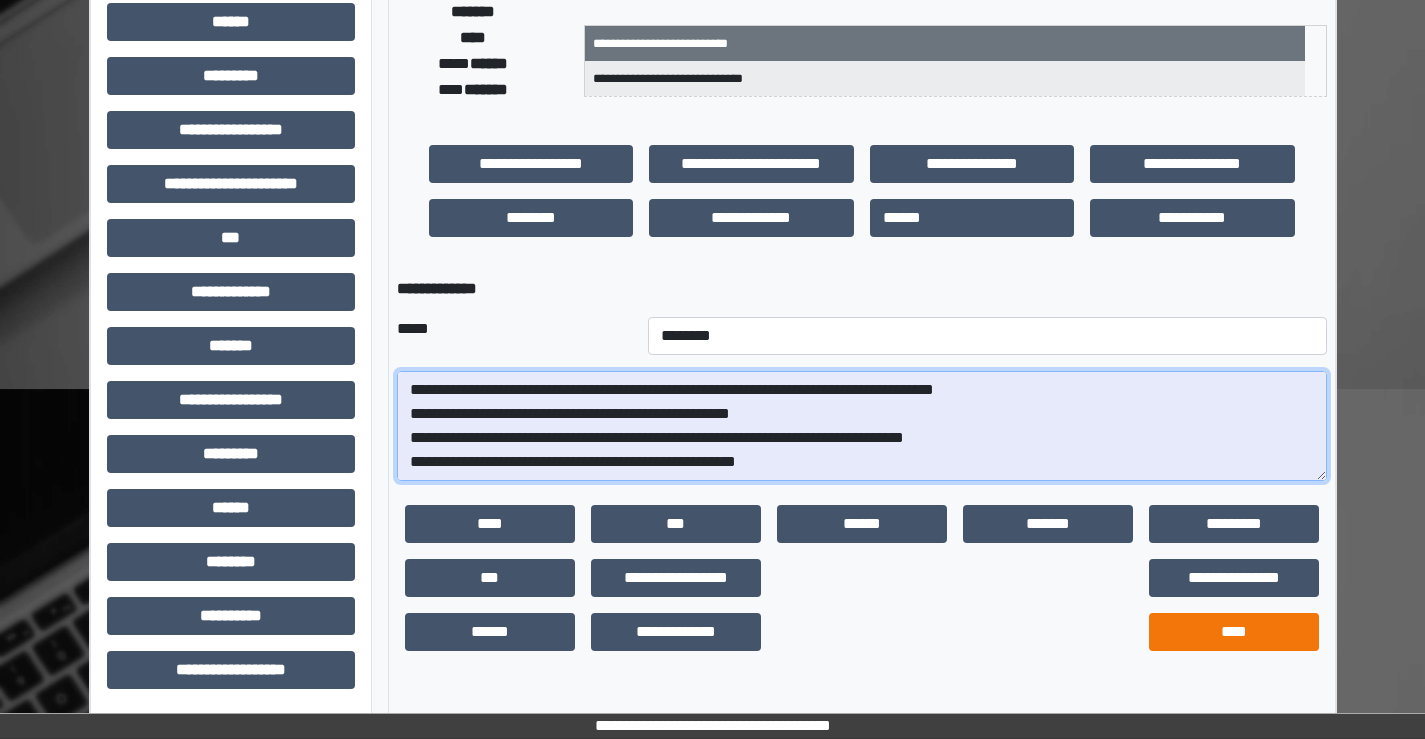 type on "**********" 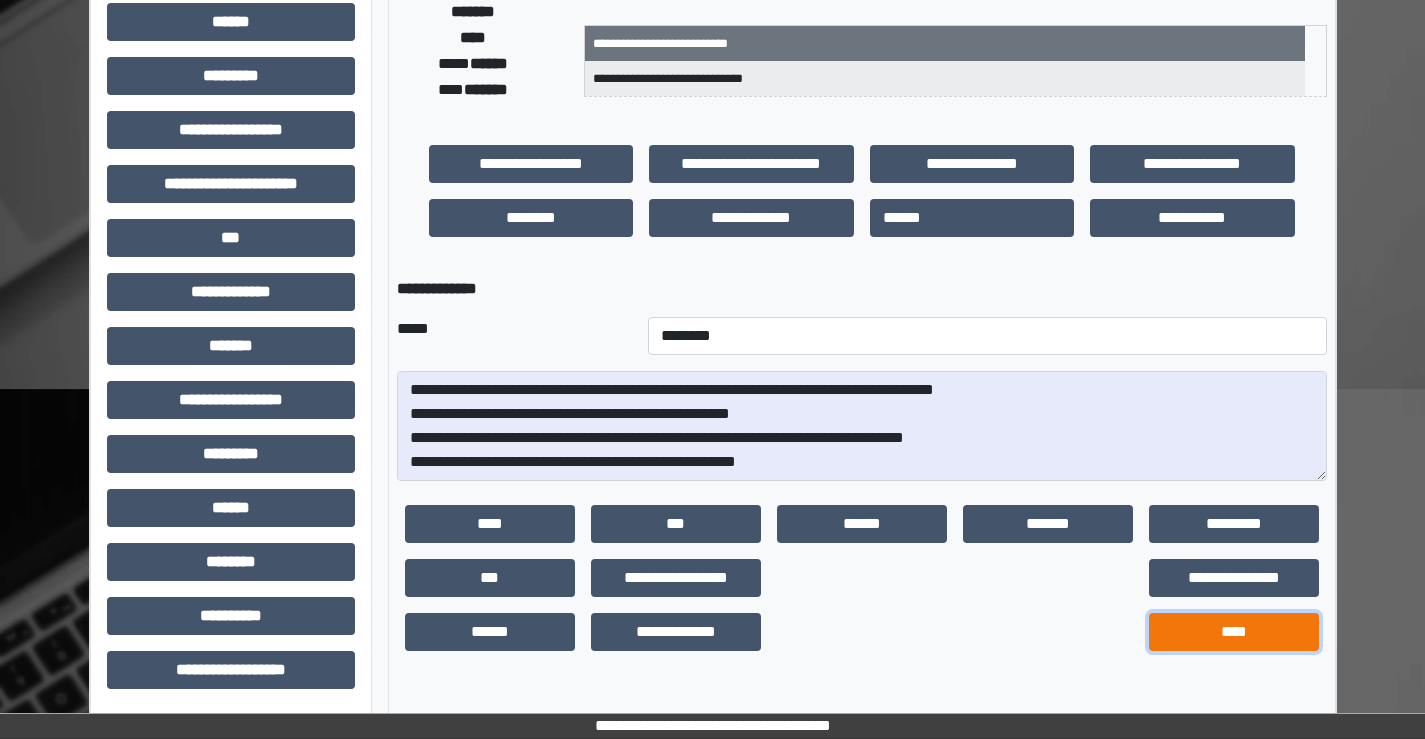 click on "****" at bounding box center (1234, 632) 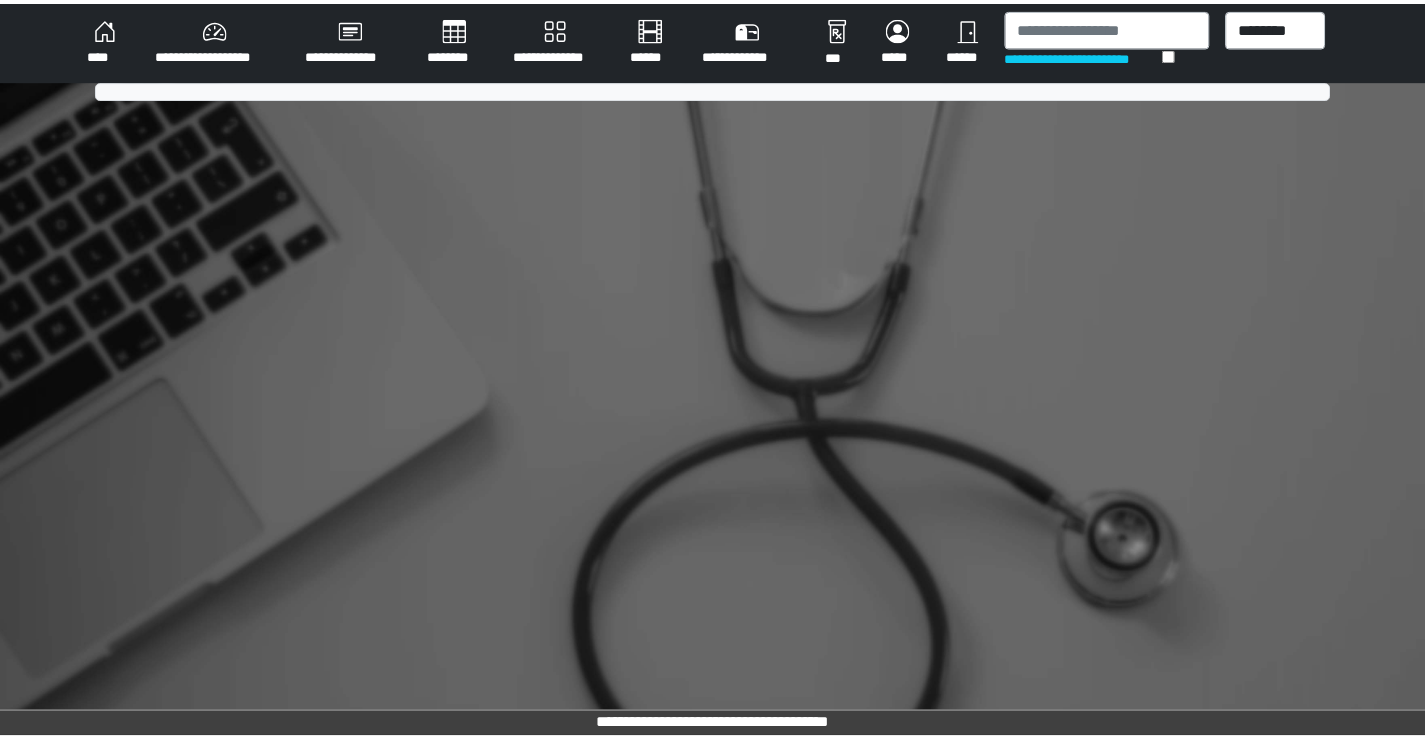 scroll, scrollTop: 0, scrollLeft: 0, axis: both 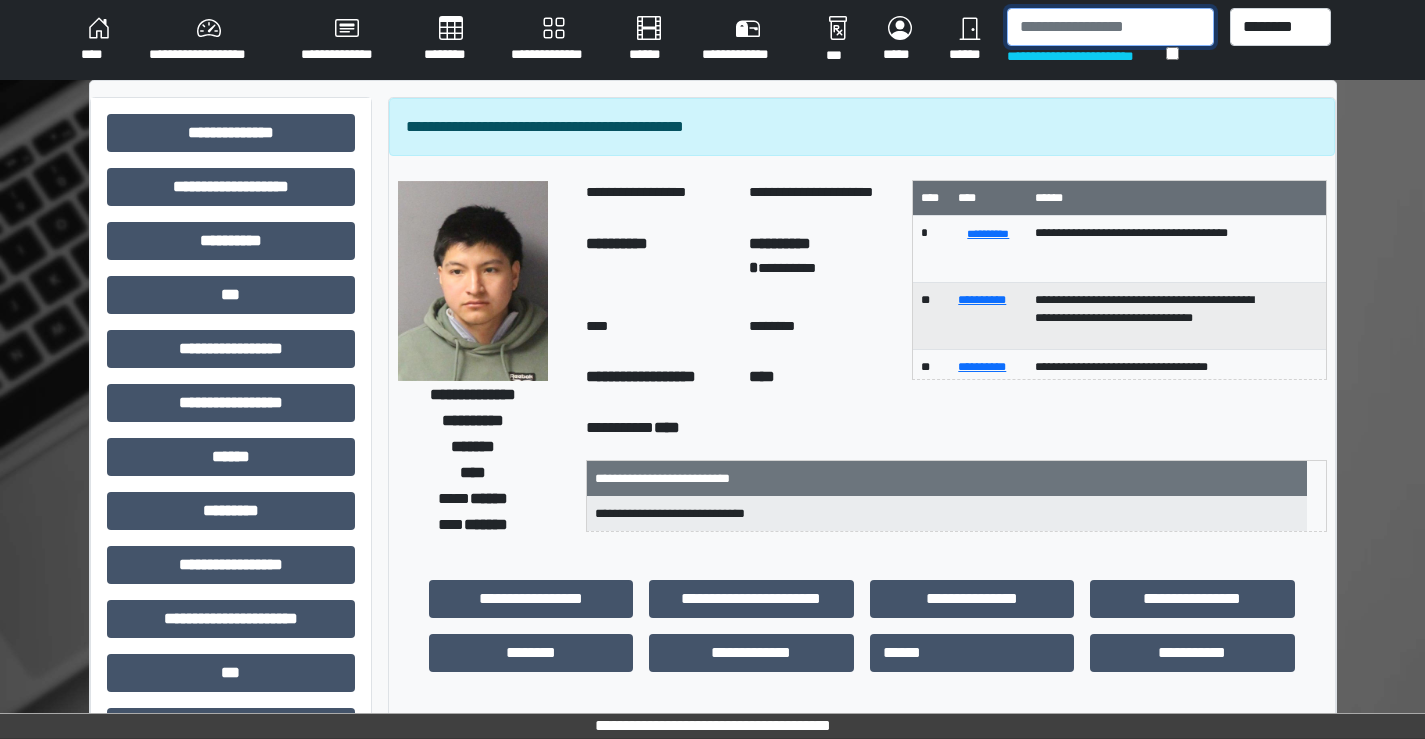 click at bounding box center [1110, 27] 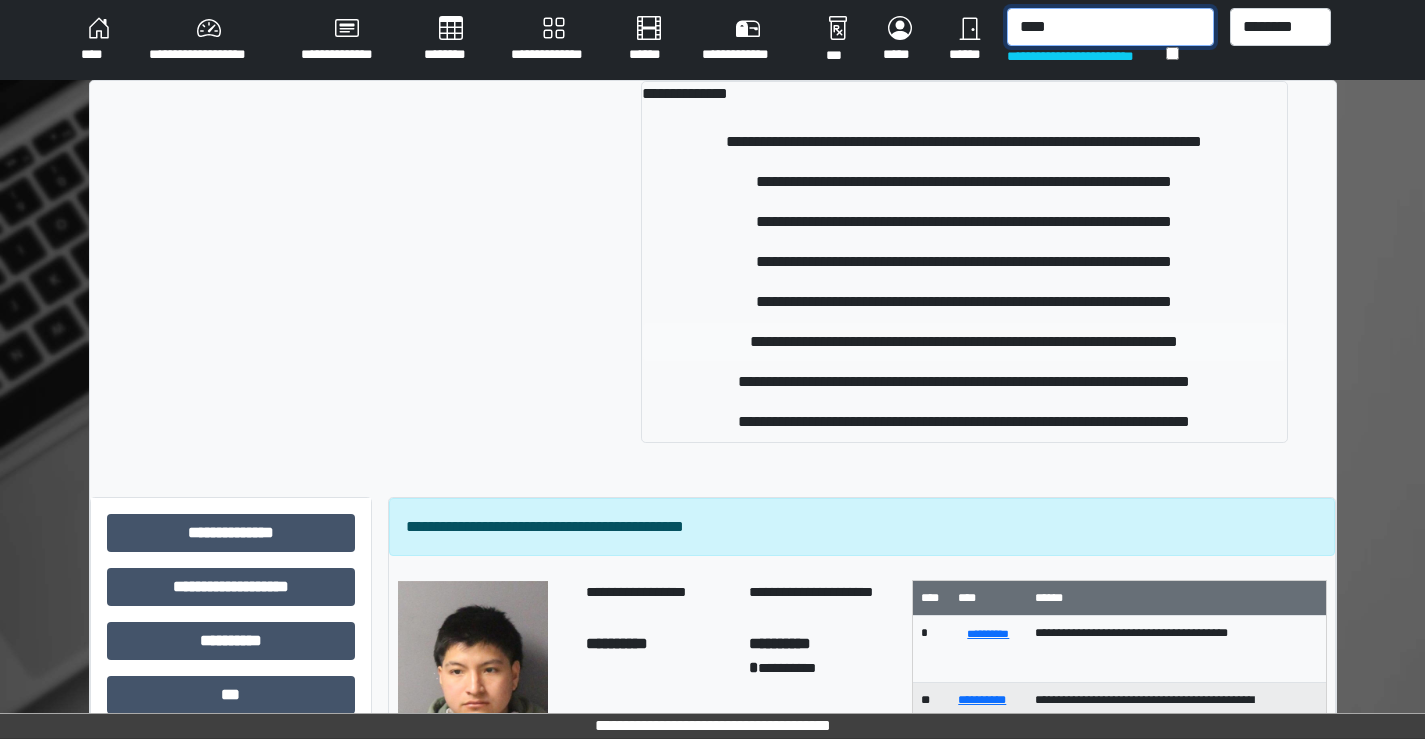 type on "****" 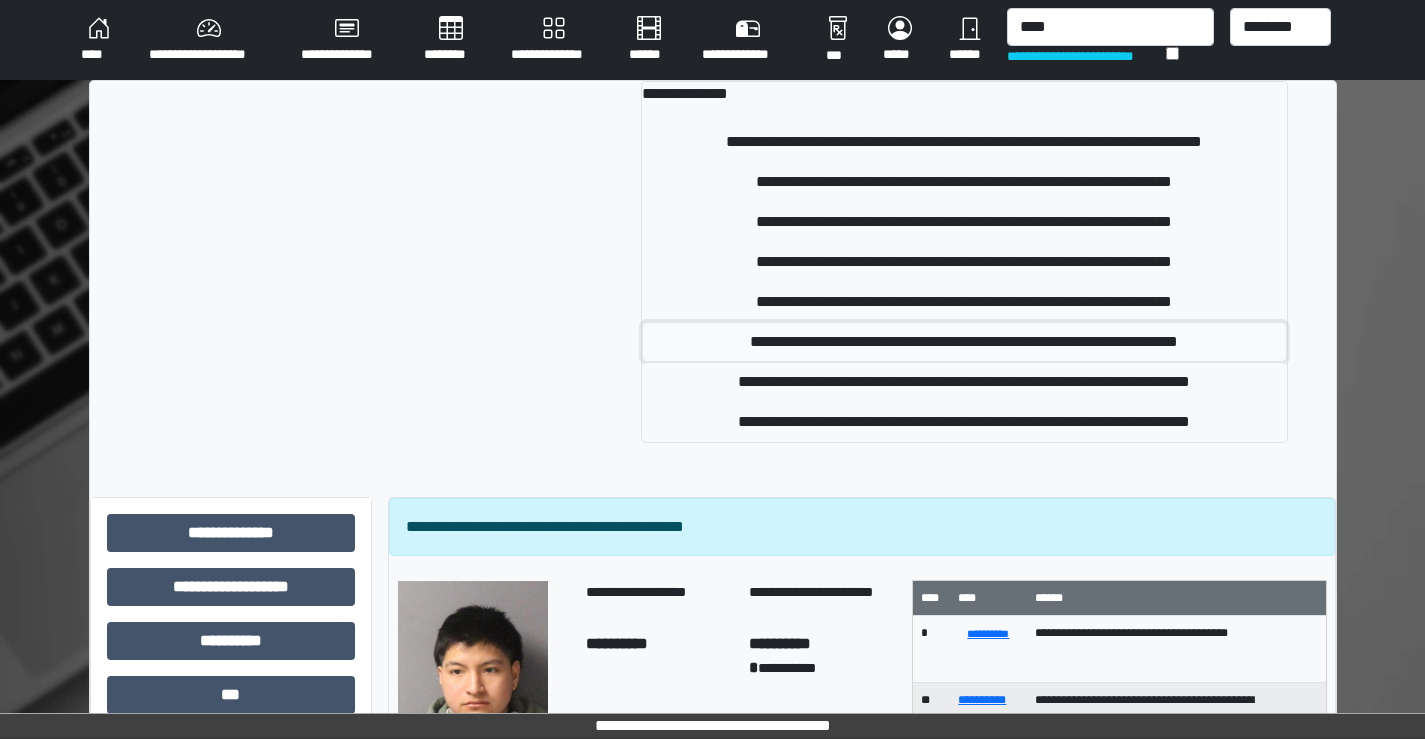 click on "**********" at bounding box center [964, 342] 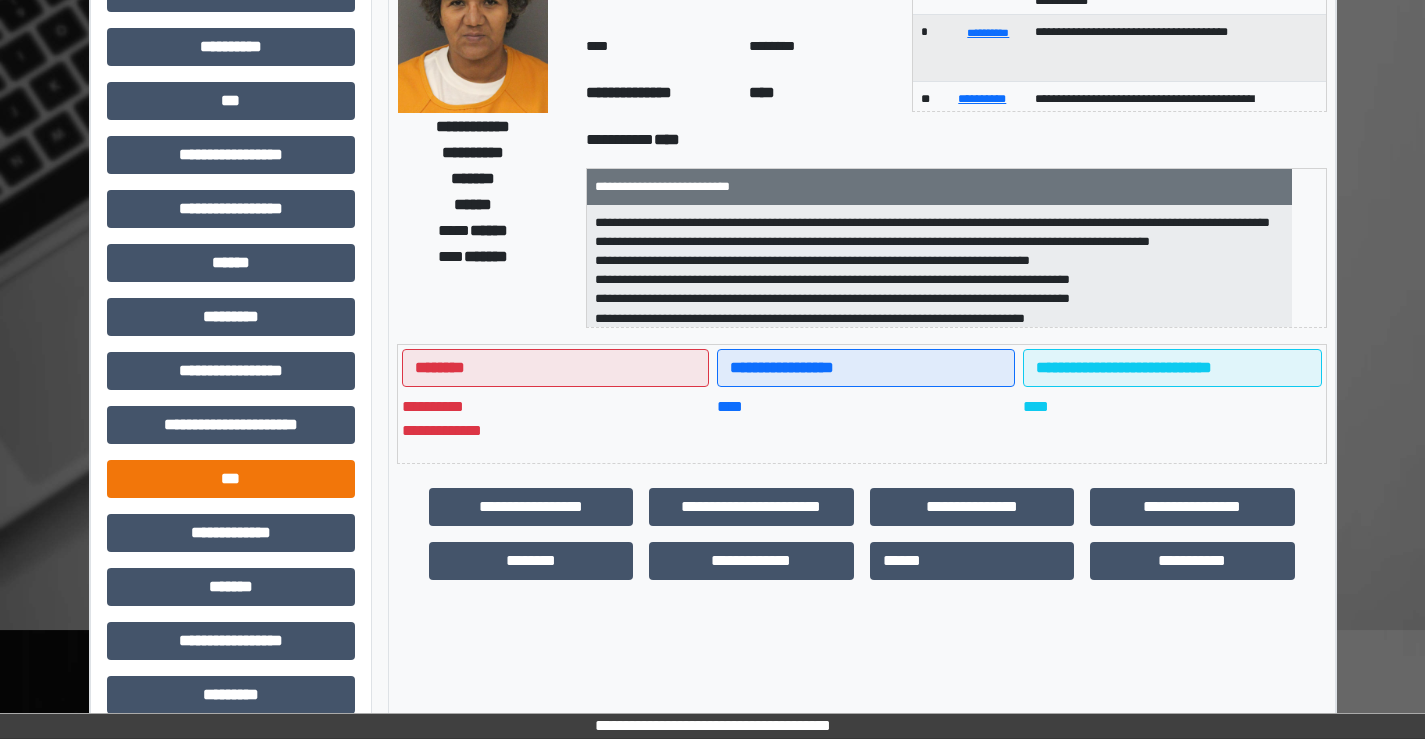 scroll, scrollTop: 200, scrollLeft: 0, axis: vertical 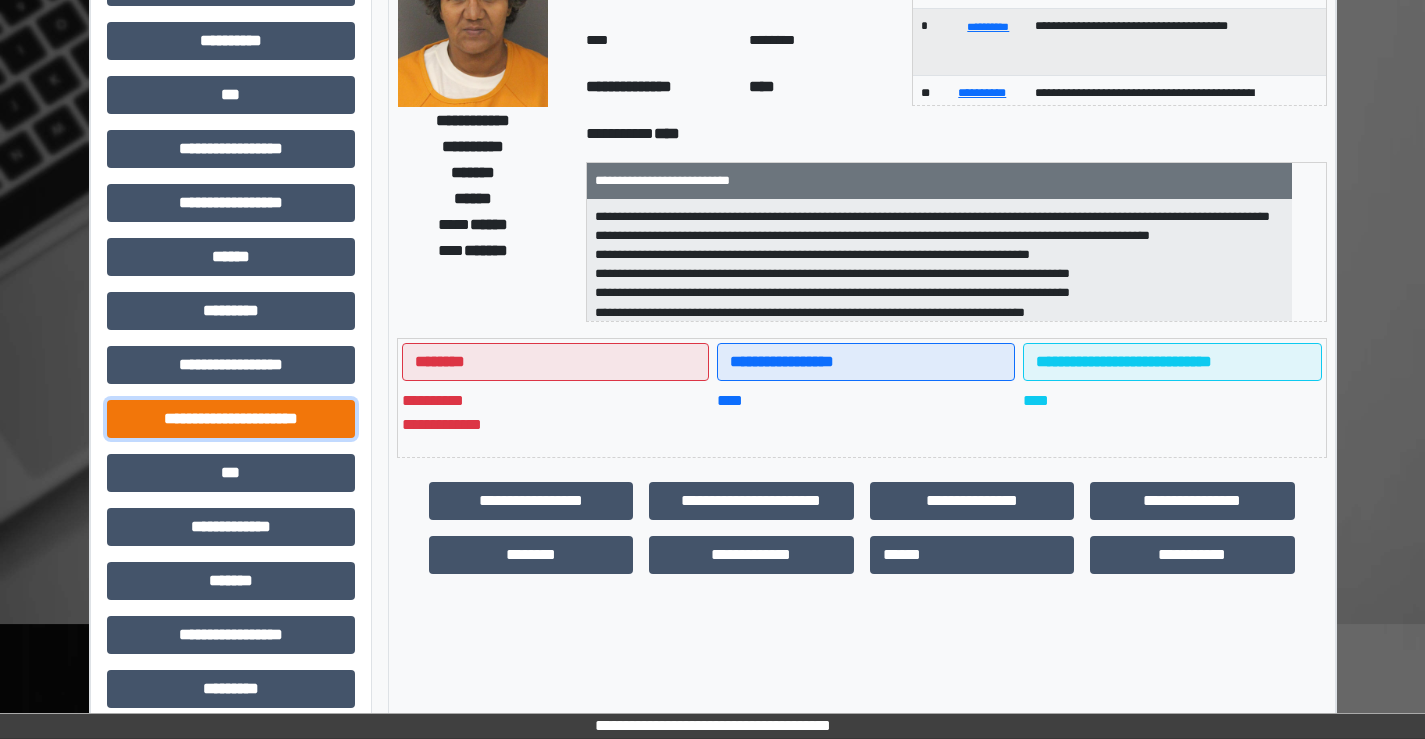 click on "**********" at bounding box center [231, 419] 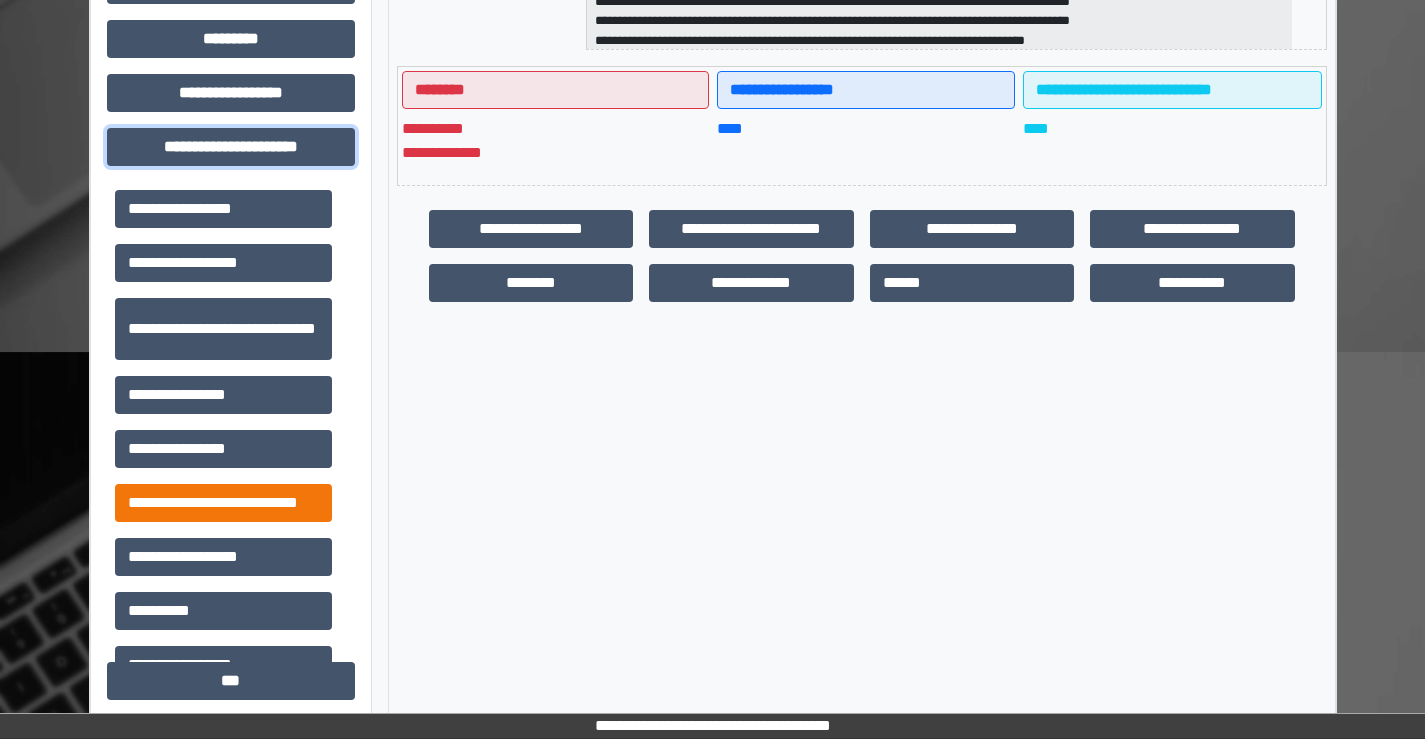 scroll, scrollTop: 500, scrollLeft: 0, axis: vertical 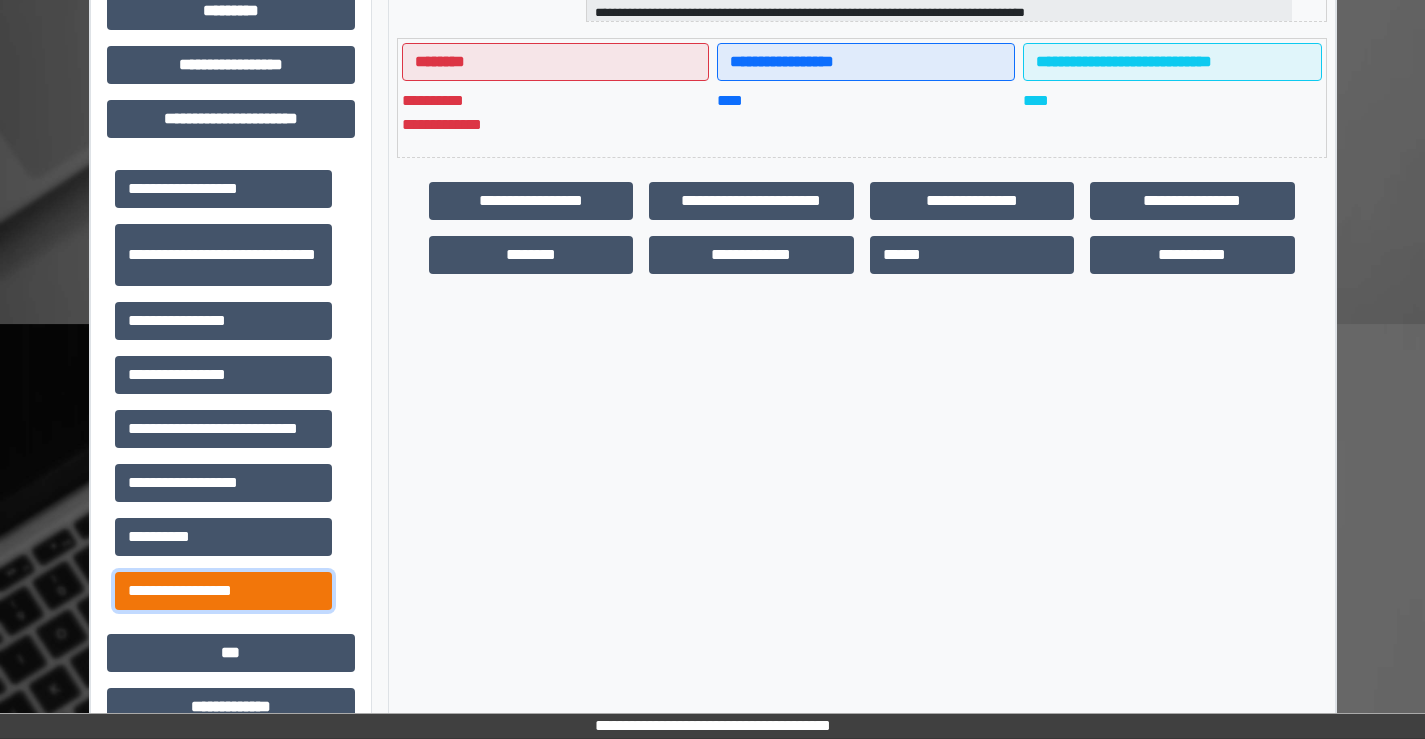 click on "**********" at bounding box center [223, 591] 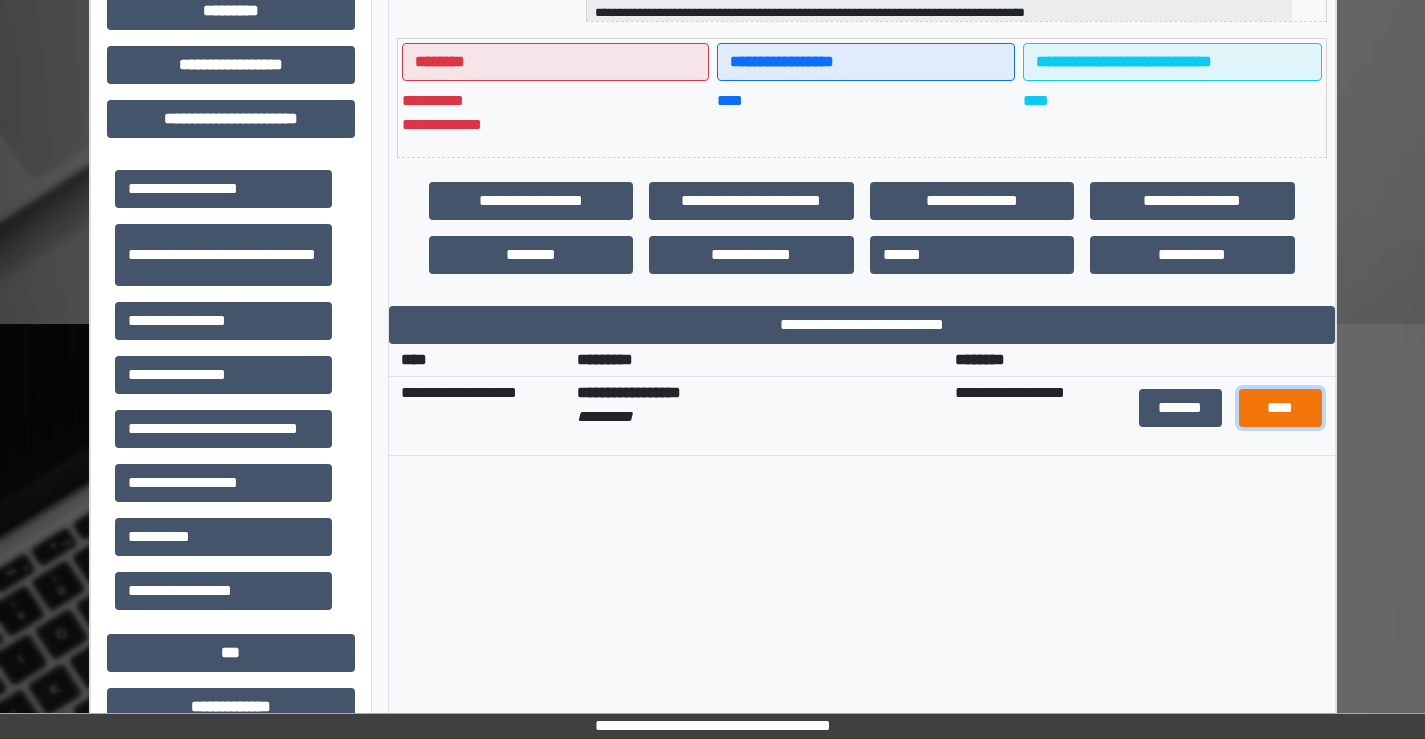 click on "****" at bounding box center [1281, 408] 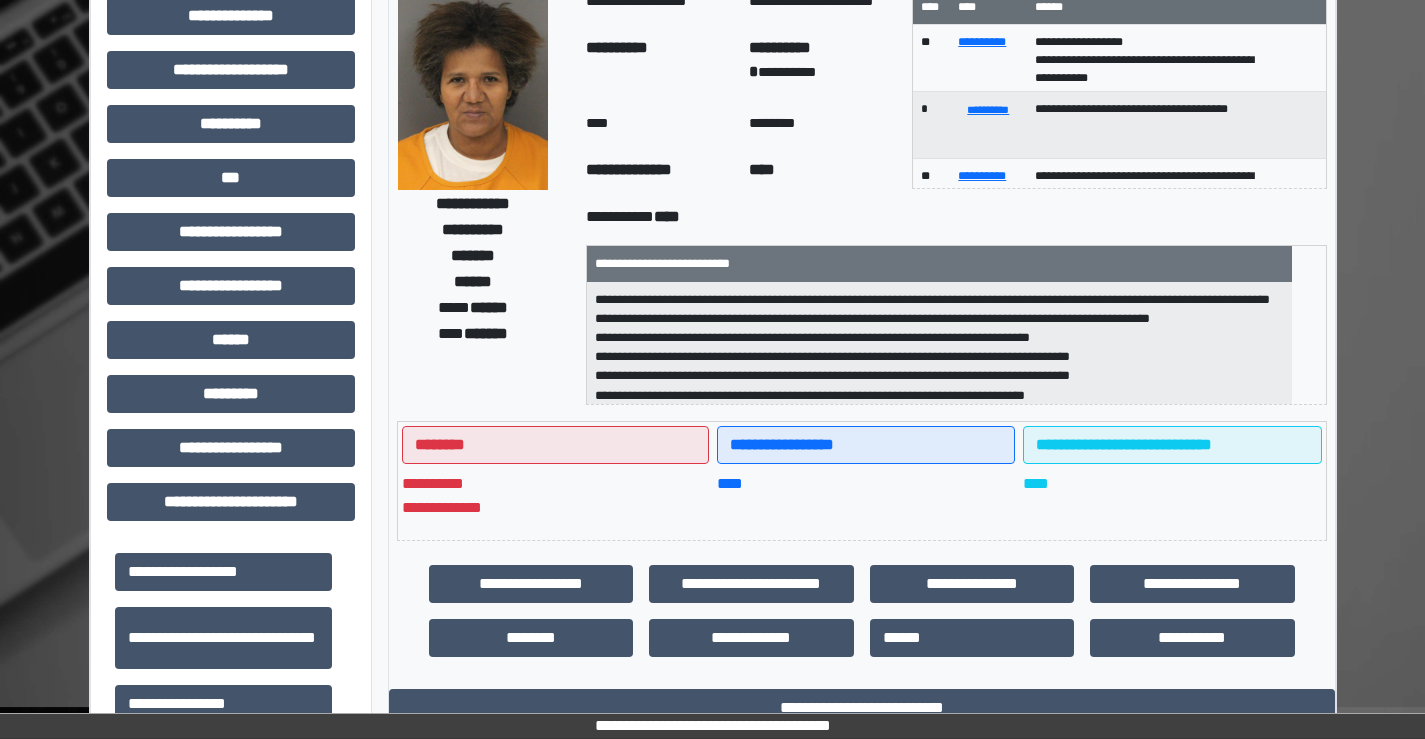 scroll, scrollTop: 0, scrollLeft: 0, axis: both 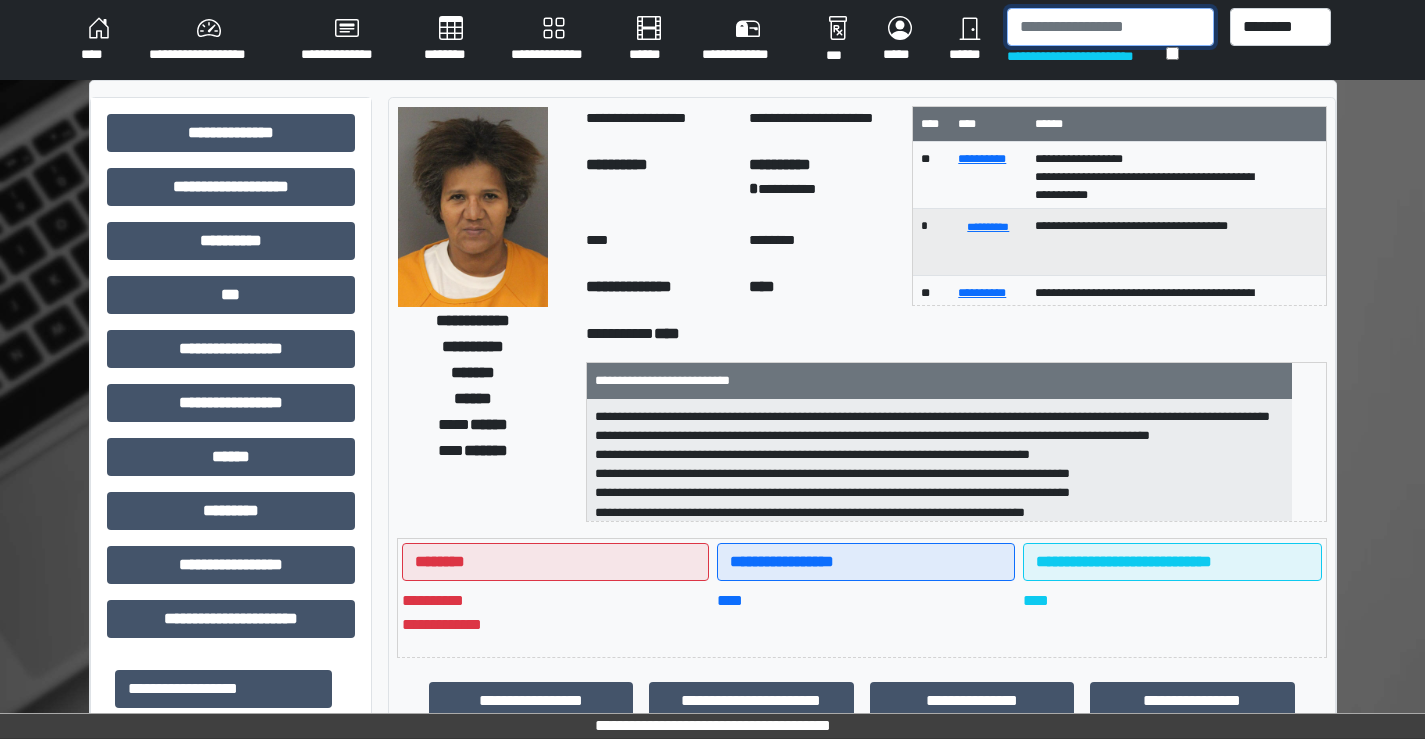 click at bounding box center (1110, 27) 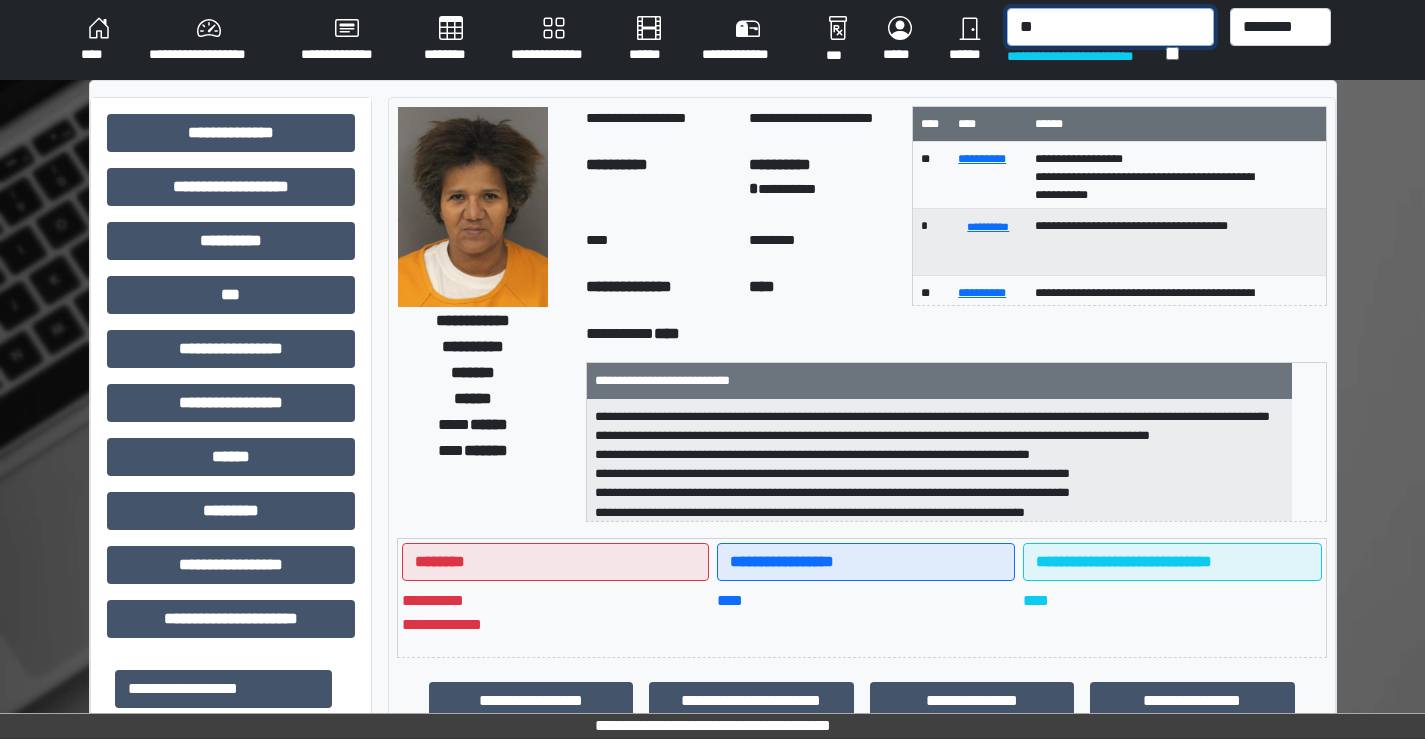 type on "*" 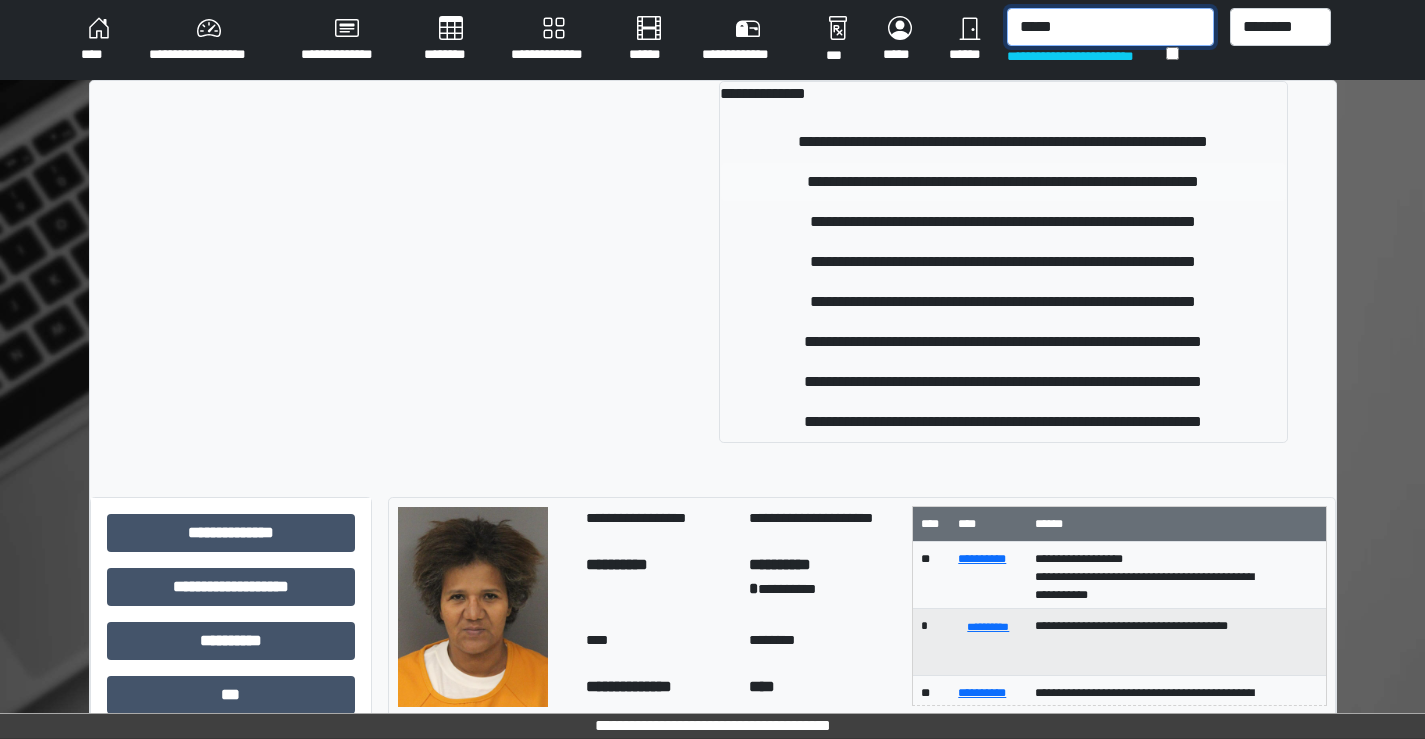 type on "*****" 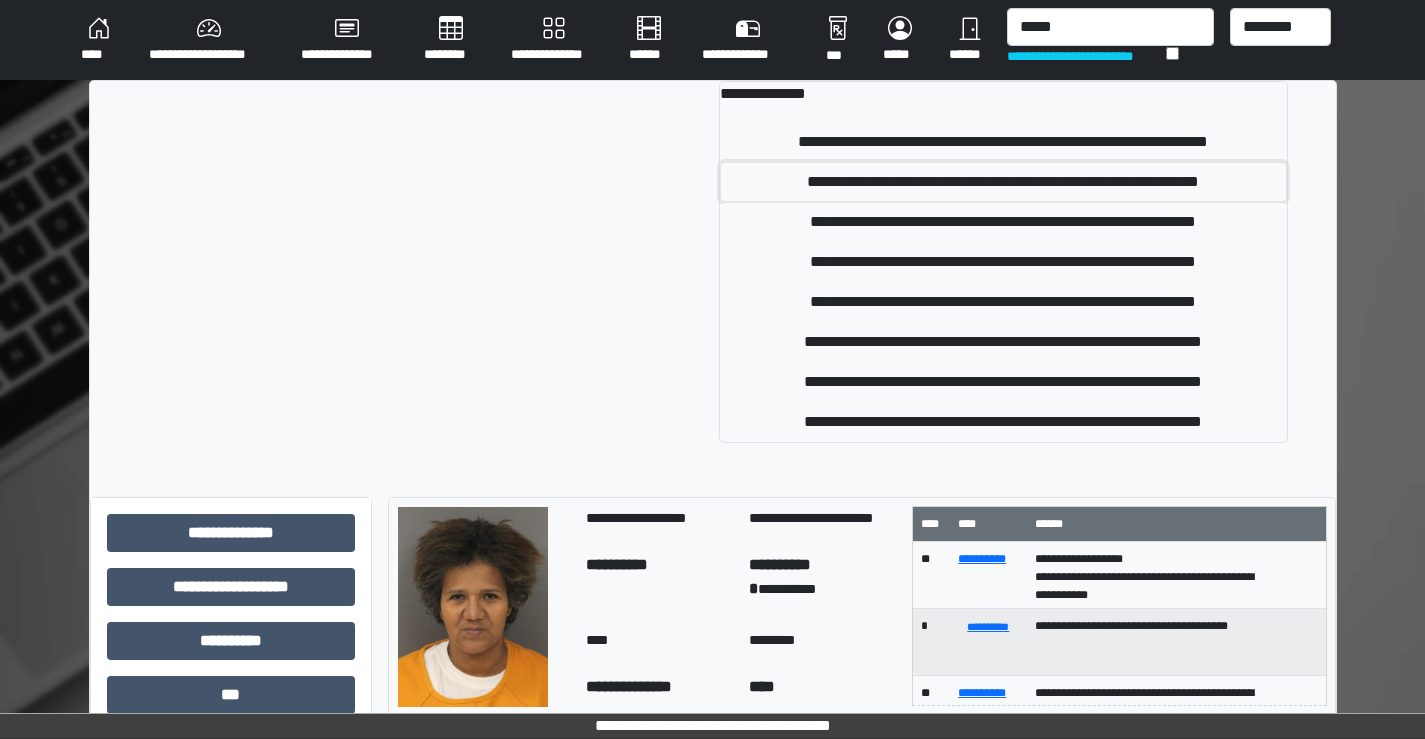 click on "**********" at bounding box center (1003, 182) 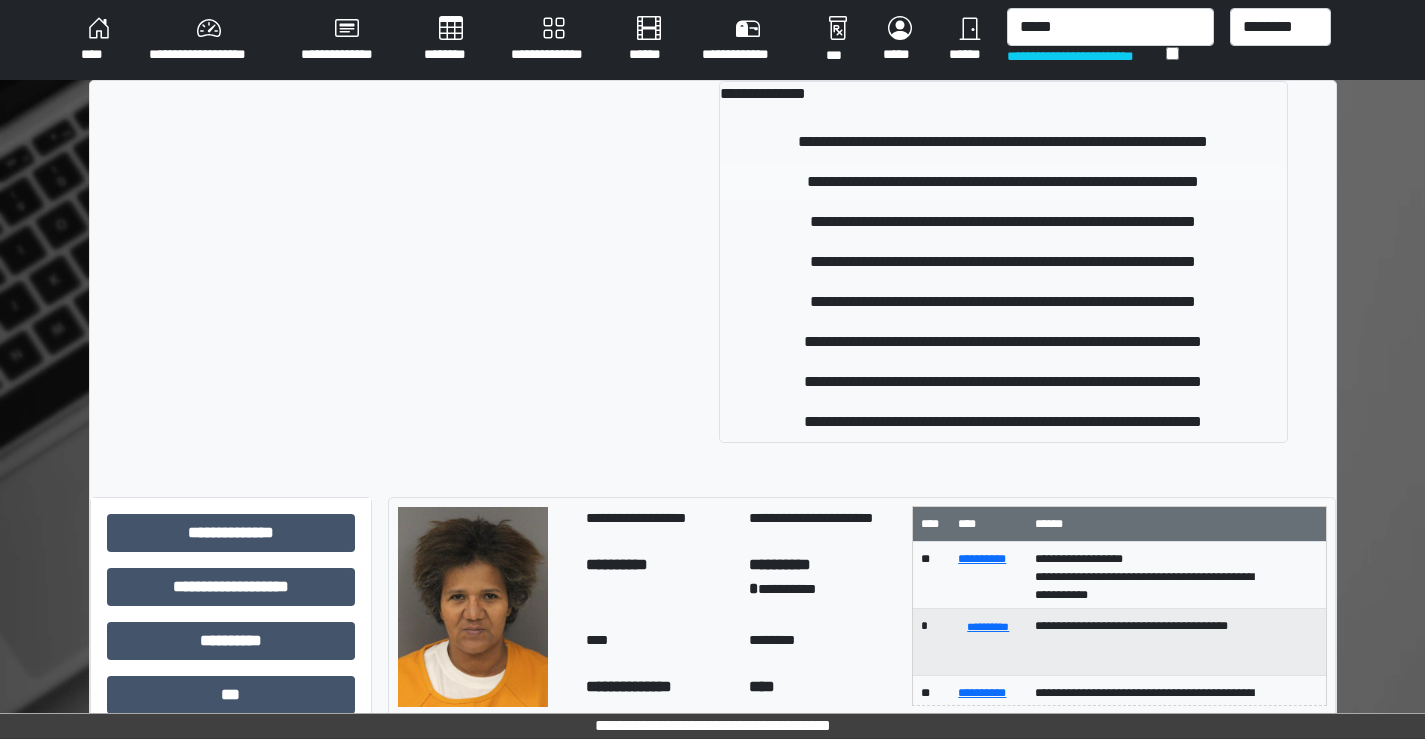 type 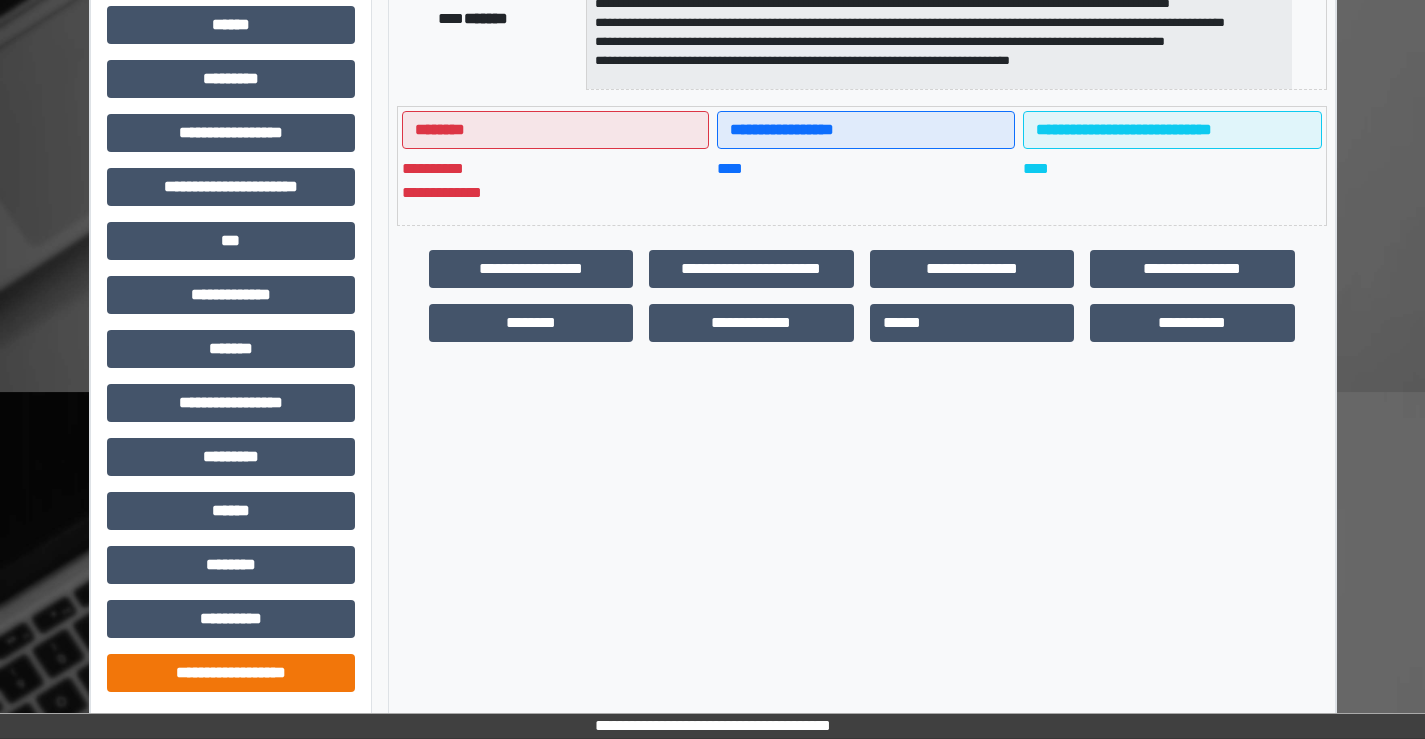 scroll, scrollTop: 435, scrollLeft: 0, axis: vertical 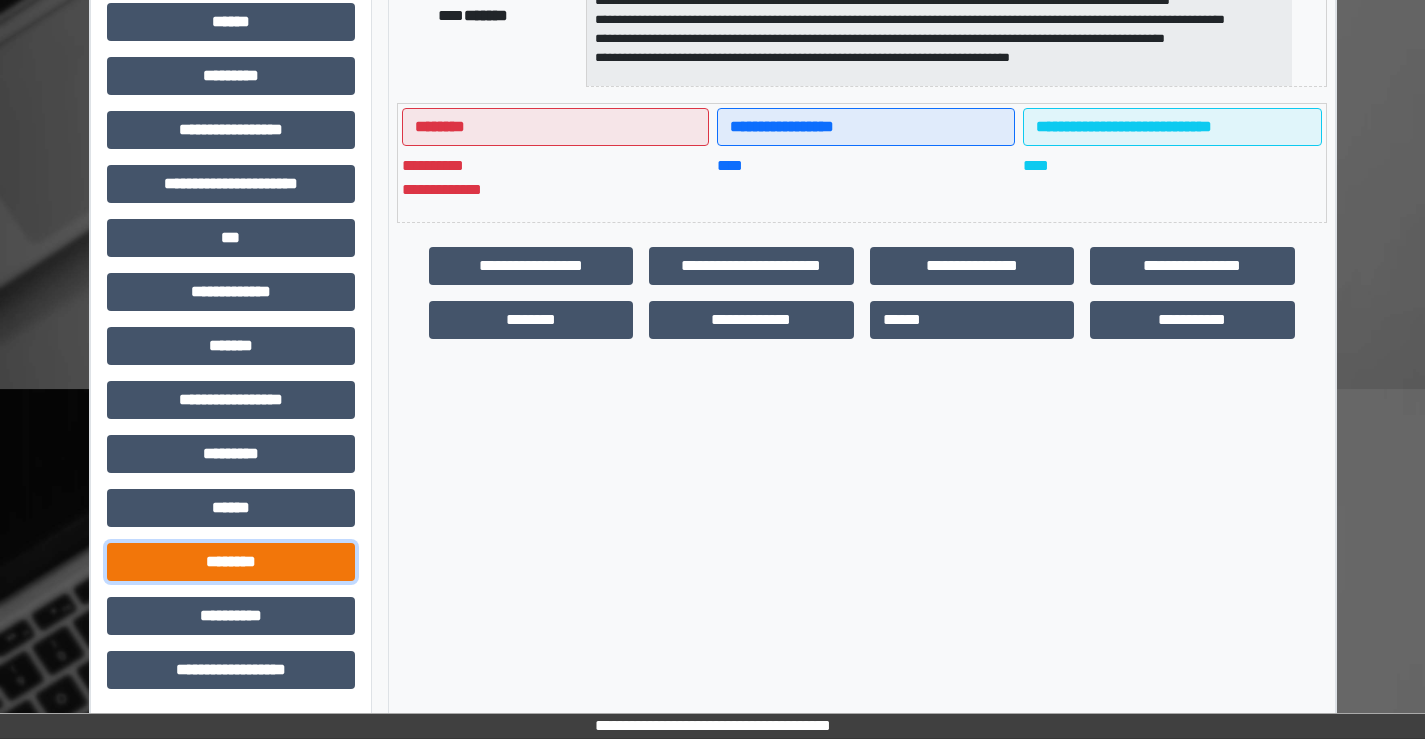 click on "********" at bounding box center (231, 562) 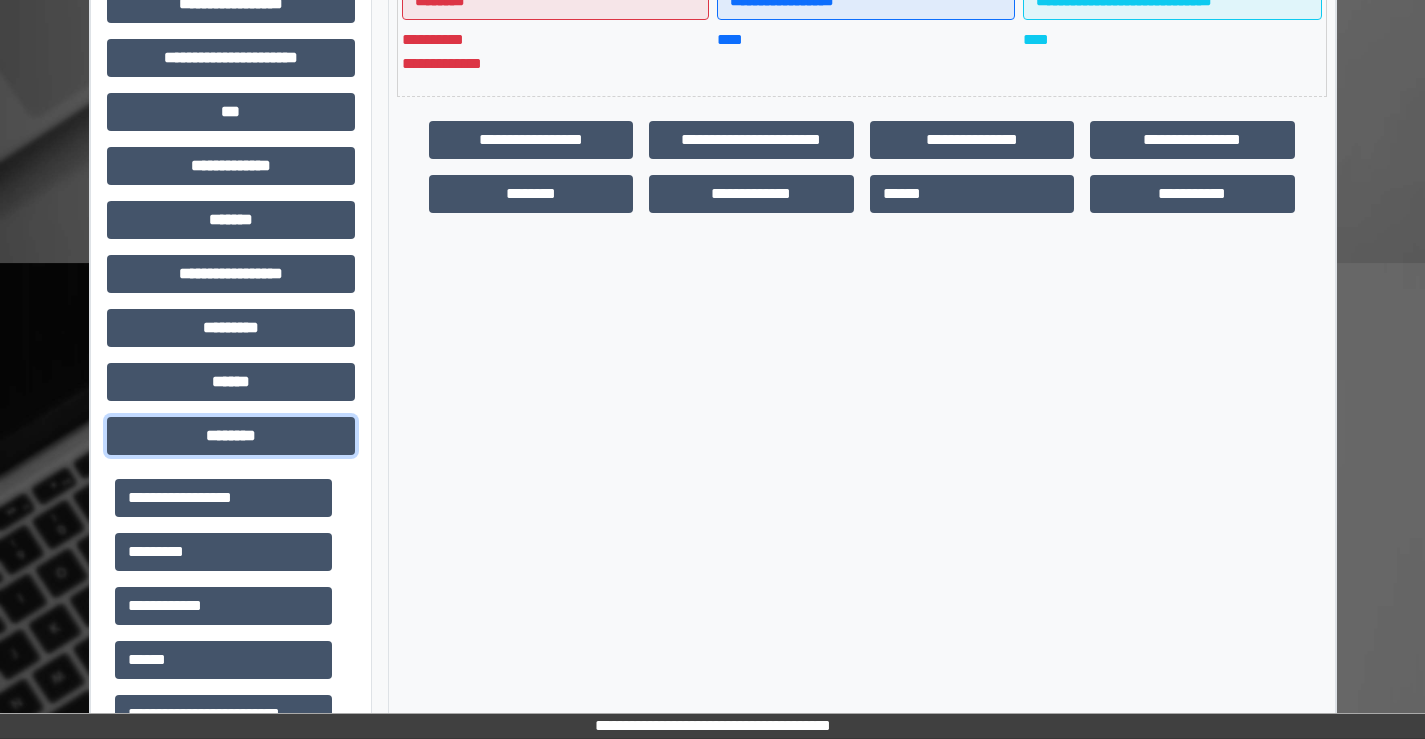 scroll, scrollTop: 735, scrollLeft: 0, axis: vertical 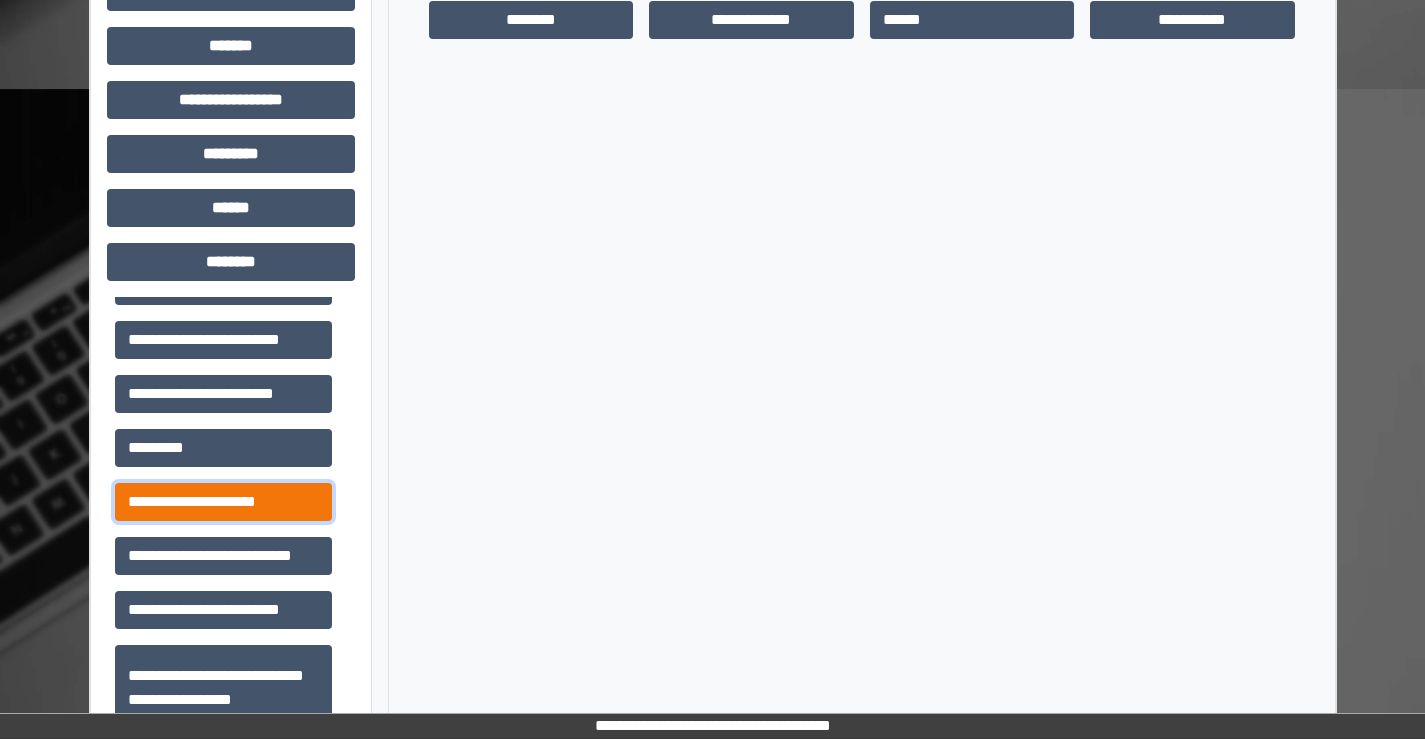 click on "**********" at bounding box center (223, 502) 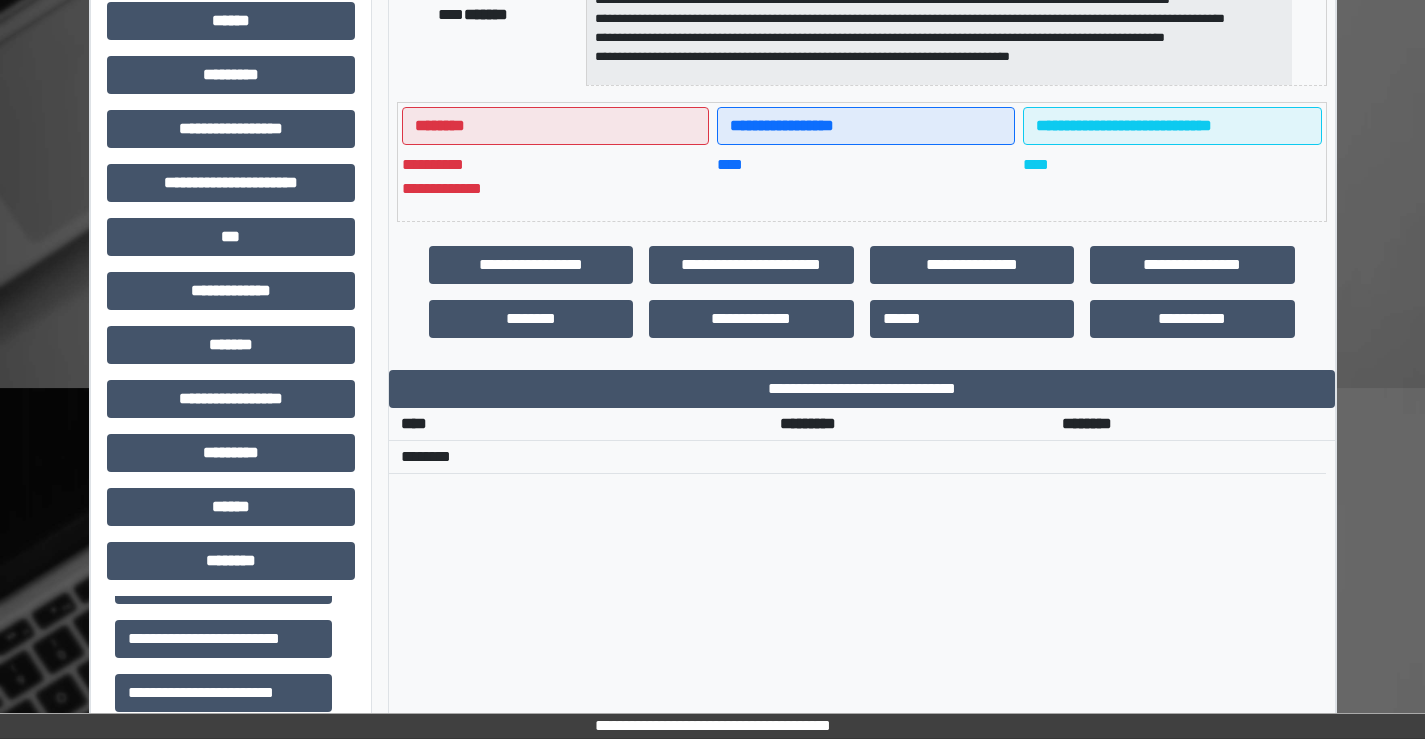 scroll, scrollTop: 435, scrollLeft: 0, axis: vertical 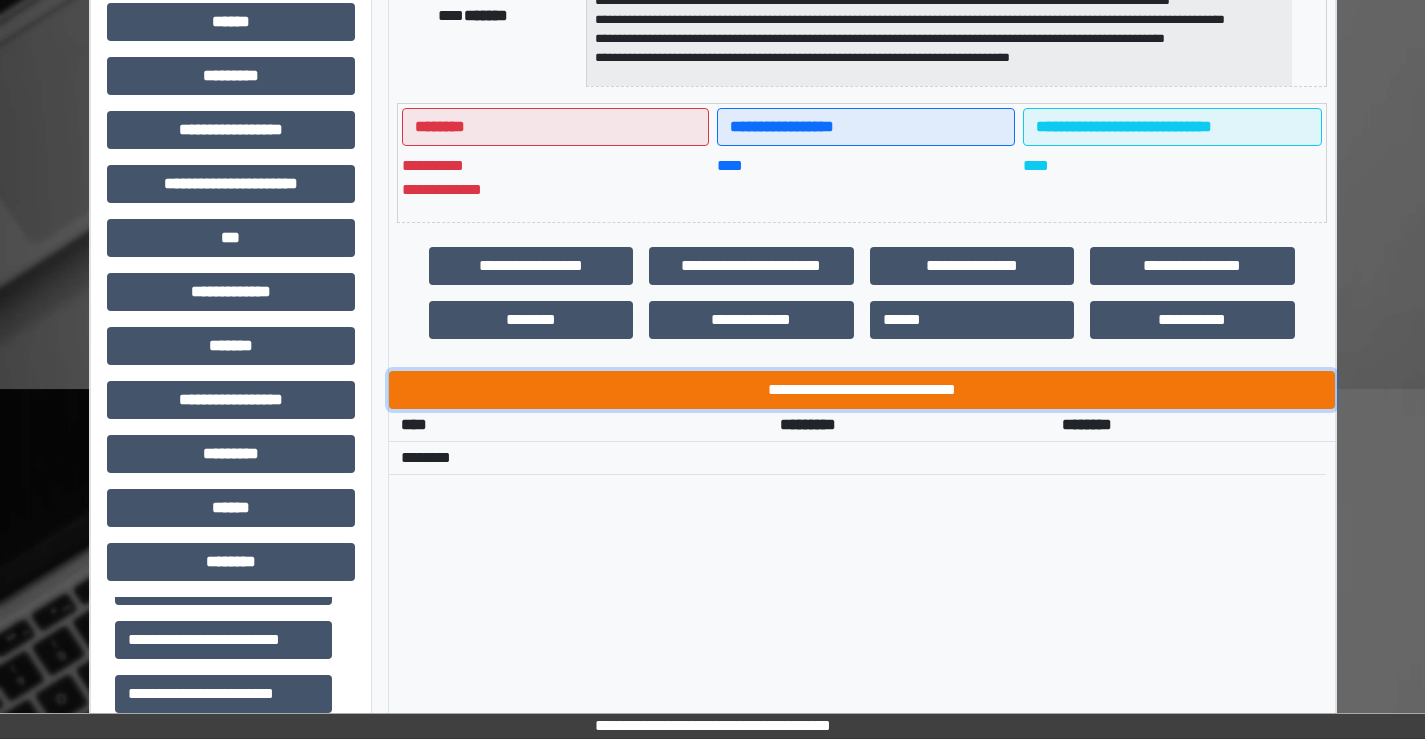 click on "**********" at bounding box center (862, 390) 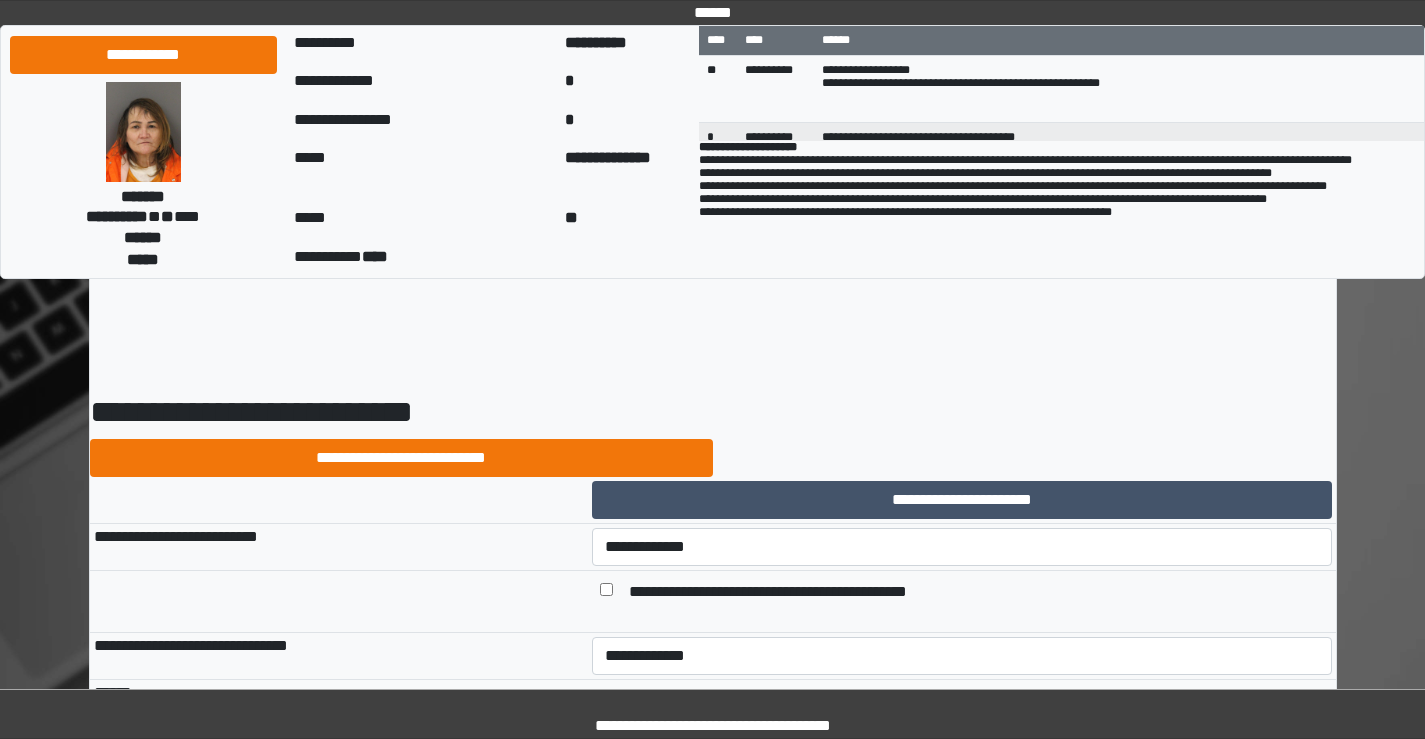 scroll, scrollTop: 0, scrollLeft: 0, axis: both 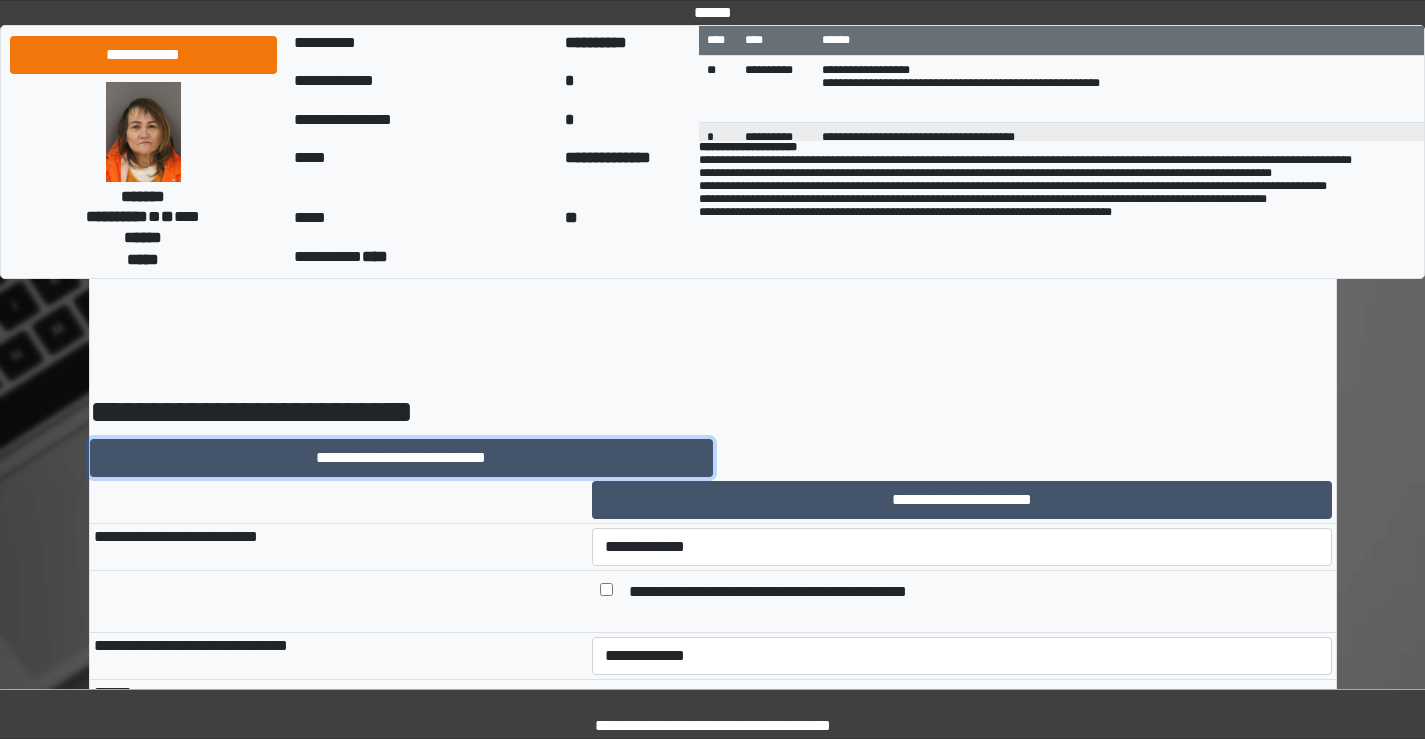 click on "**********" at bounding box center (401, 458) 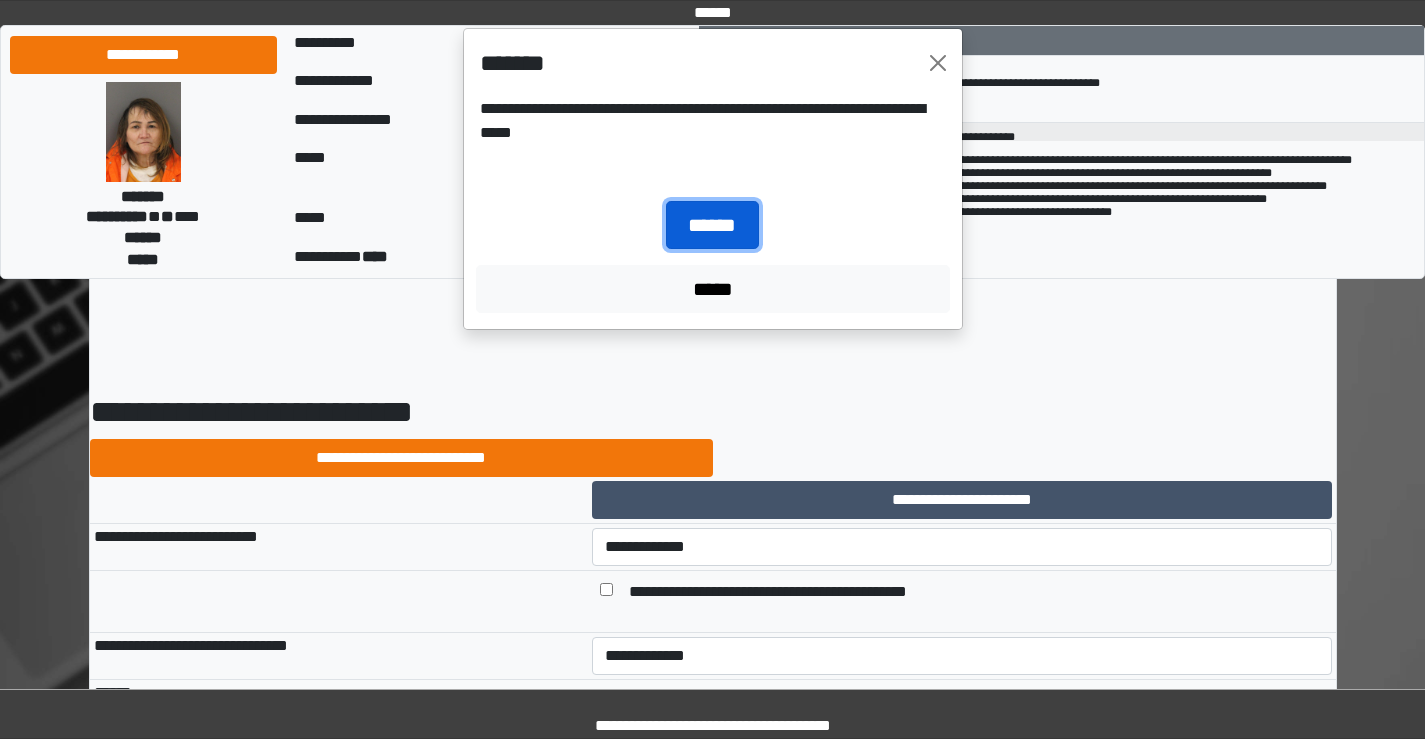 click on "******" at bounding box center (712, 225) 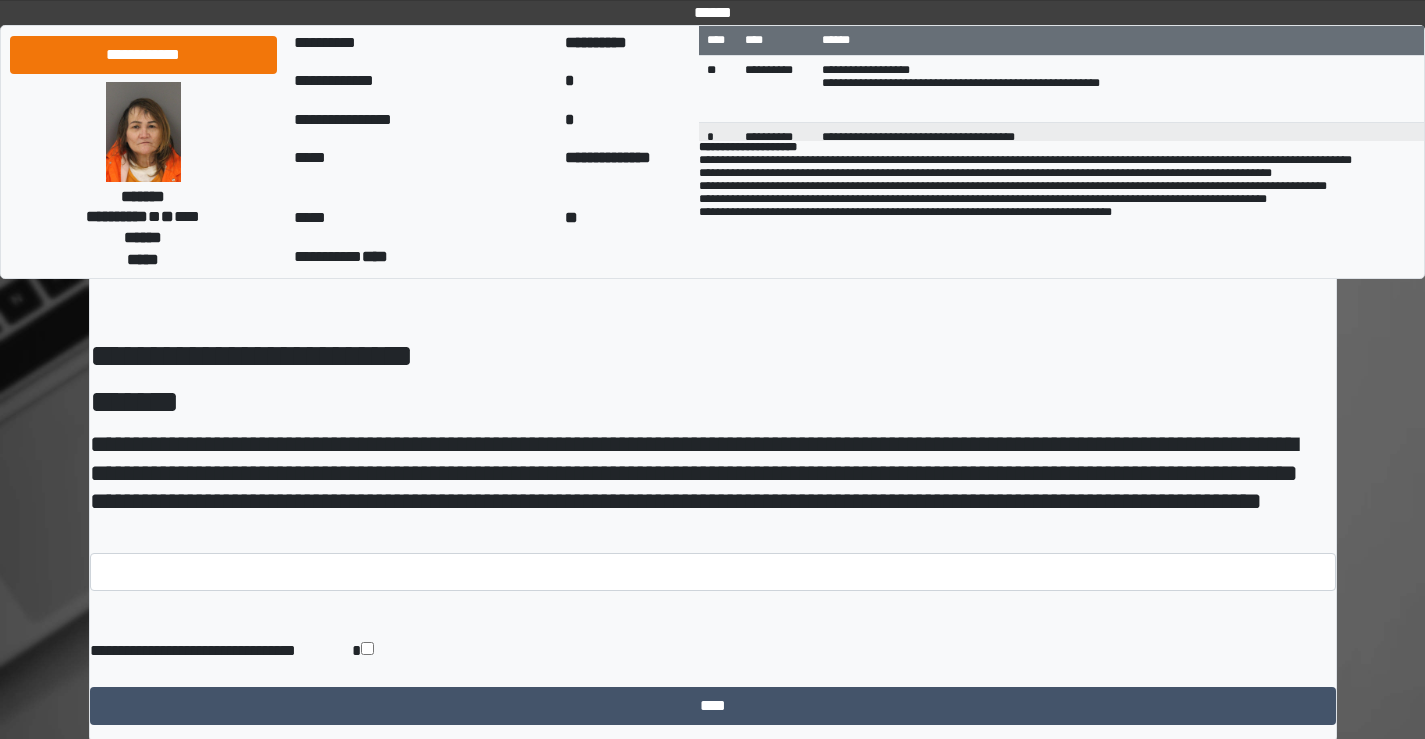 scroll, scrollTop: 113, scrollLeft: 0, axis: vertical 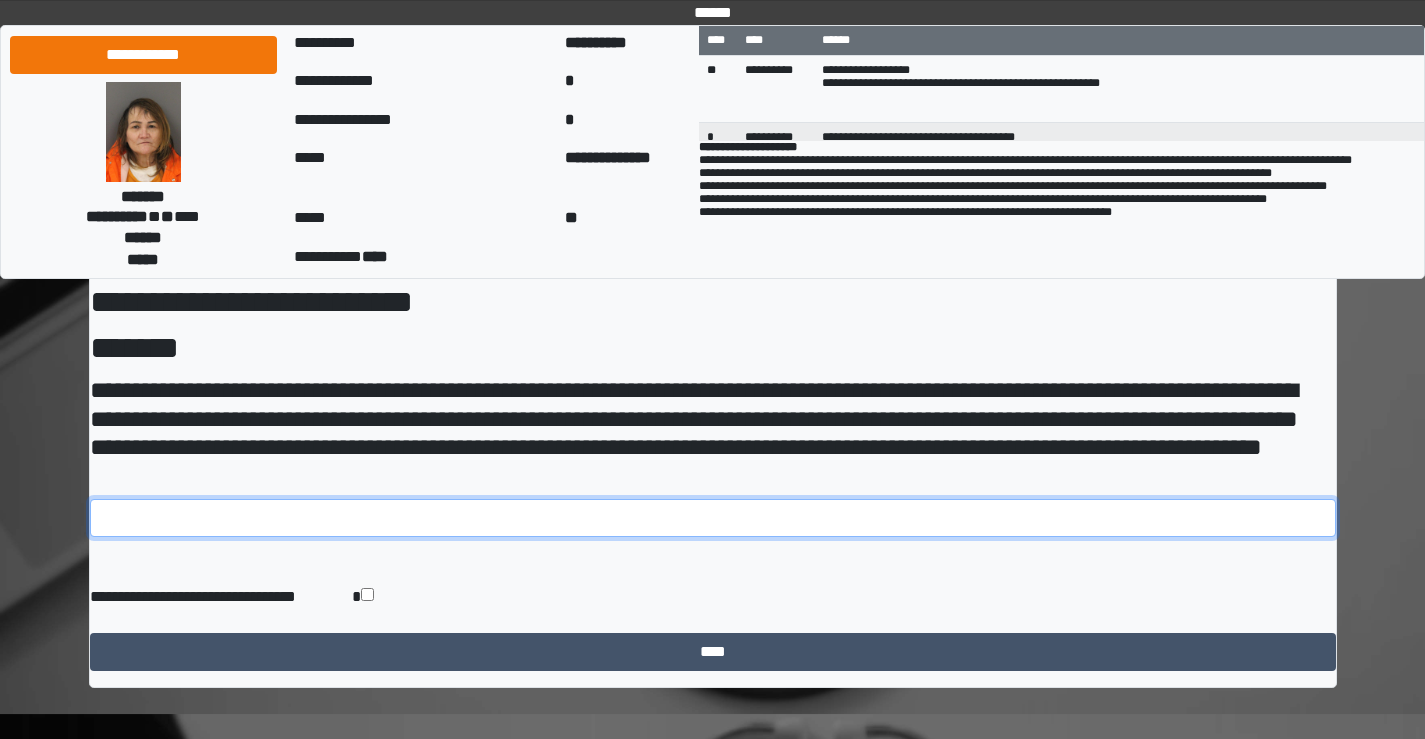 click at bounding box center (713, 518) 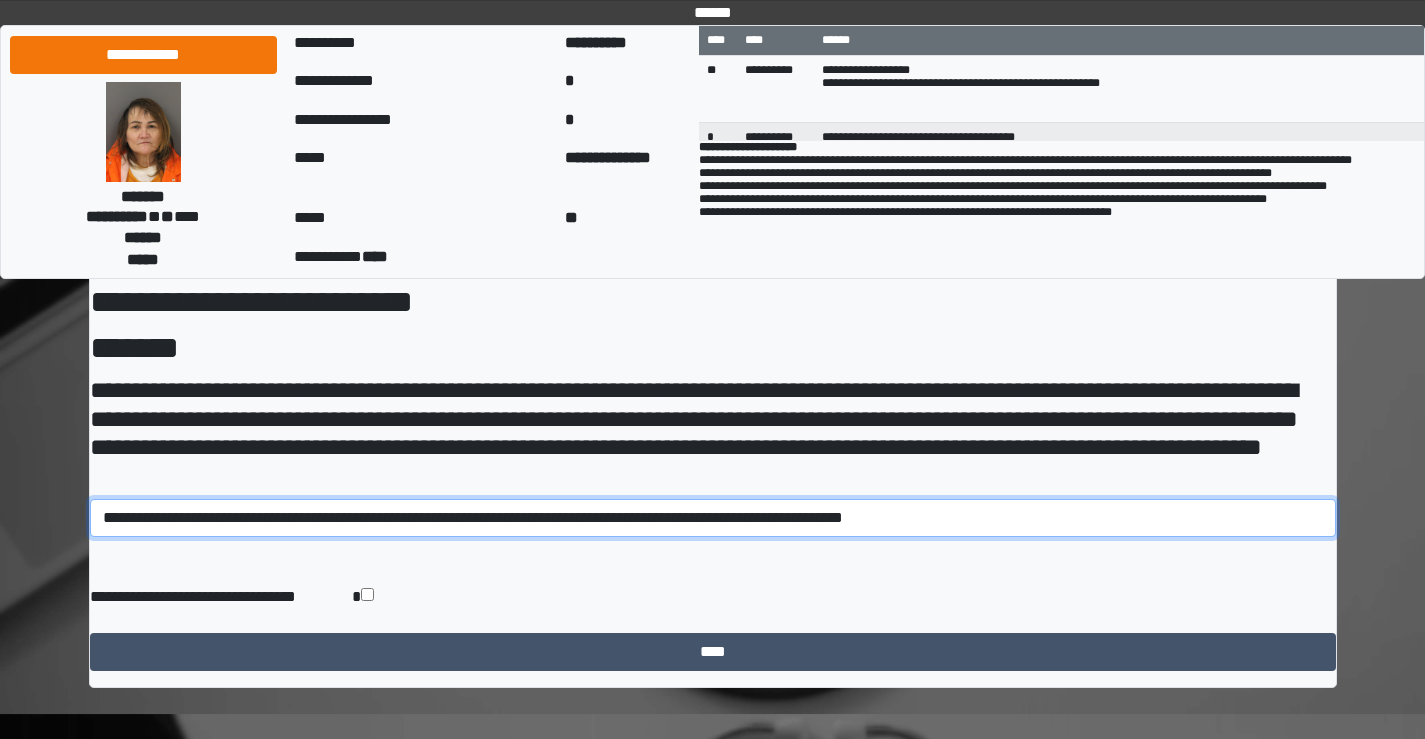 click on "**********" at bounding box center [713, 518] 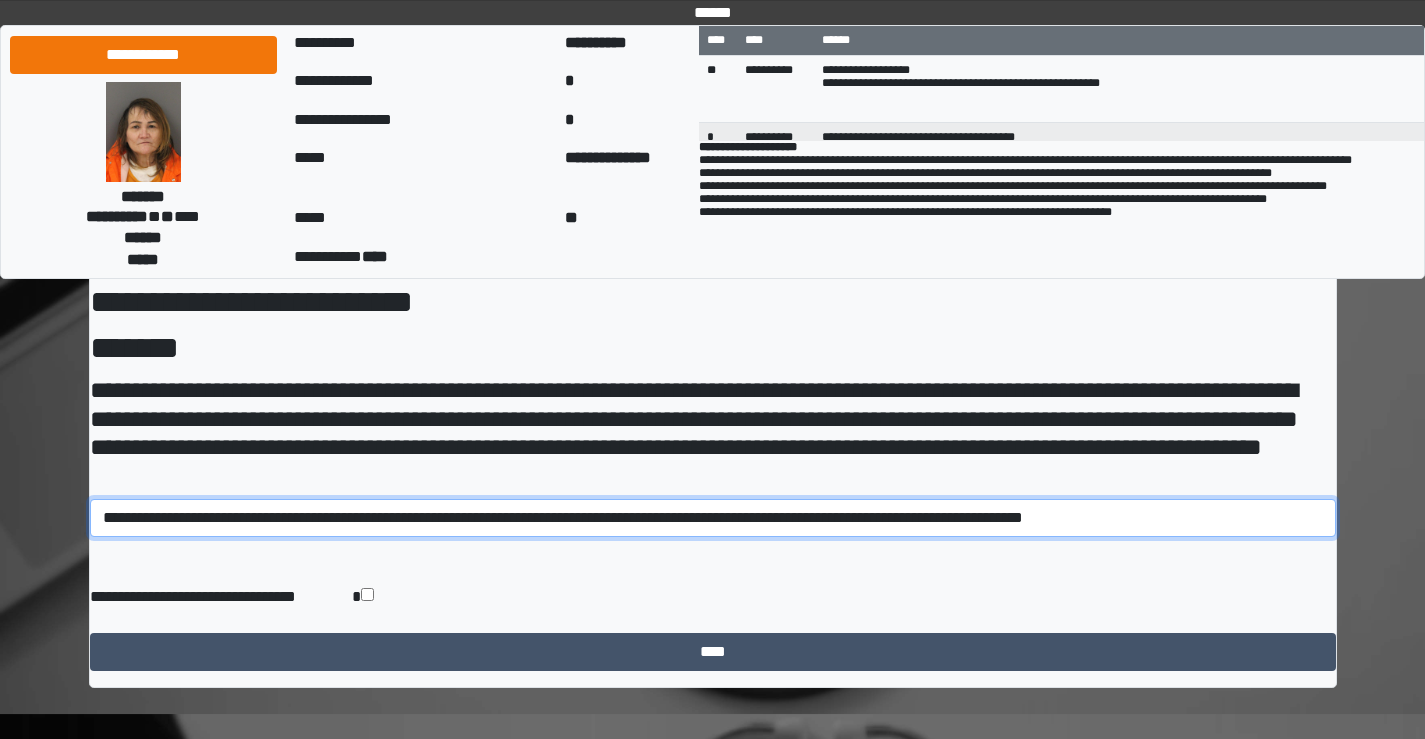 click on "**********" at bounding box center (713, 518) 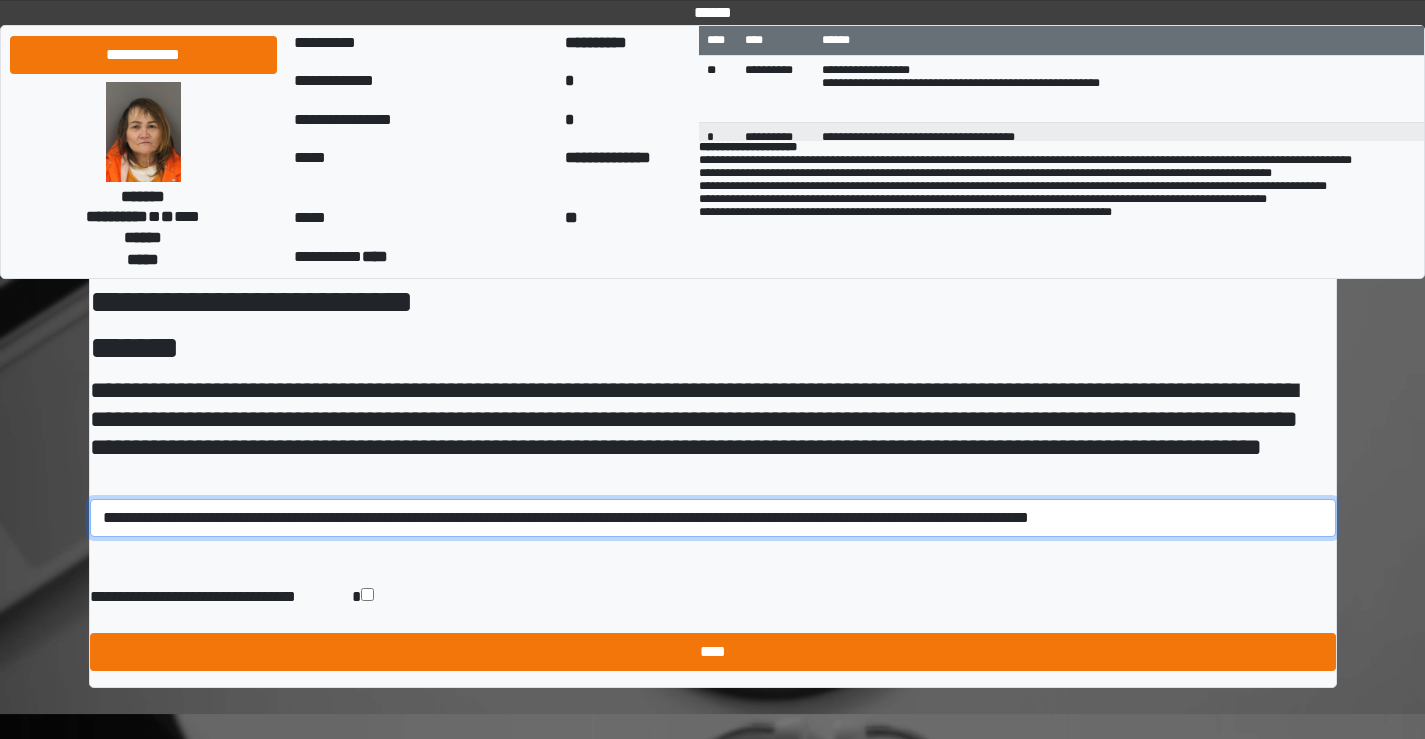 type on "**********" 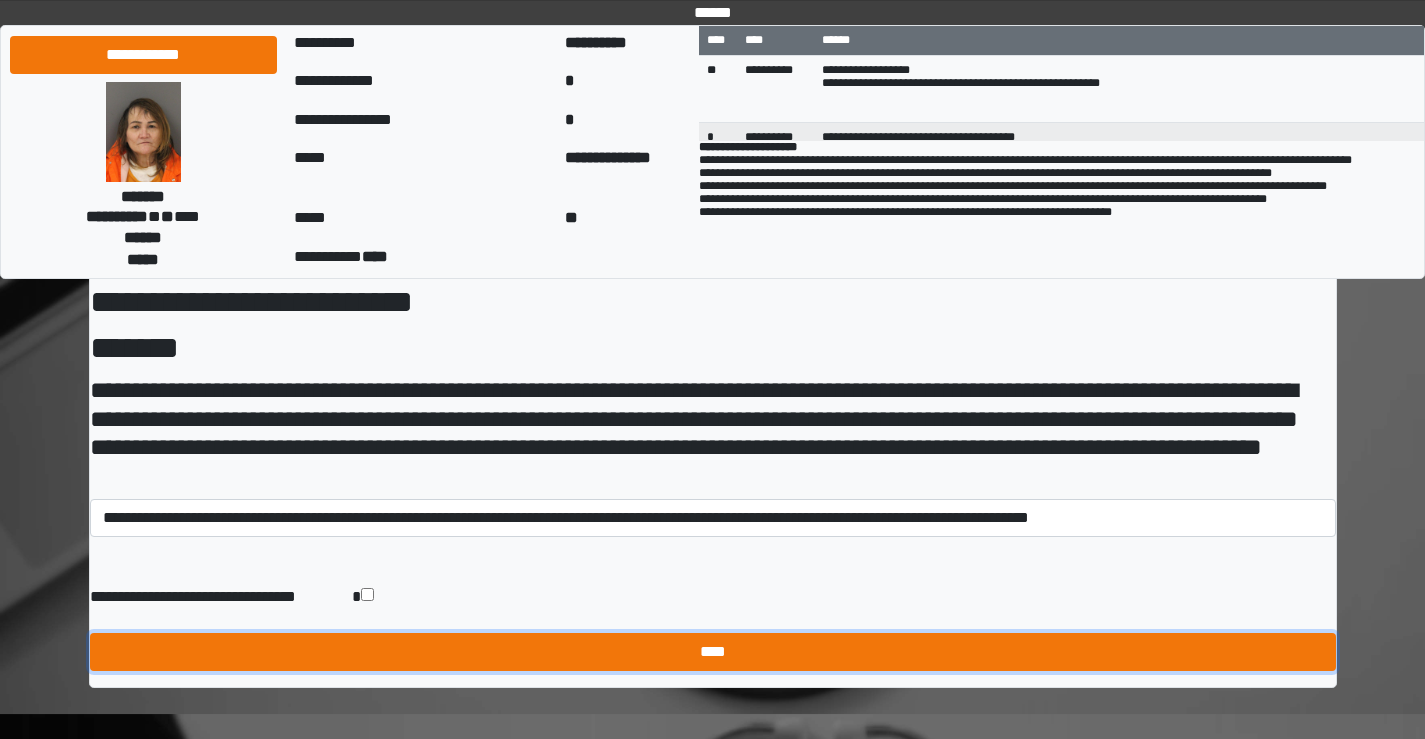 click on "****" at bounding box center [713, 652] 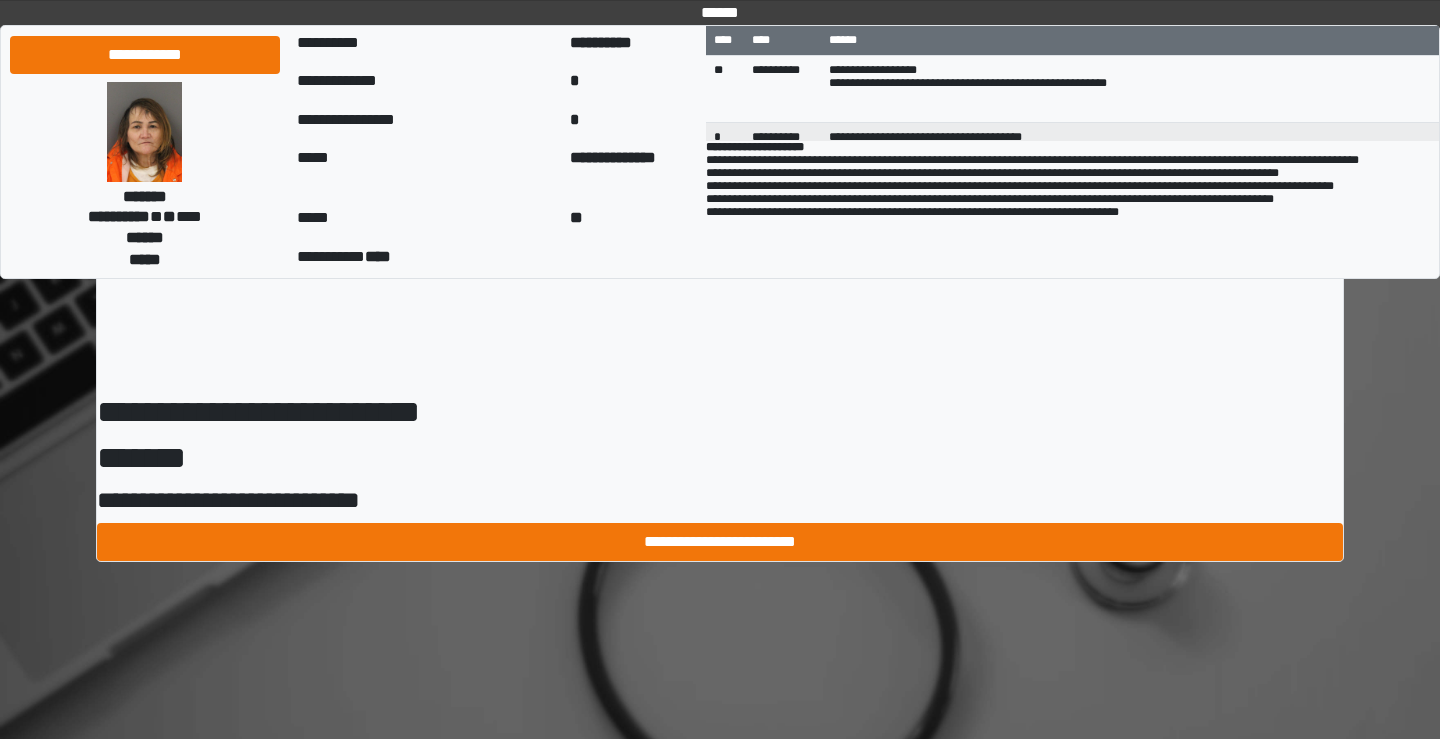 scroll, scrollTop: 0, scrollLeft: 0, axis: both 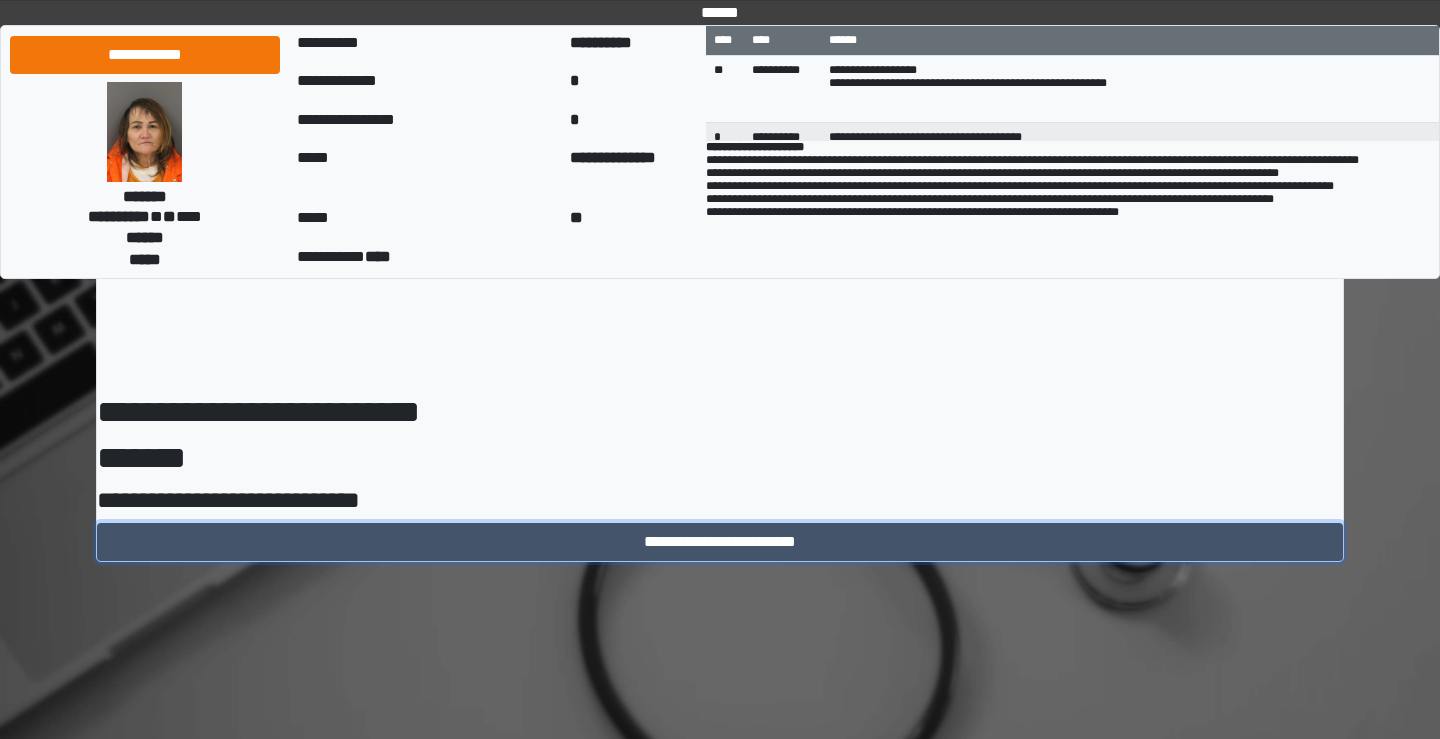 click on "**********" at bounding box center (720, 542) 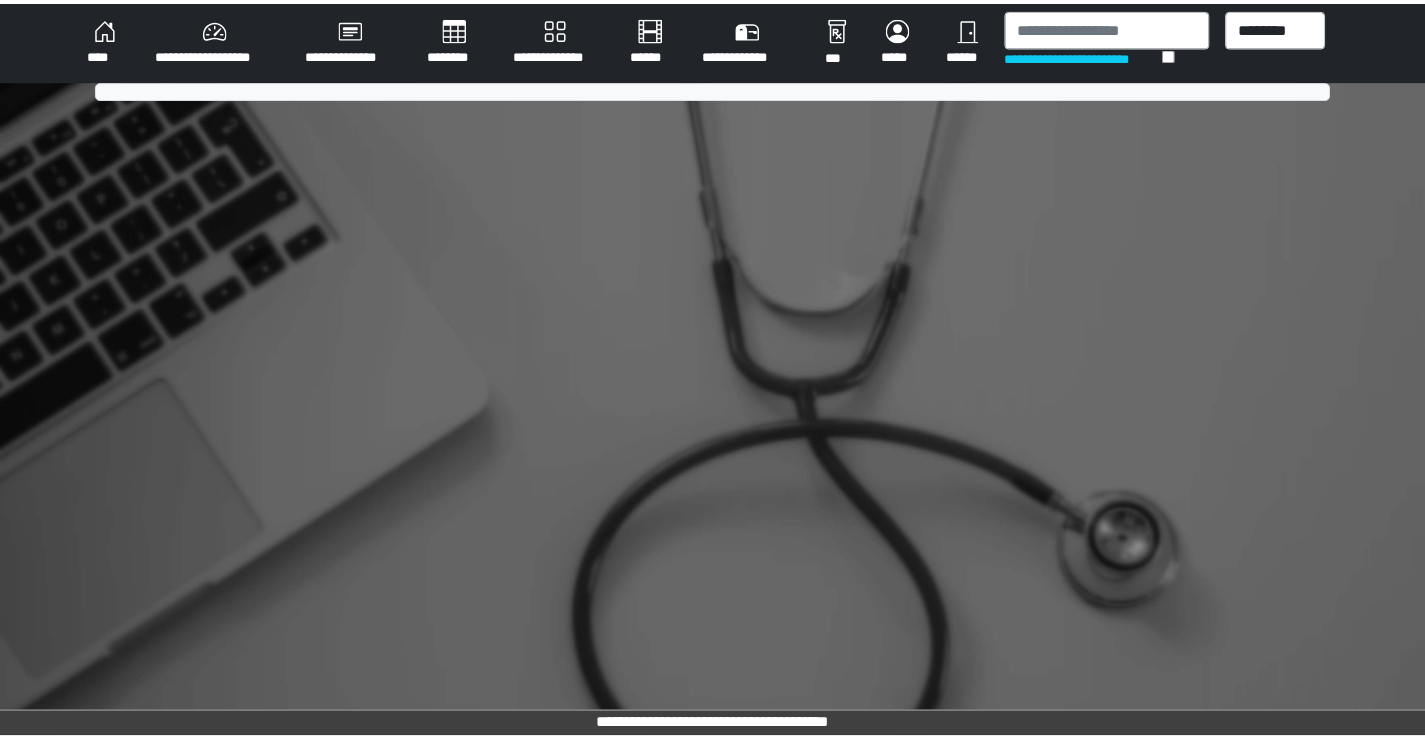 scroll, scrollTop: 0, scrollLeft: 0, axis: both 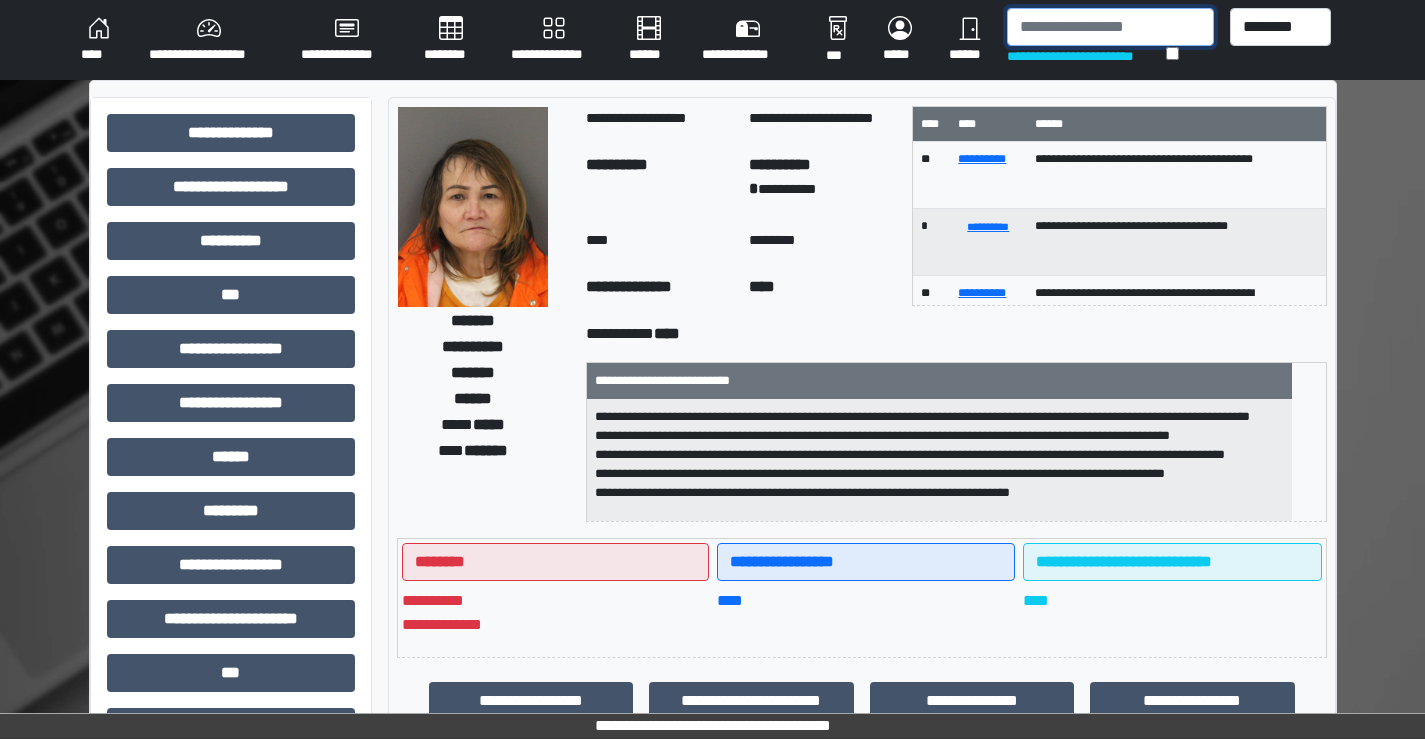 click at bounding box center [1110, 27] 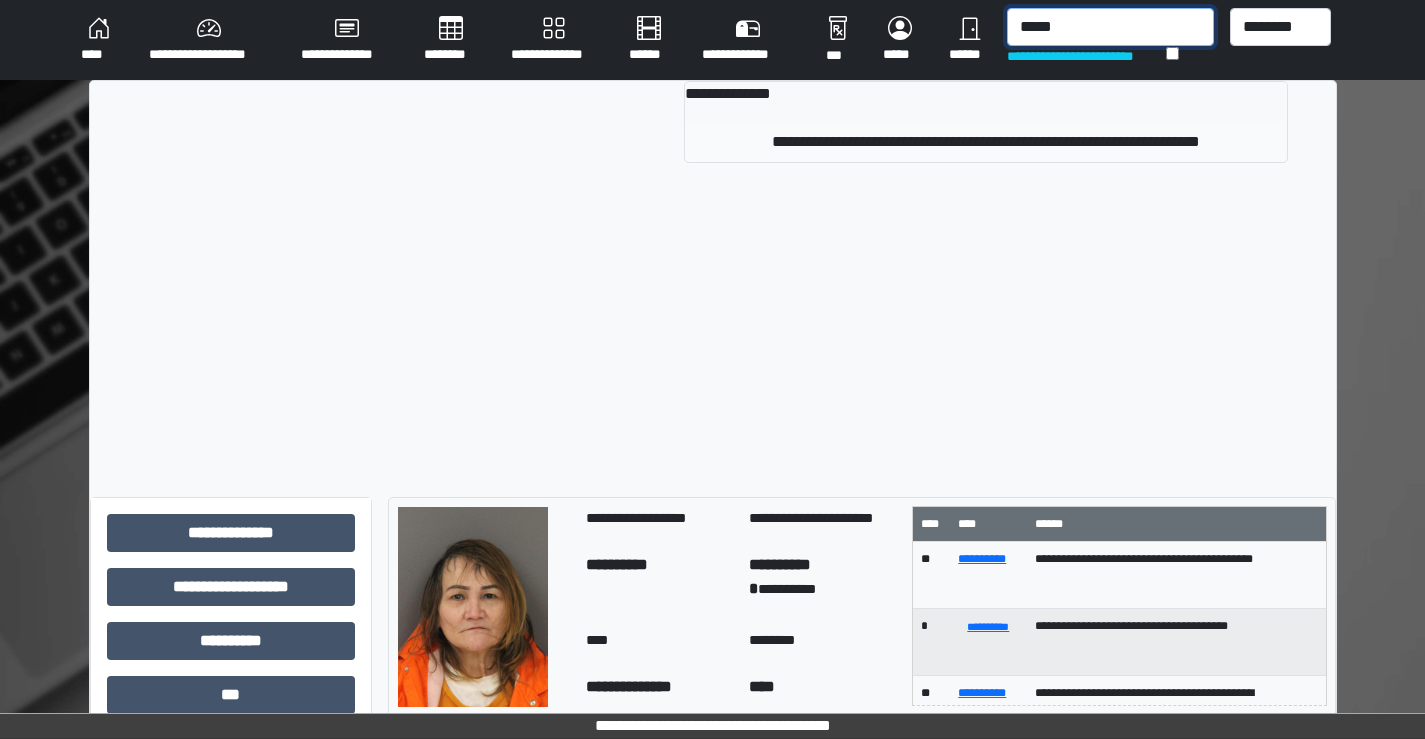 type on "*****" 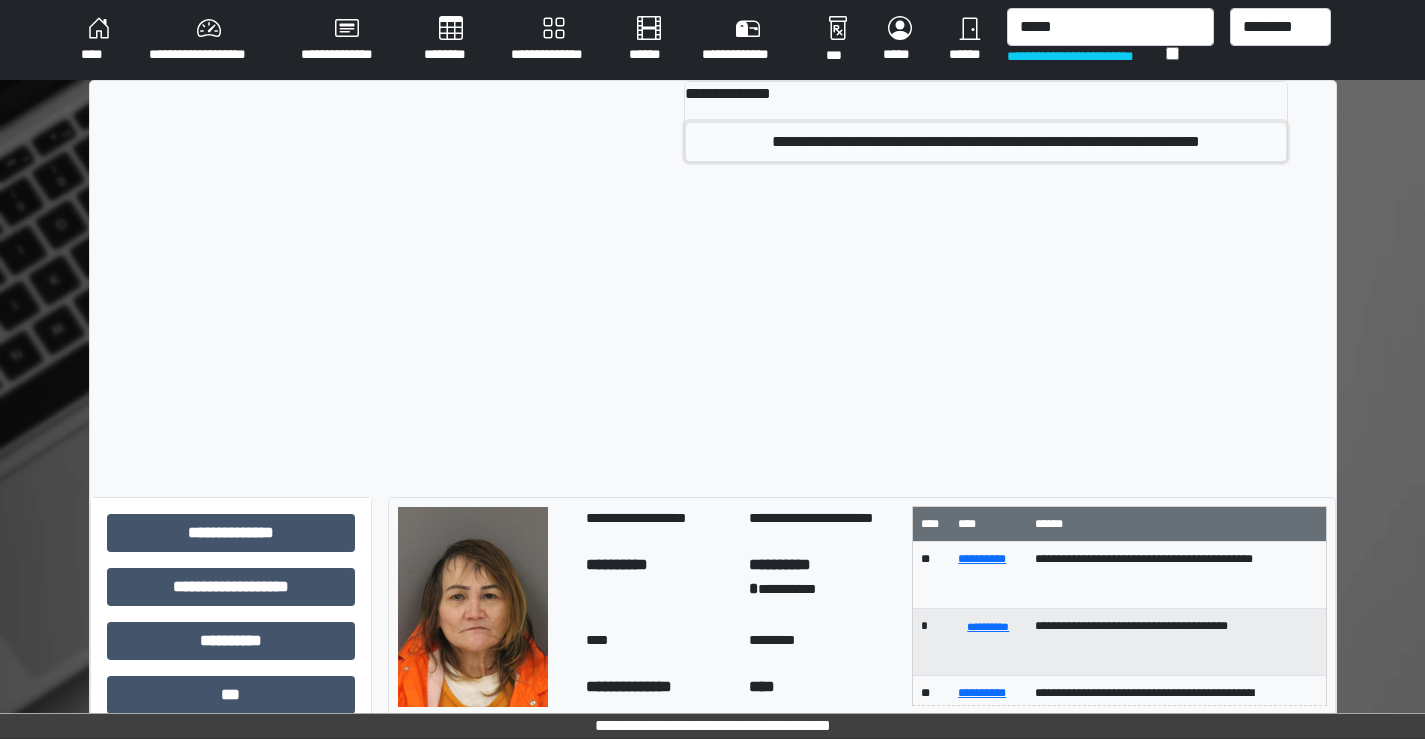 click on "**********" at bounding box center [986, 142] 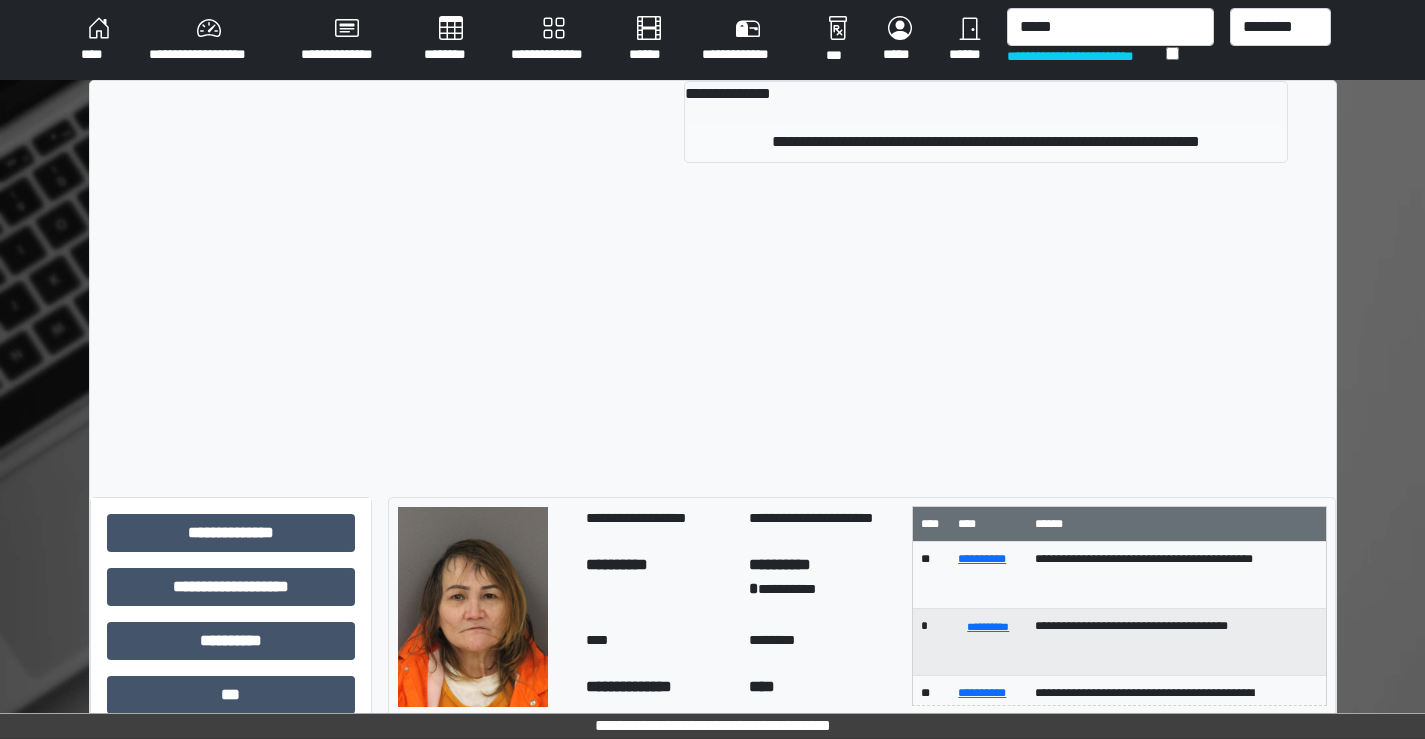 type 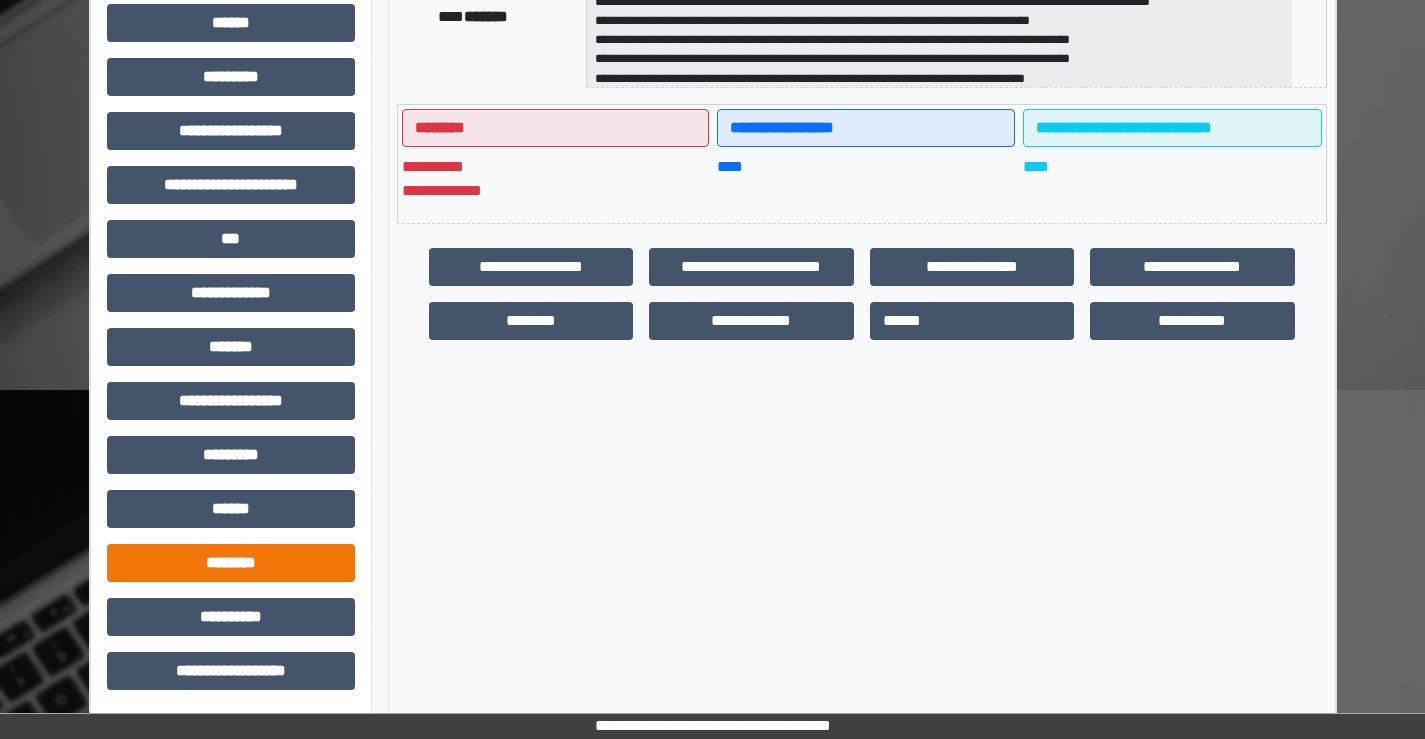 scroll, scrollTop: 435, scrollLeft: 0, axis: vertical 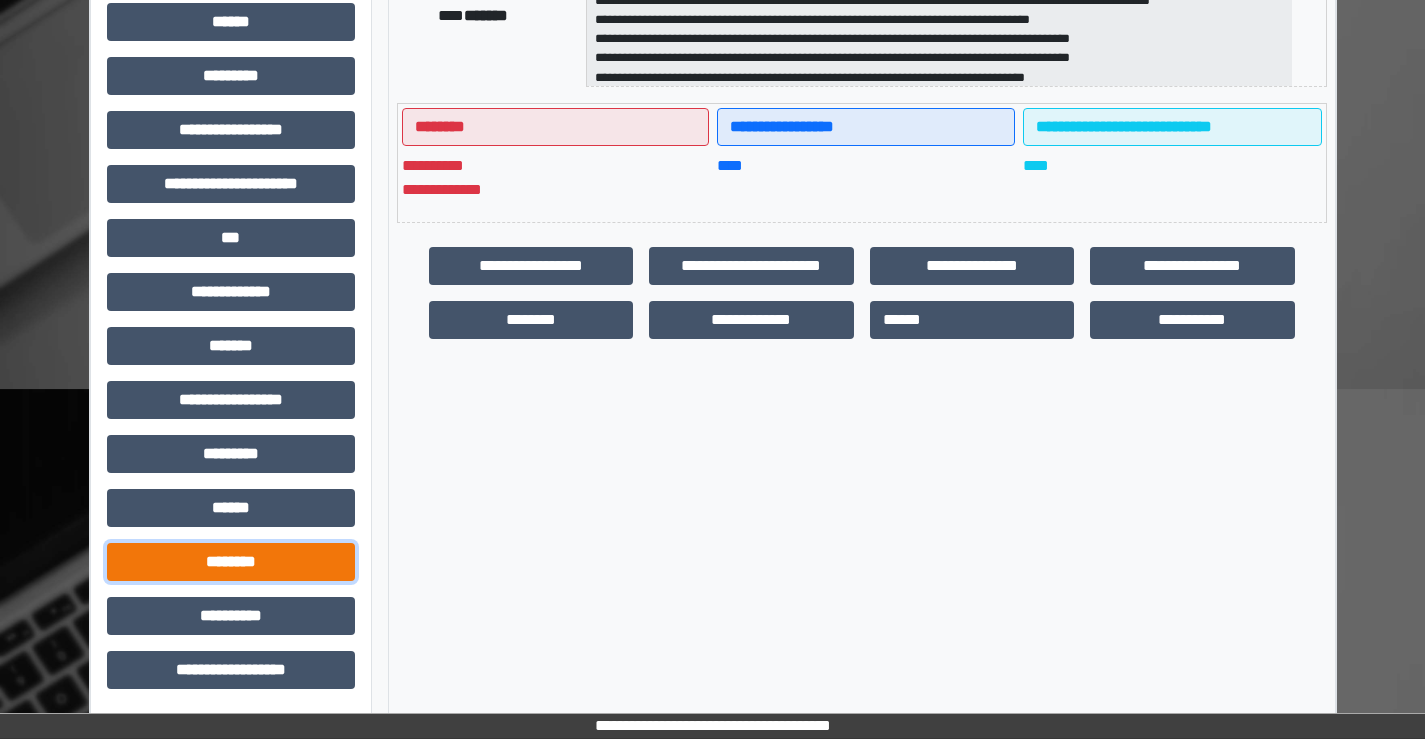 click on "********" at bounding box center (231, 562) 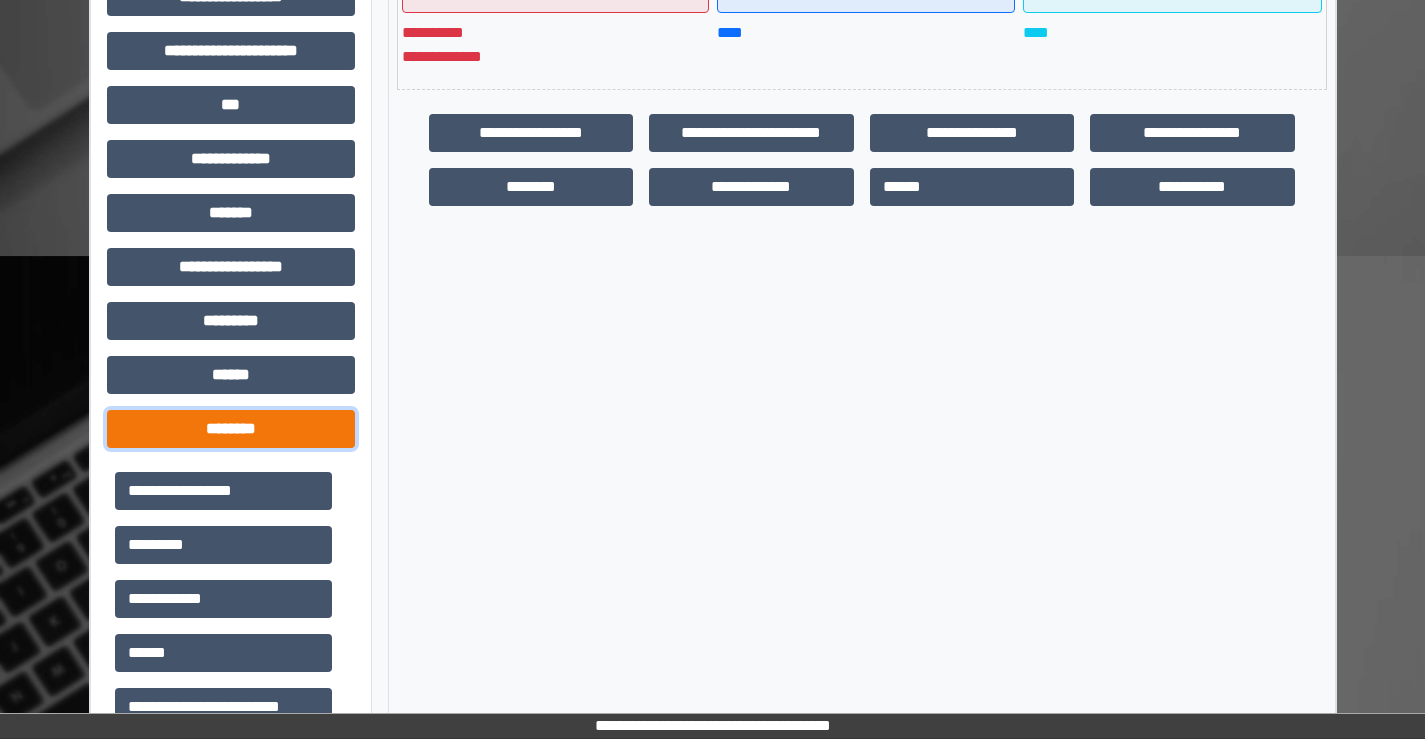scroll, scrollTop: 835, scrollLeft: 0, axis: vertical 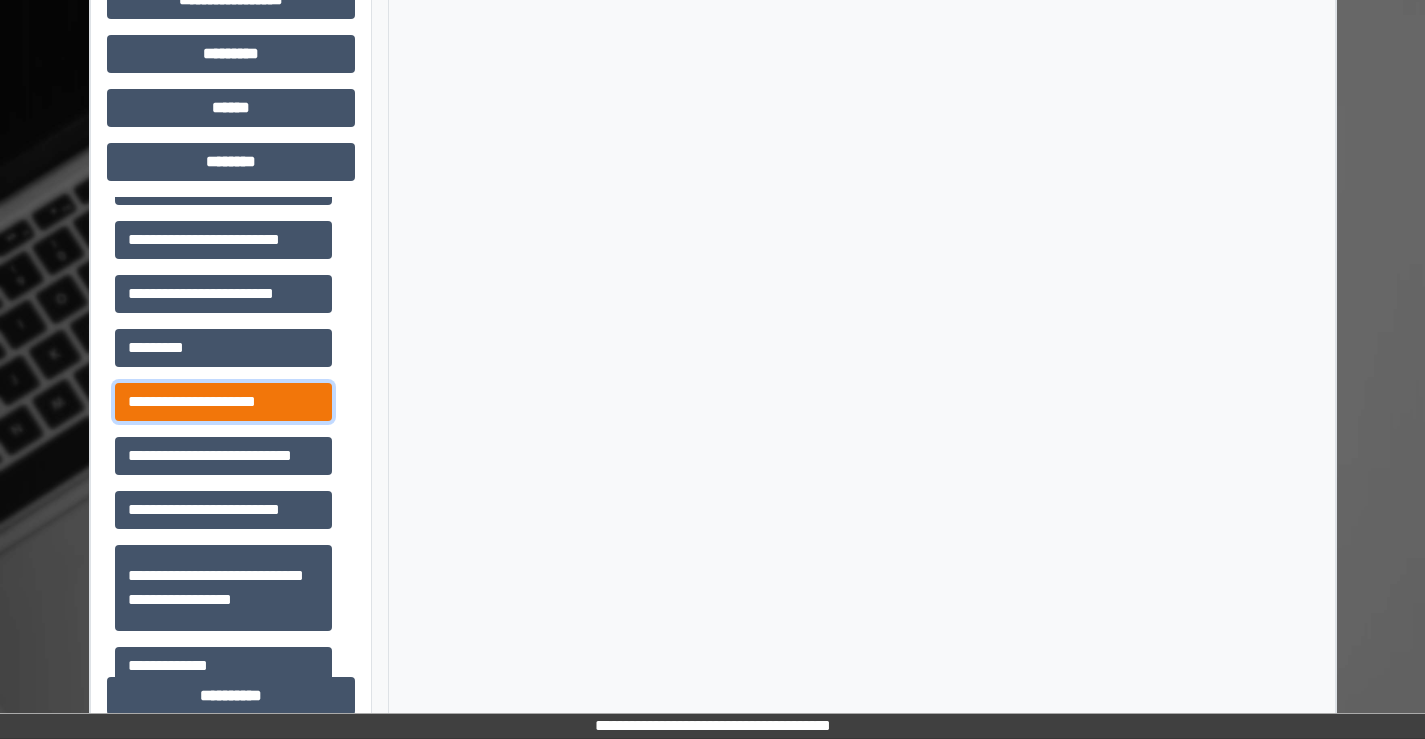 click on "**********" at bounding box center (223, 402) 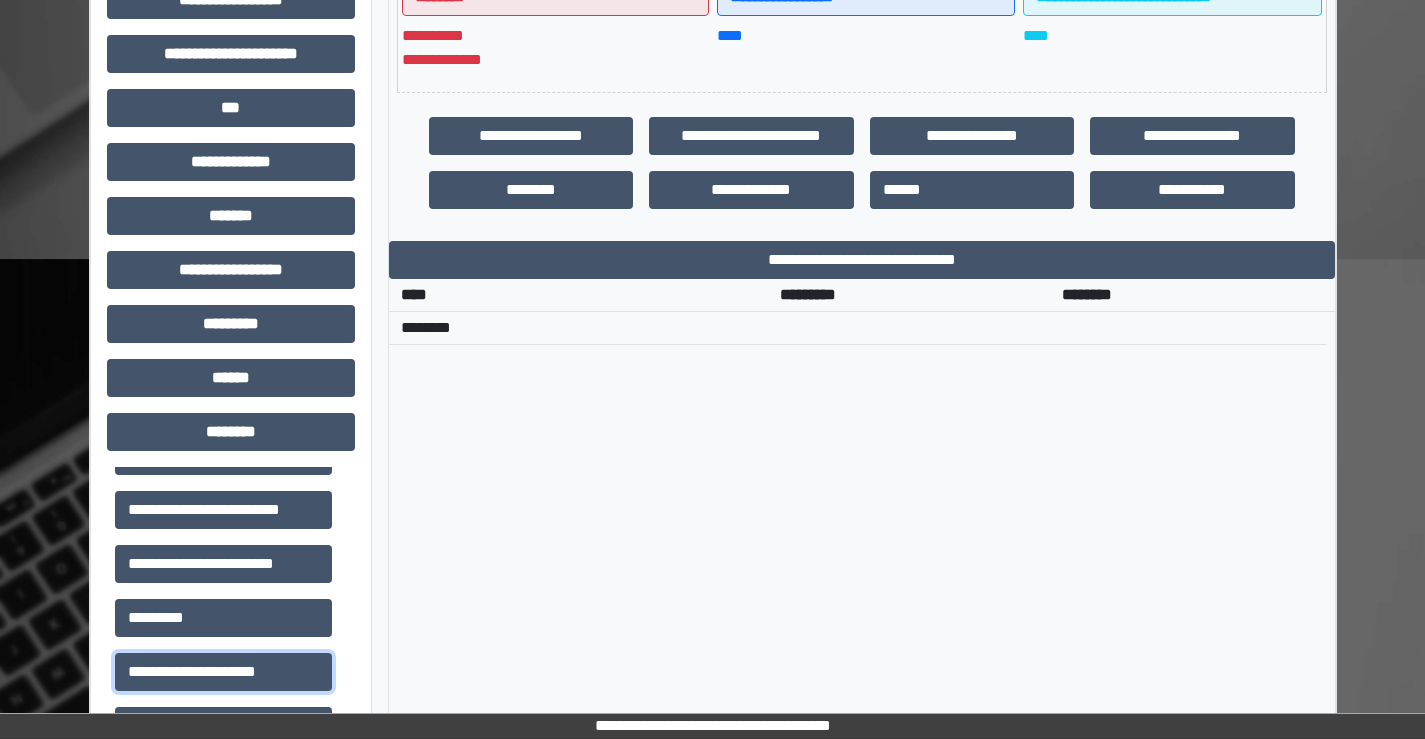 scroll, scrollTop: 535, scrollLeft: 0, axis: vertical 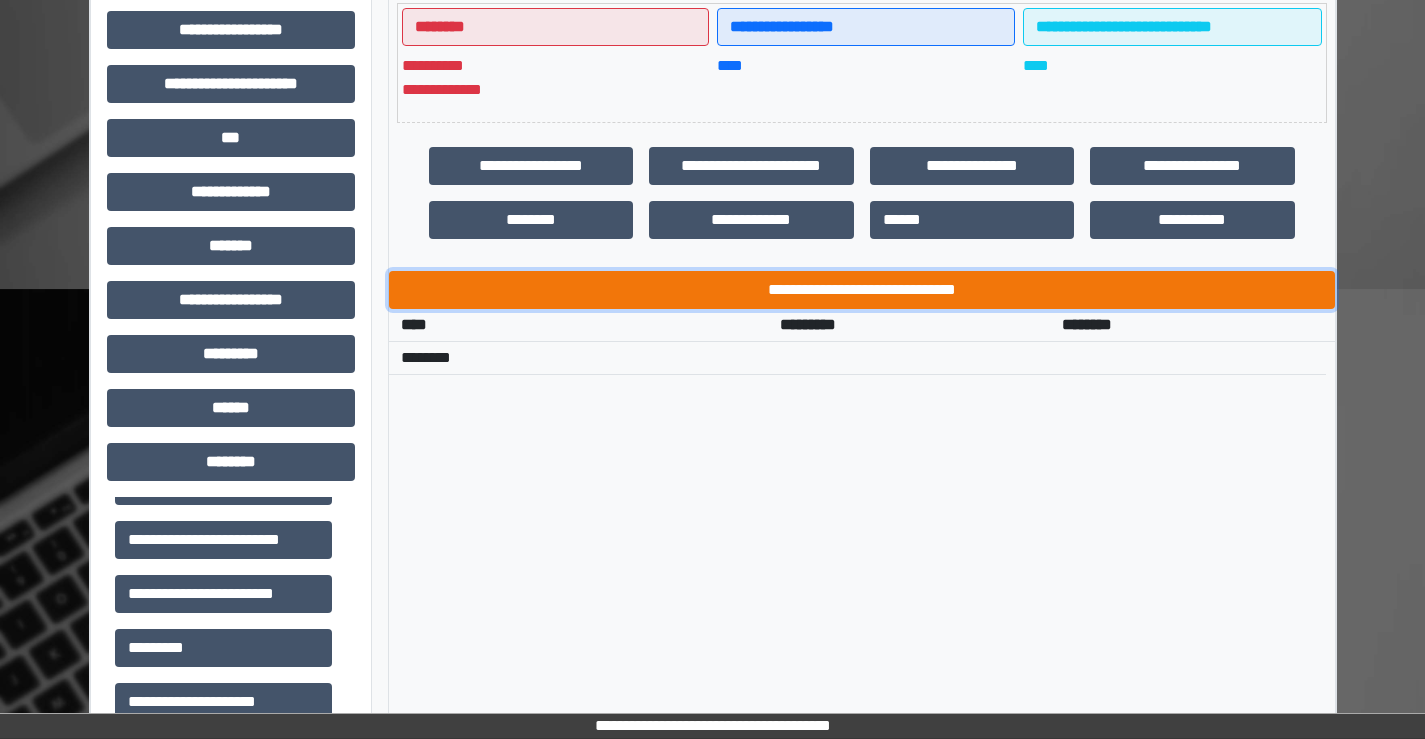 click on "**********" at bounding box center (862, 290) 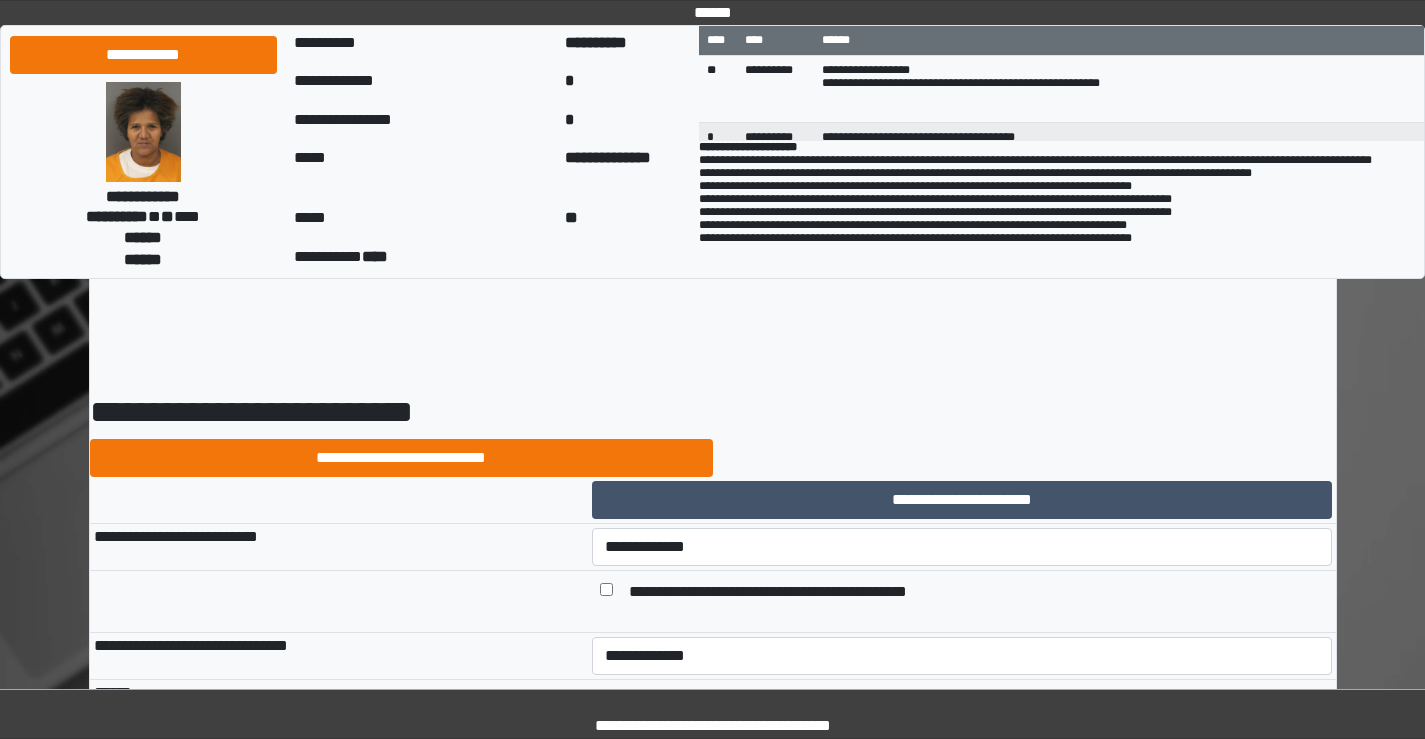 scroll, scrollTop: 0, scrollLeft: 0, axis: both 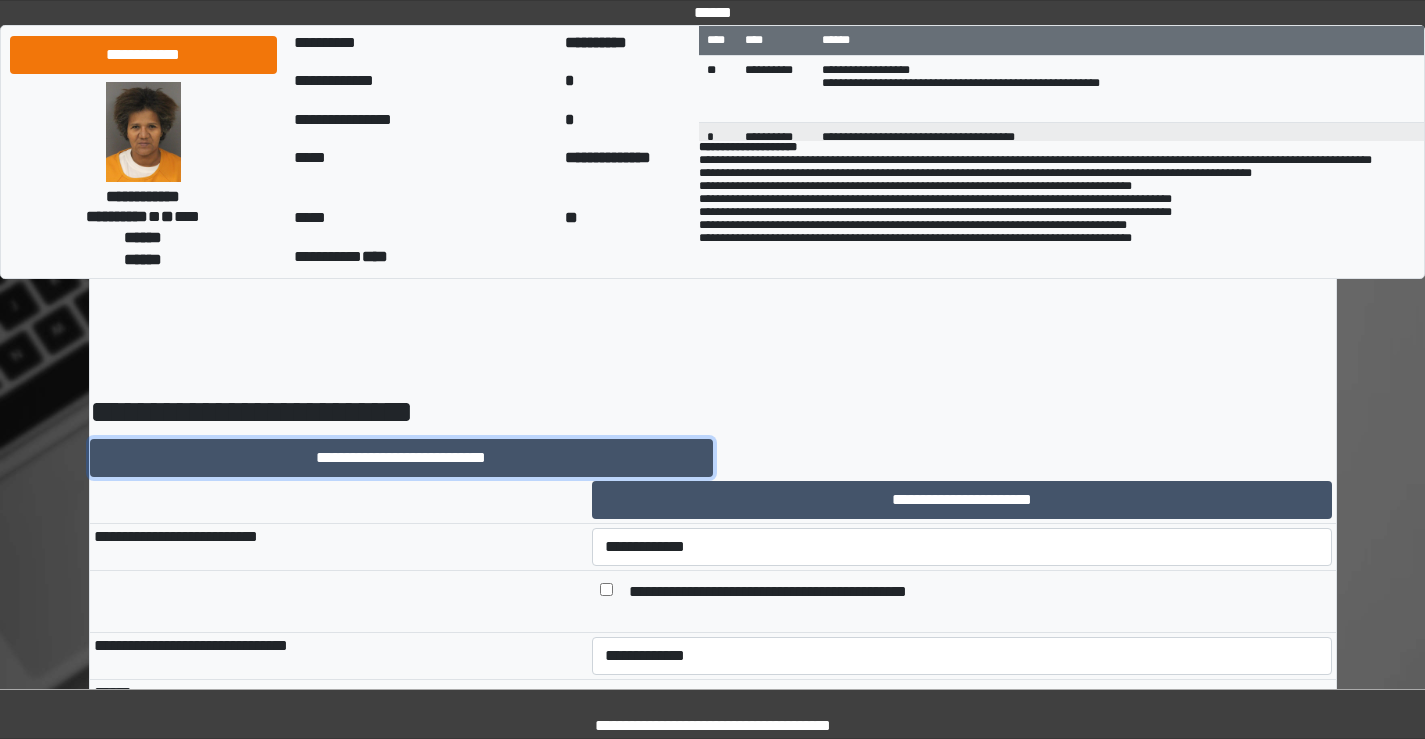 click on "**********" at bounding box center (401, 458) 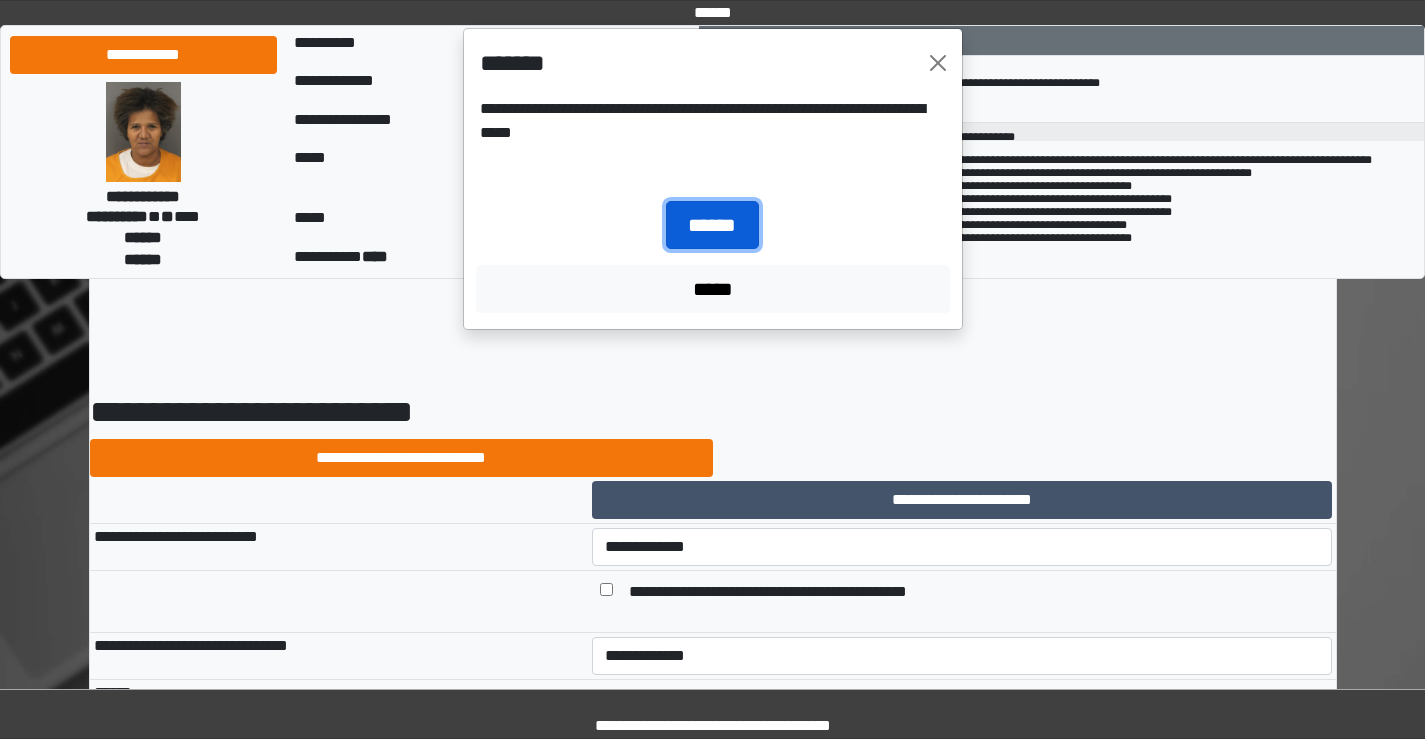 click on "******" at bounding box center (712, 225) 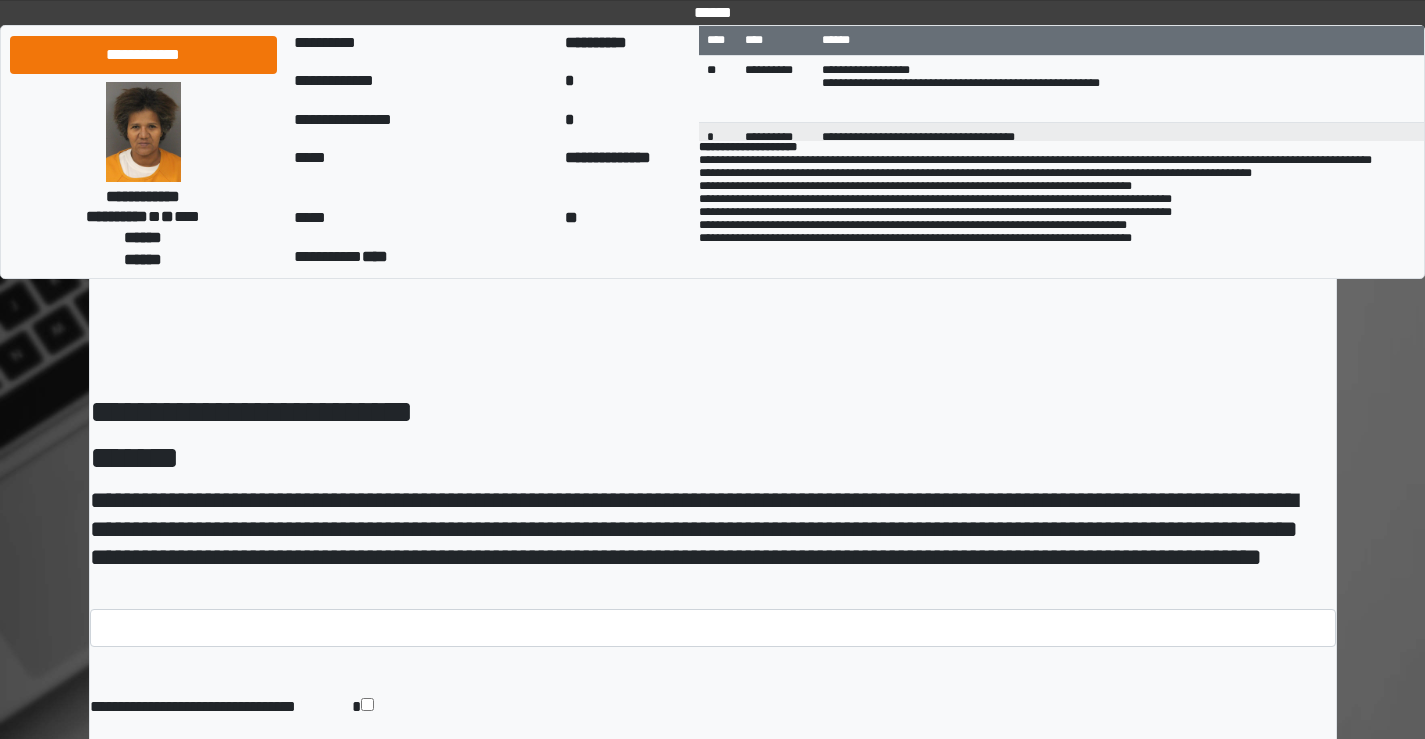 scroll, scrollTop: 0, scrollLeft: 0, axis: both 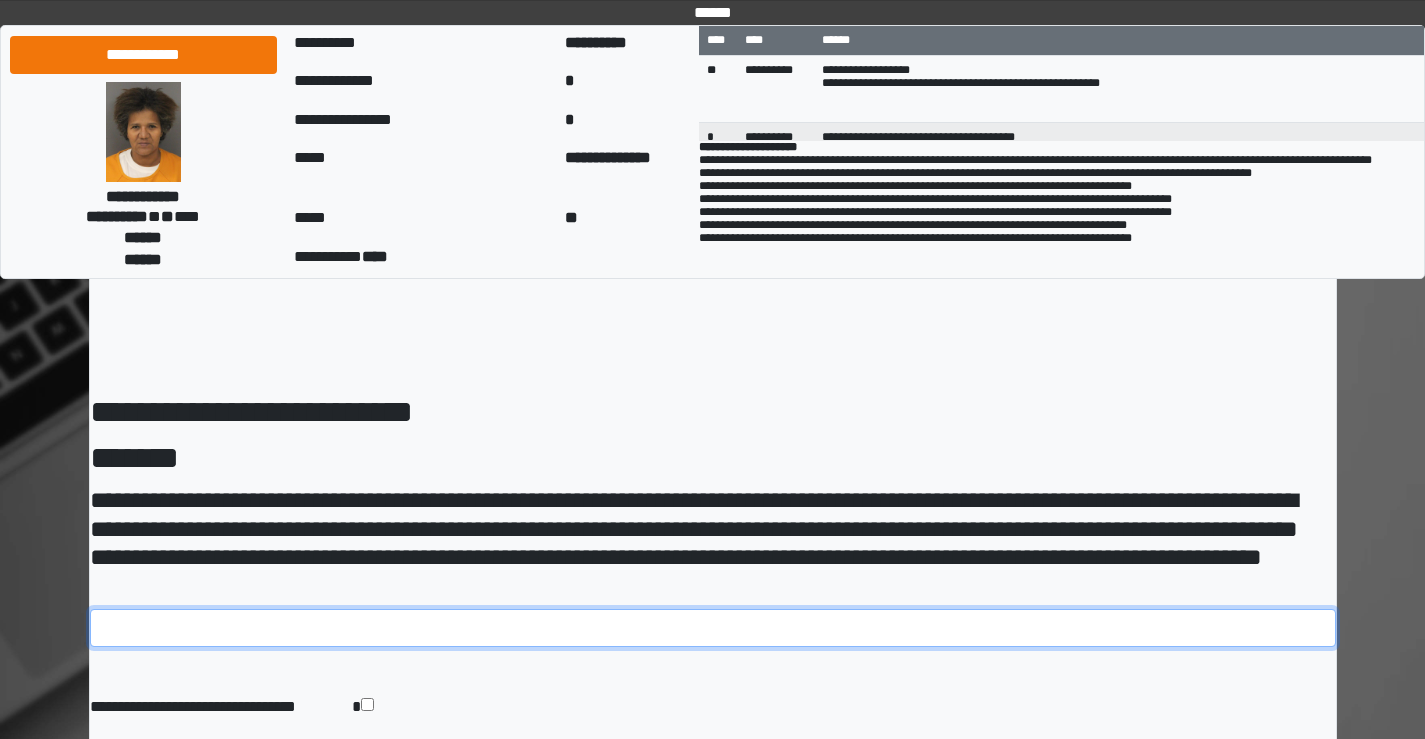 click at bounding box center (713, 628) 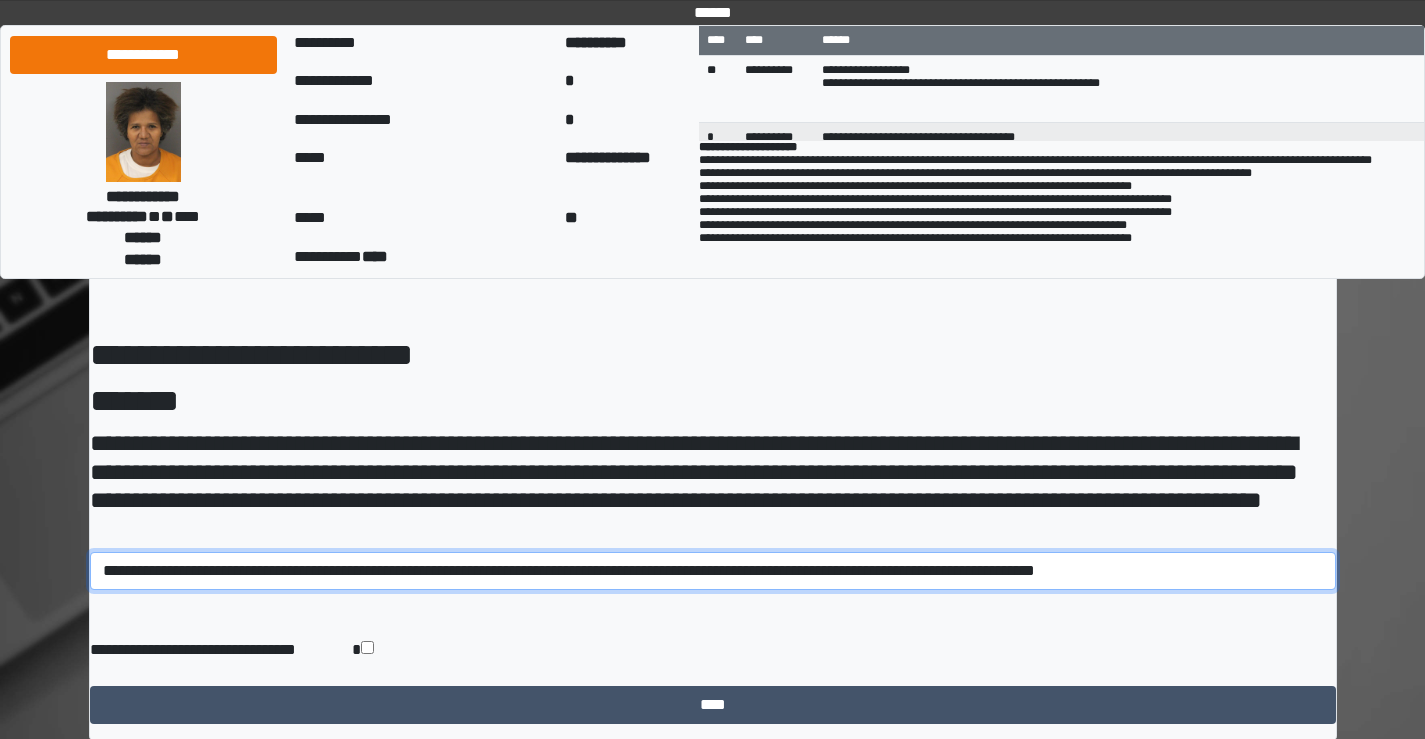 scroll, scrollTop: 113, scrollLeft: 0, axis: vertical 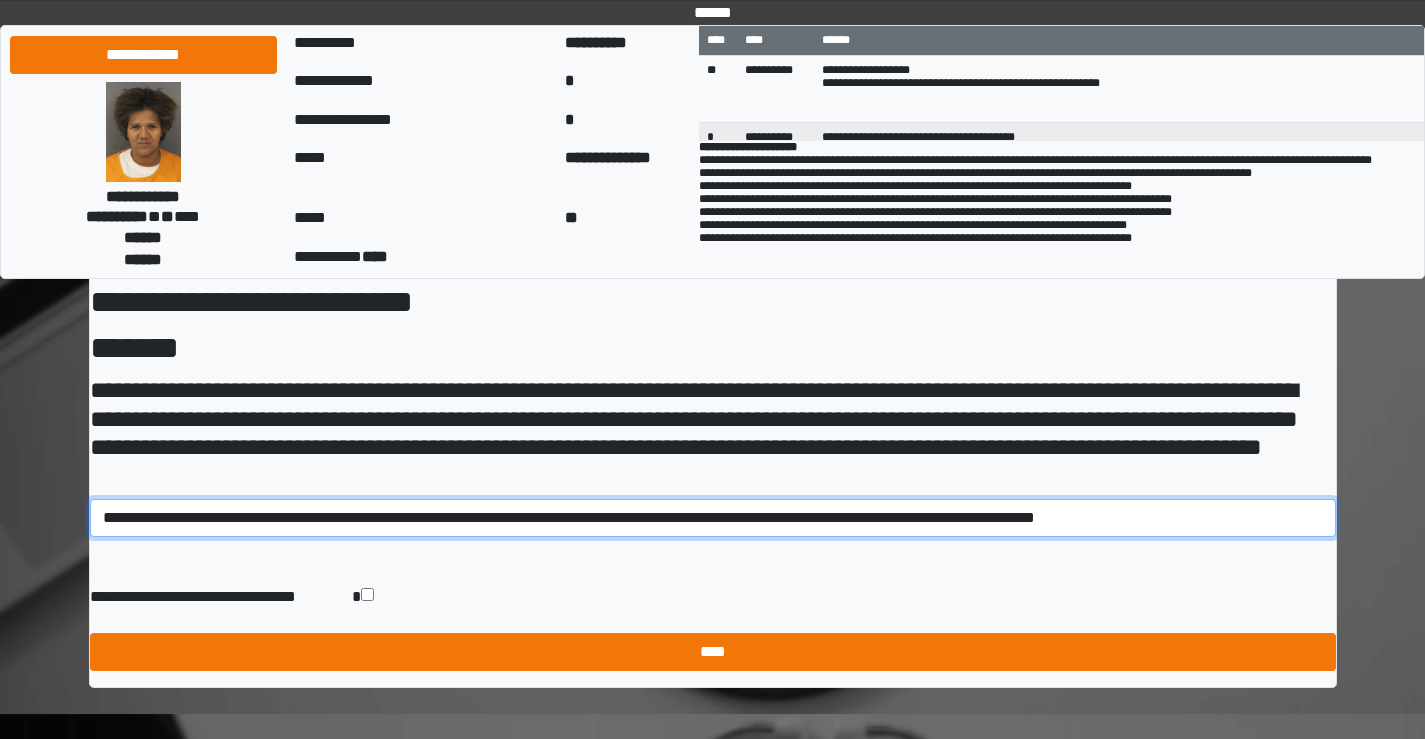 type on "**********" 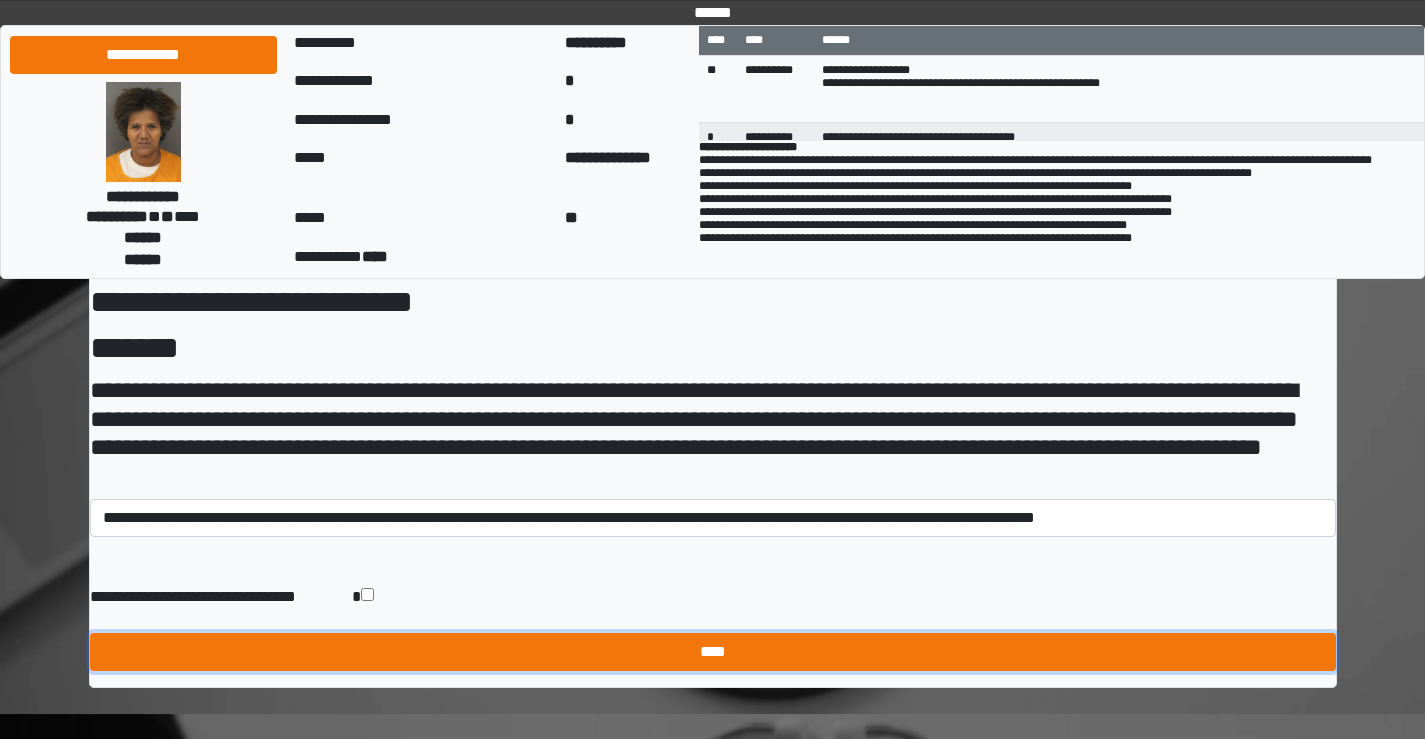 click on "****" at bounding box center [713, 652] 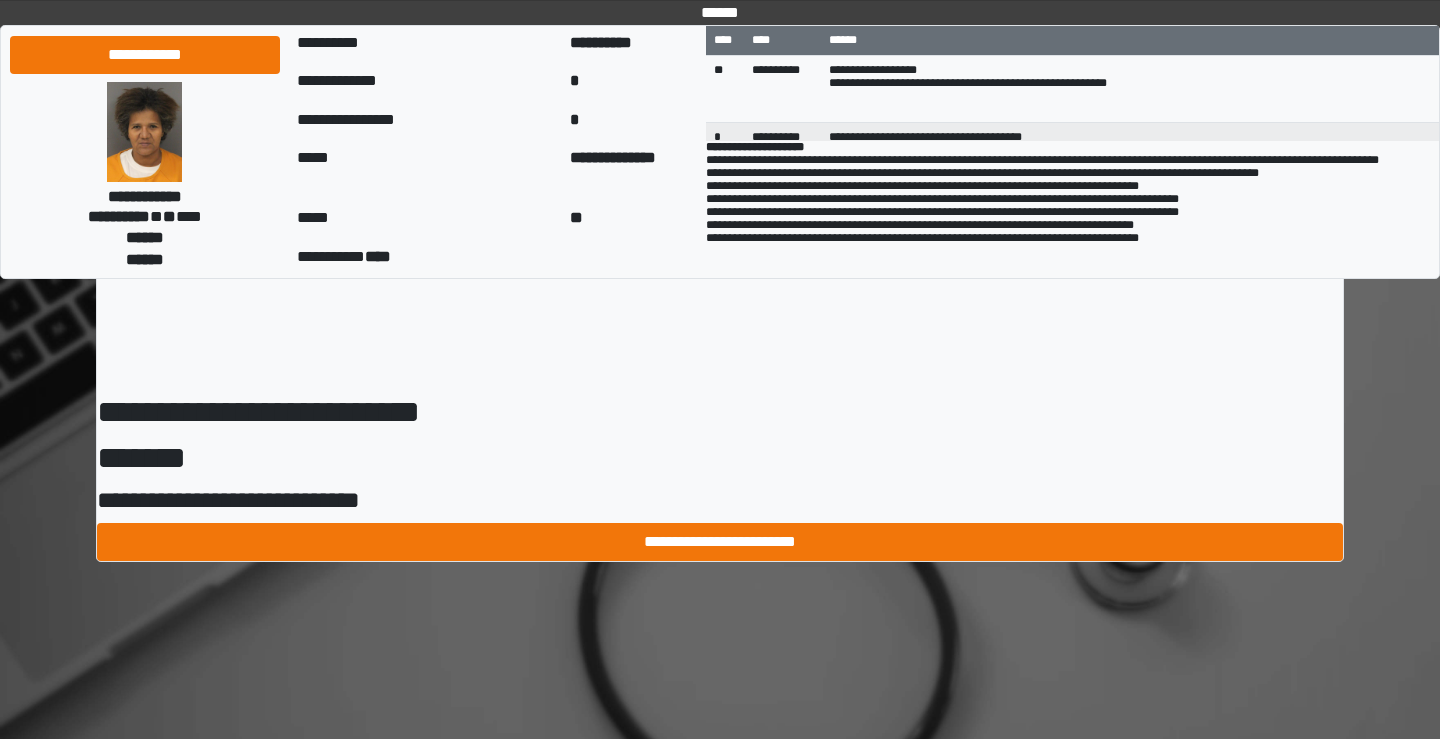 scroll, scrollTop: 0, scrollLeft: 0, axis: both 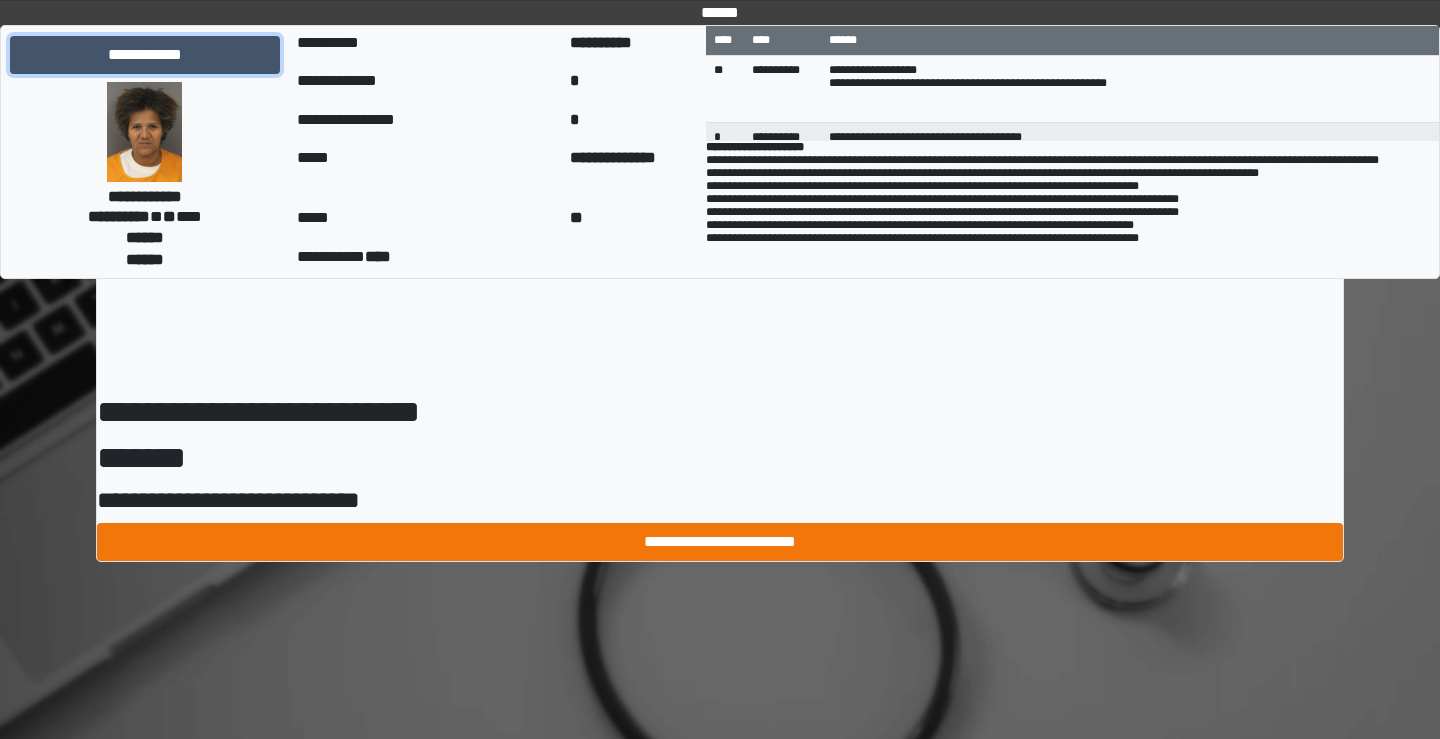 click on "**********" at bounding box center [145, 55] 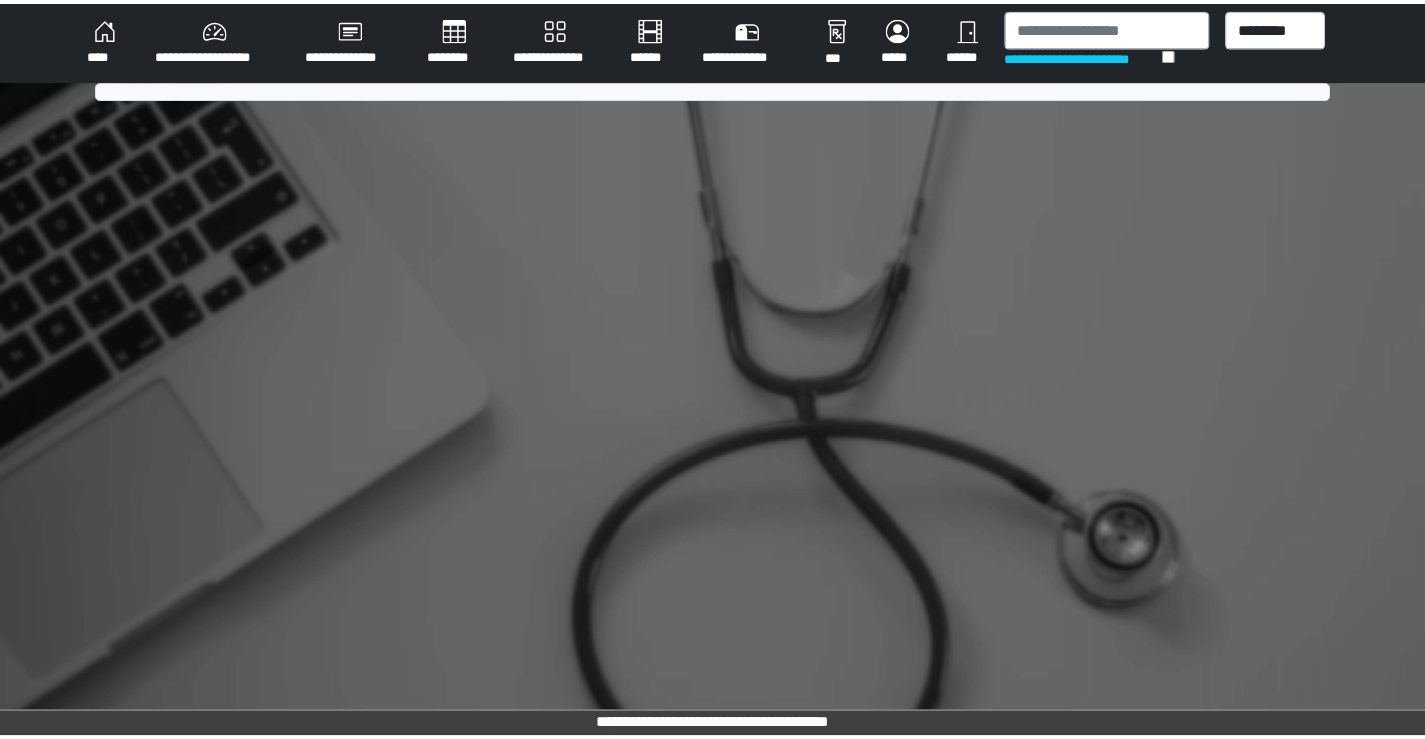 scroll, scrollTop: 0, scrollLeft: 0, axis: both 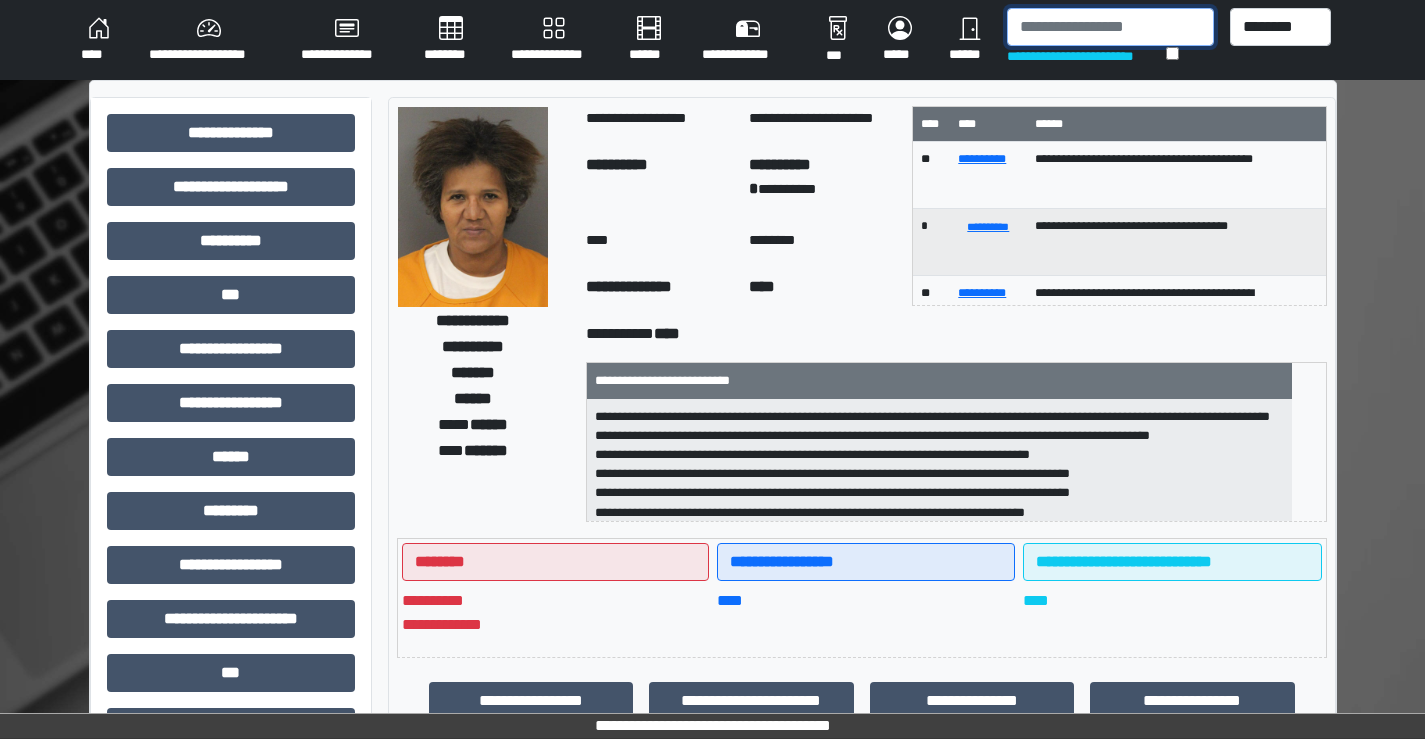 click at bounding box center [1110, 27] 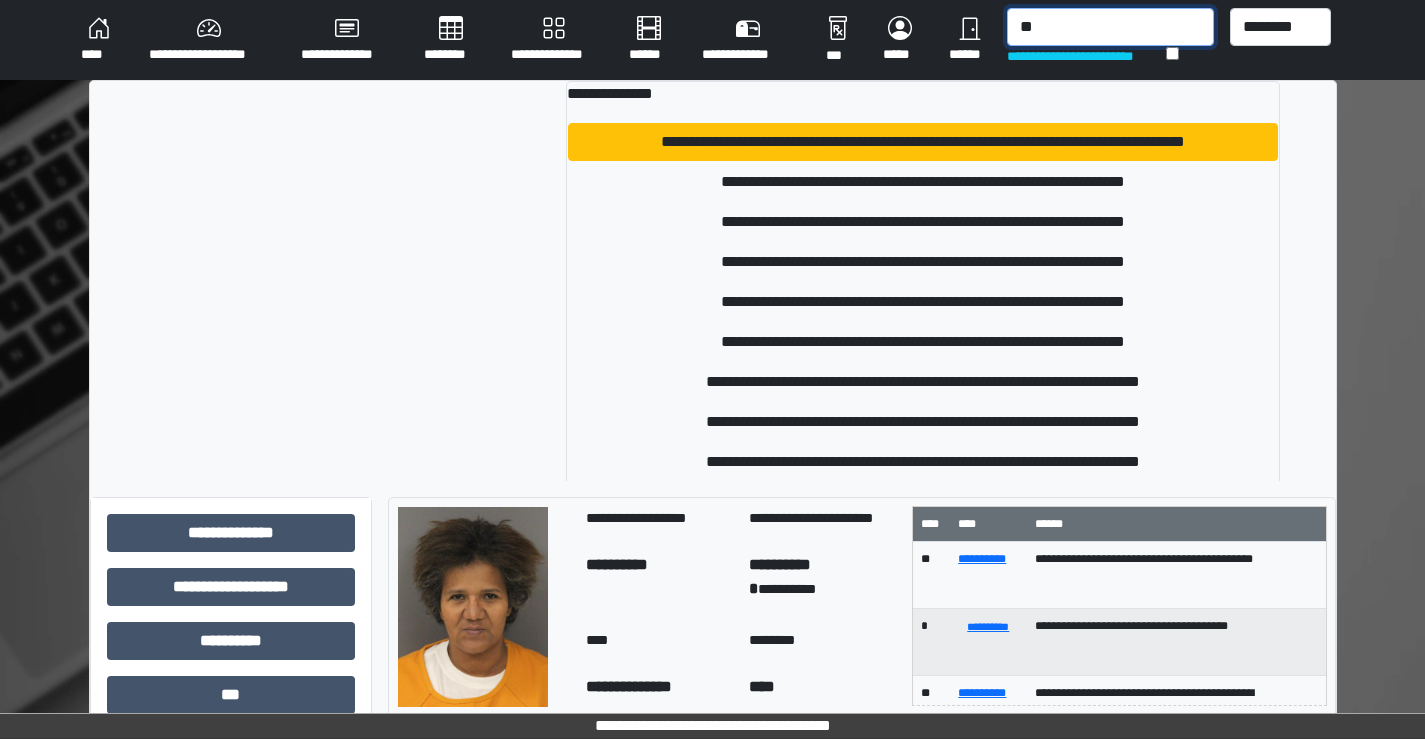 type on "*" 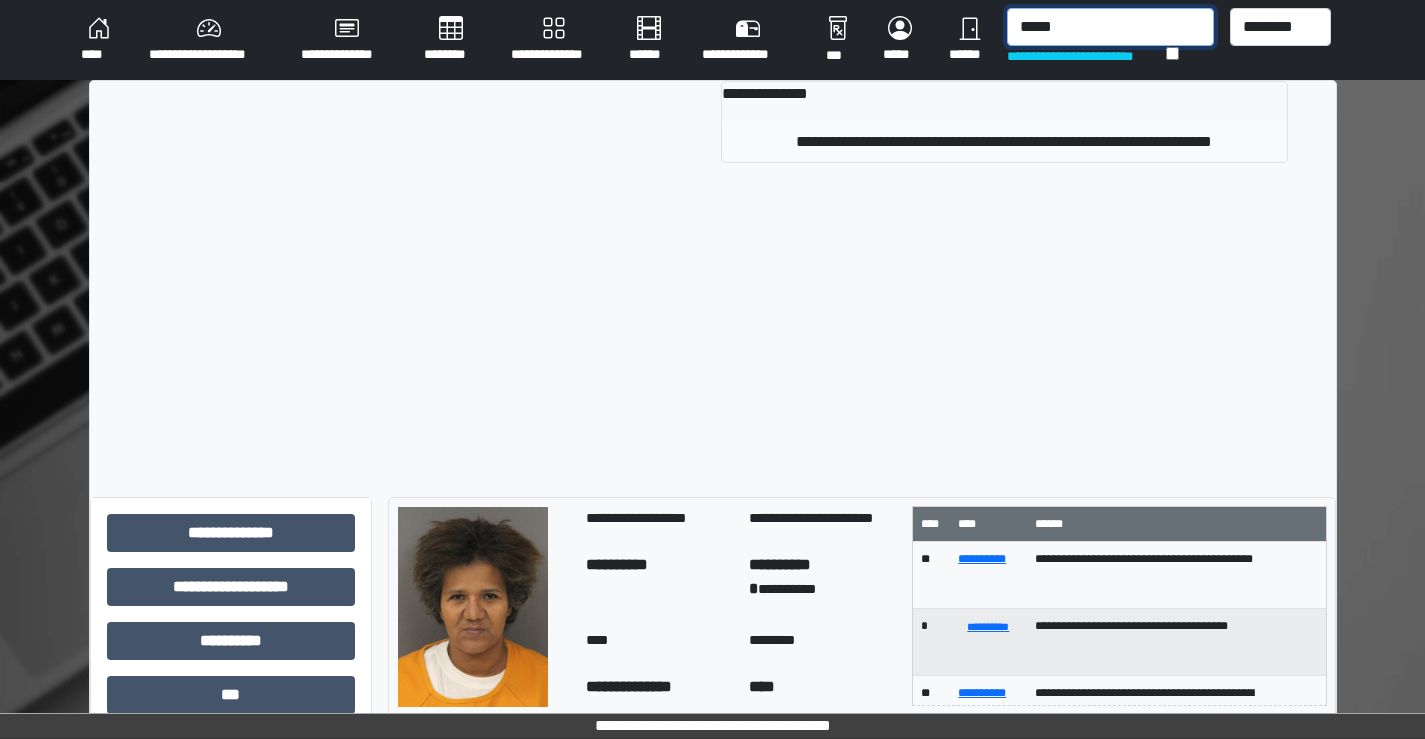 type on "*****" 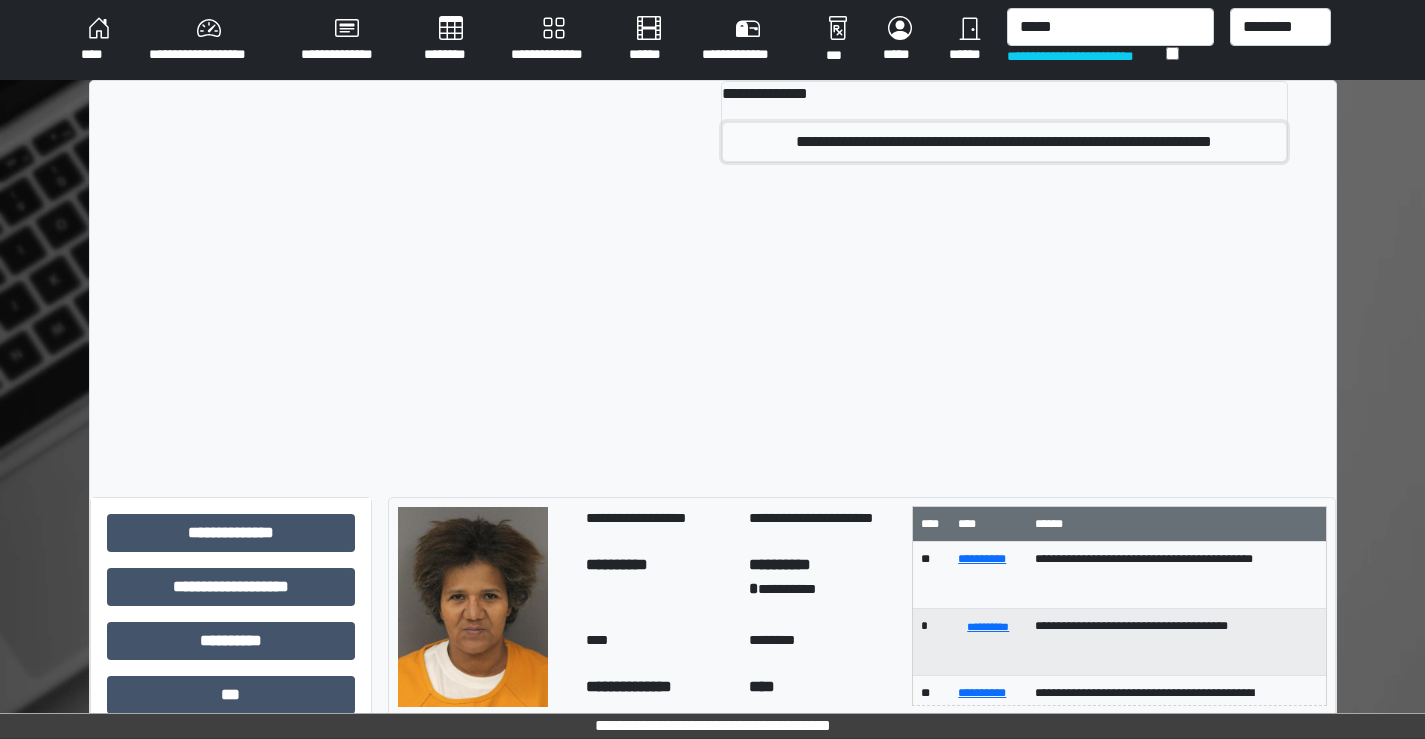 click on "**********" at bounding box center (1004, 142) 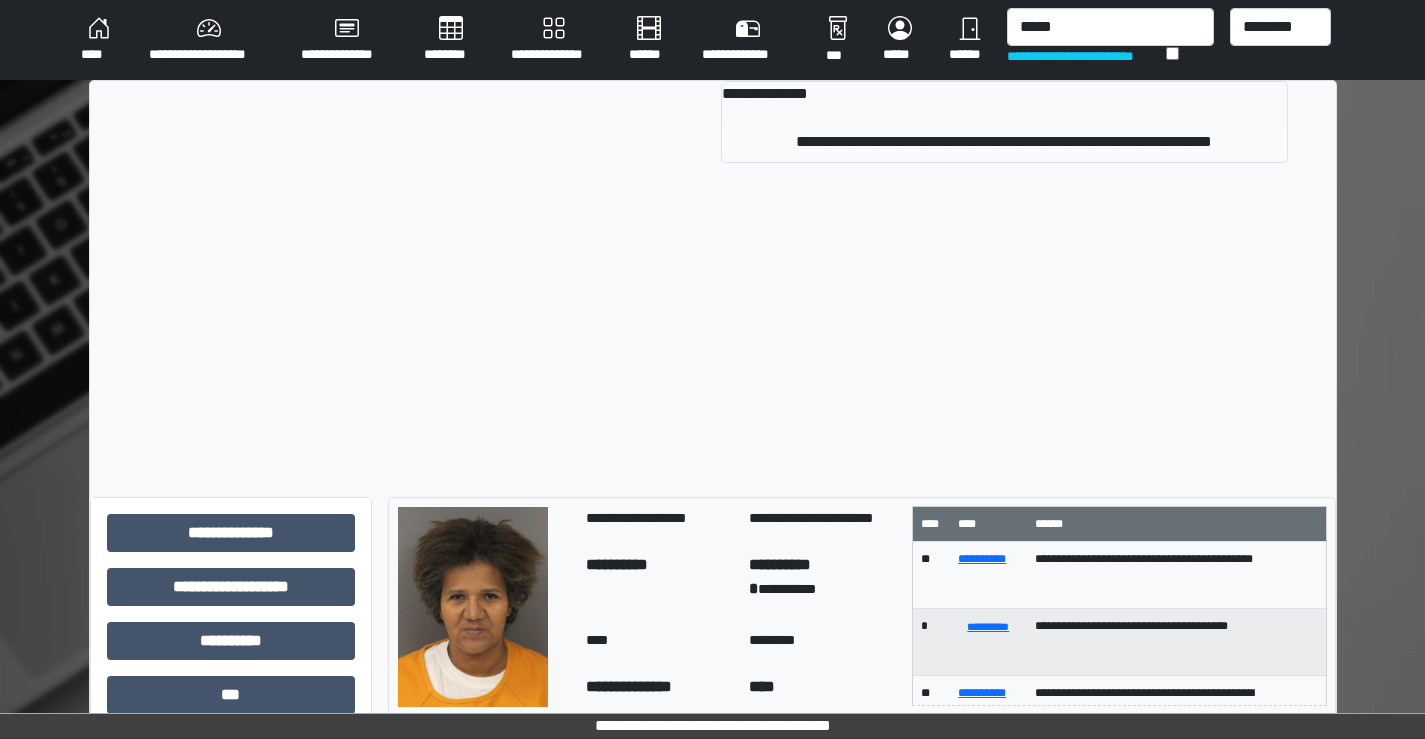 type 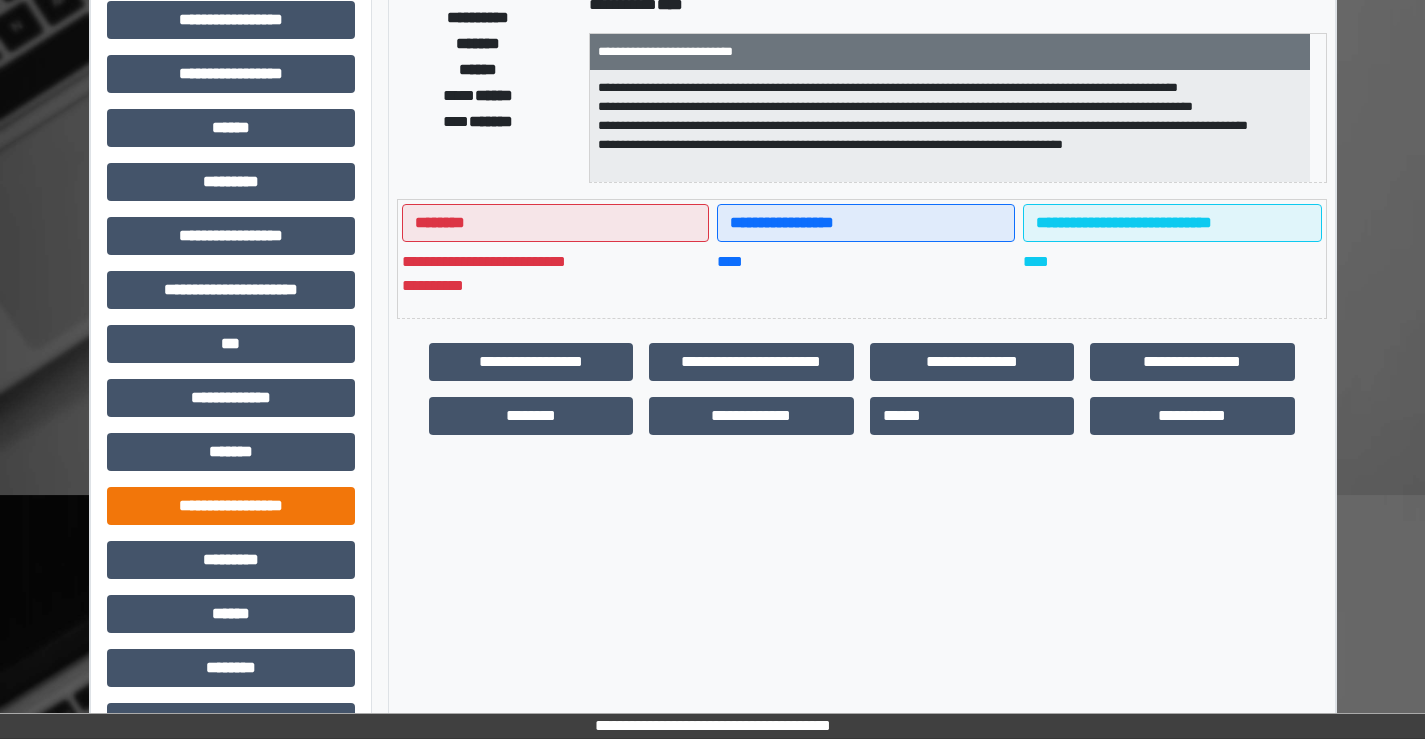 scroll, scrollTop: 435, scrollLeft: 0, axis: vertical 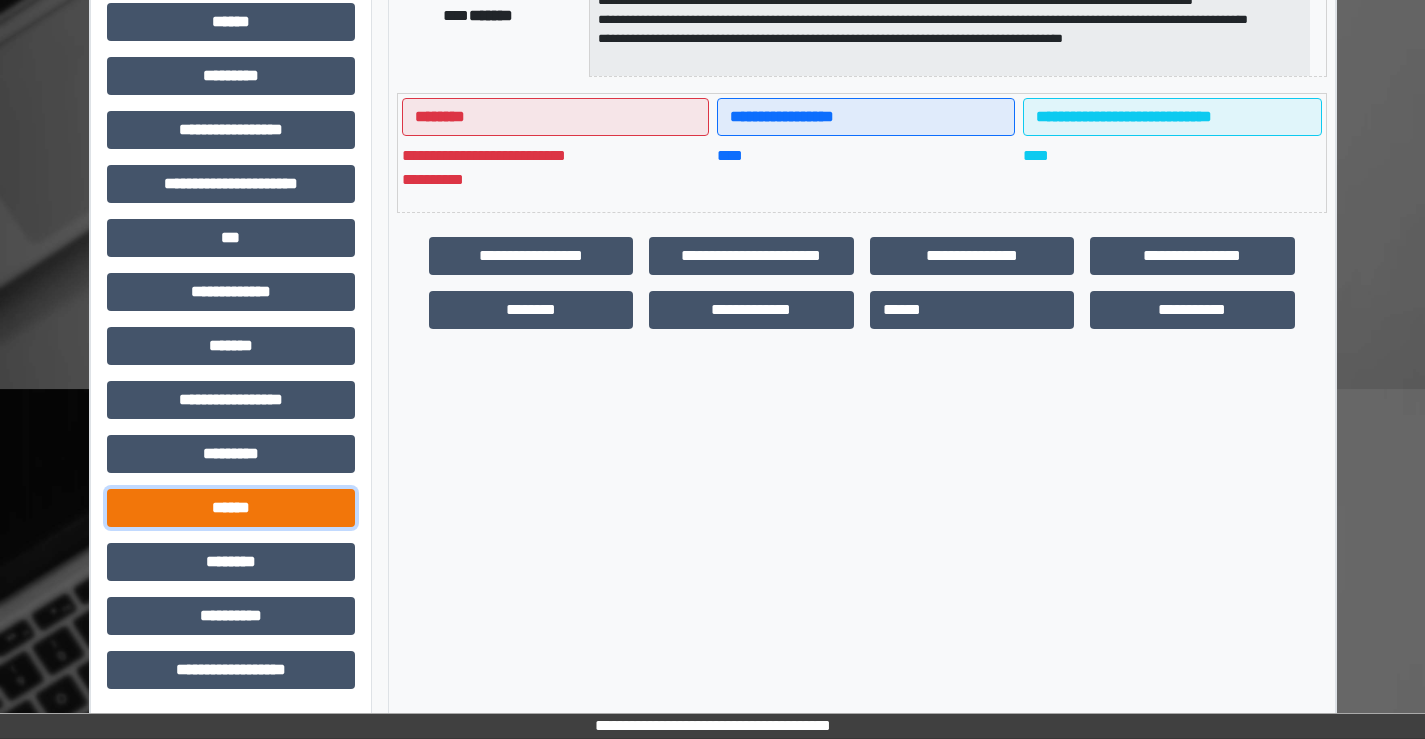 click on "******" at bounding box center [231, 508] 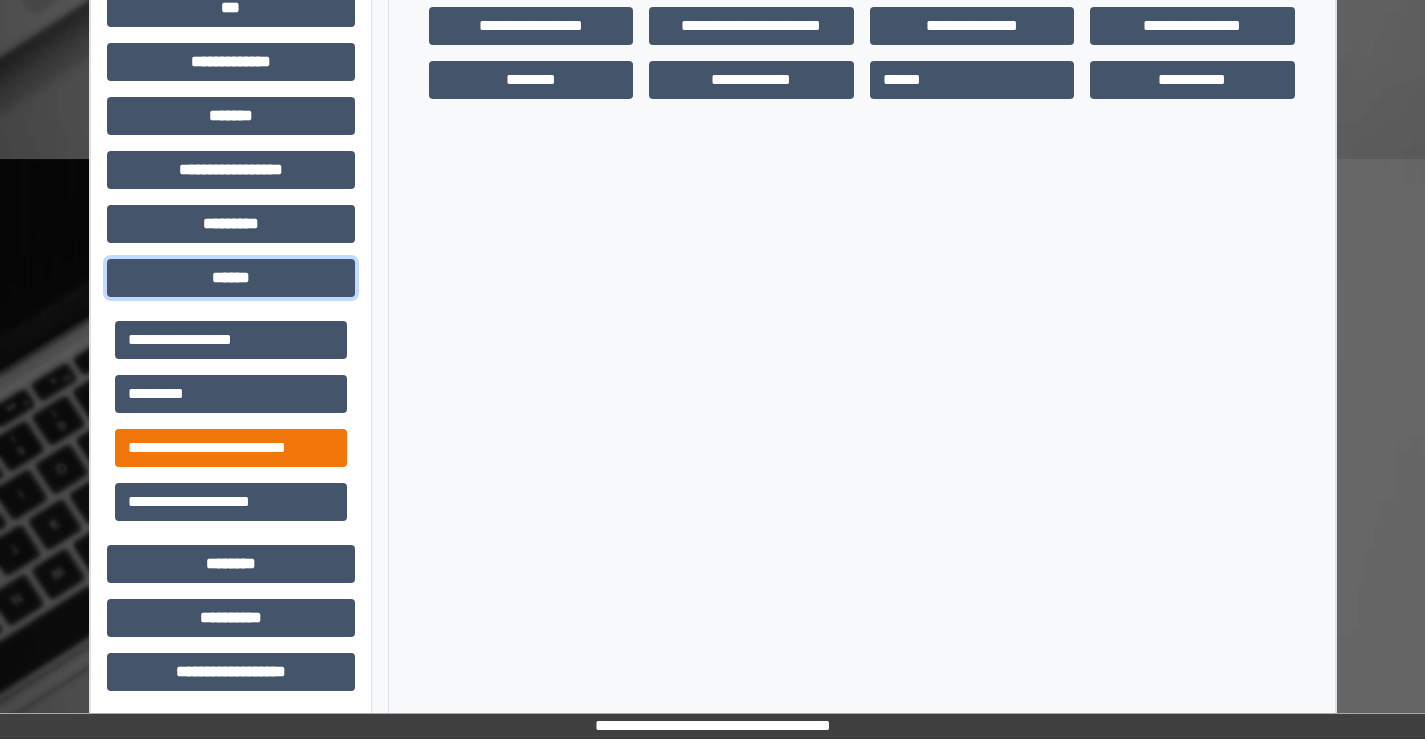 scroll, scrollTop: 667, scrollLeft: 0, axis: vertical 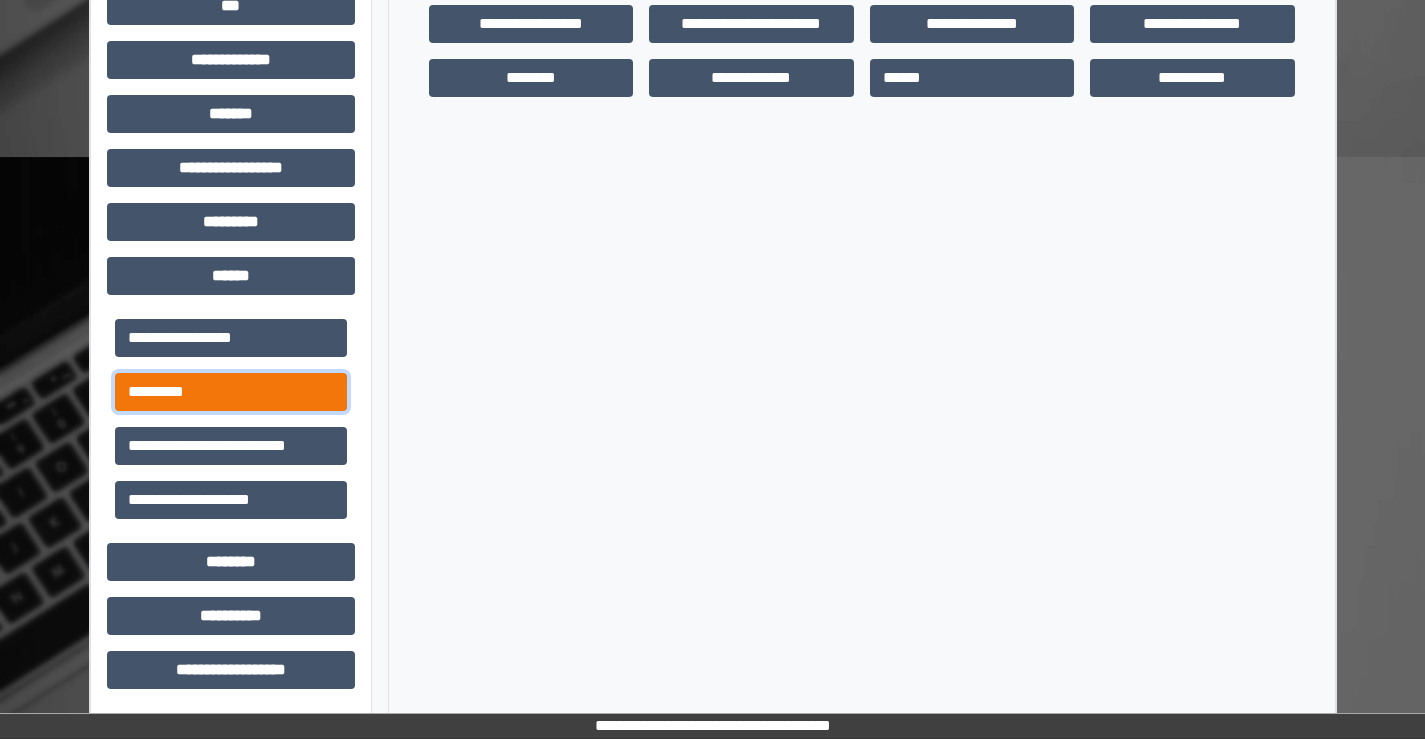 click on "*********" at bounding box center [231, 392] 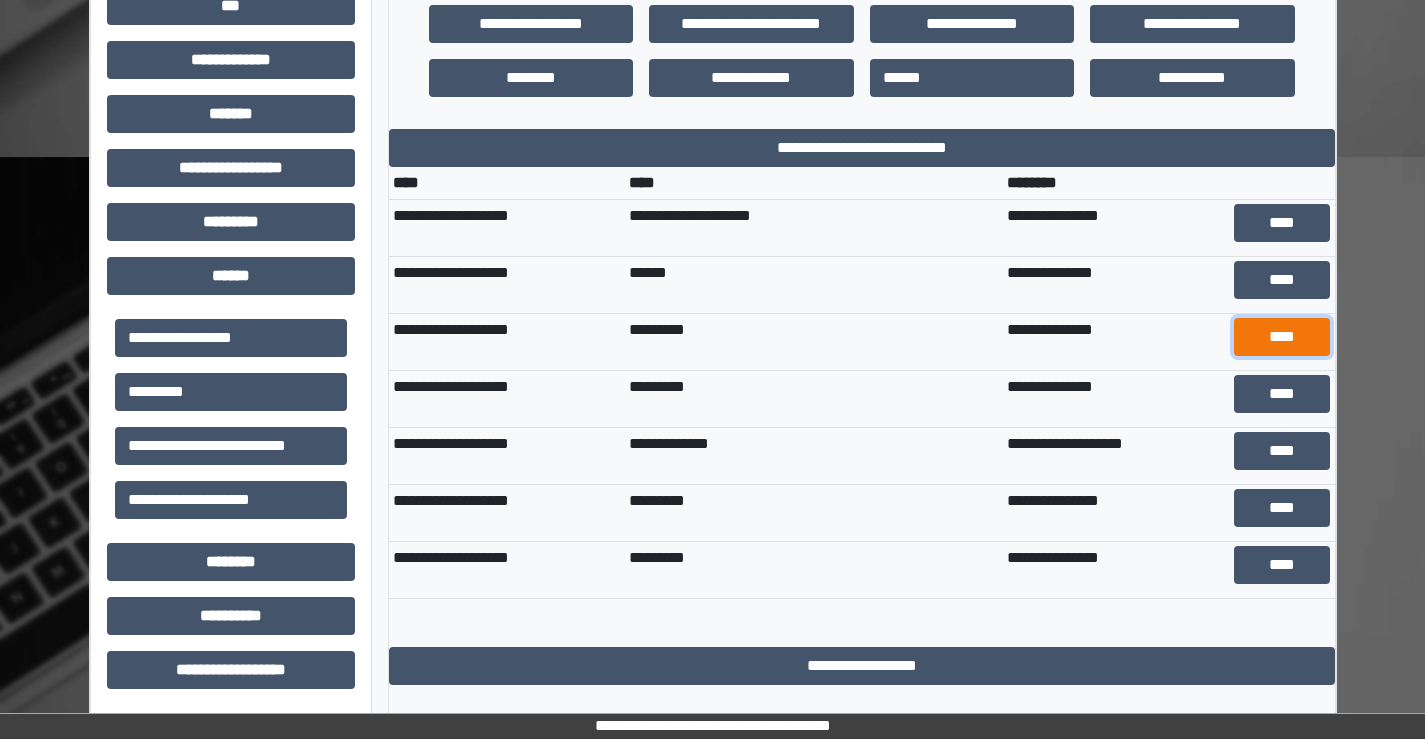 click on "****" at bounding box center [1282, 337] 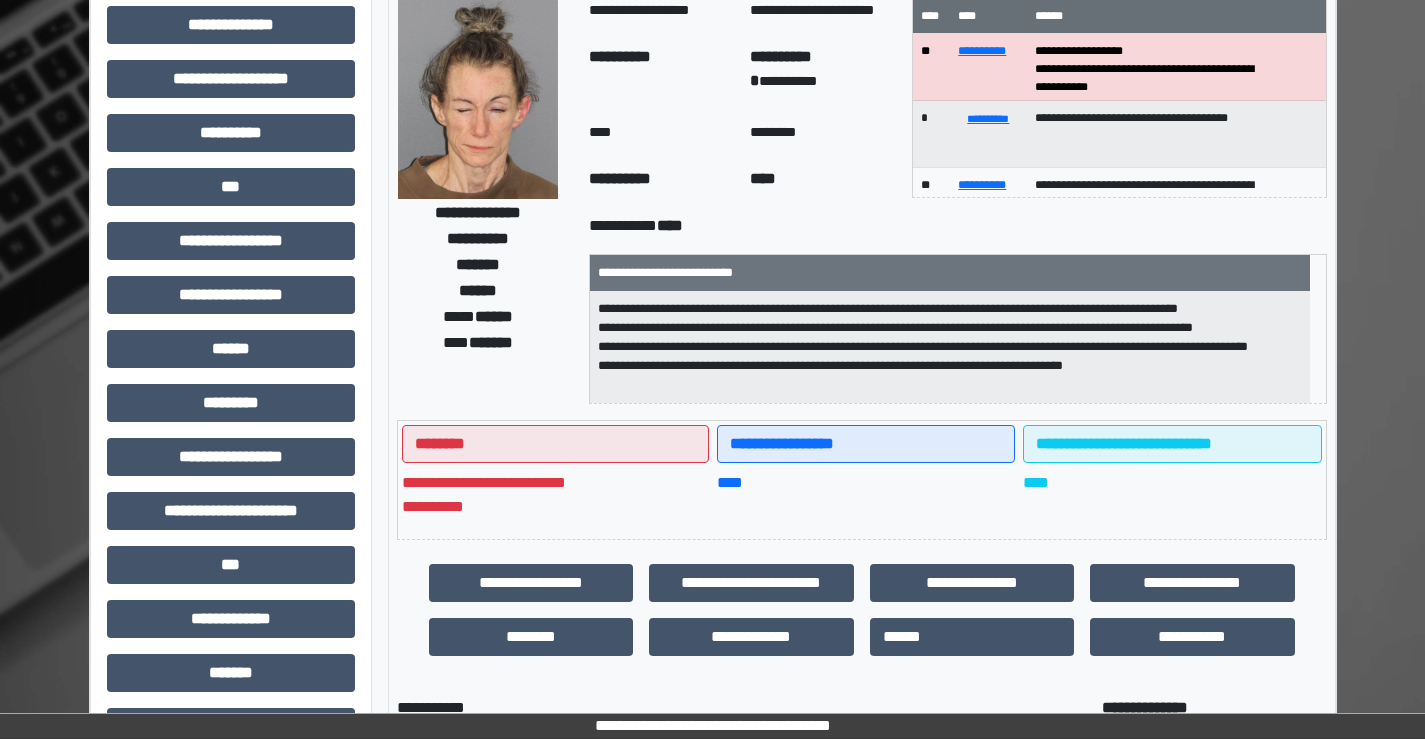 scroll, scrollTop: 0, scrollLeft: 0, axis: both 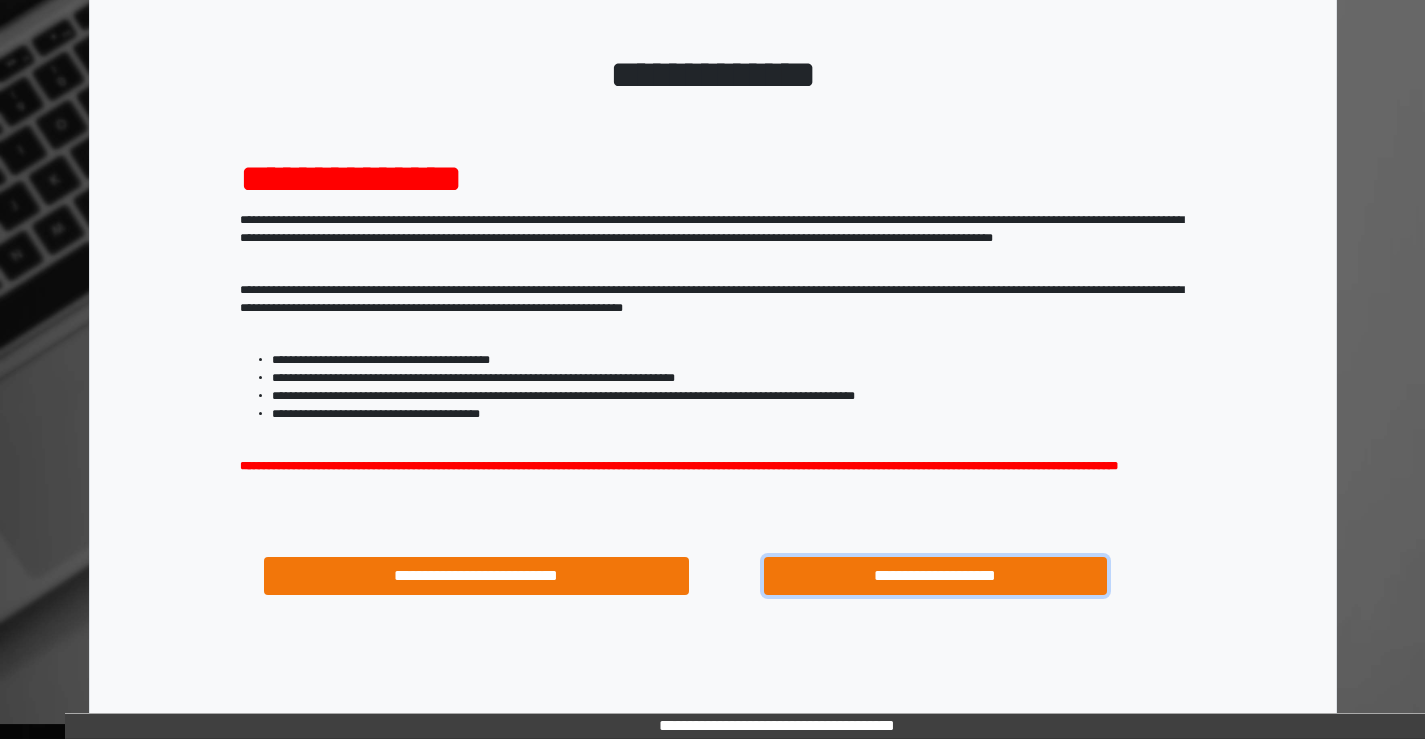click on "**********" at bounding box center (936, 576) 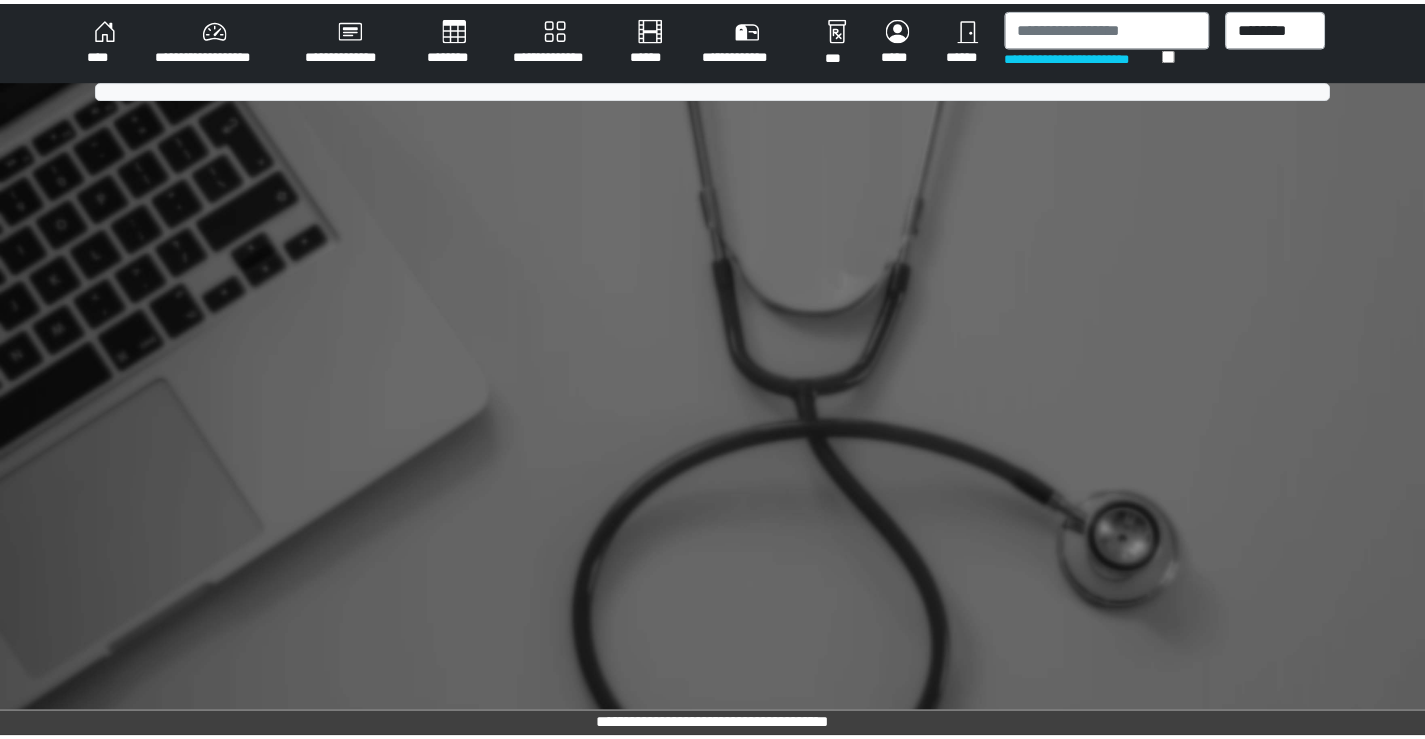scroll, scrollTop: 0, scrollLeft: 0, axis: both 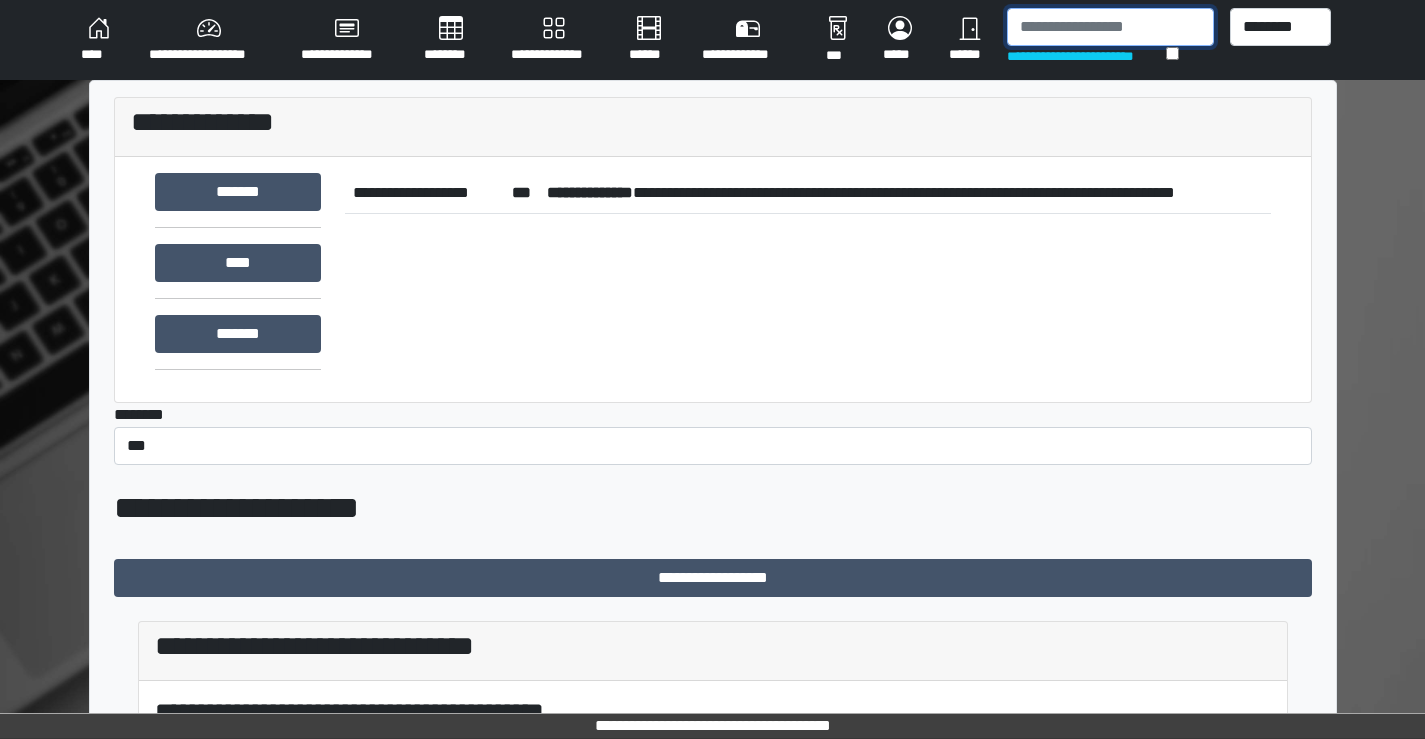 click at bounding box center [1110, 27] 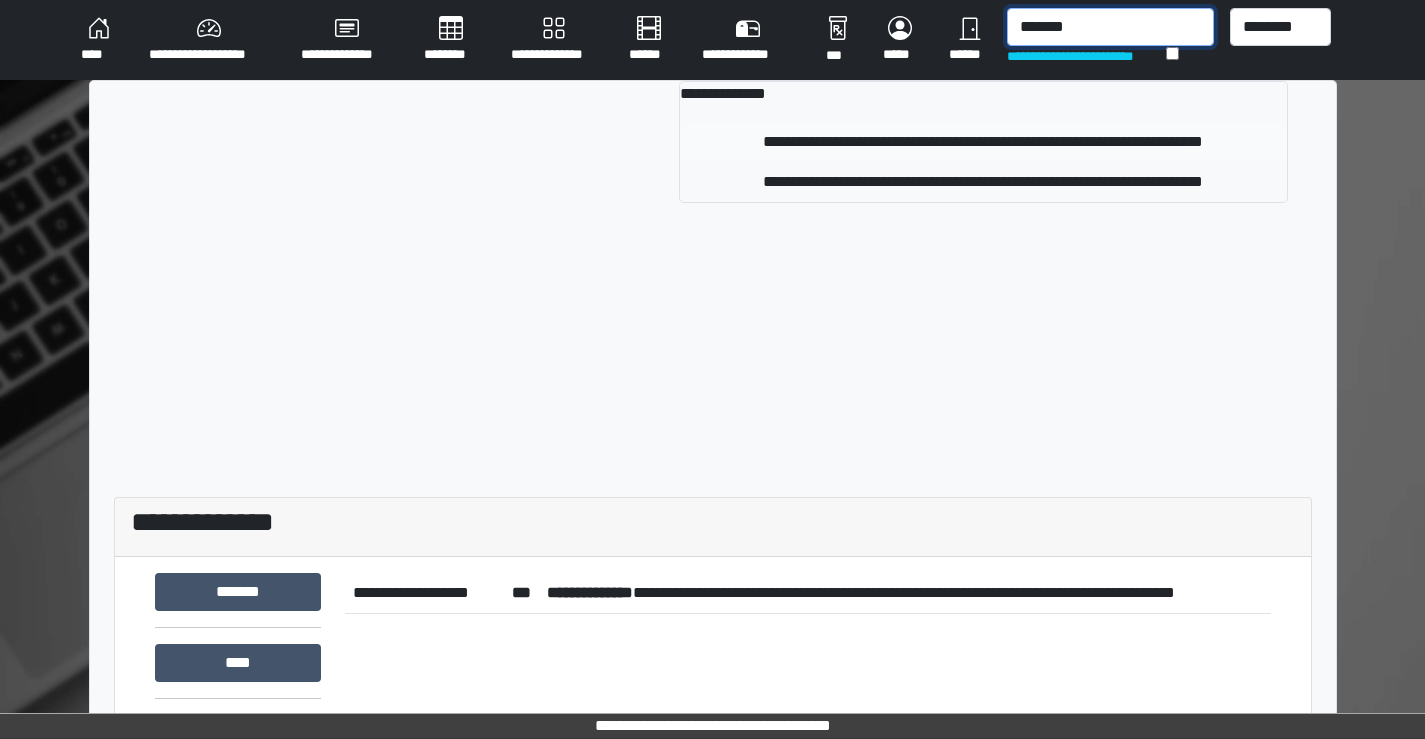 type on "*******" 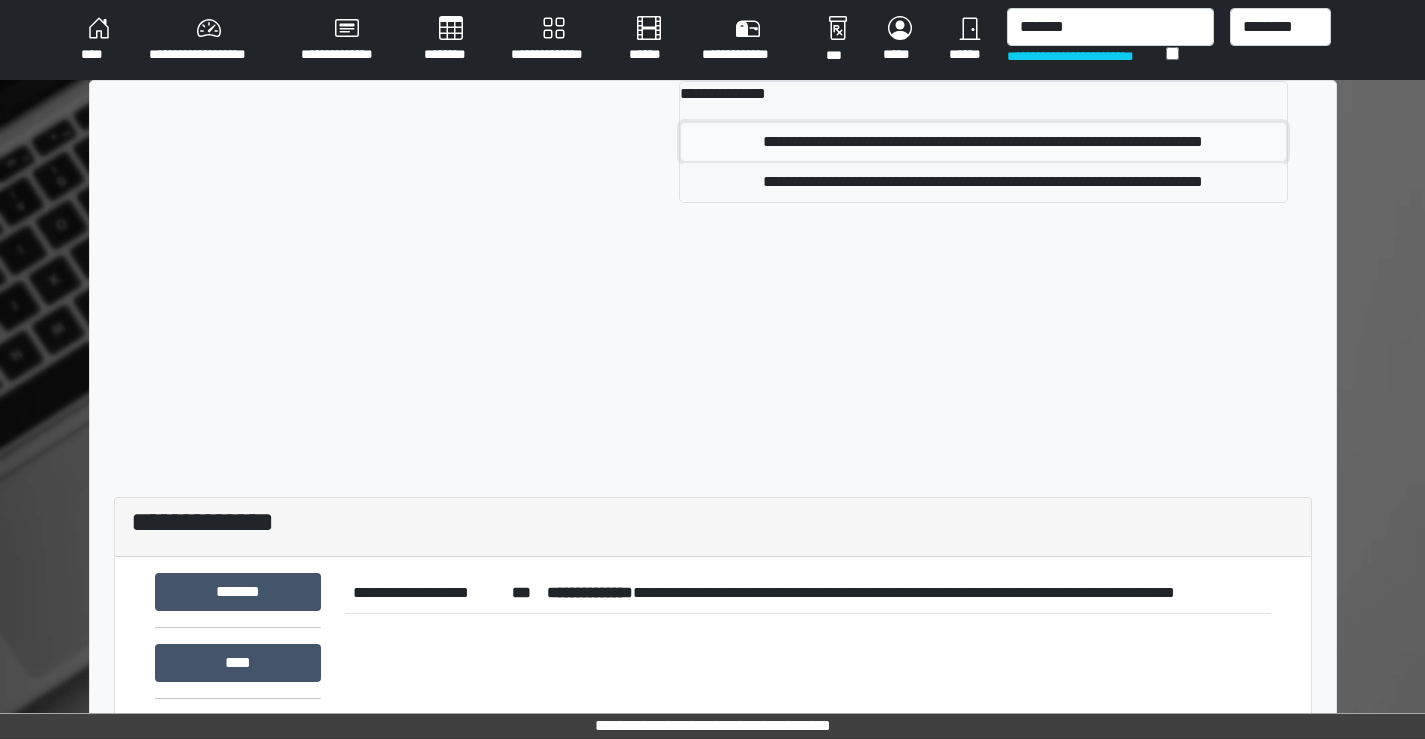 click on "**********" at bounding box center [983, 142] 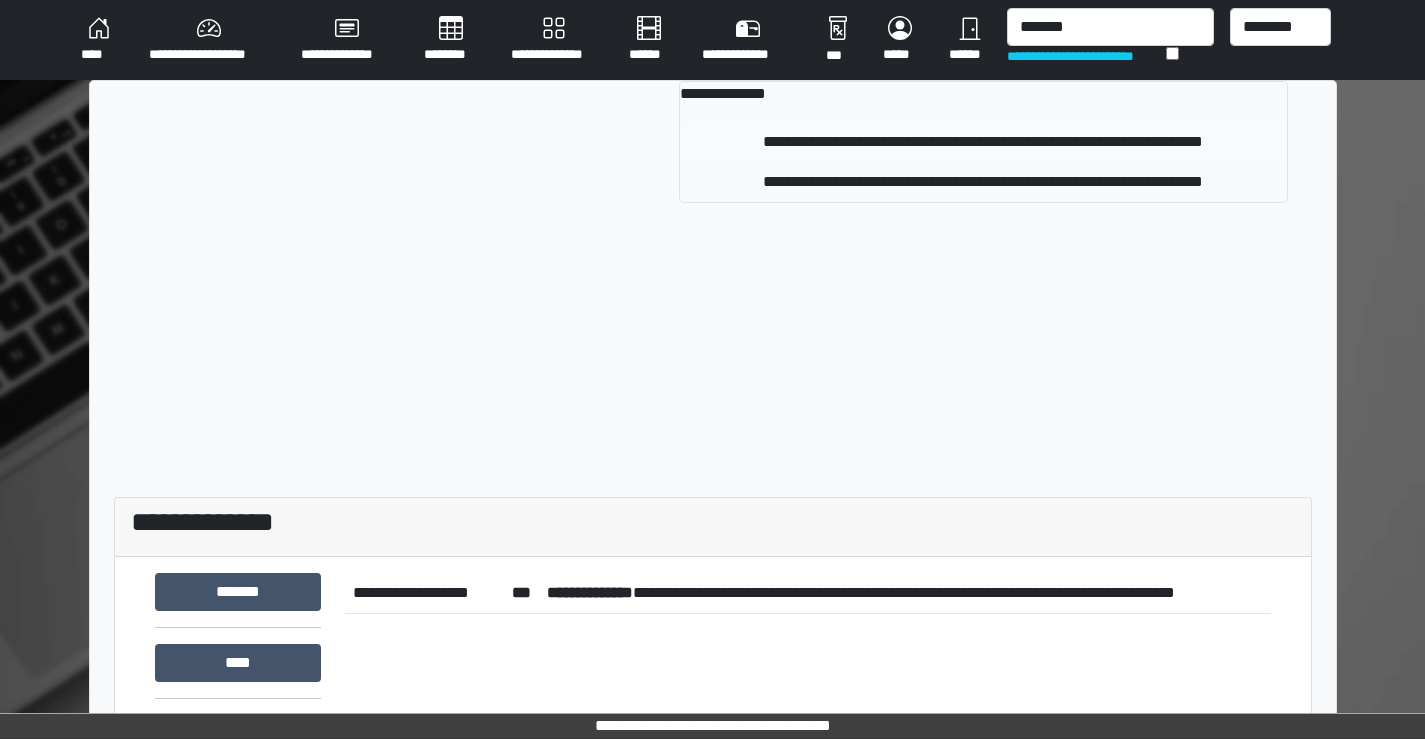 type 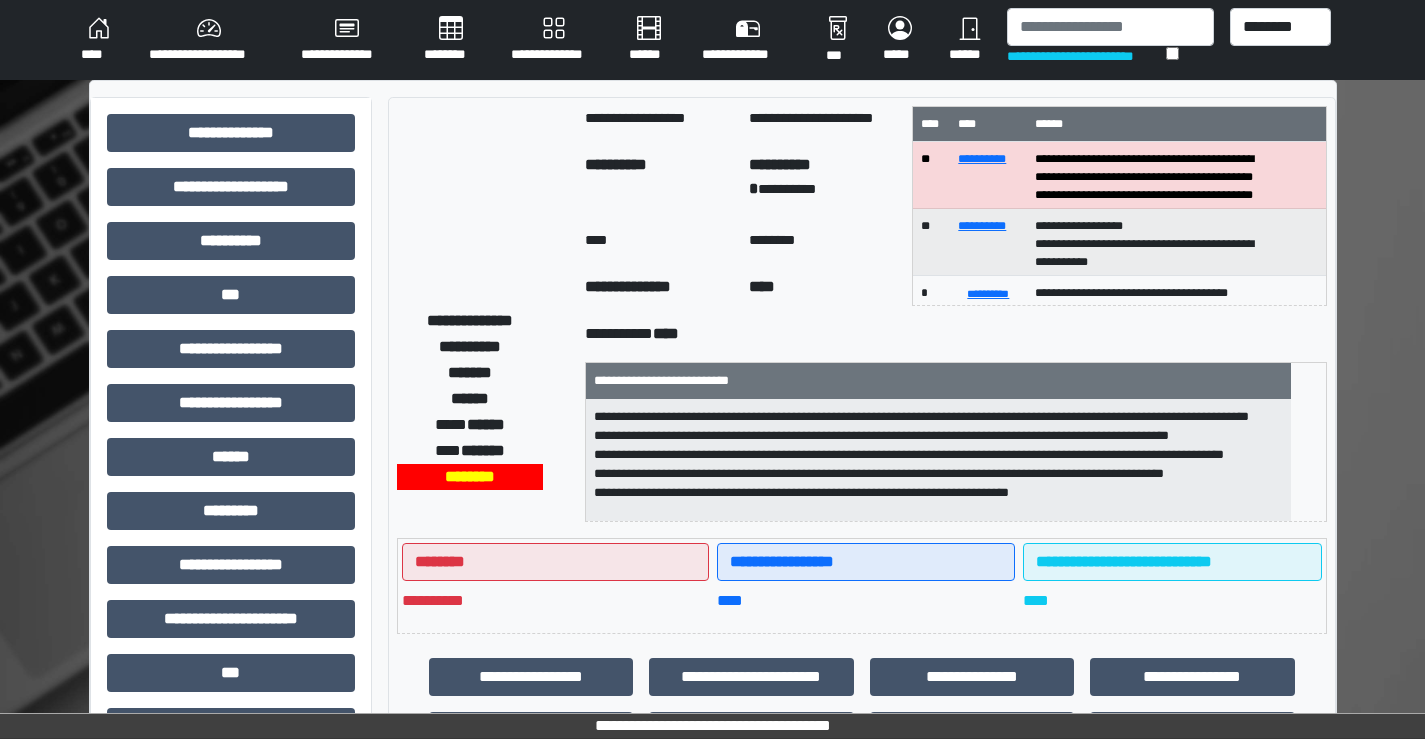 scroll, scrollTop: 44, scrollLeft: 0, axis: vertical 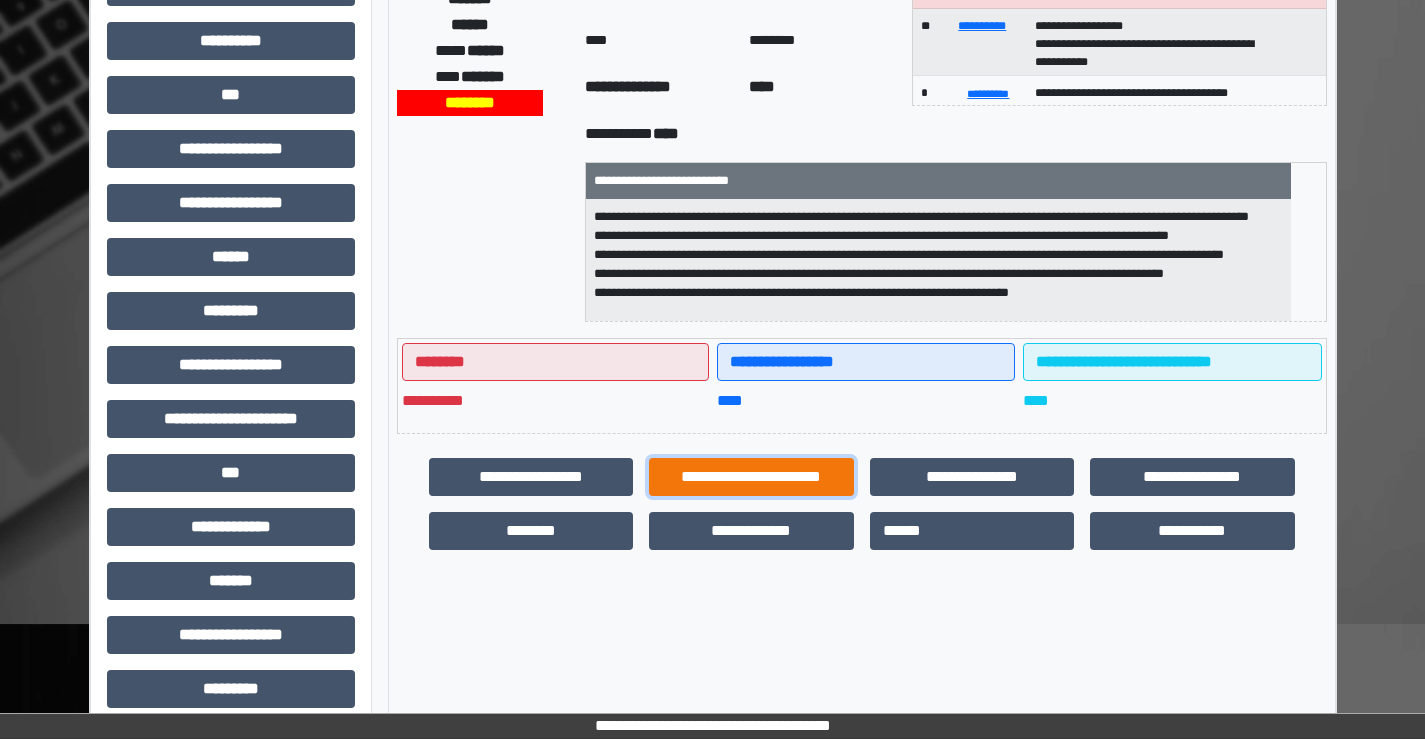 click on "**********" at bounding box center [751, 477] 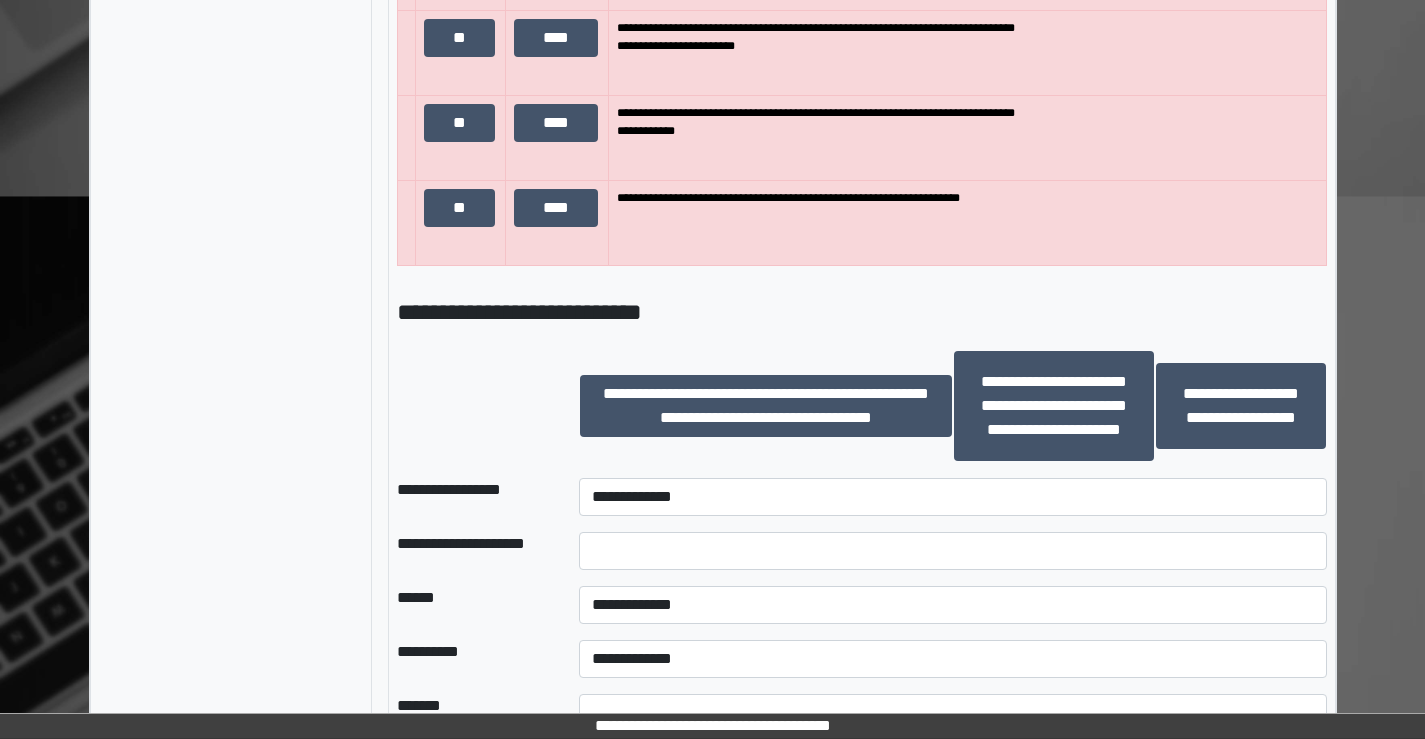 scroll, scrollTop: 1600, scrollLeft: 0, axis: vertical 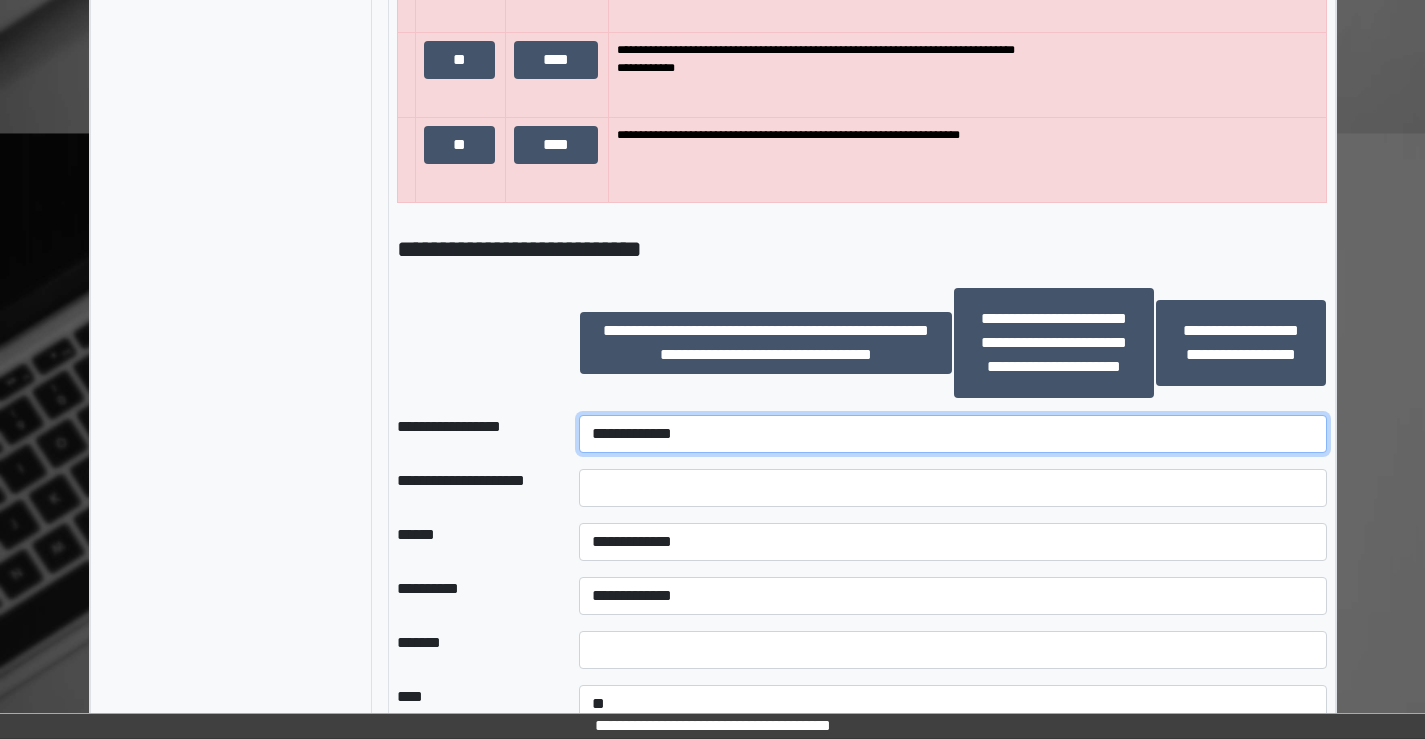 click on "**********" at bounding box center [952, 434] 